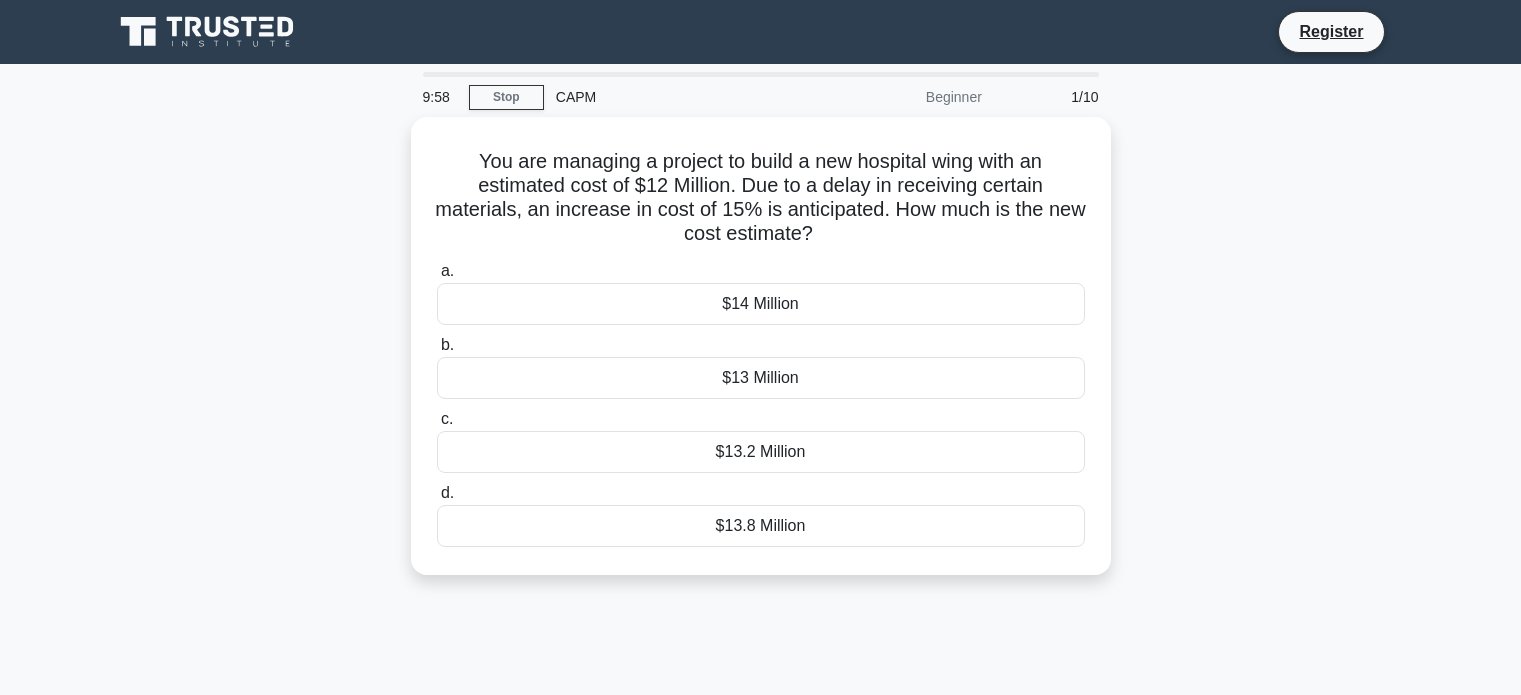 scroll, scrollTop: 0, scrollLeft: 0, axis: both 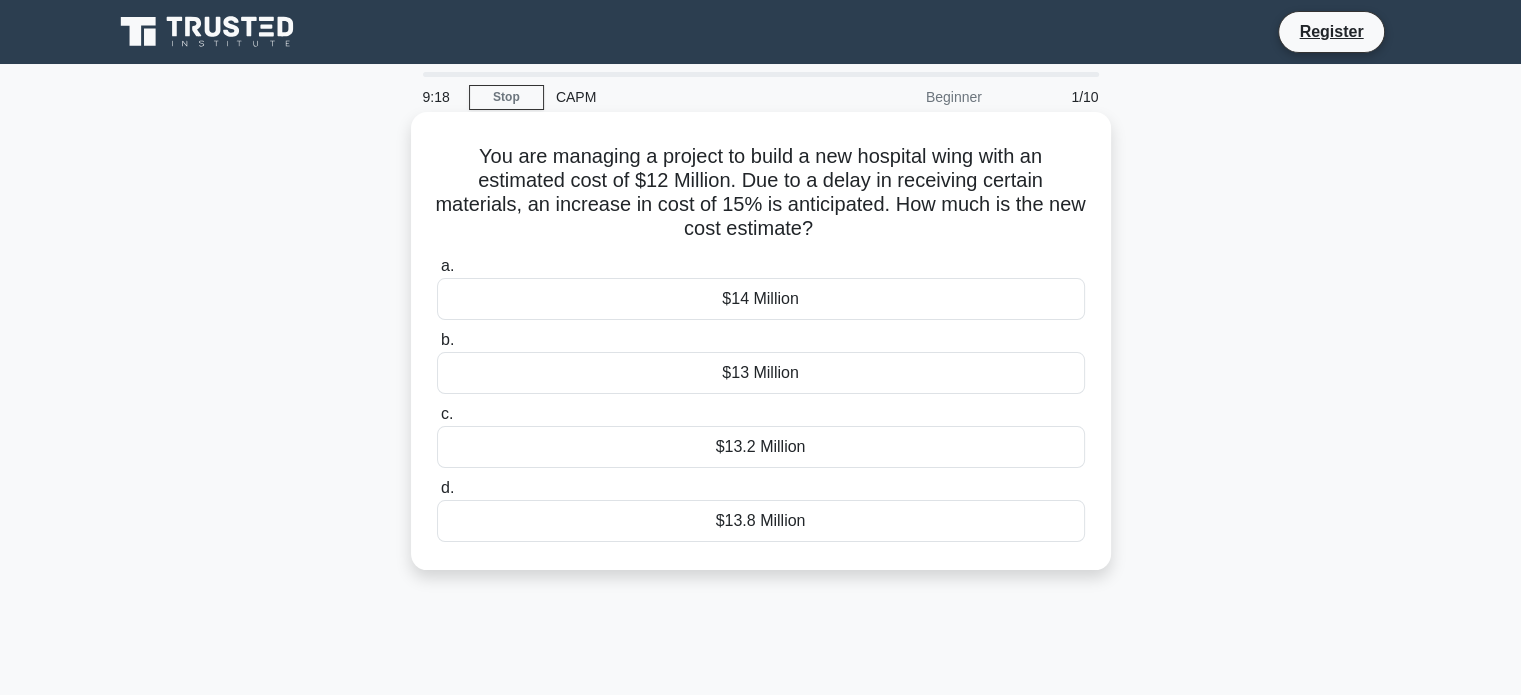 click on "$13.8 Million" at bounding box center (761, 521) 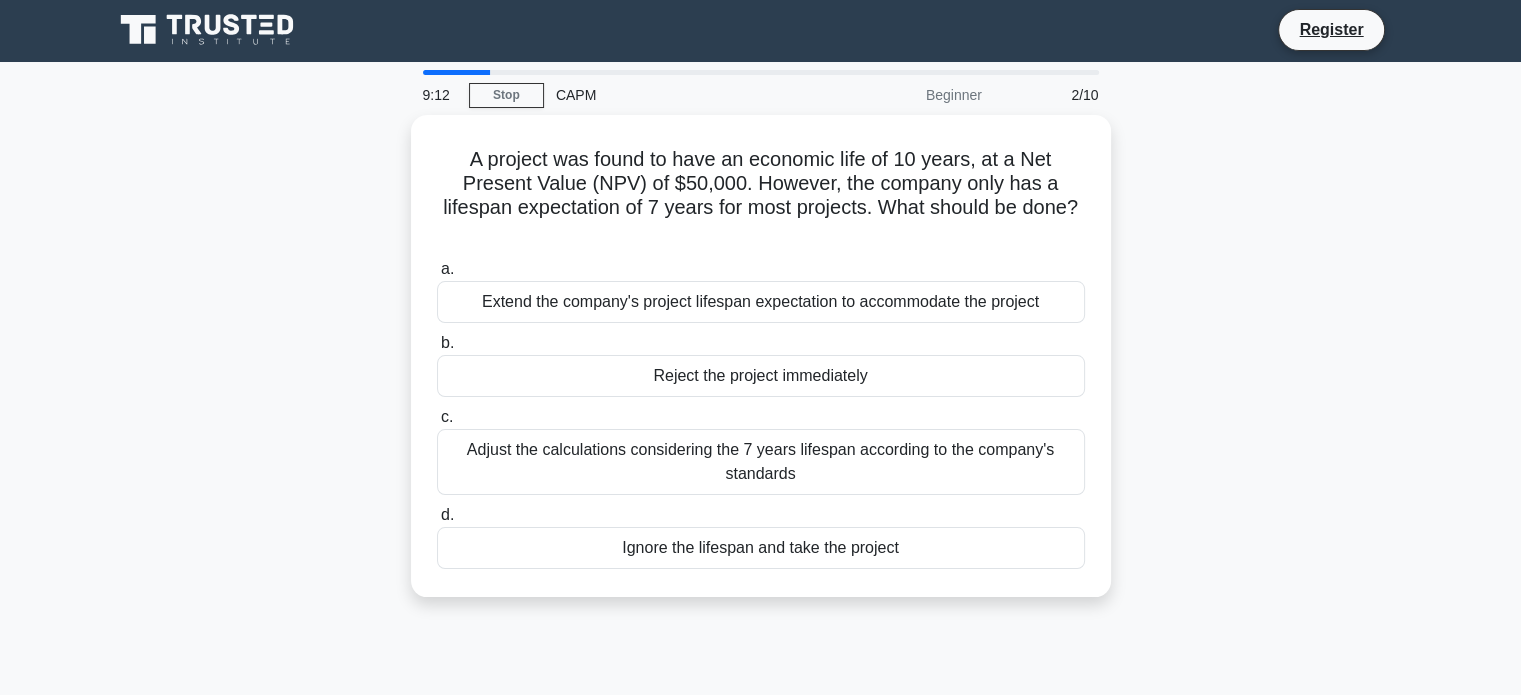 scroll, scrollTop: 0, scrollLeft: 0, axis: both 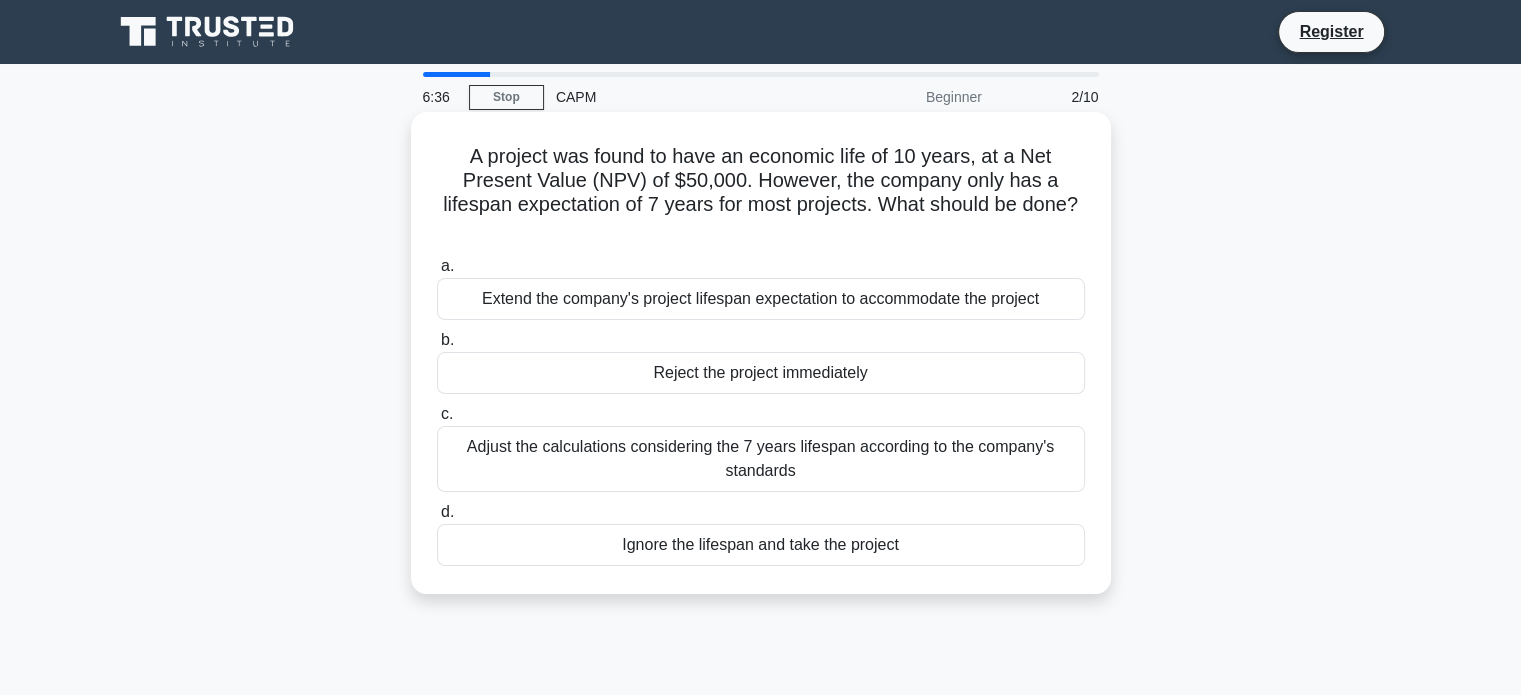 click on "c.
Adjust the calculations considering the 7 years lifespan according to the company's standards" at bounding box center (761, 447) 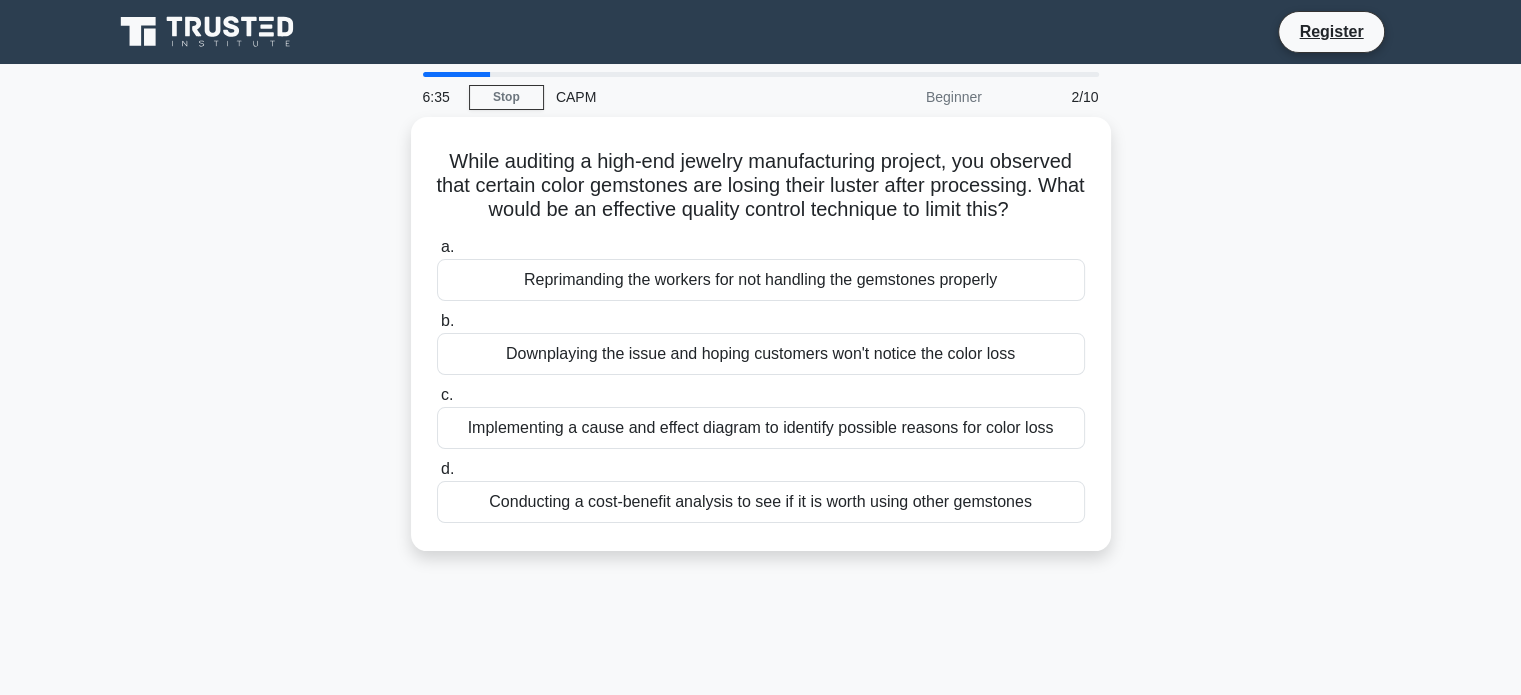 scroll, scrollTop: 0, scrollLeft: 0, axis: both 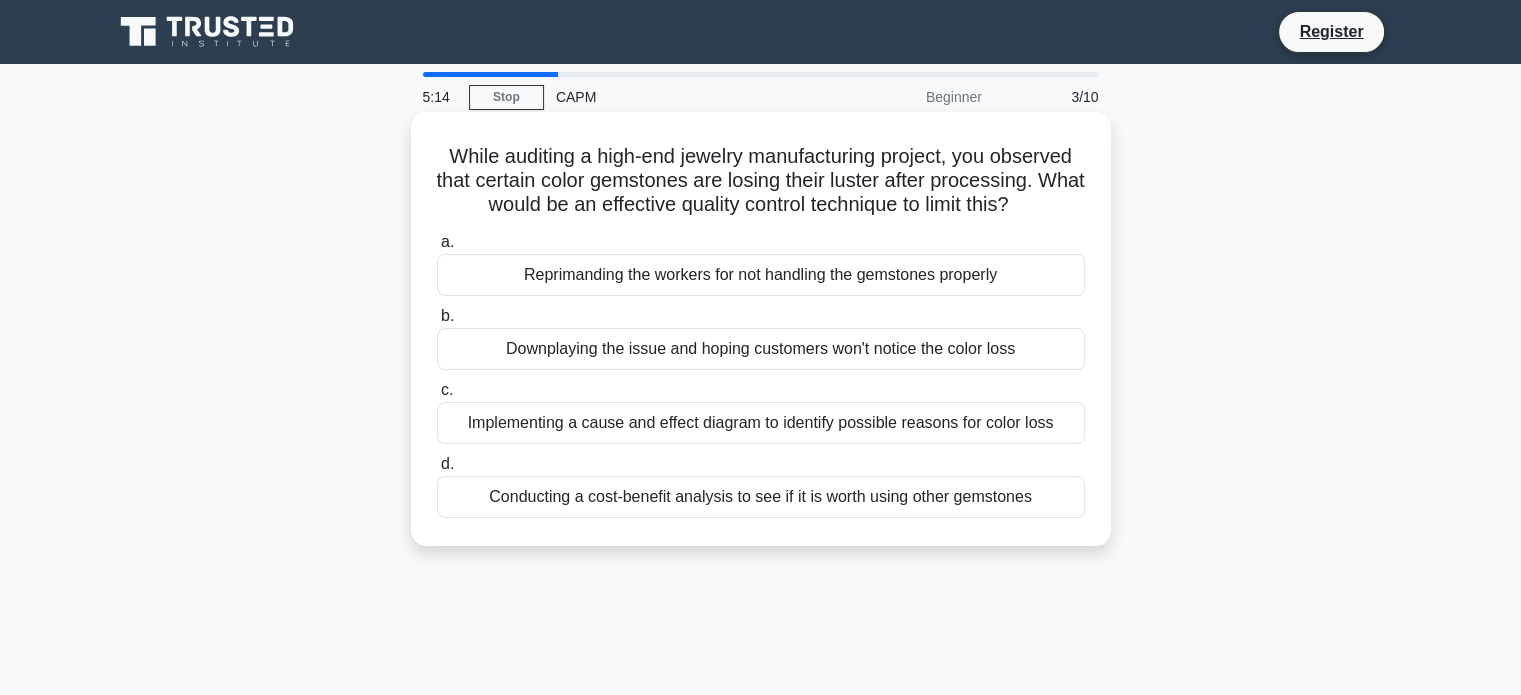 click on "Implementing a cause and effect diagram to identify possible reasons for color loss" at bounding box center [761, 423] 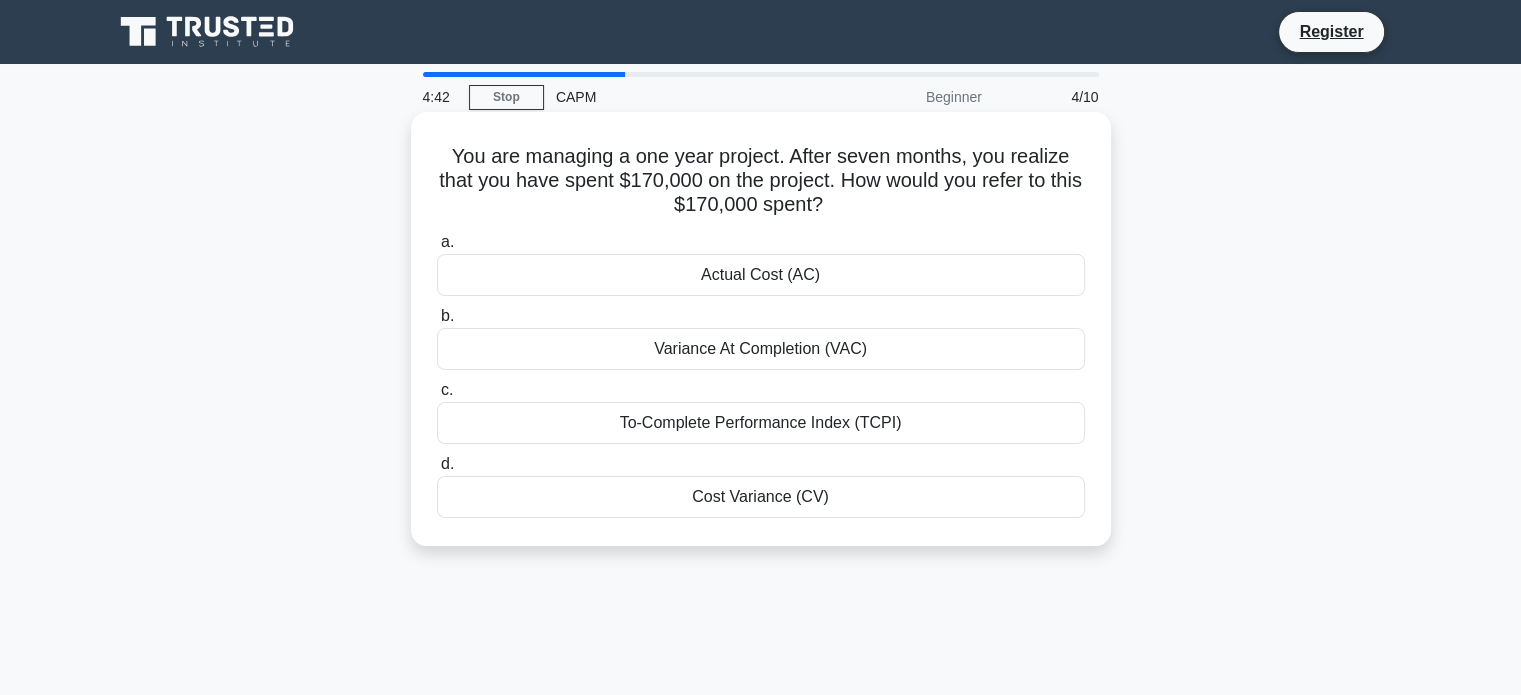 click on "Actual Cost (AC)" at bounding box center (761, 275) 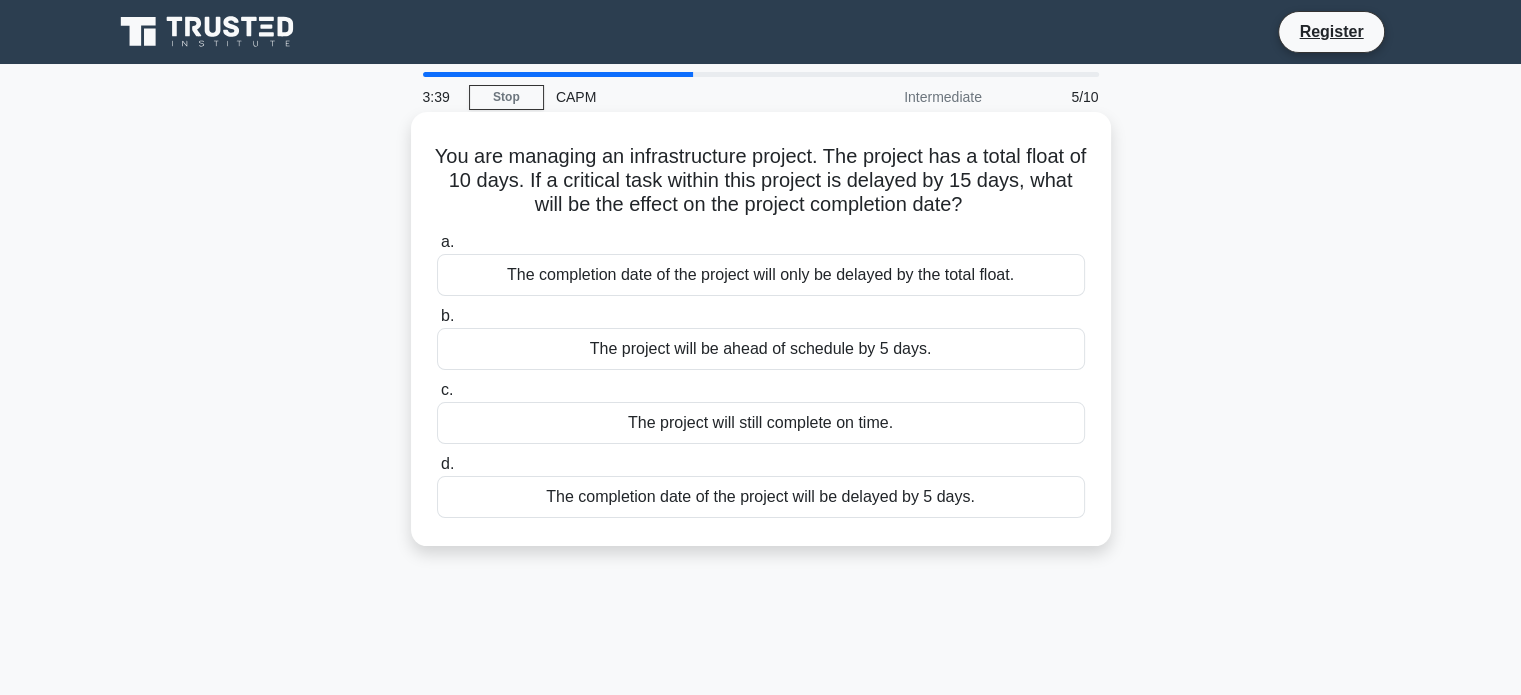 click on "The completion date of the project will be delayed by 5 days." at bounding box center [761, 497] 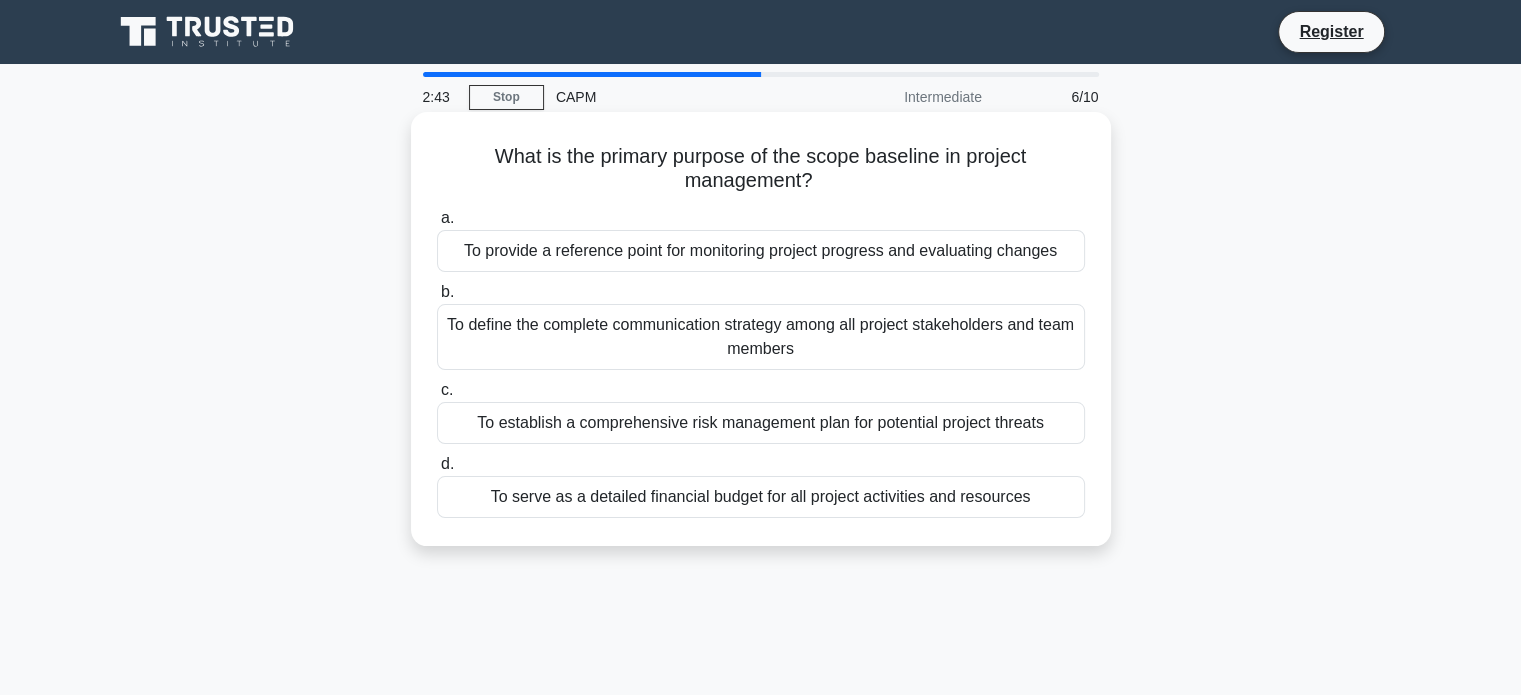 click on "To provide a reference point for monitoring project progress and evaluating changes" at bounding box center [761, 251] 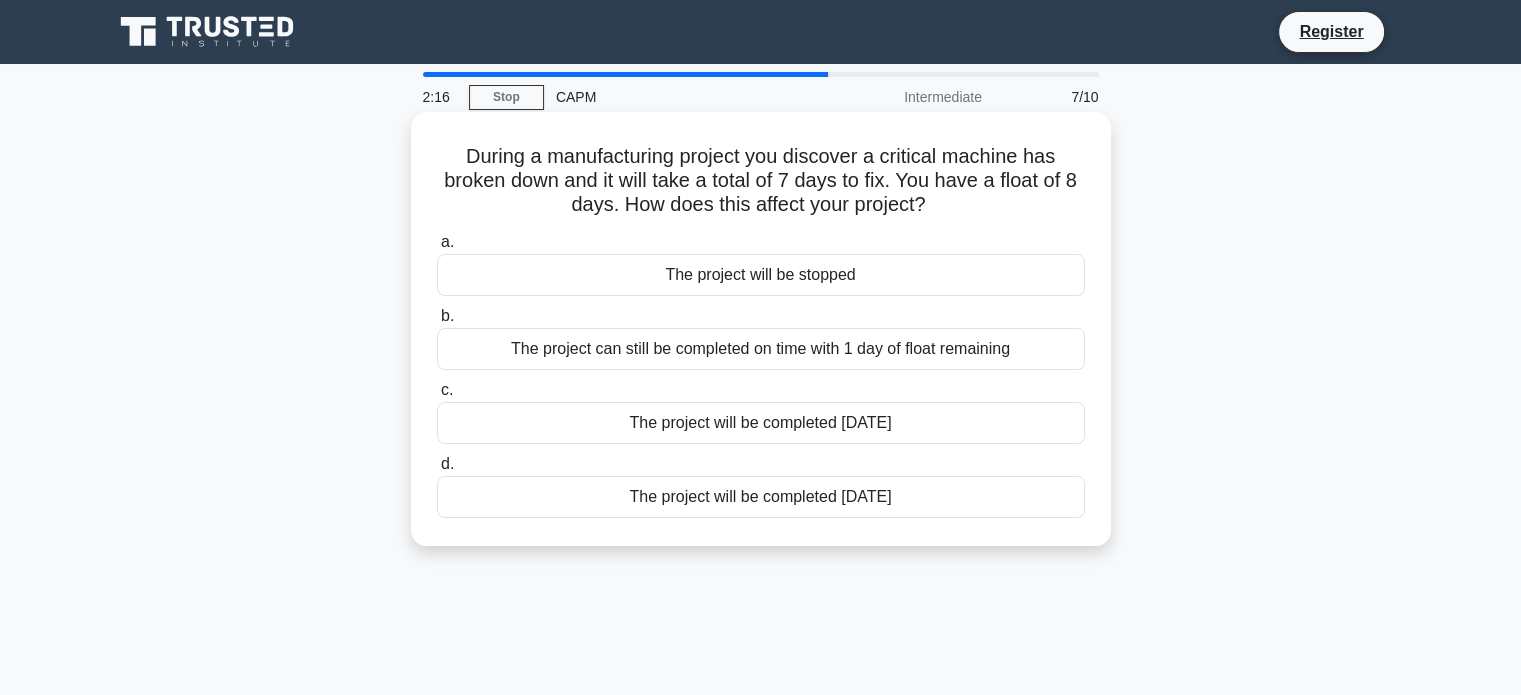 click on "The project can still be completed on time with 1 day of float remaining" at bounding box center [761, 349] 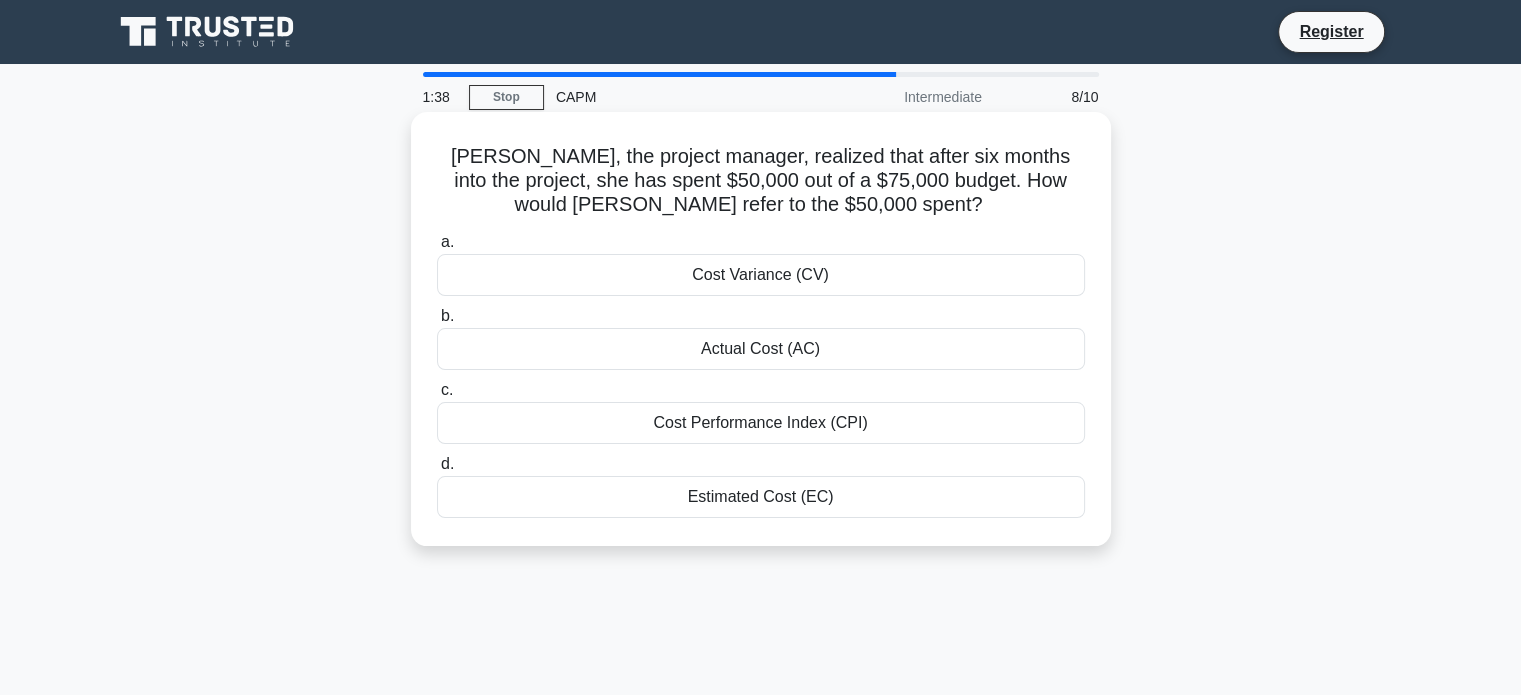 click on "Actual Cost (AC)" at bounding box center (761, 349) 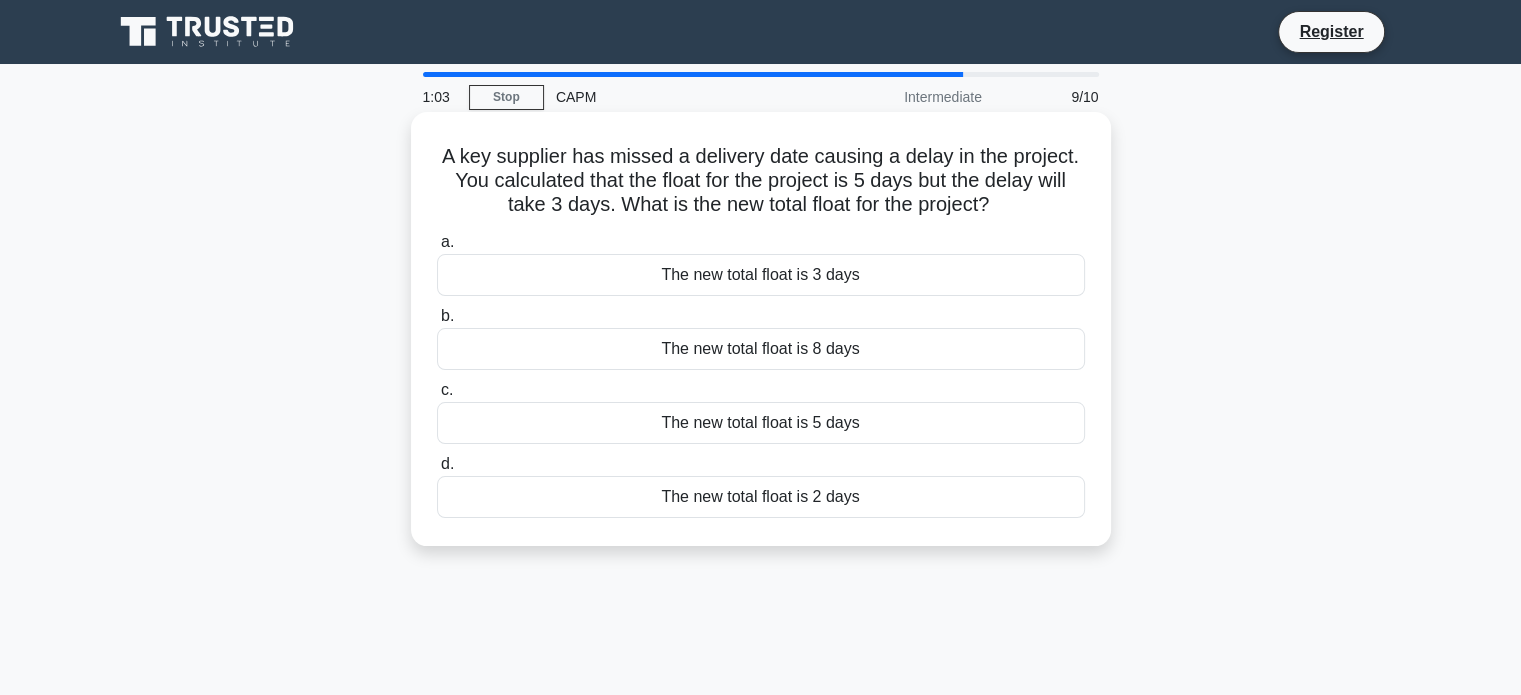 click on "The new total float is 2 days" at bounding box center [761, 497] 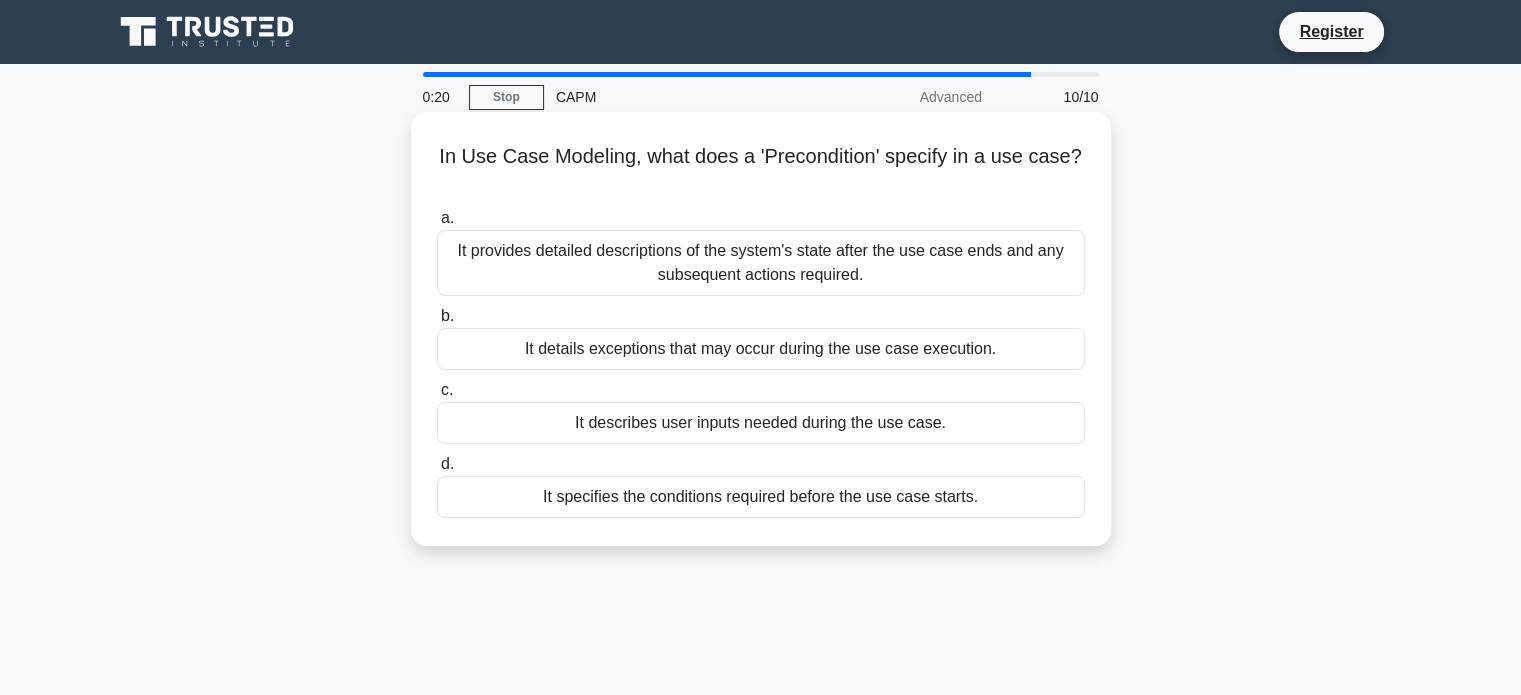 click on "It specifies the conditions required before the use case starts." at bounding box center (761, 497) 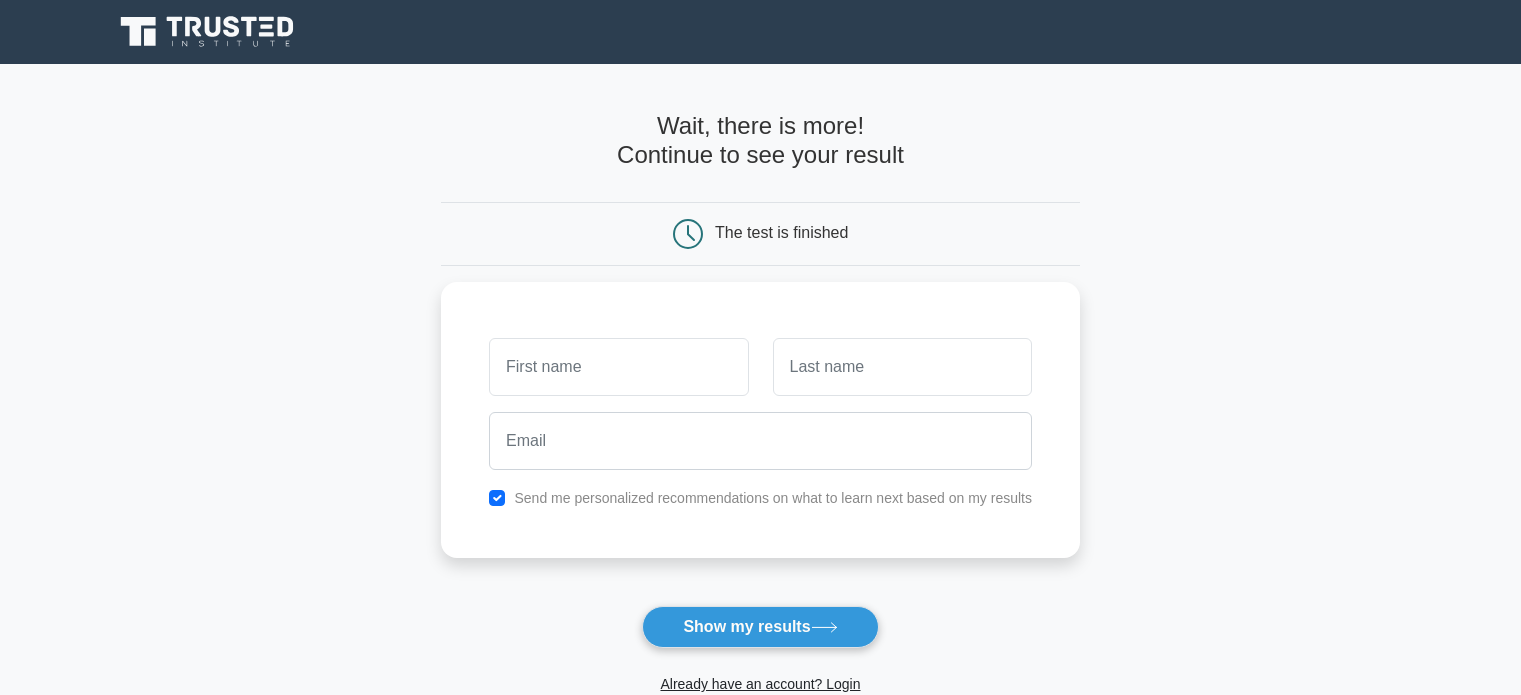 scroll, scrollTop: 0, scrollLeft: 0, axis: both 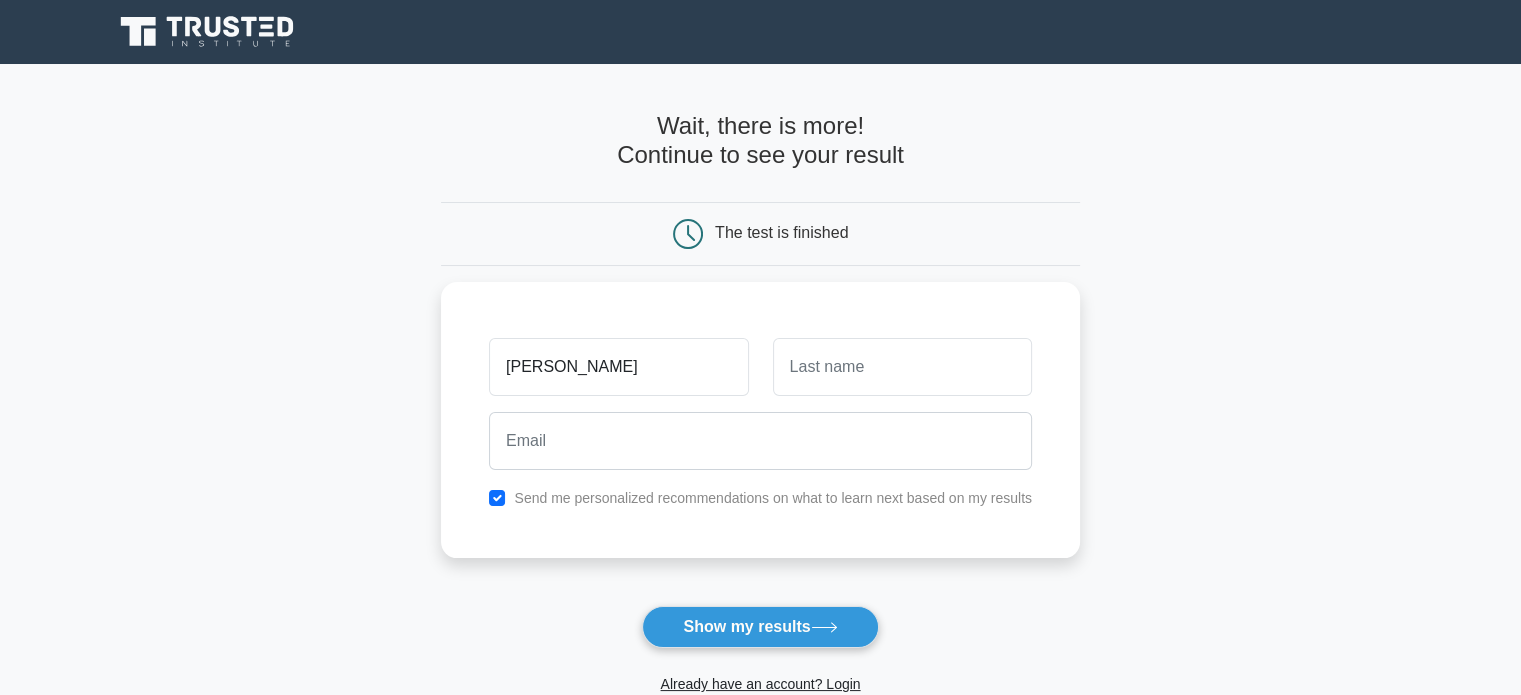 type on "doug" 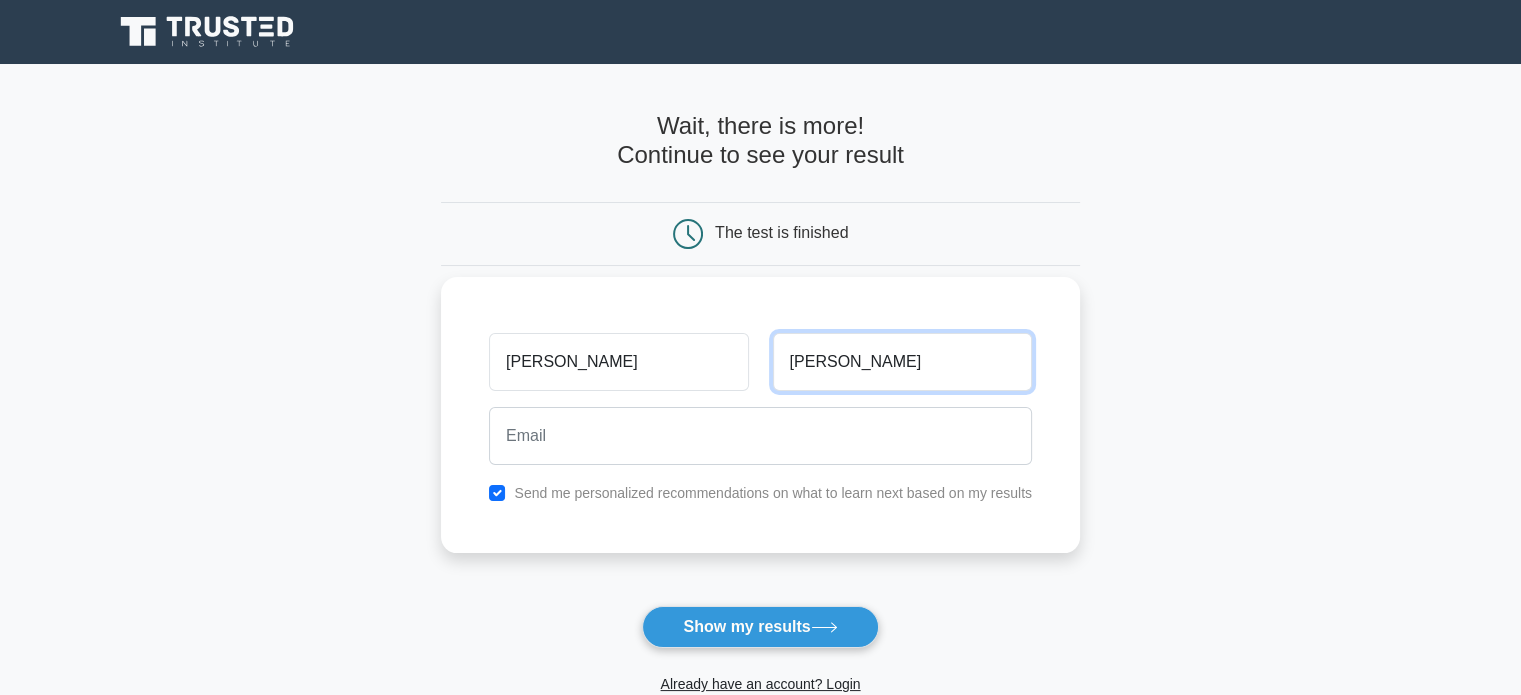 type on "doug" 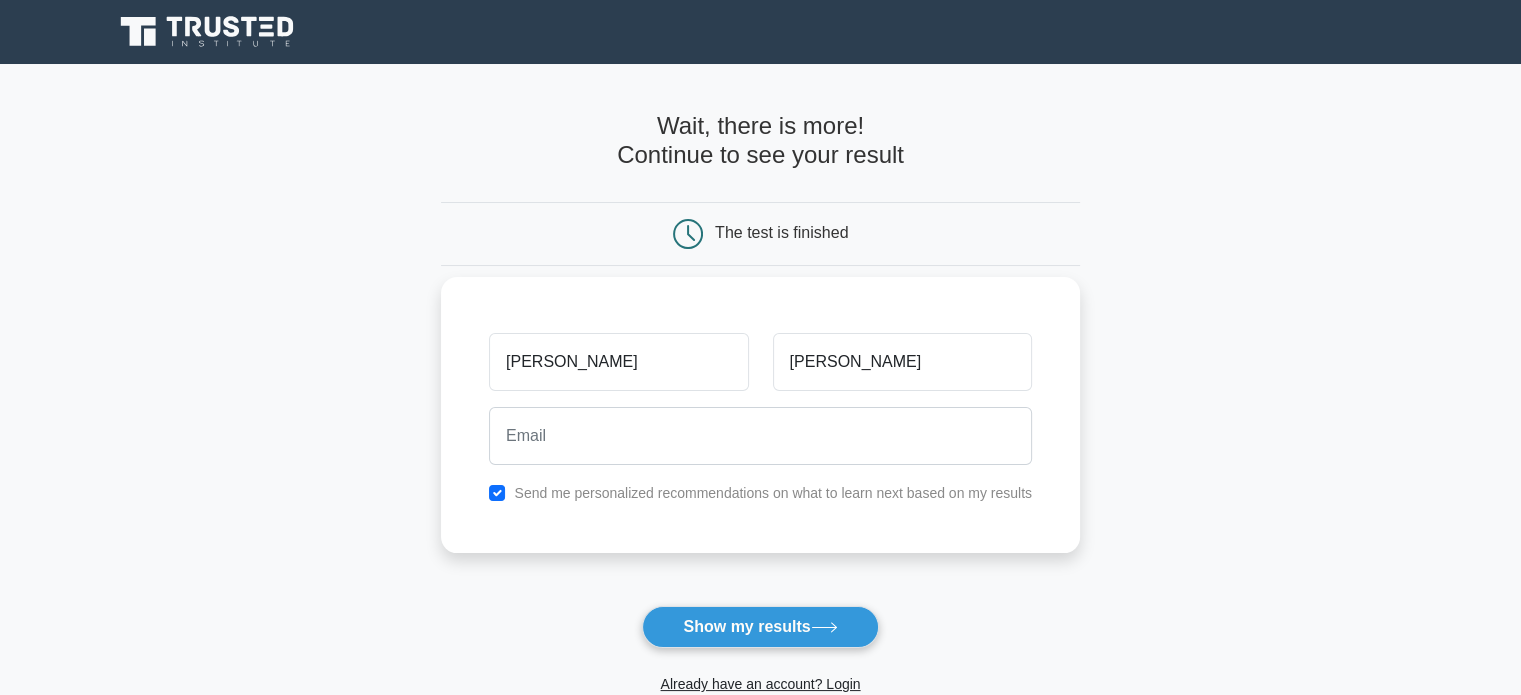 click on "Send me personalized recommendations on what to learn next based on my results" at bounding box center [773, 493] 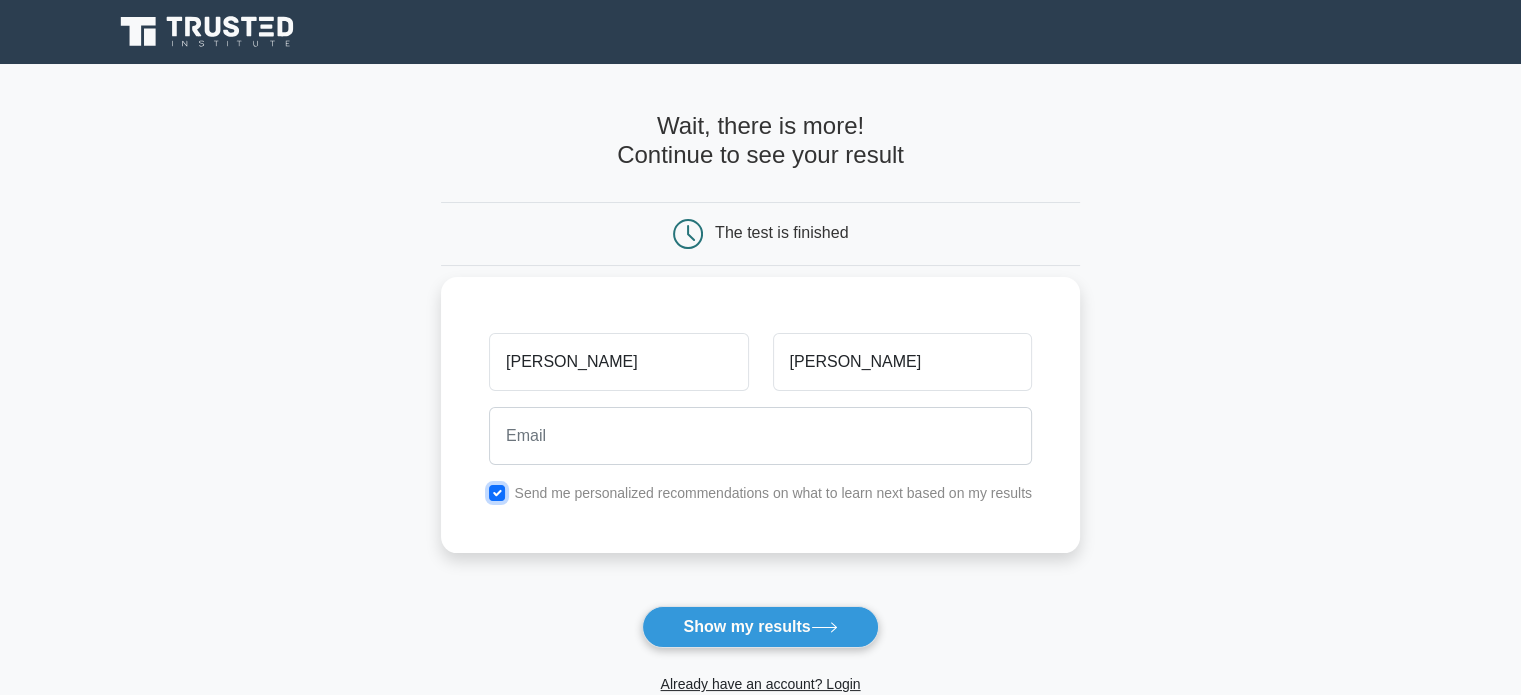 click at bounding box center [497, 493] 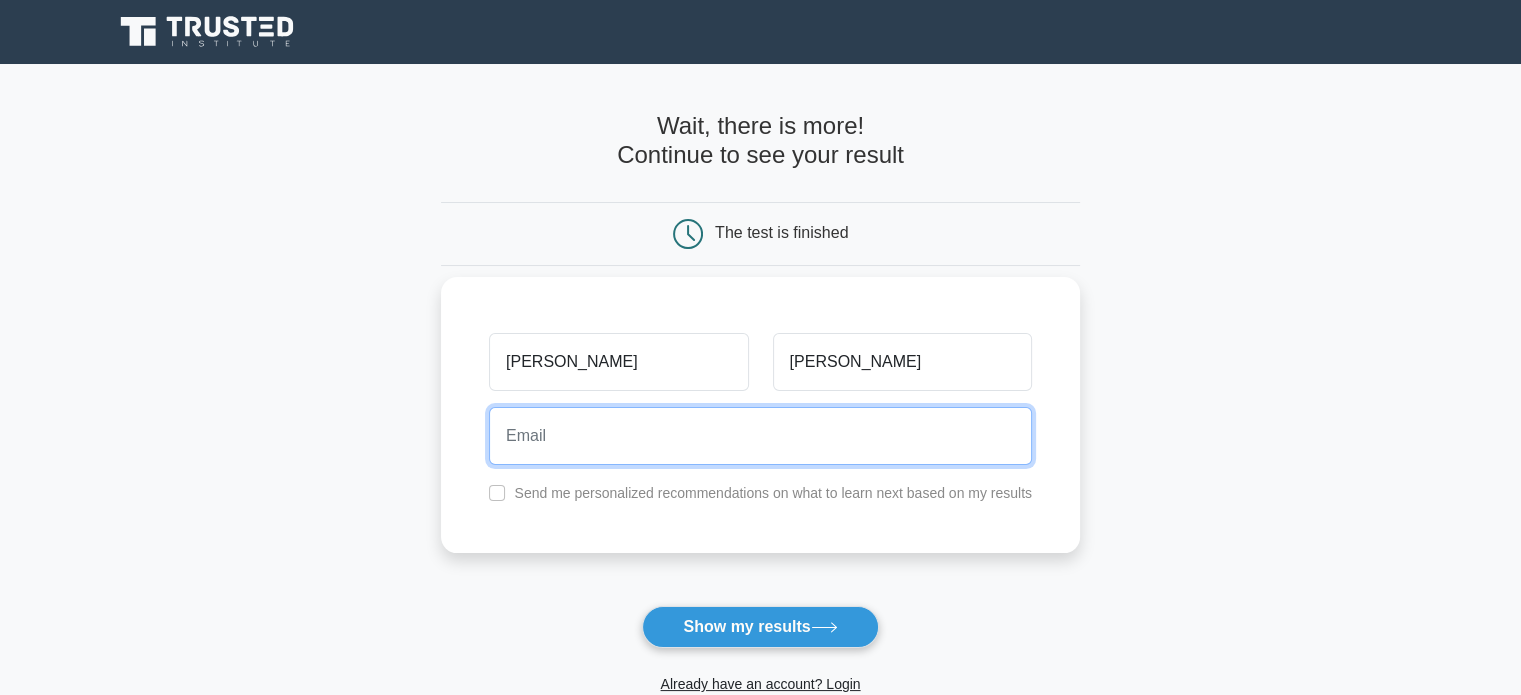 click at bounding box center (760, 436) 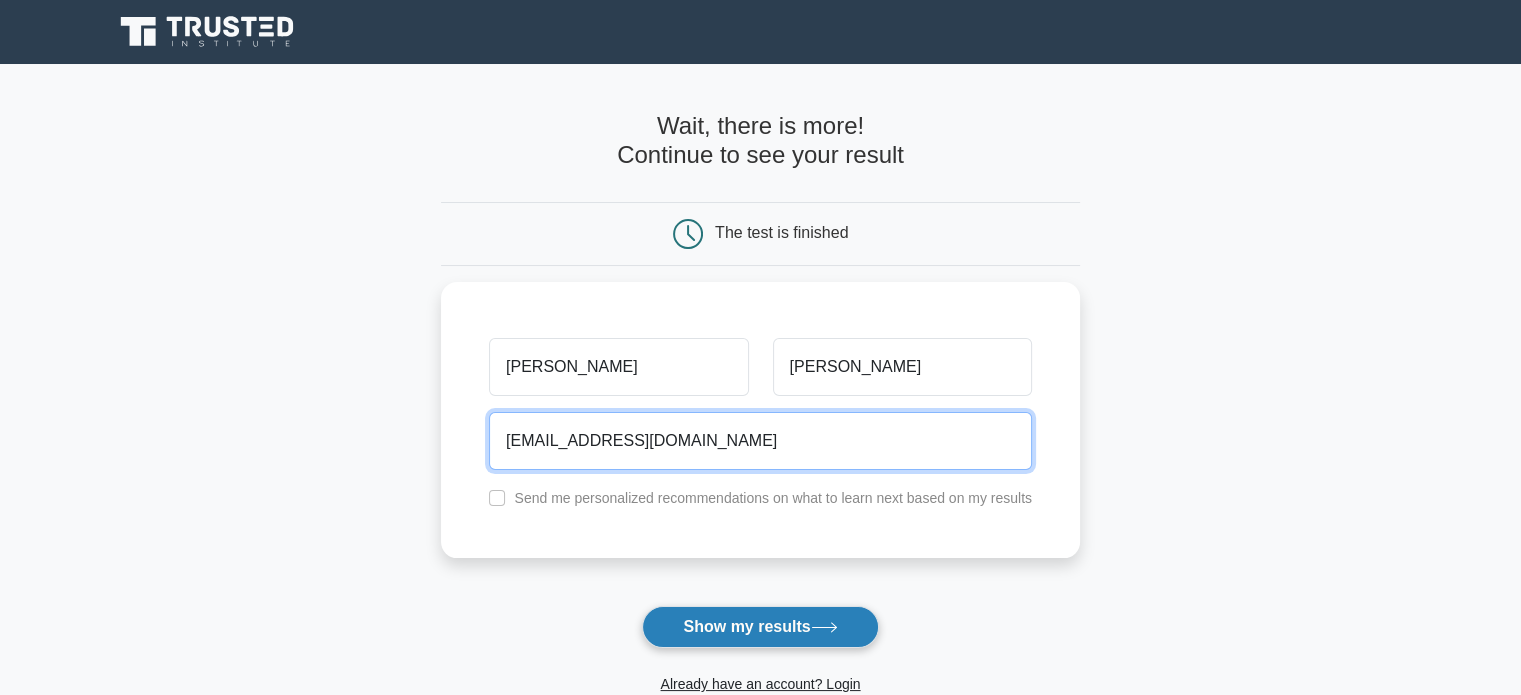 type on "dougdoug@hotmail.com" 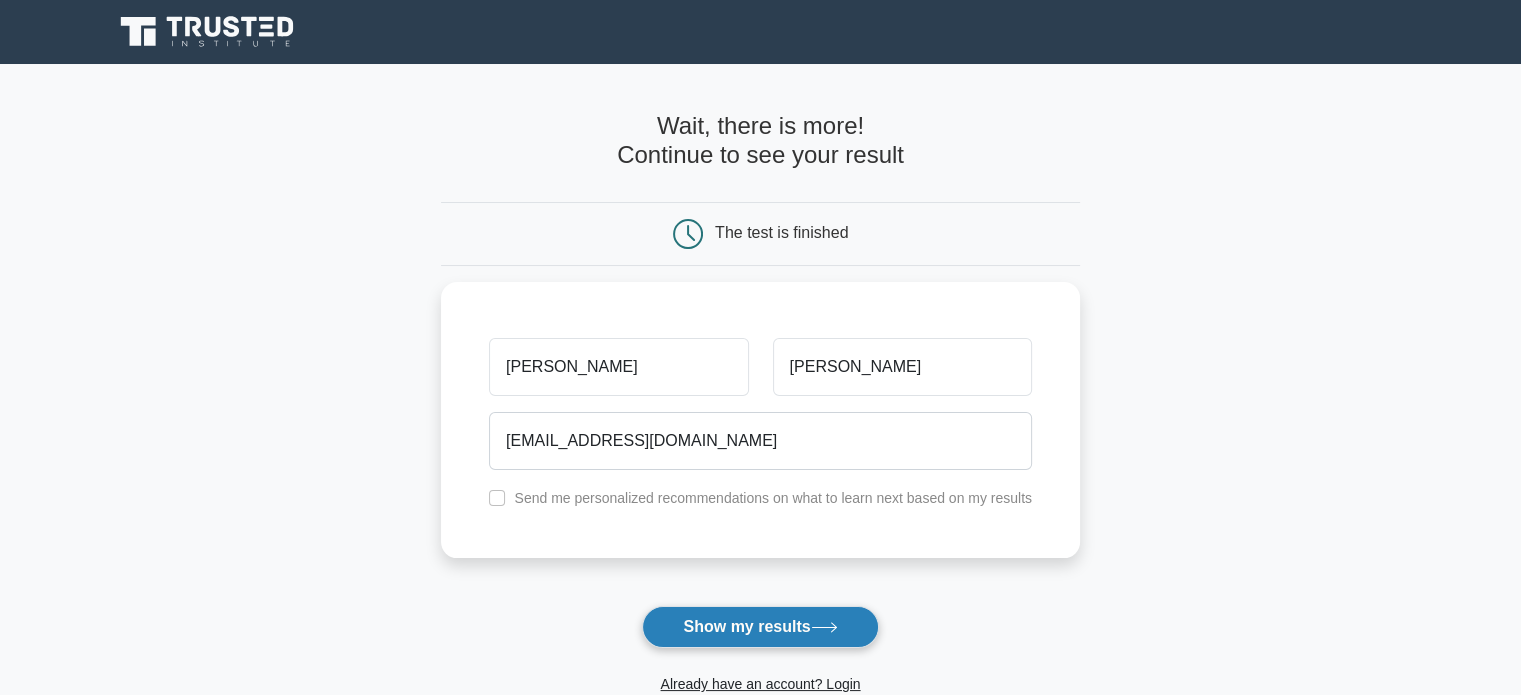 click on "Show my results" at bounding box center [760, 627] 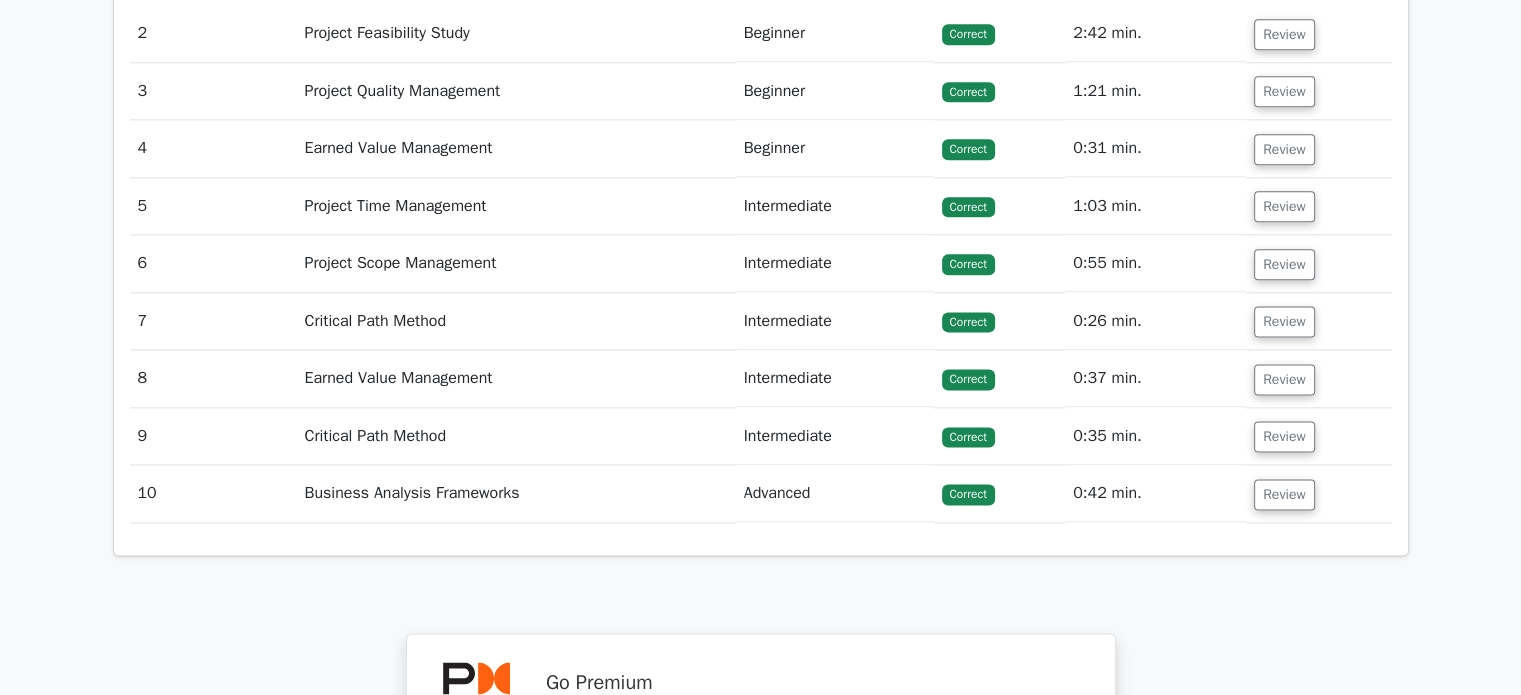 scroll, scrollTop: 2560, scrollLeft: 0, axis: vertical 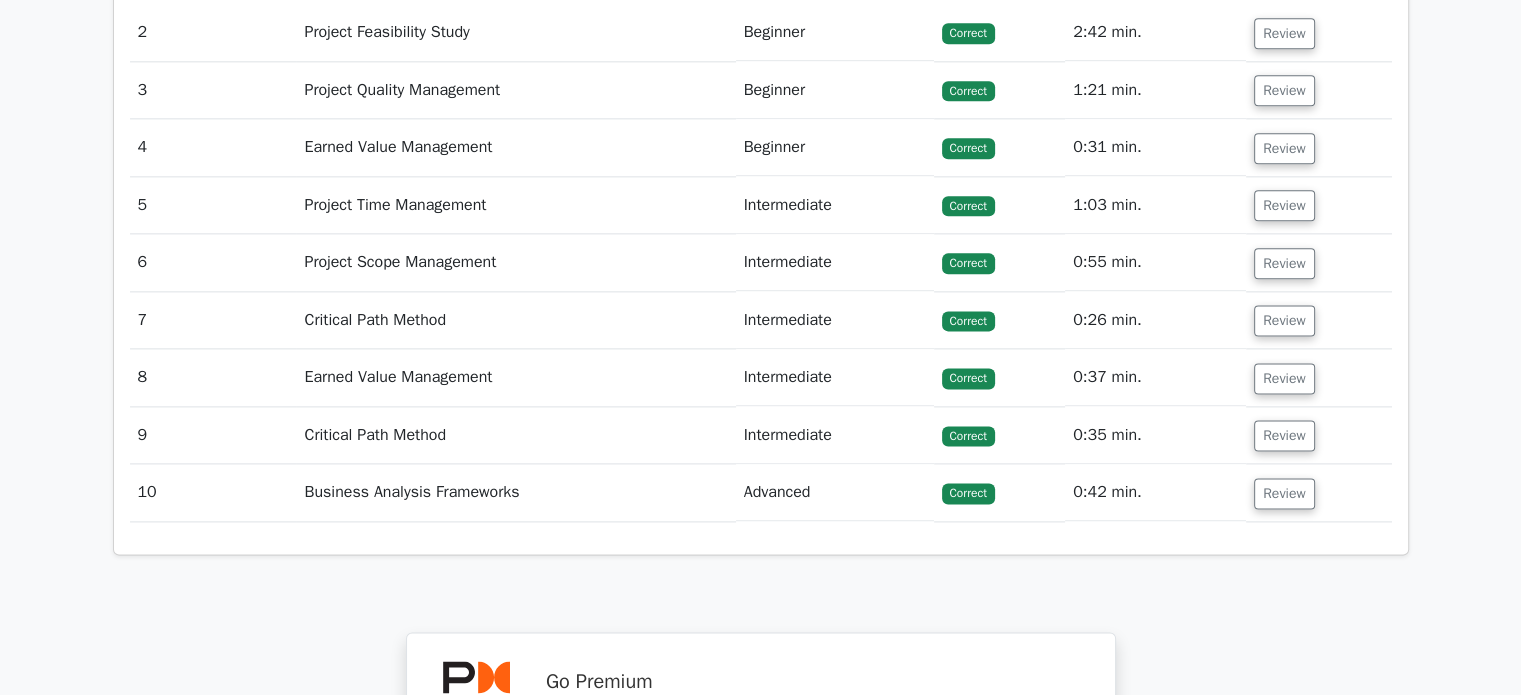 click on "Business Analysis Frameworks" at bounding box center [515, 492] 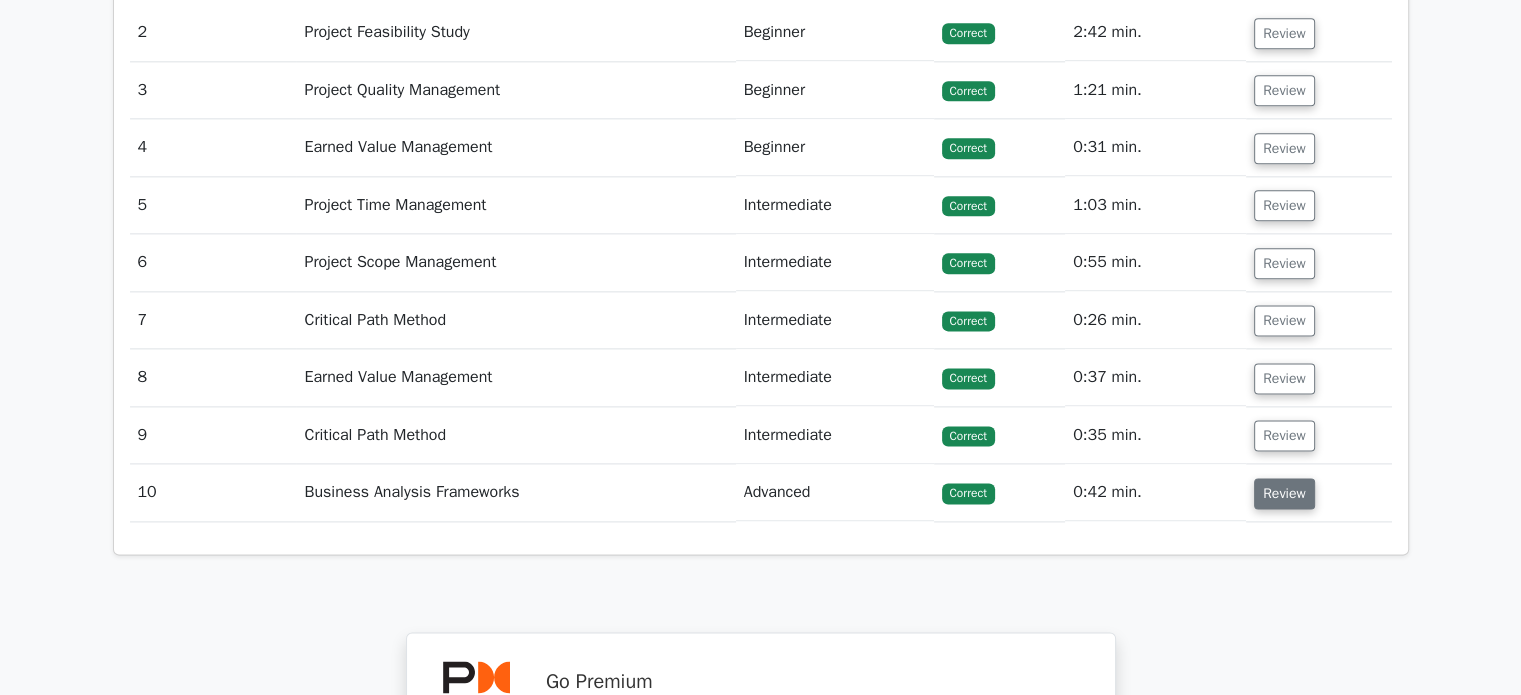click on "Review" at bounding box center [1284, 493] 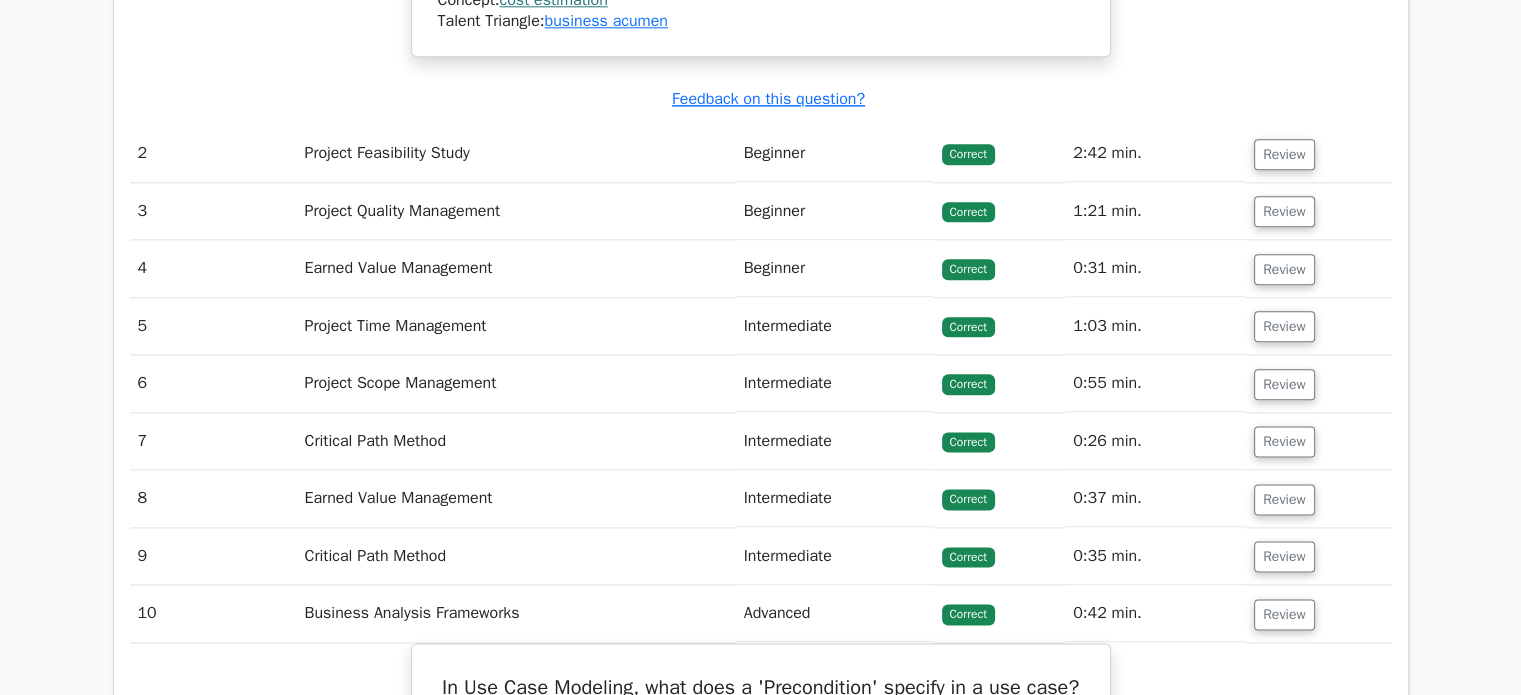 scroll, scrollTop: 2438, scrollLeft: 0, axis: vertical 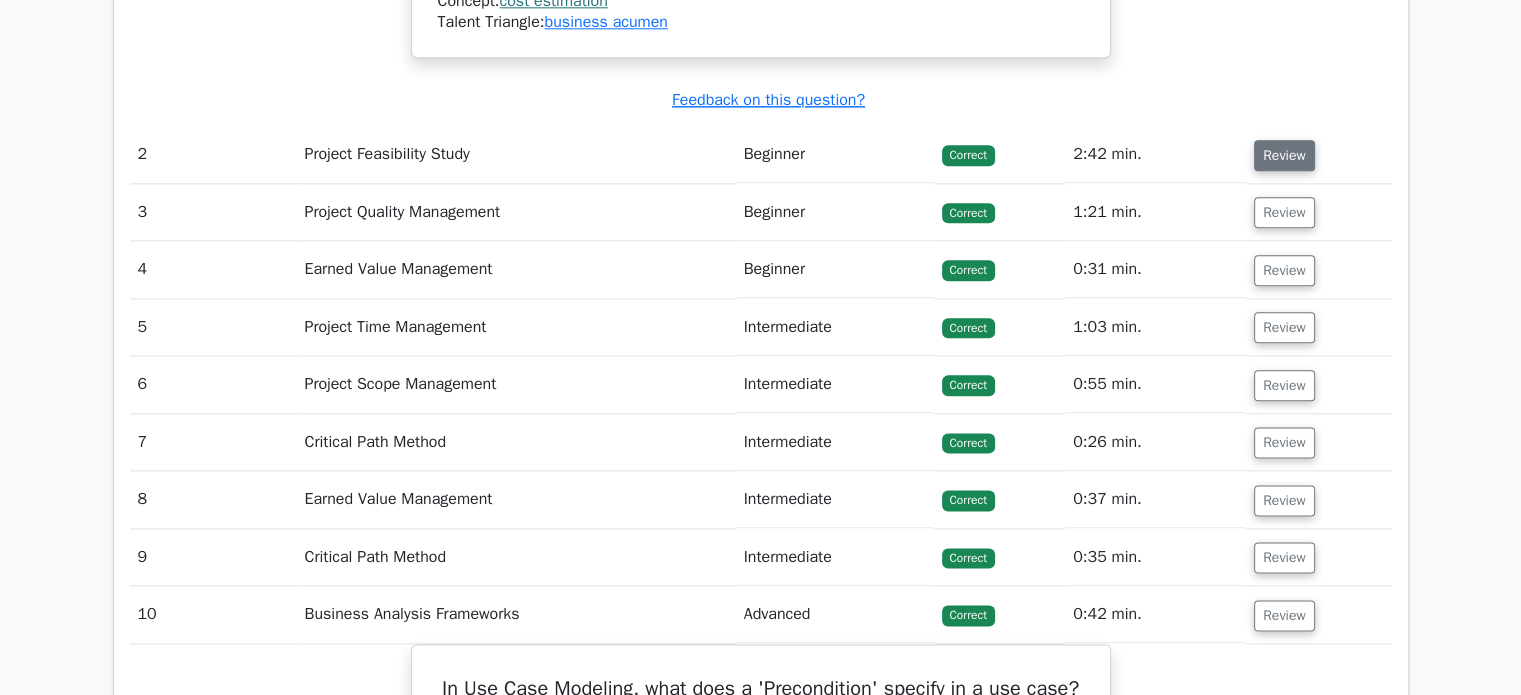 click on "Review" at bounding box center (1284, 155) 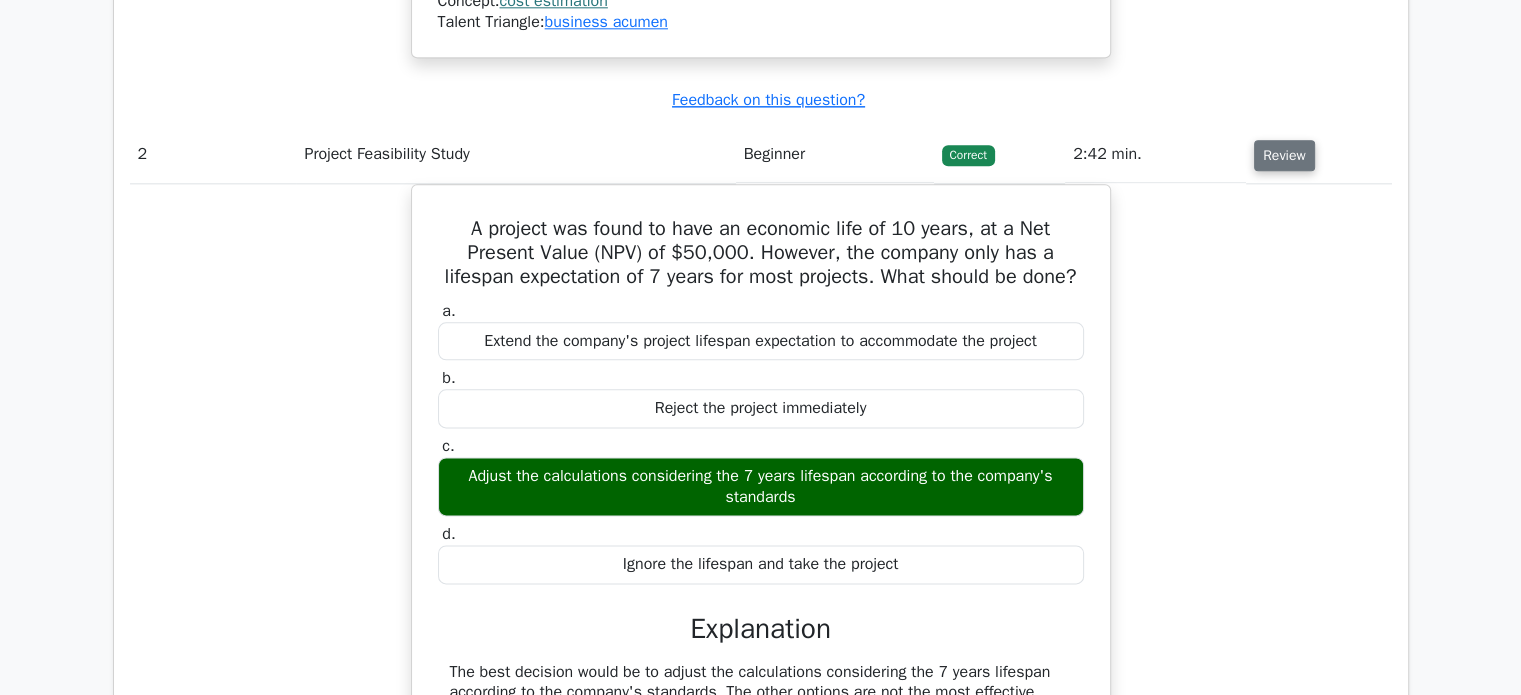 click on "Review" at bounding box center (1284, 155) 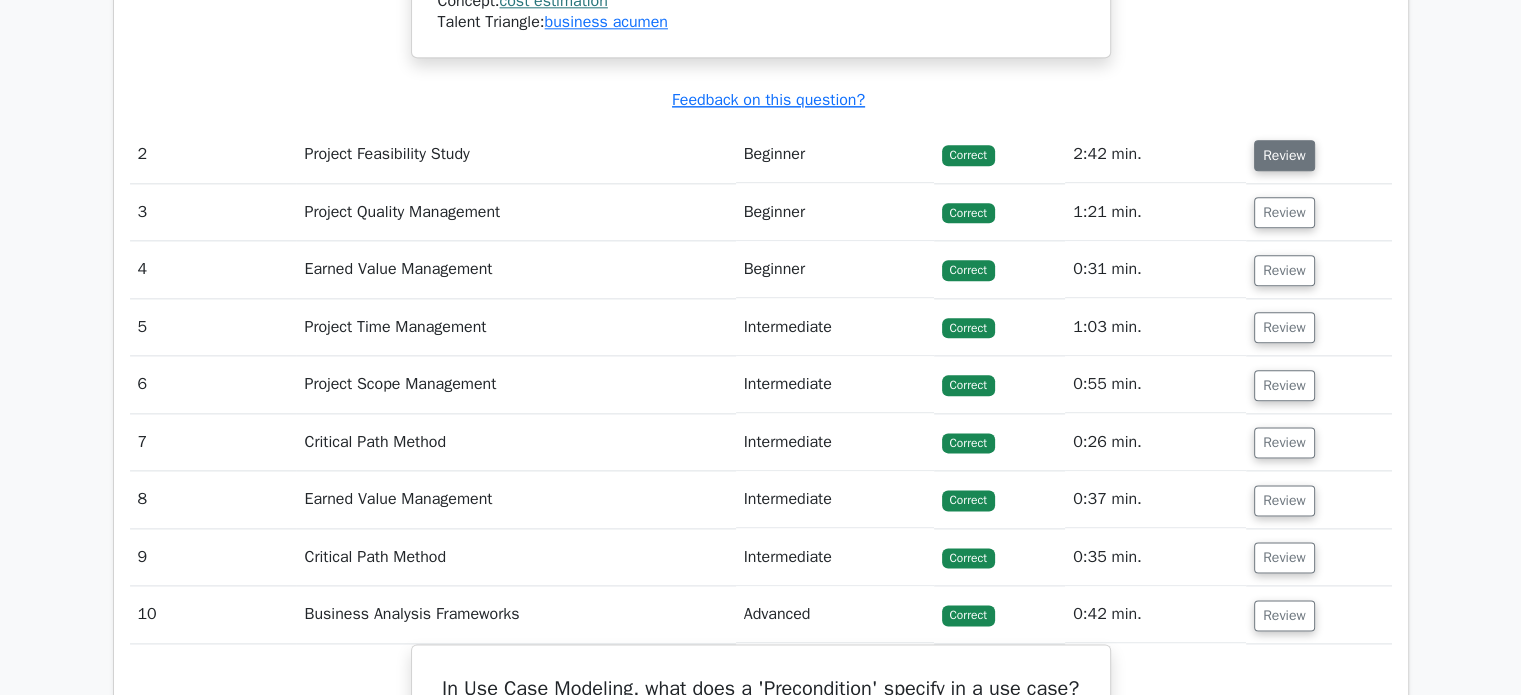 click on "Review" at bounding box center [1284, 155] 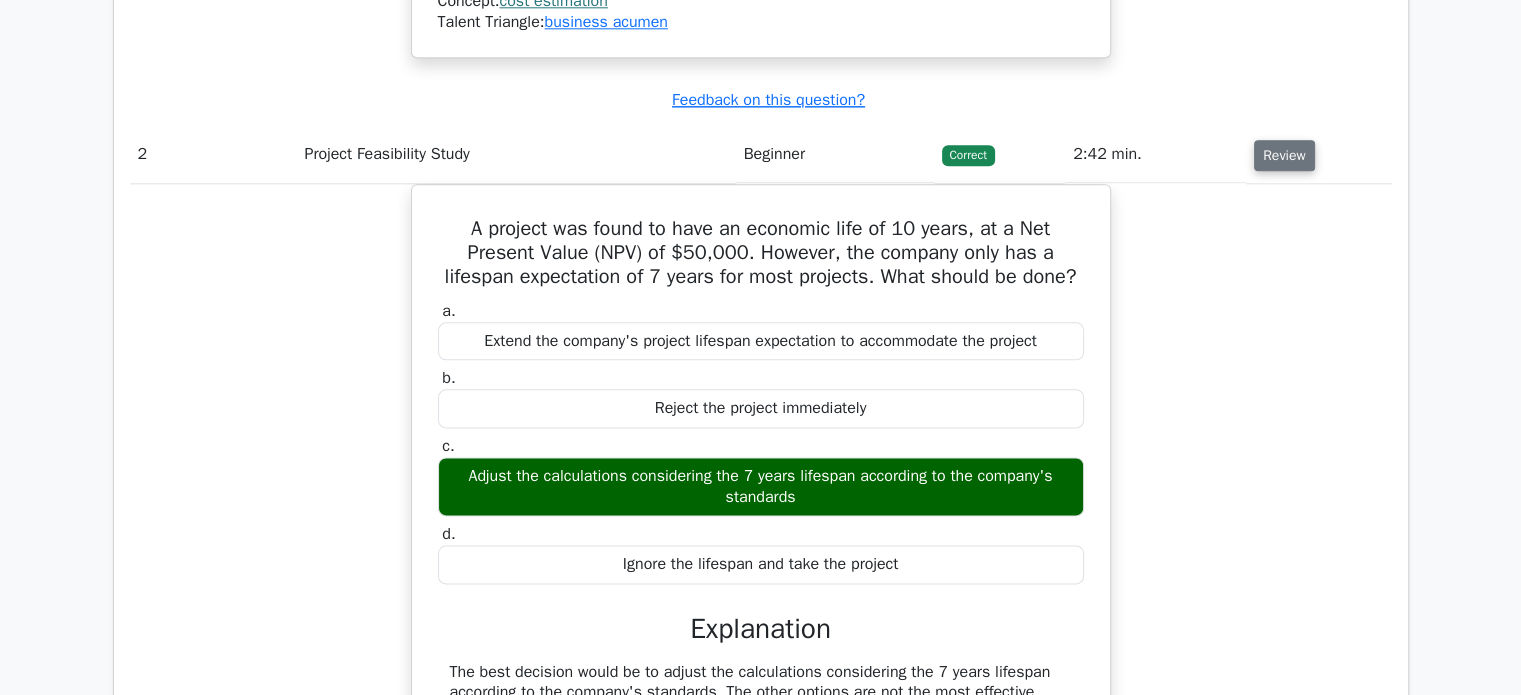 click on "Review" at bounding box center (1284, 155) 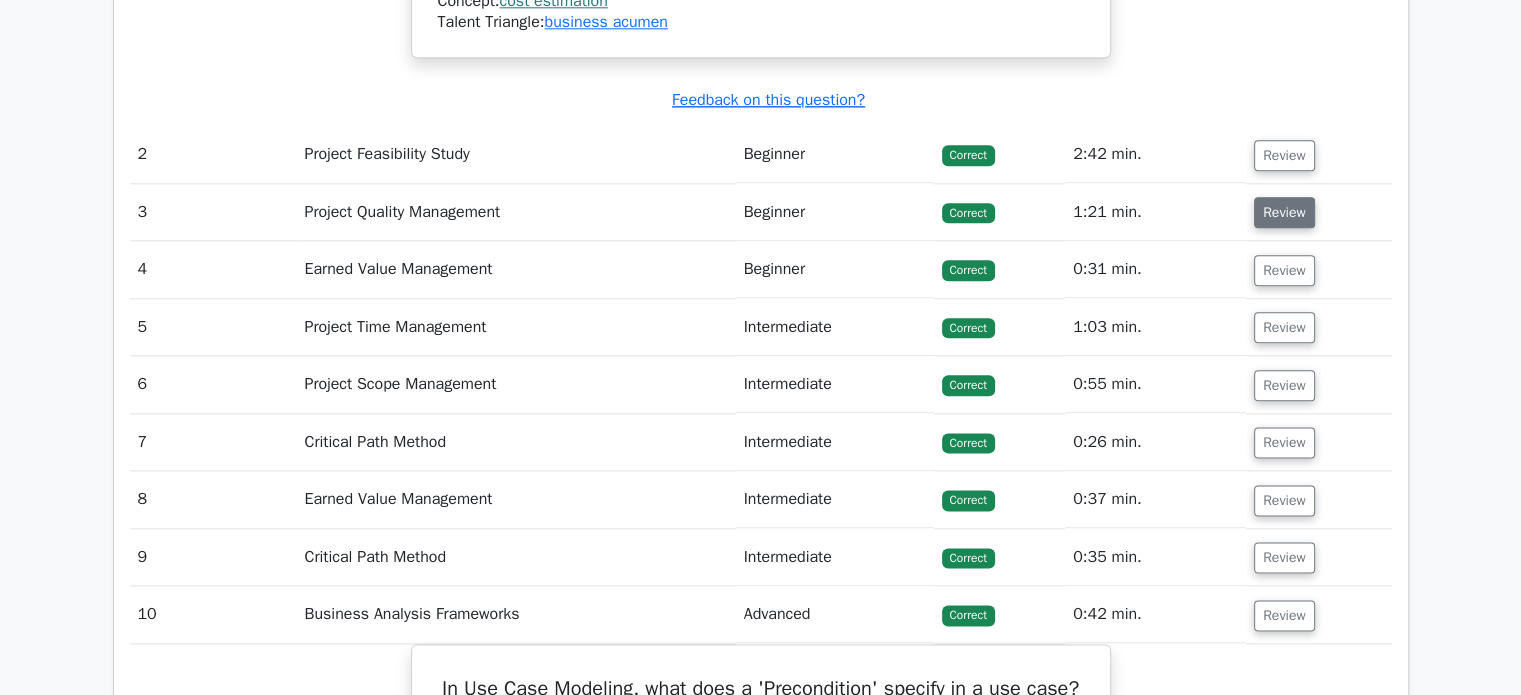click on "Review" at bounding box center [1284, 212] 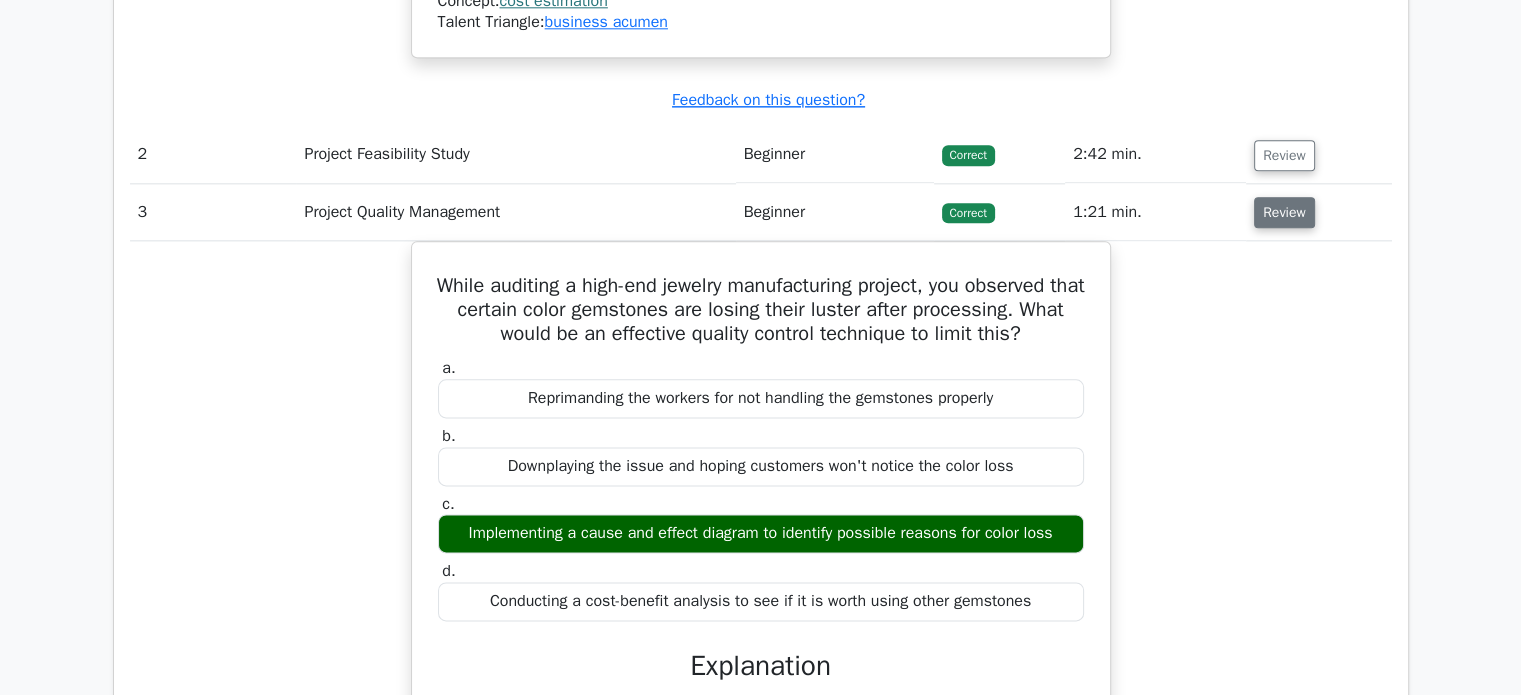 click on "Review" at bounding box center (1284, 212) 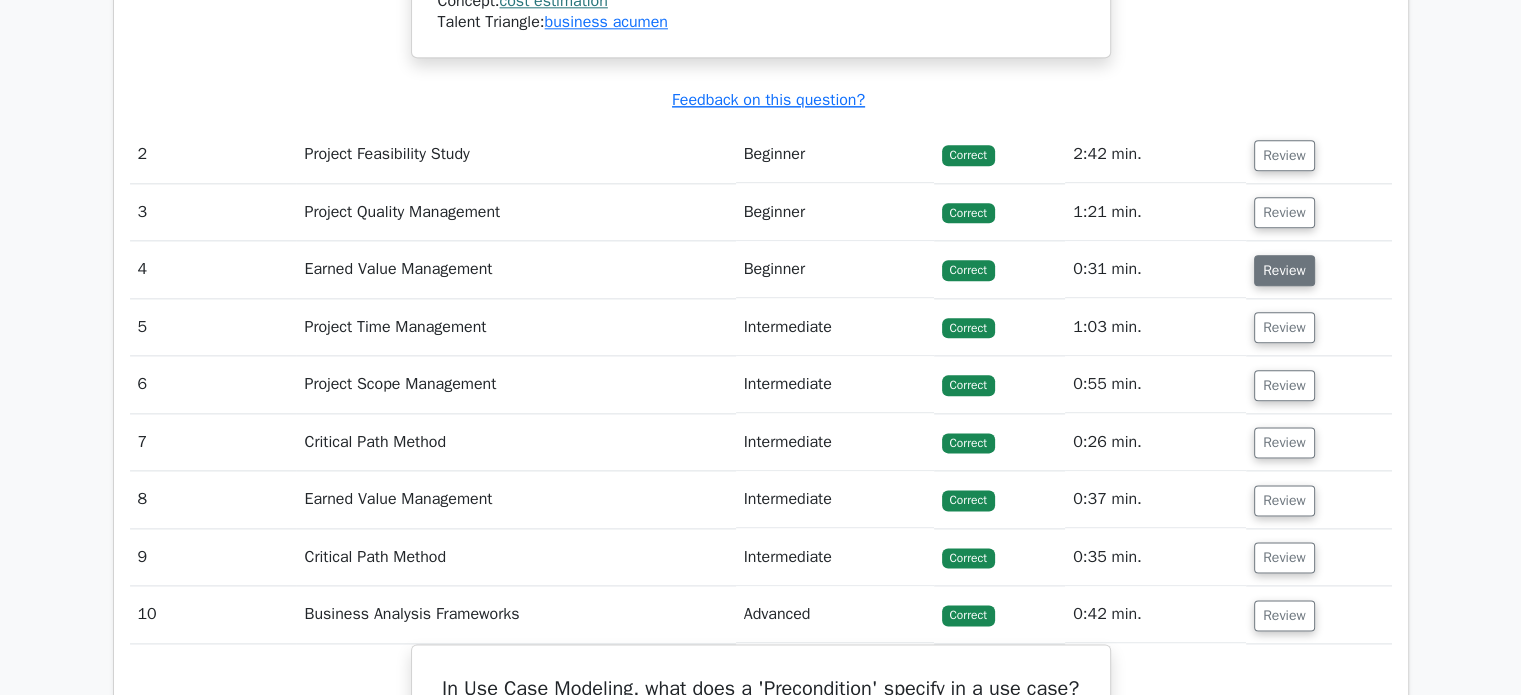 click on "Review" at bounding box center [1284, 270] 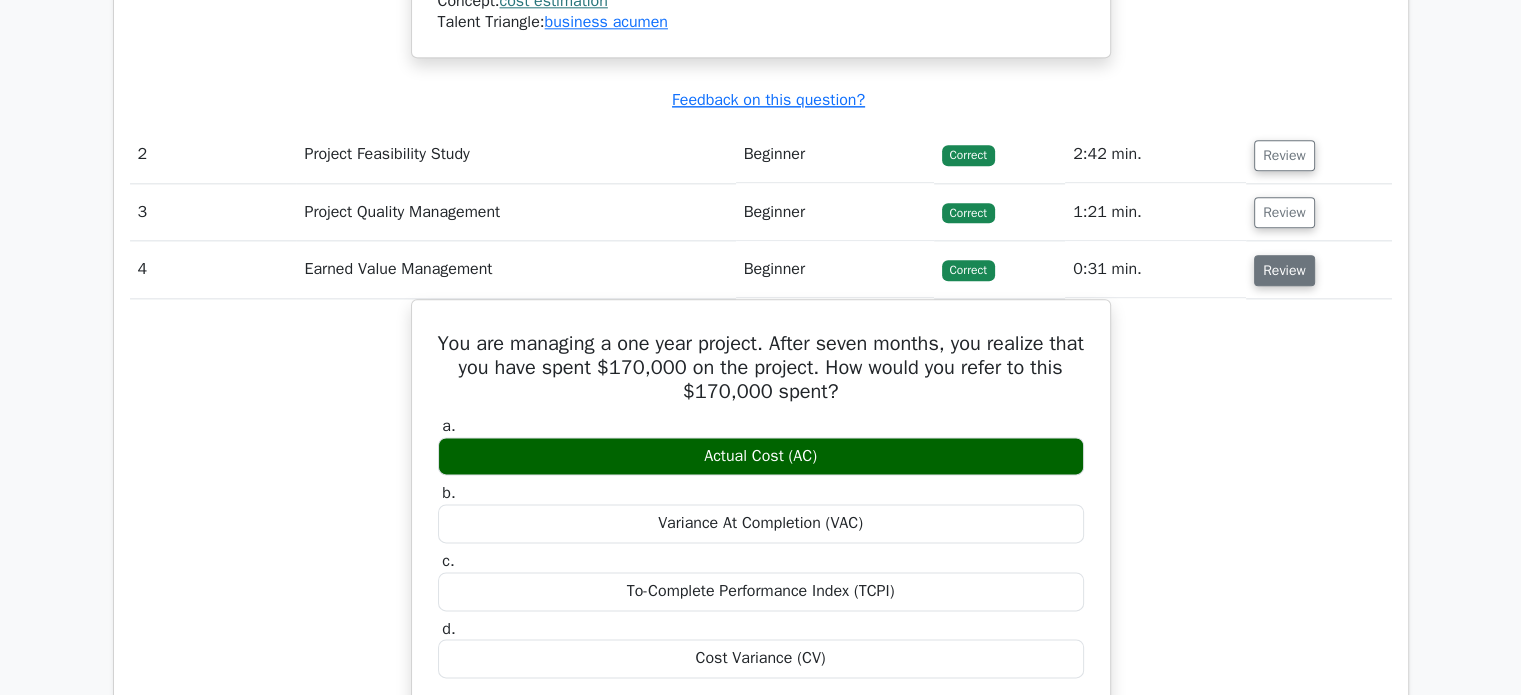 click on "Review" at bounding box center [1284, 270] 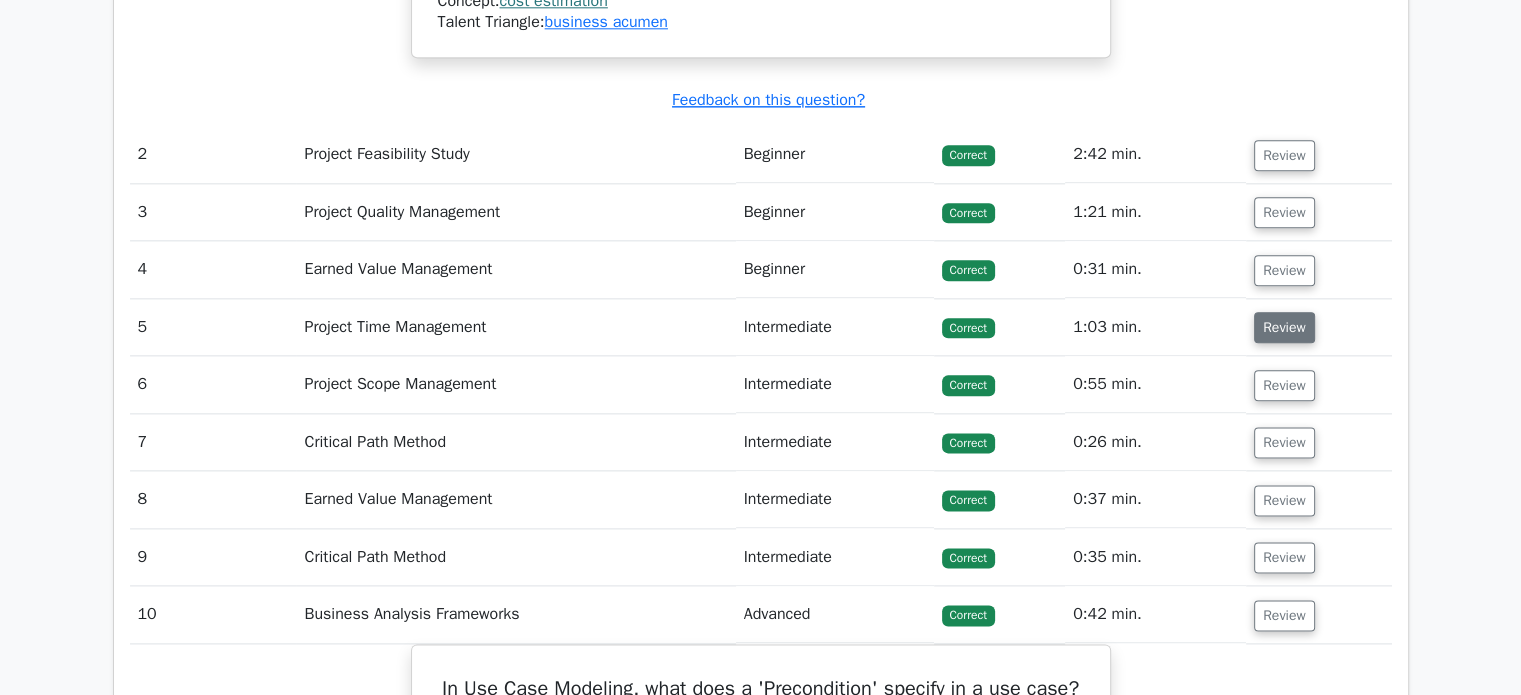 click on "Review" at bounding box center (1284, 327) 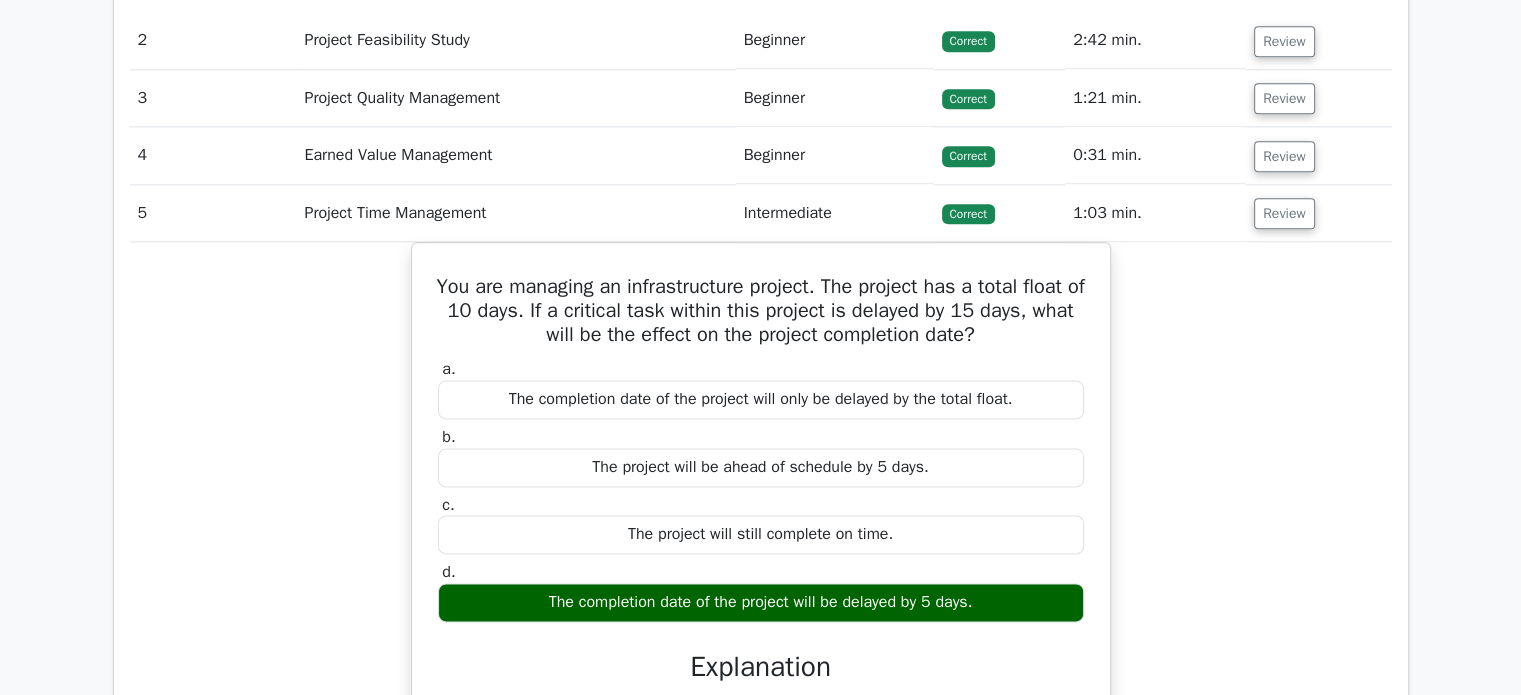 scroll, scrollTop: 2551, scrollLeft: 0, axis: vertical 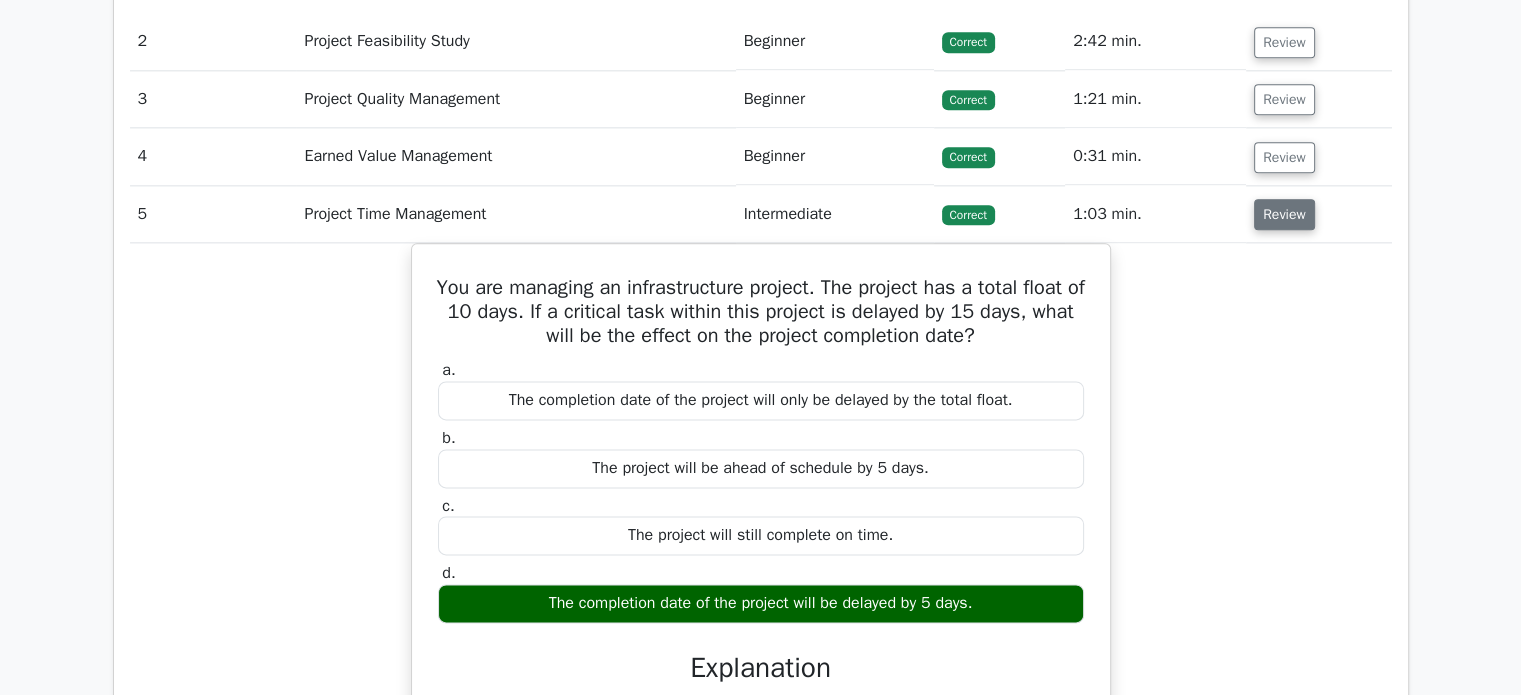 click on "Review" at bounding box center [1284, 214] 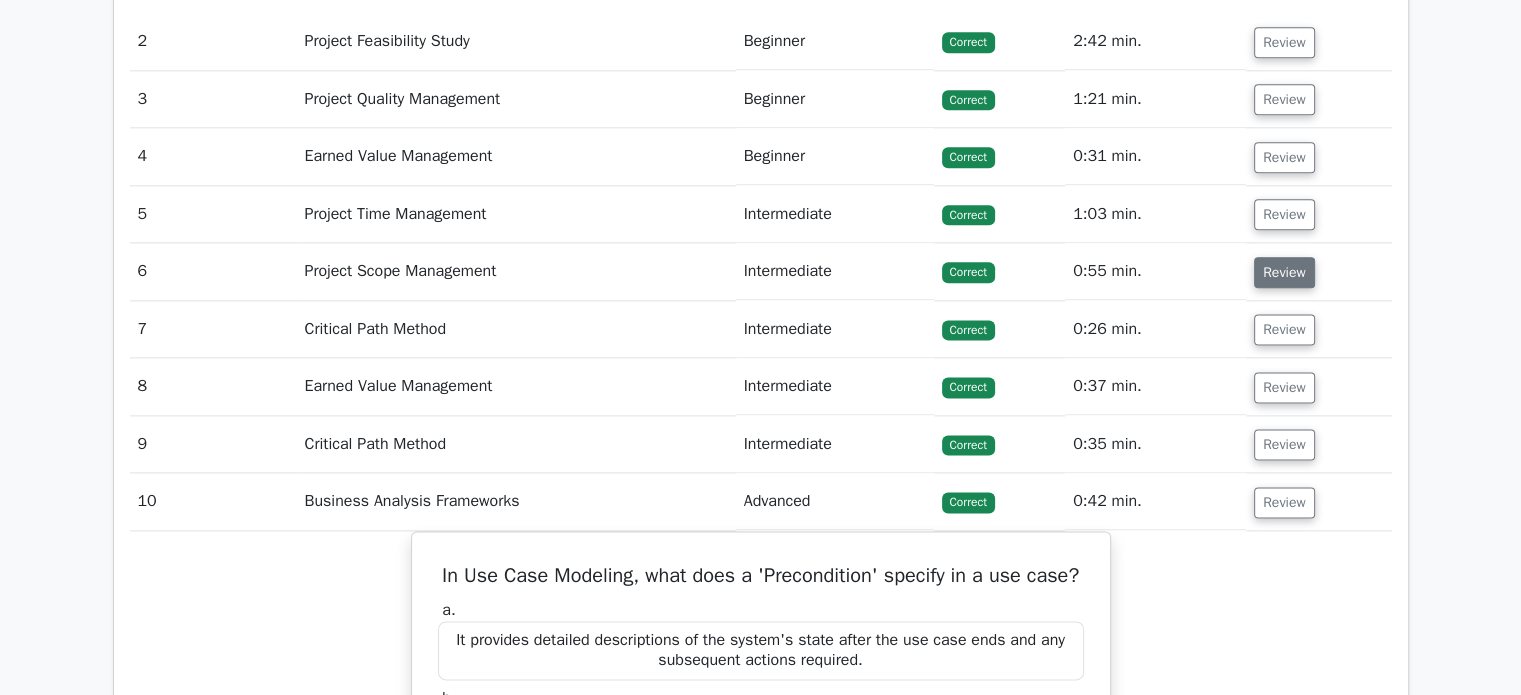 click on "Review" at bounding box center [1284, 272] 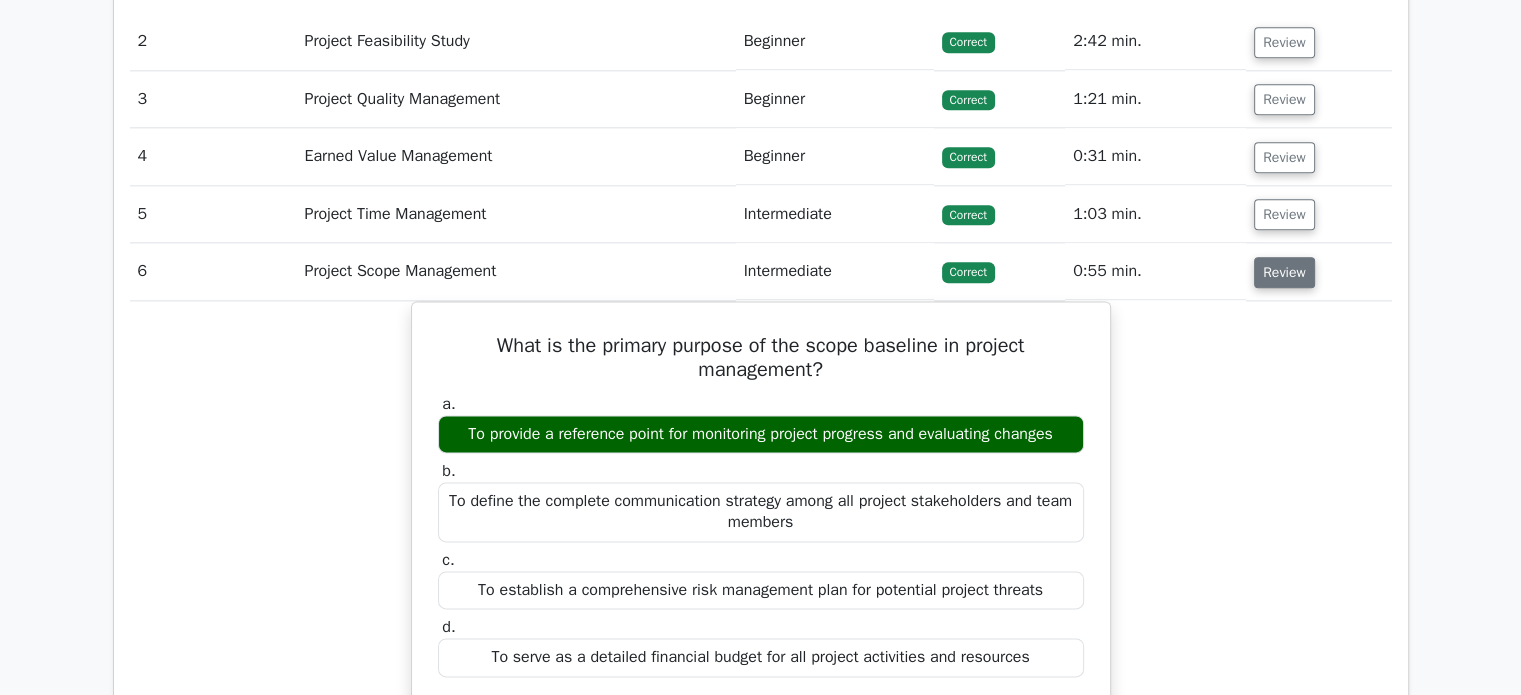 click on "Review" at bounding box center [1284, 272] 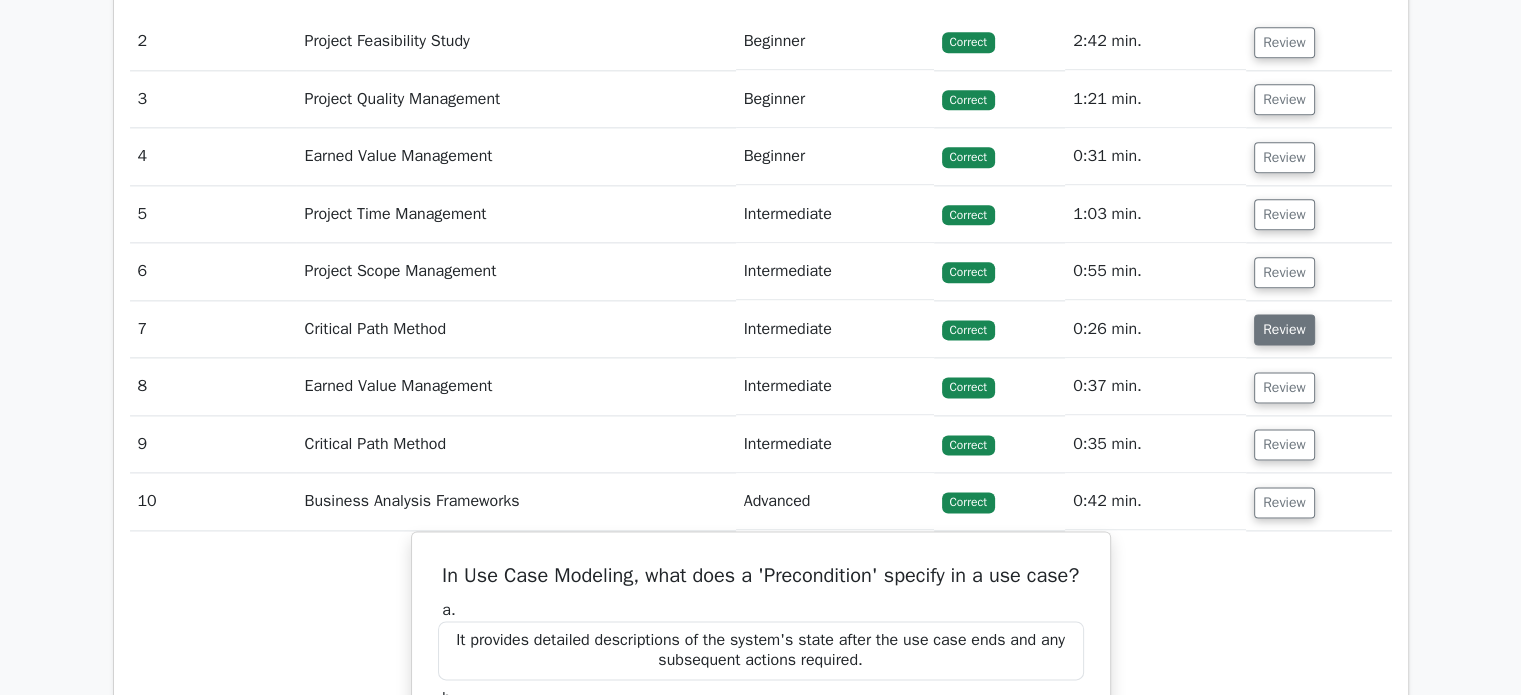 click on "Review" at bounding box center [1284, 329] 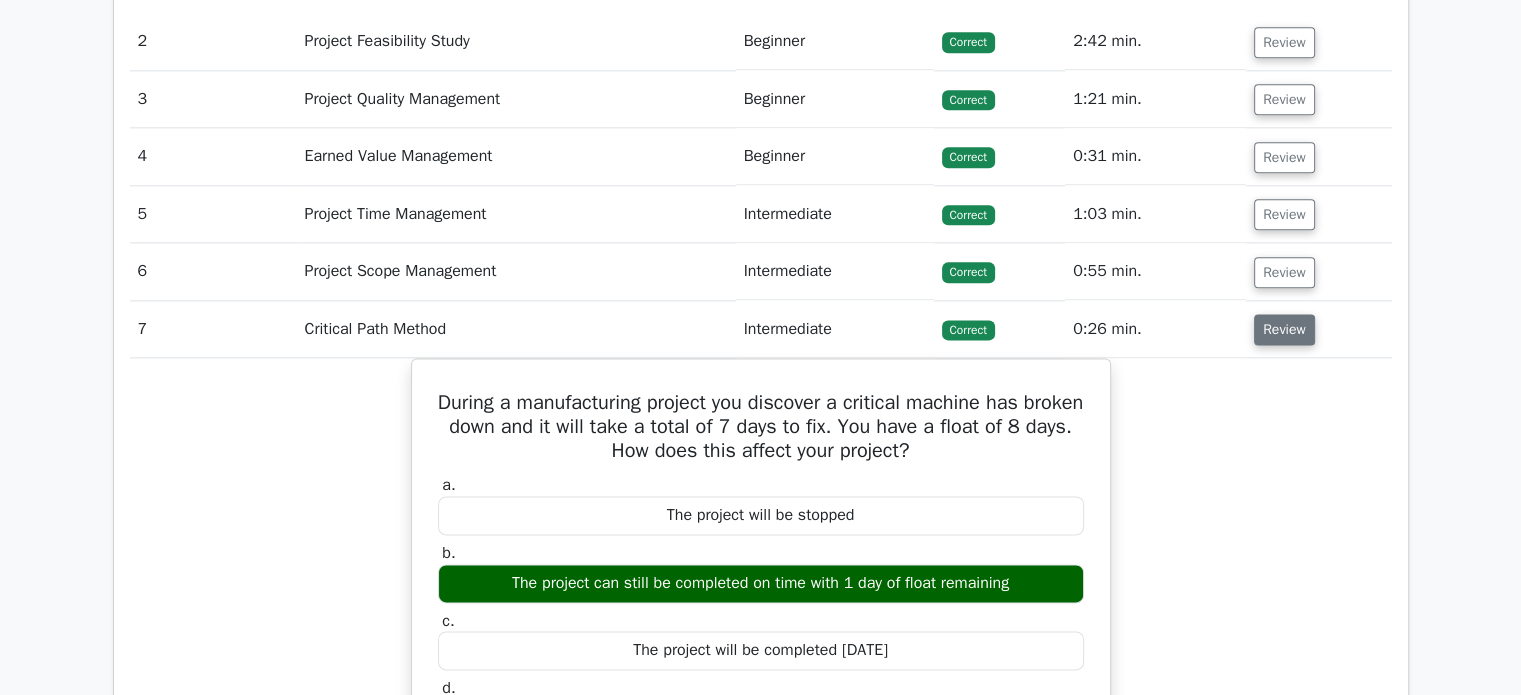 click on "Review" at bounding box center (1284, 329) 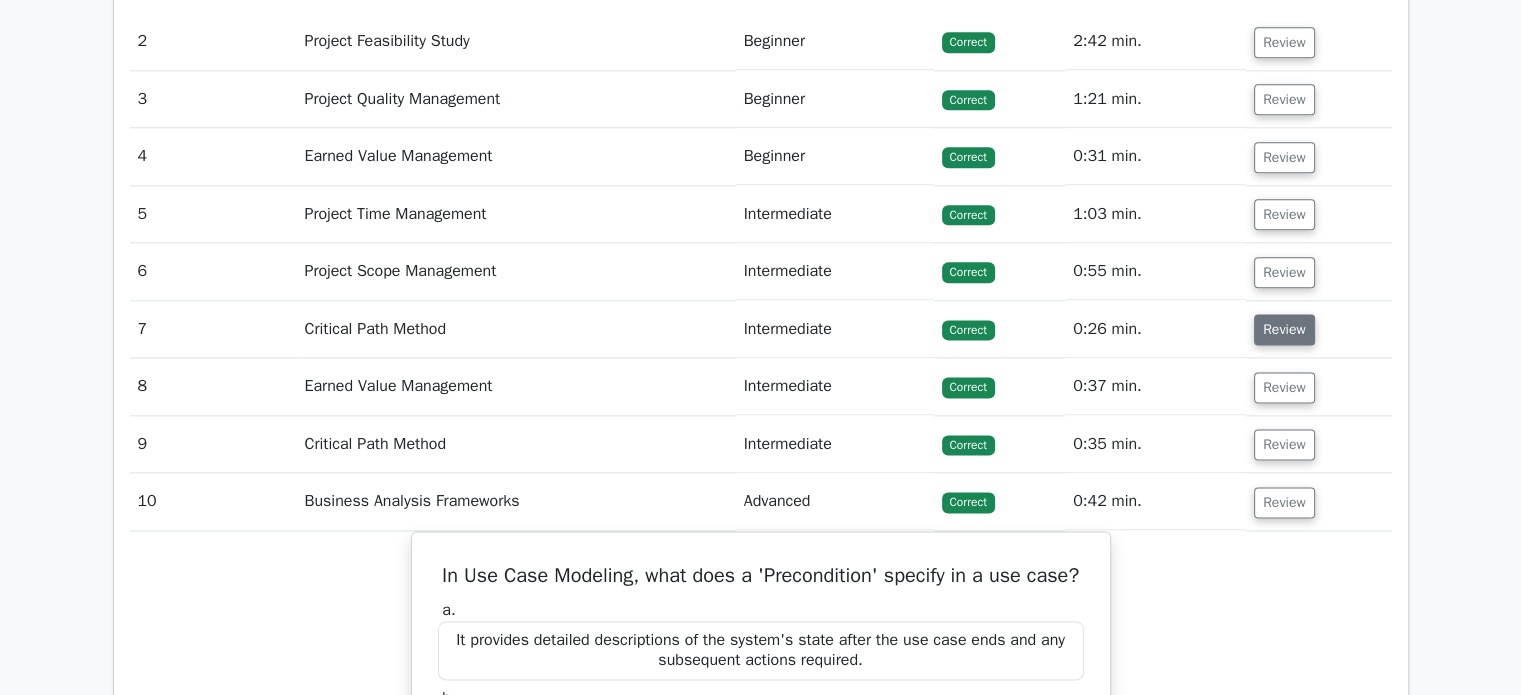 scroll, scrollTop: 2610, scrollLeft: 0, axis: vertical 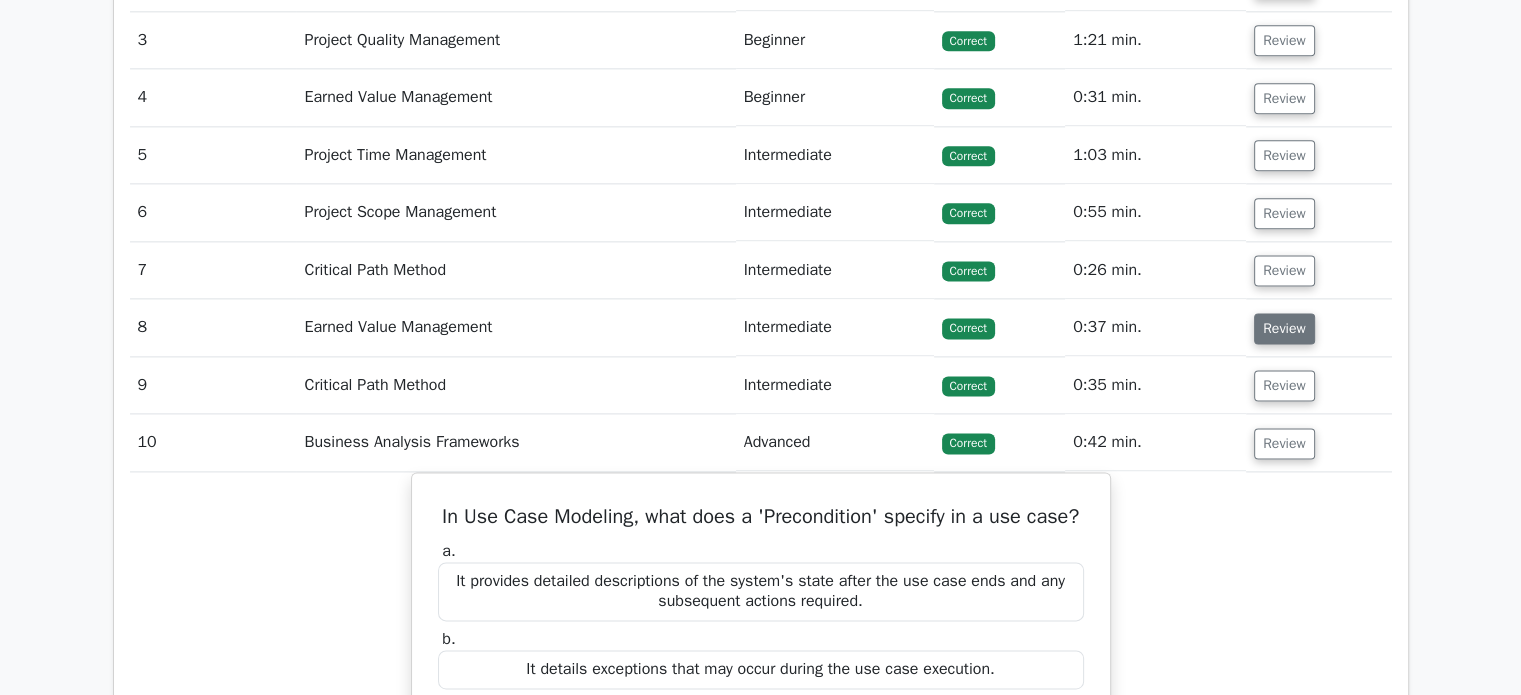 click on "Review" at bounding box center (1284, 328) 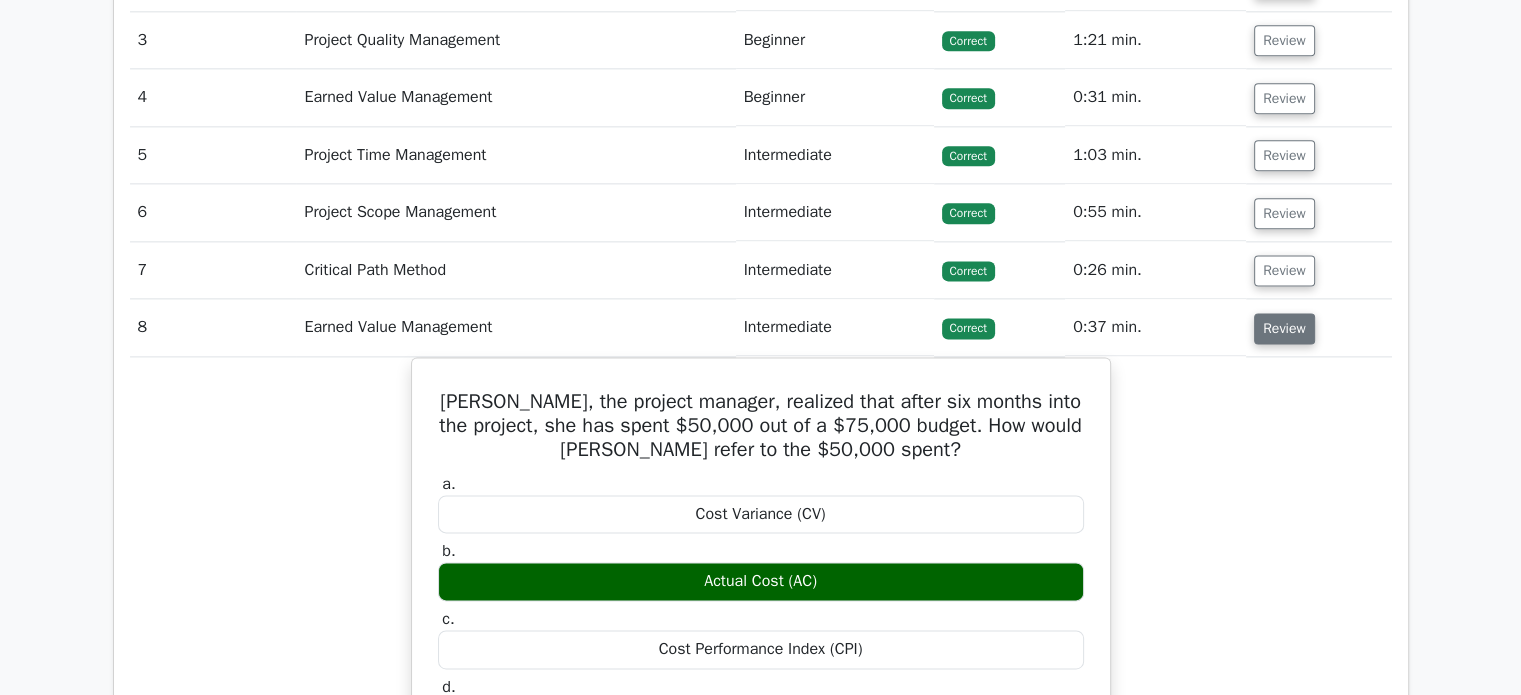 click on "Review" at bounding box center [1284, 328] 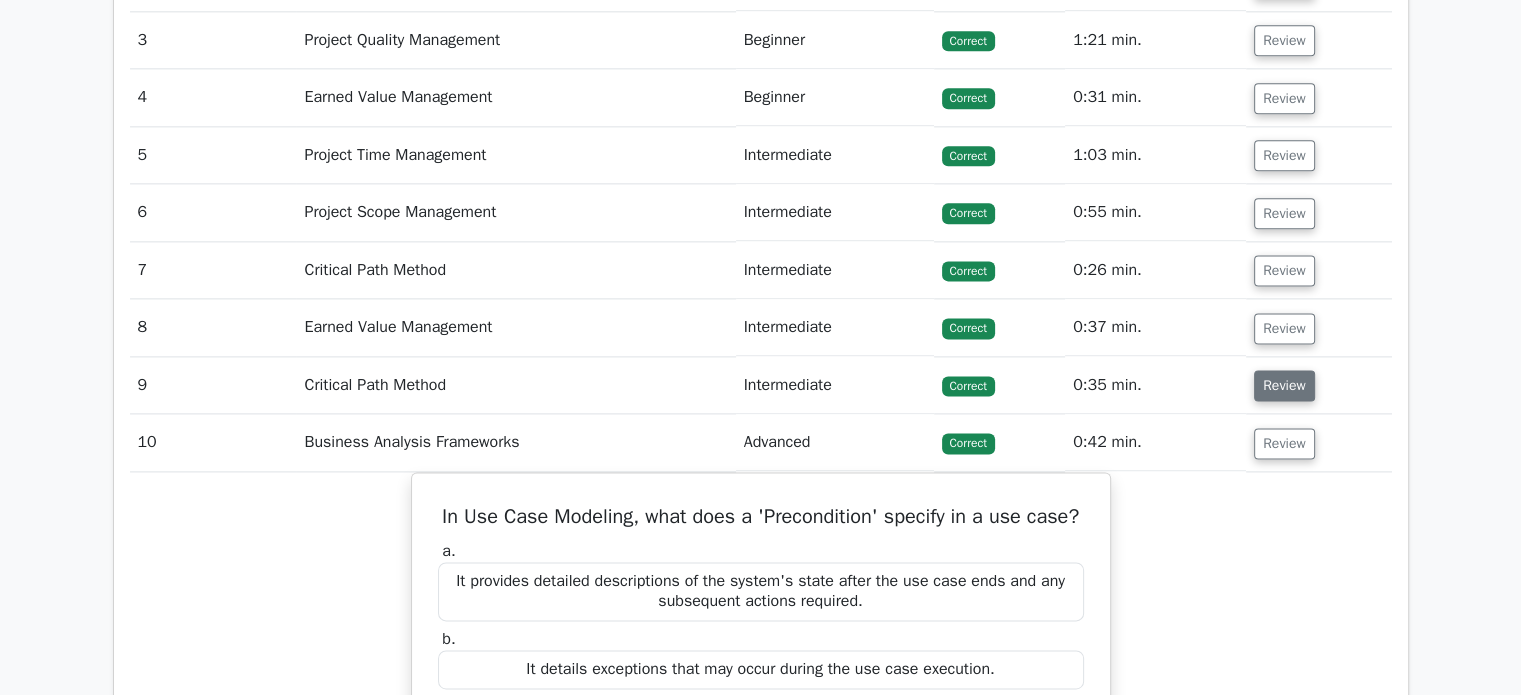 click on "Review" at bounding box center (1284, 385) 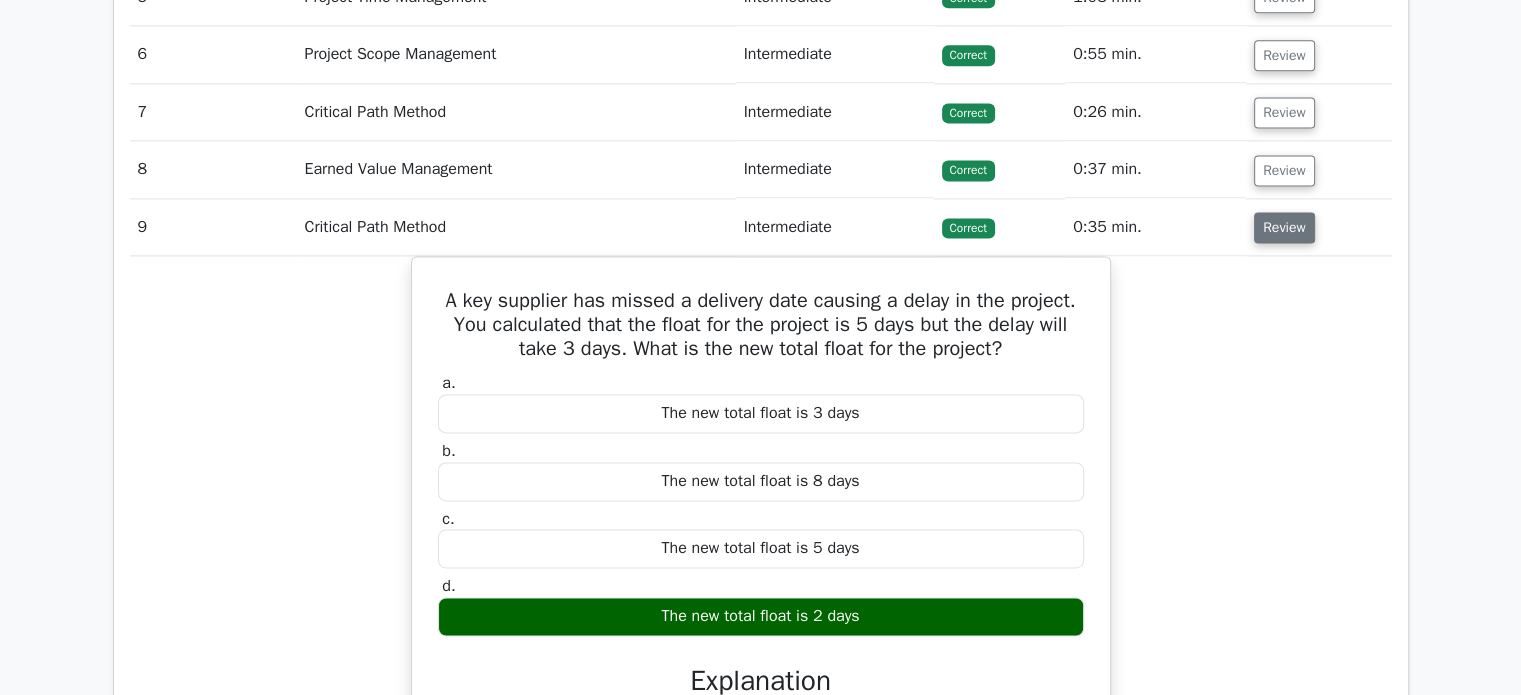 scroll, scrollTop: 2763, scrollLeft: 0, axis: vertical 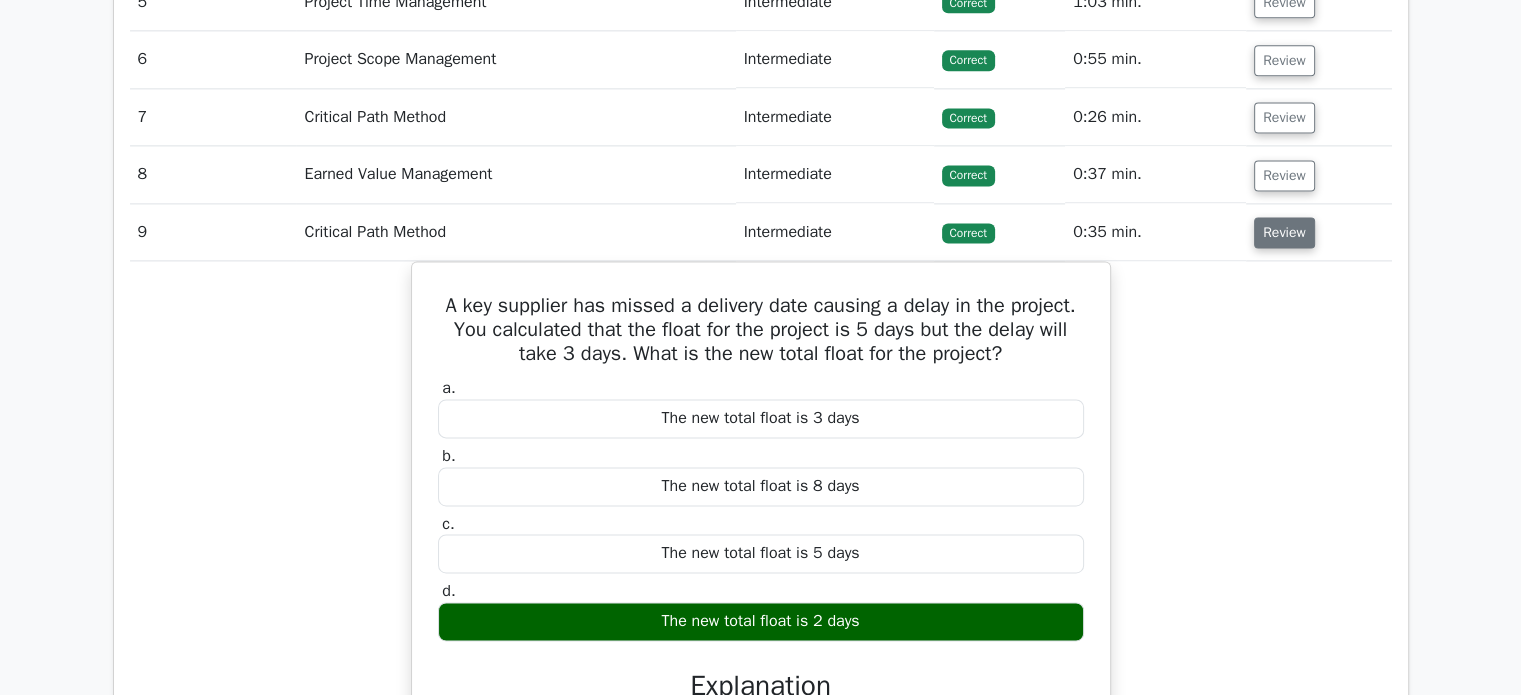 click on "Review" at bounding box center [1284, 232] 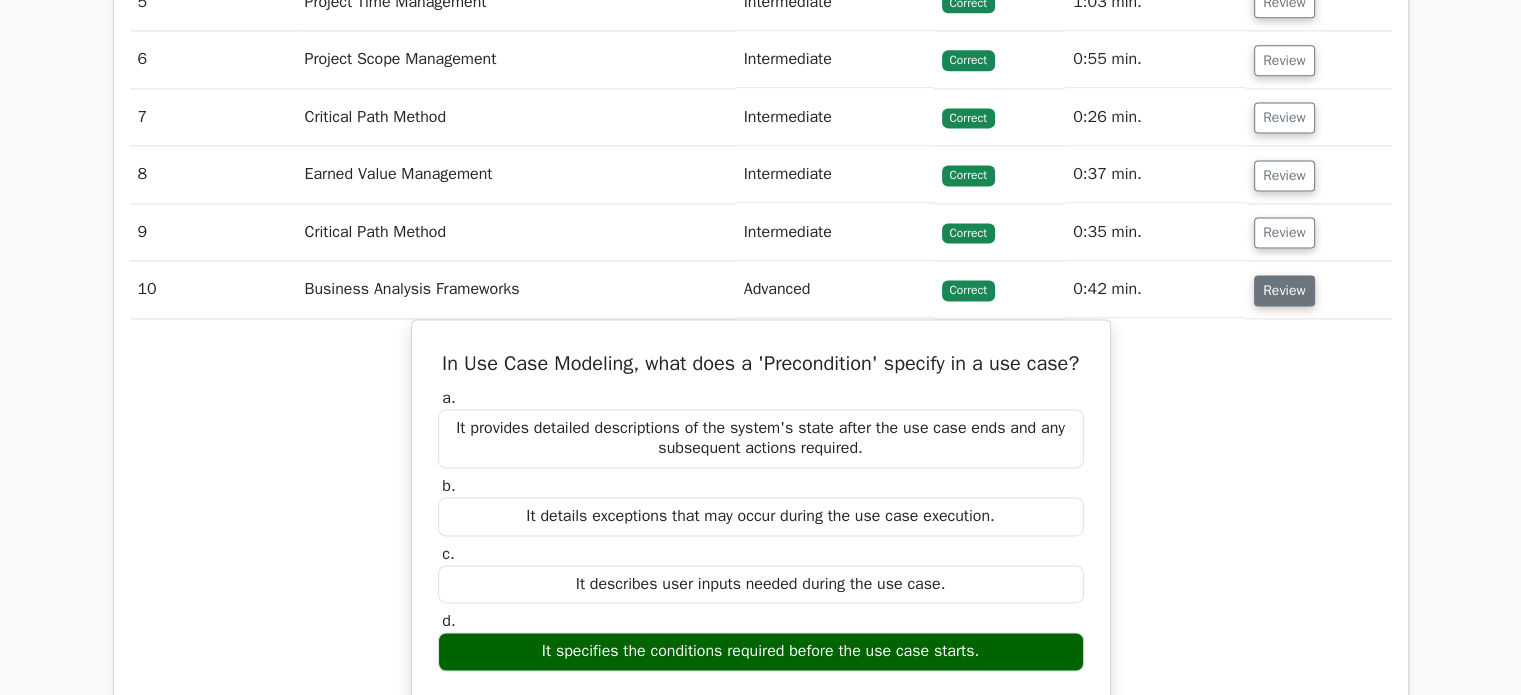 click on "Review" at bounding box center [1284, 290] 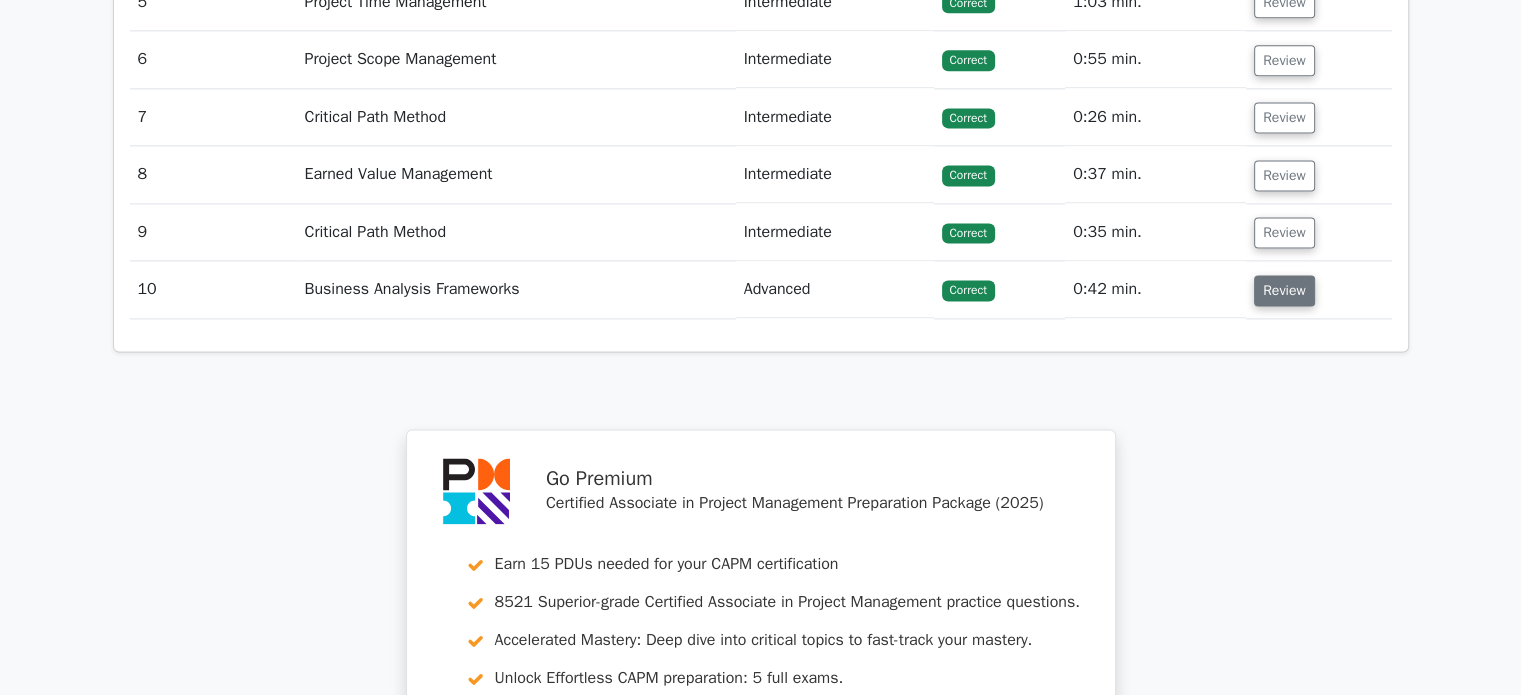 click on "Review" at bounding box center (1284, 290) 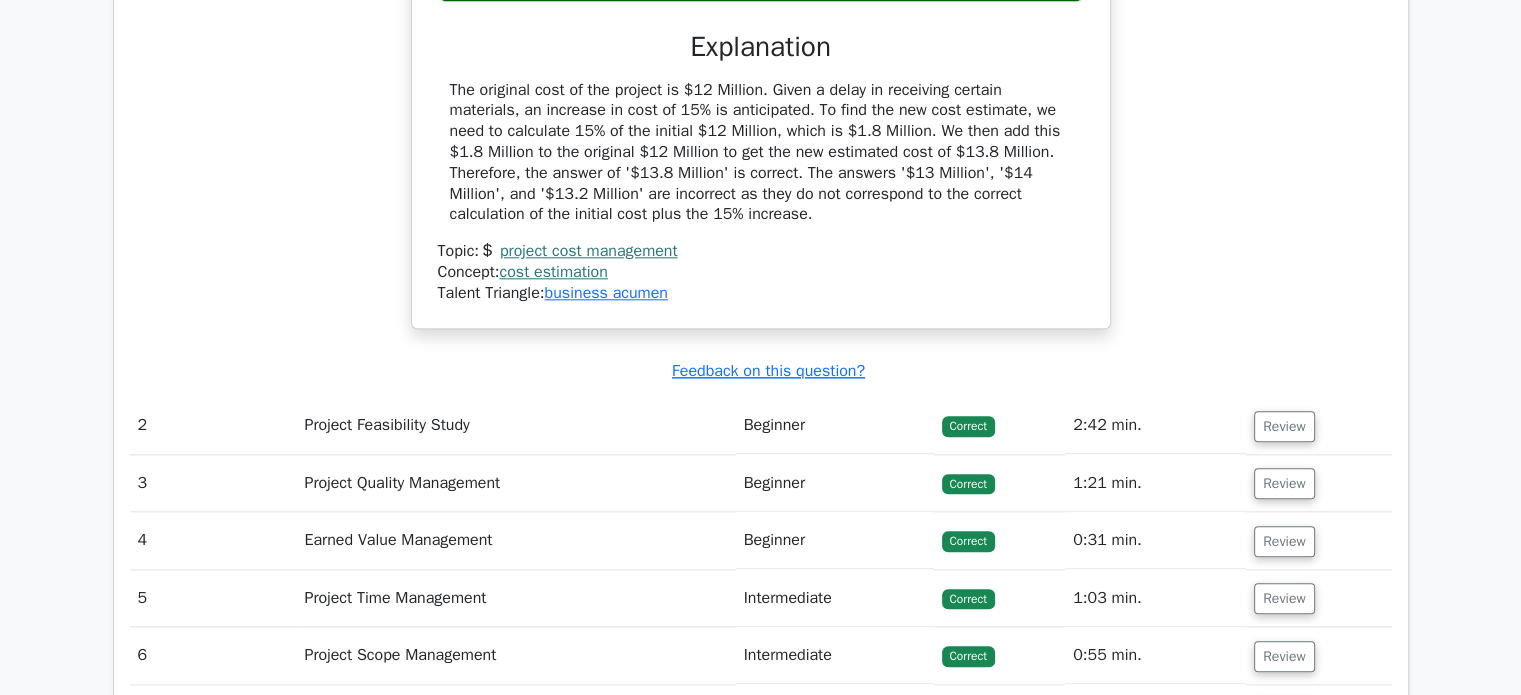 scroll, scrollTop: 2168, scrollLeft: 0, axis: vertical 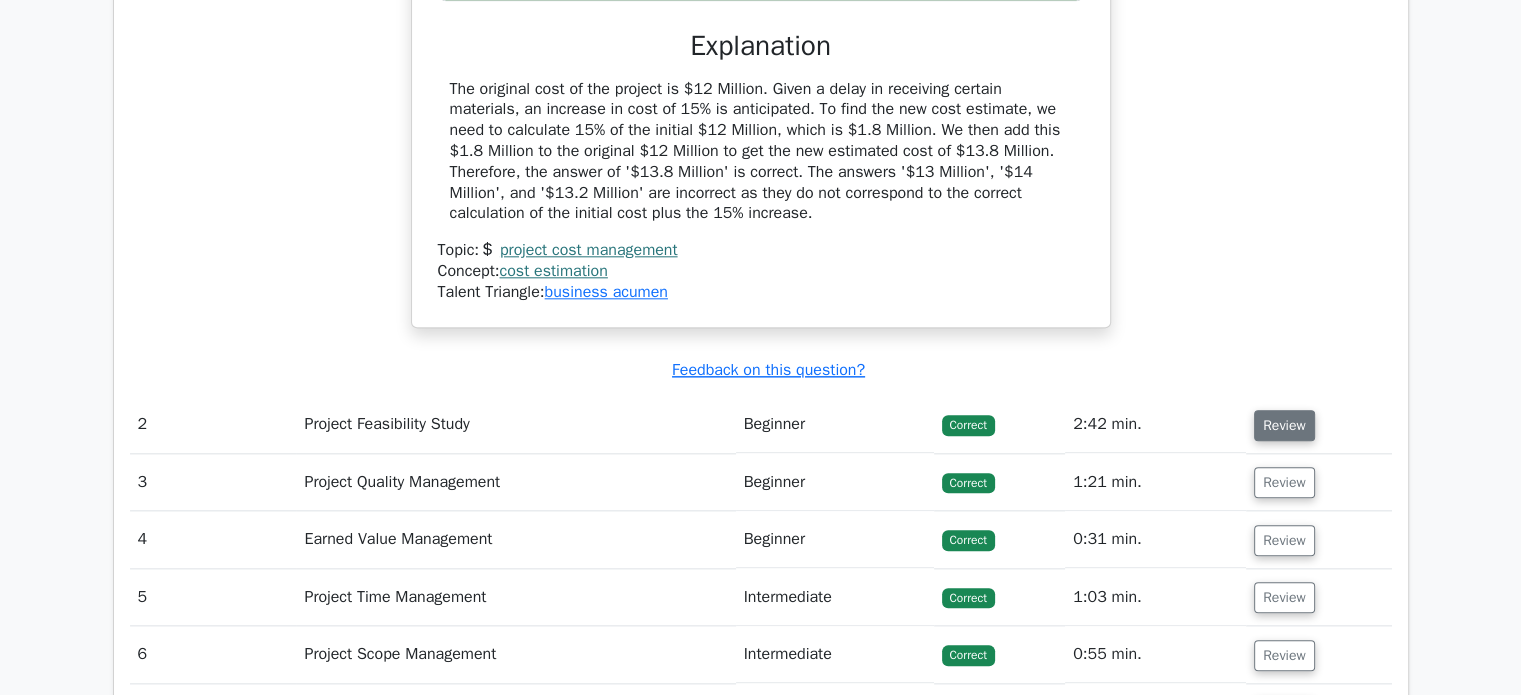 click on "Review" at bounding box center (1284, 425) 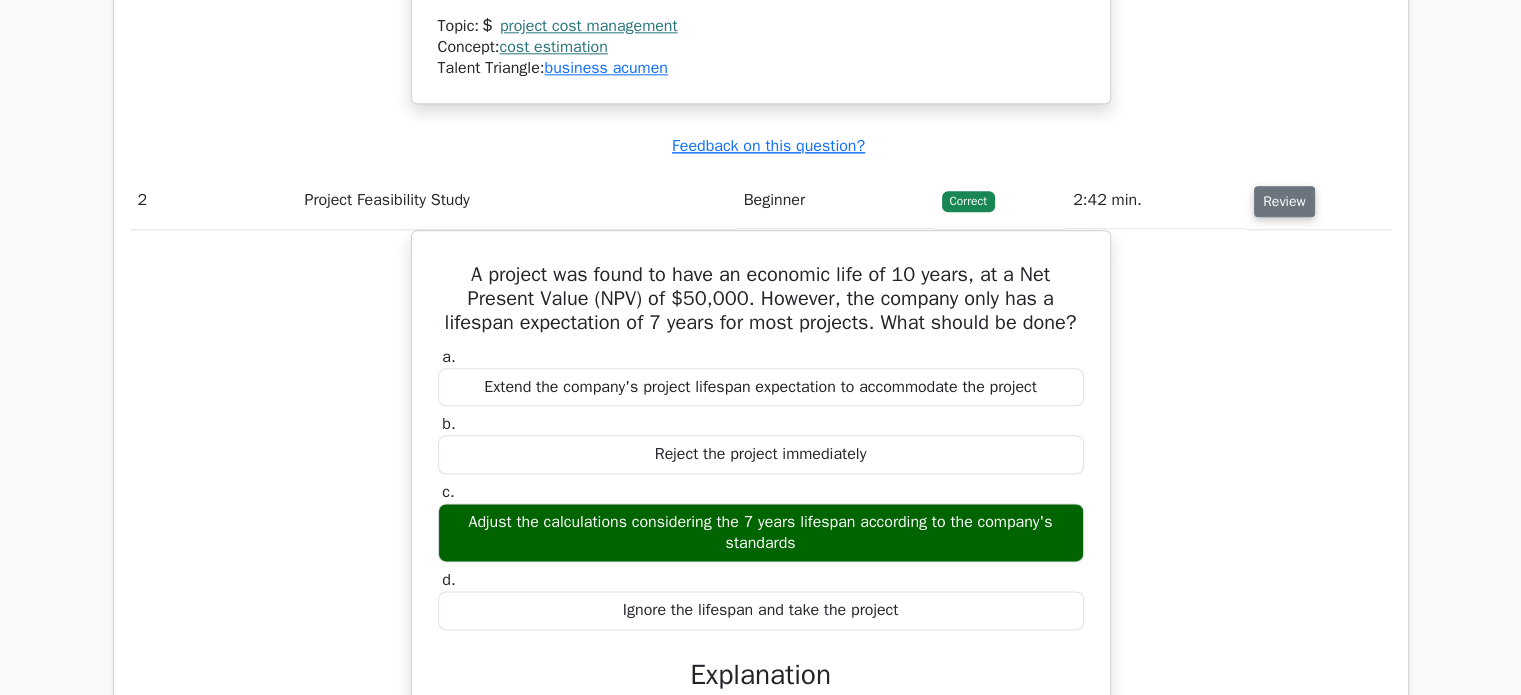 scroll, scrollTop: 2390, scrollLeft: 0, axis: vertical 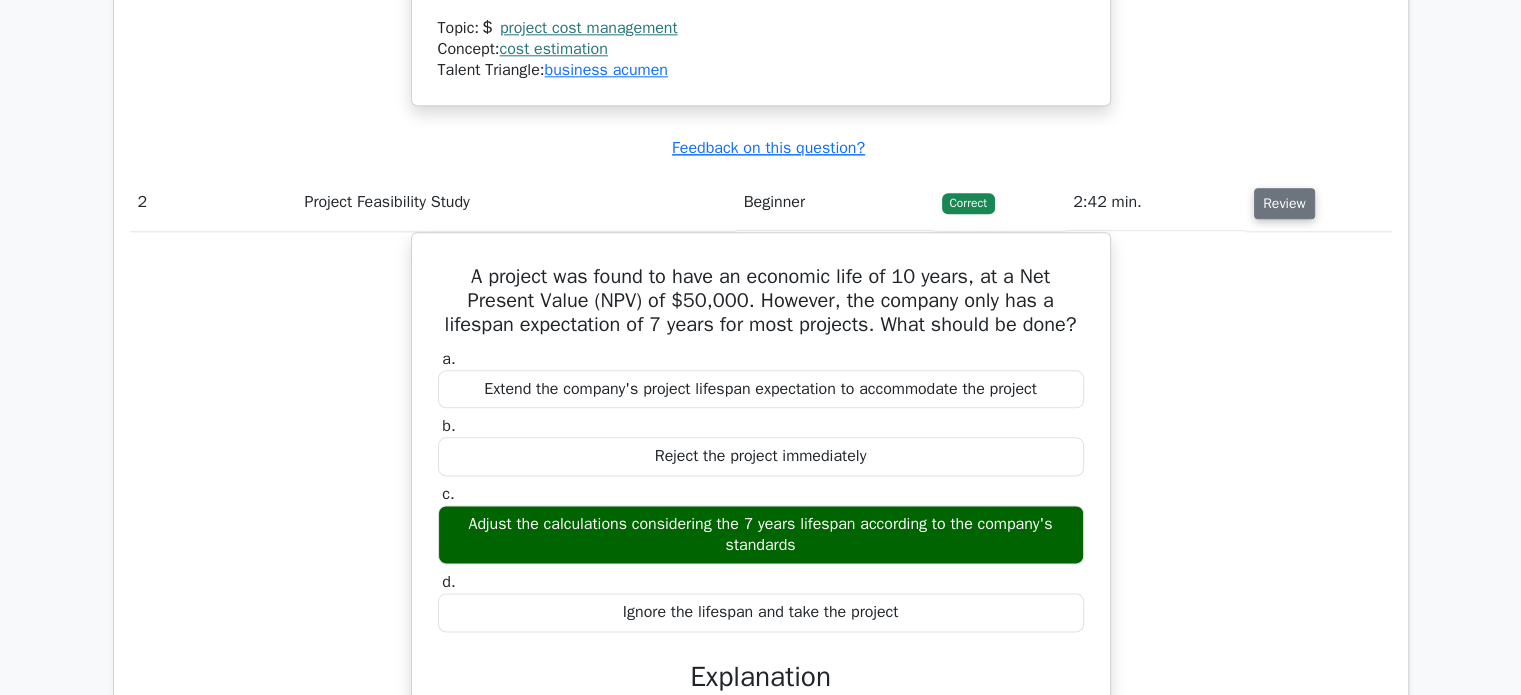 click on "Review" at bounding box center (1284, 203) 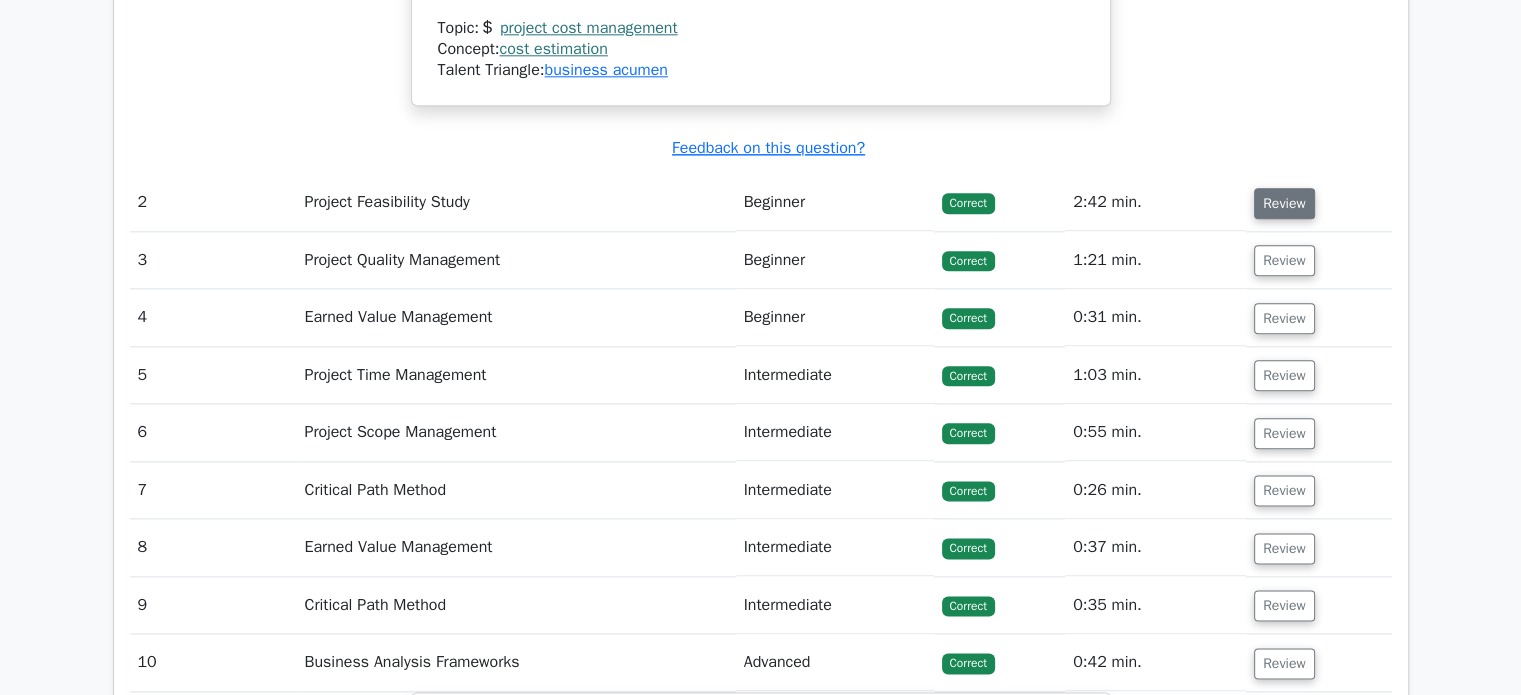 click on "Review" at bounding box center (1284, 203) 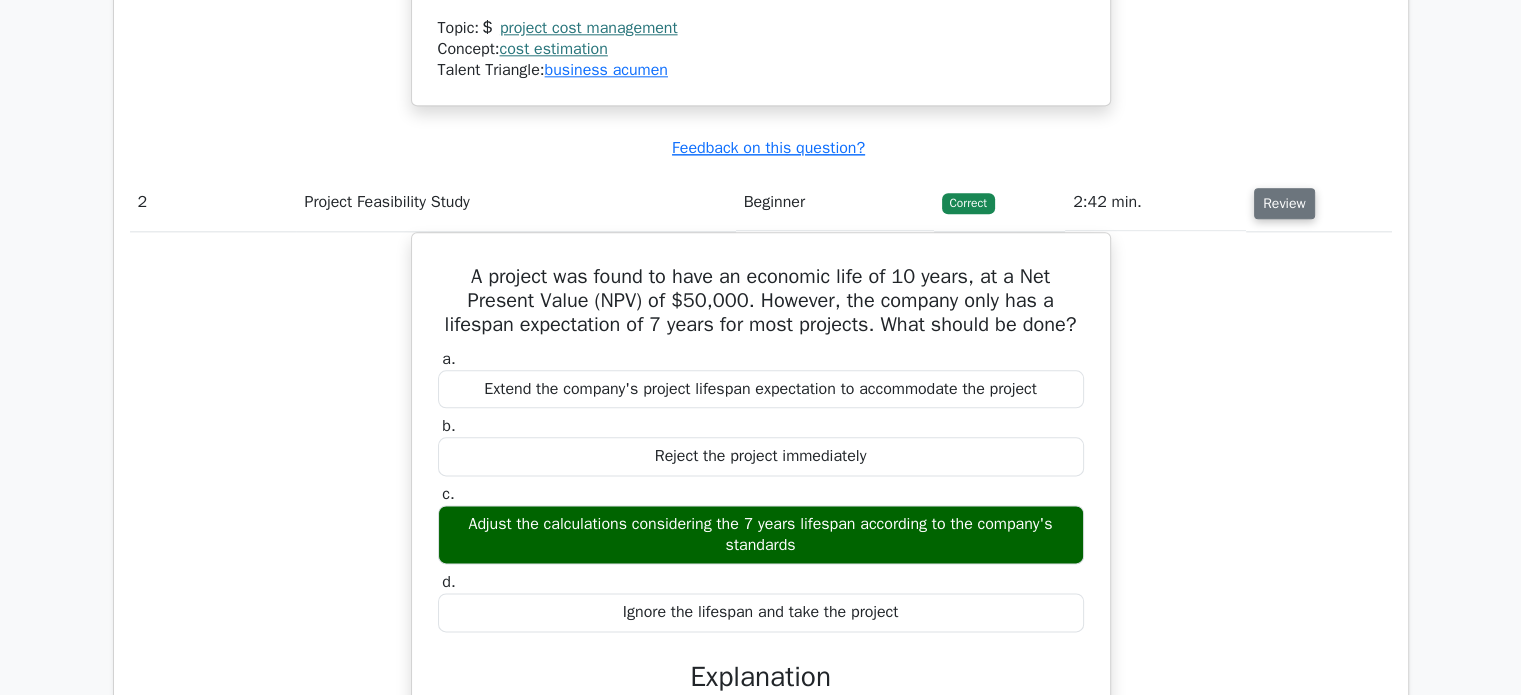 click on "Review" at bounding box center [1284, 203] 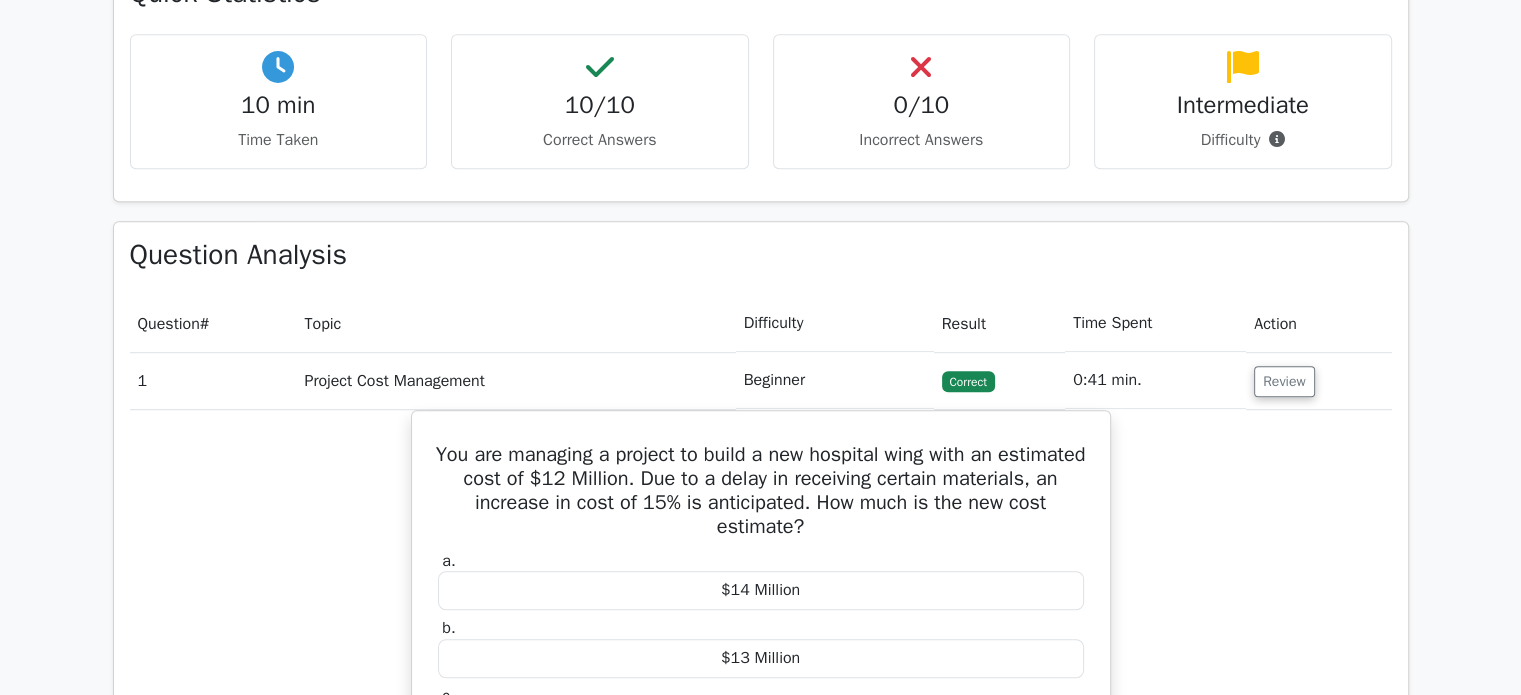 scroll, scrollTop: 1326, scrollLeft: 0, axis: vertical 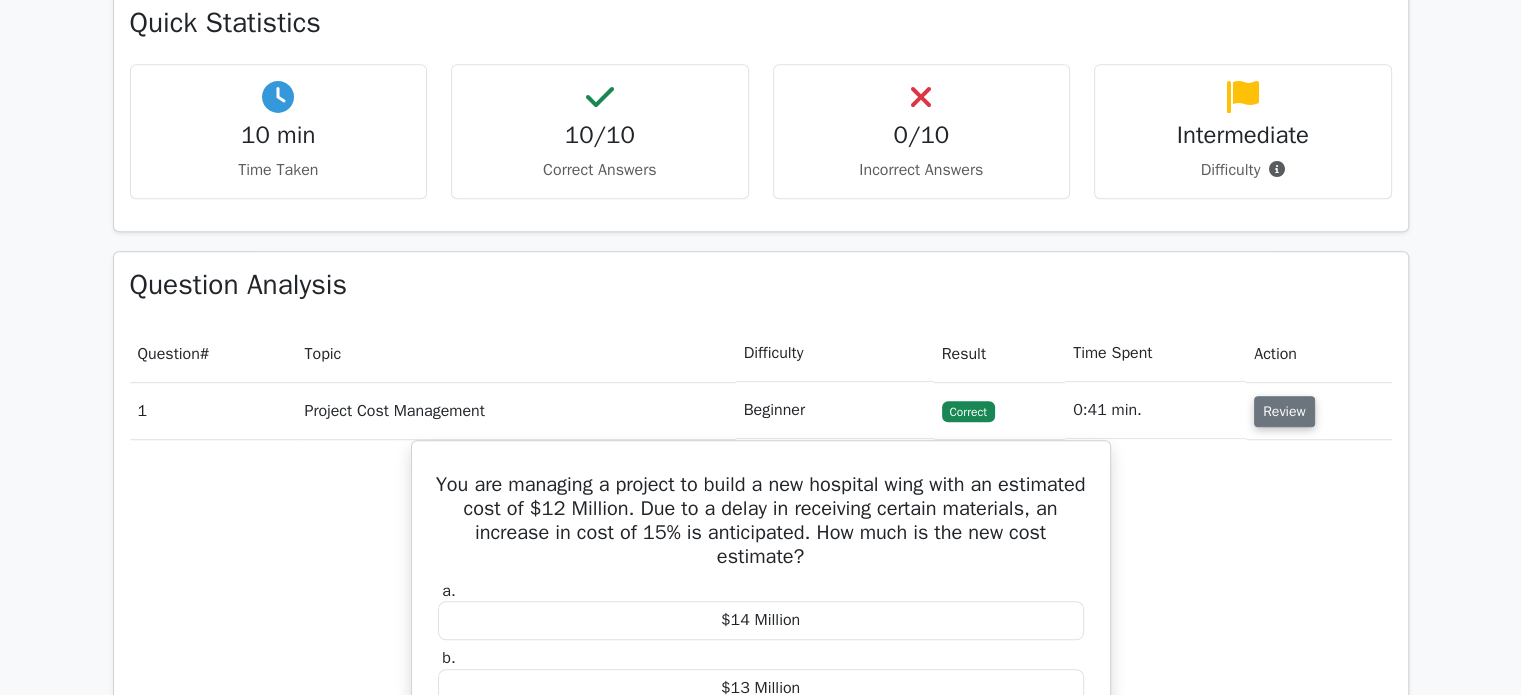 click on "Review" at bounding box center (1284, 411) 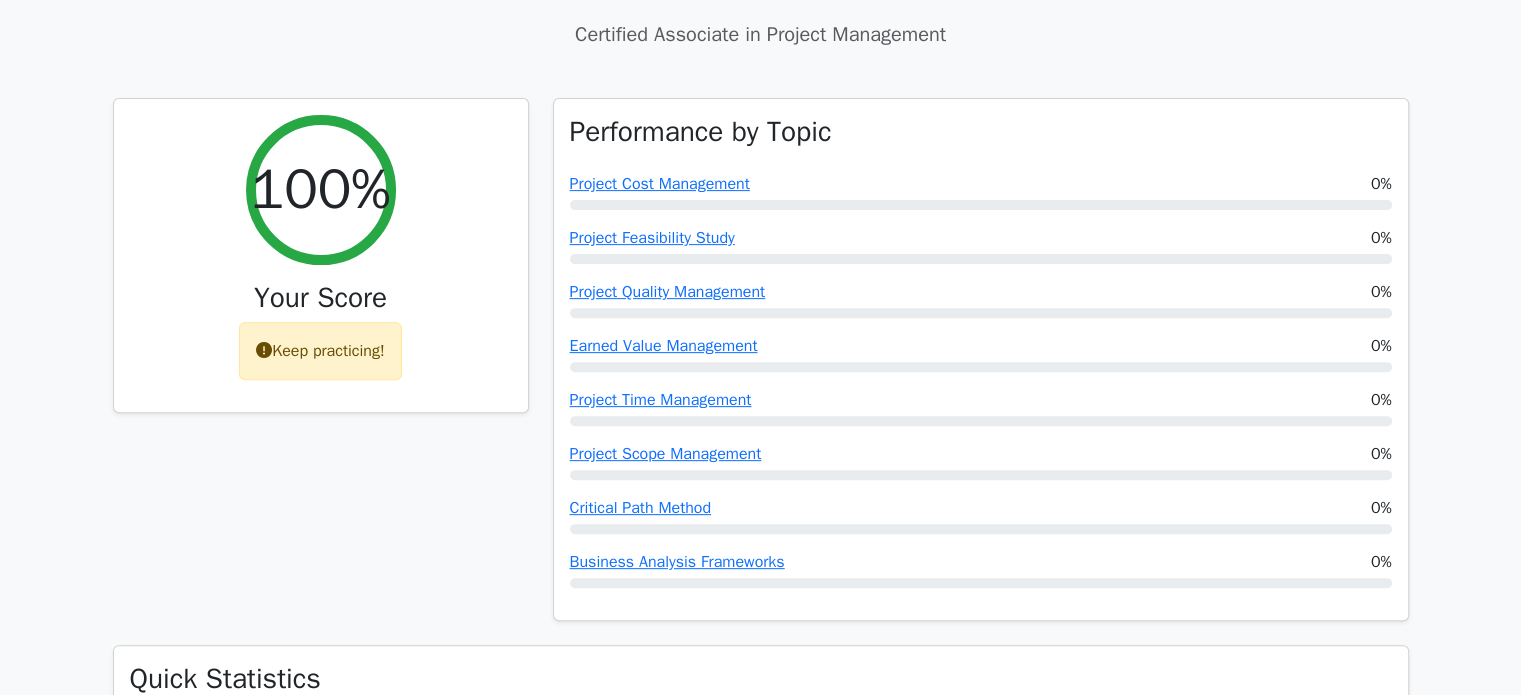 scroll, scrollTop: 651, scrollLeft: 0, axis: vertical 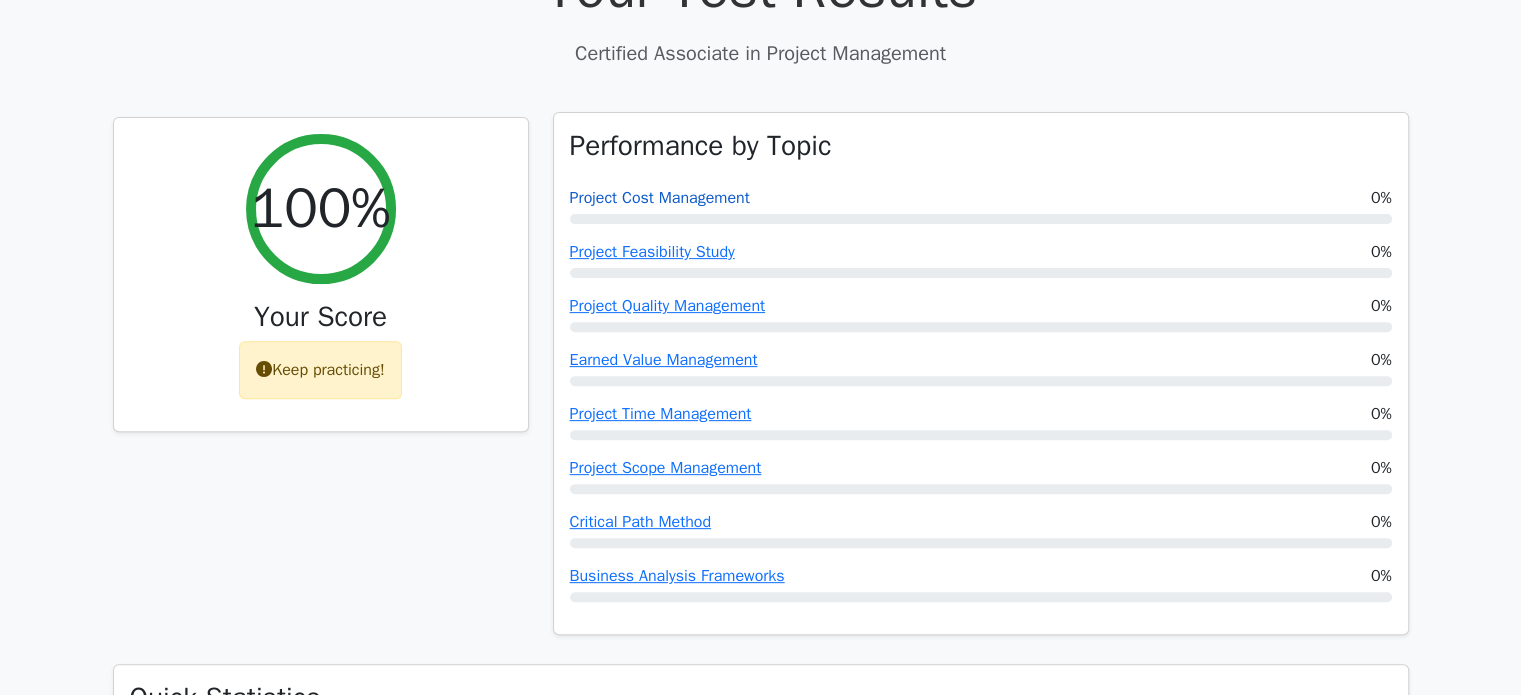 click on "Project Cost Management" at bounding box center (660, 198) 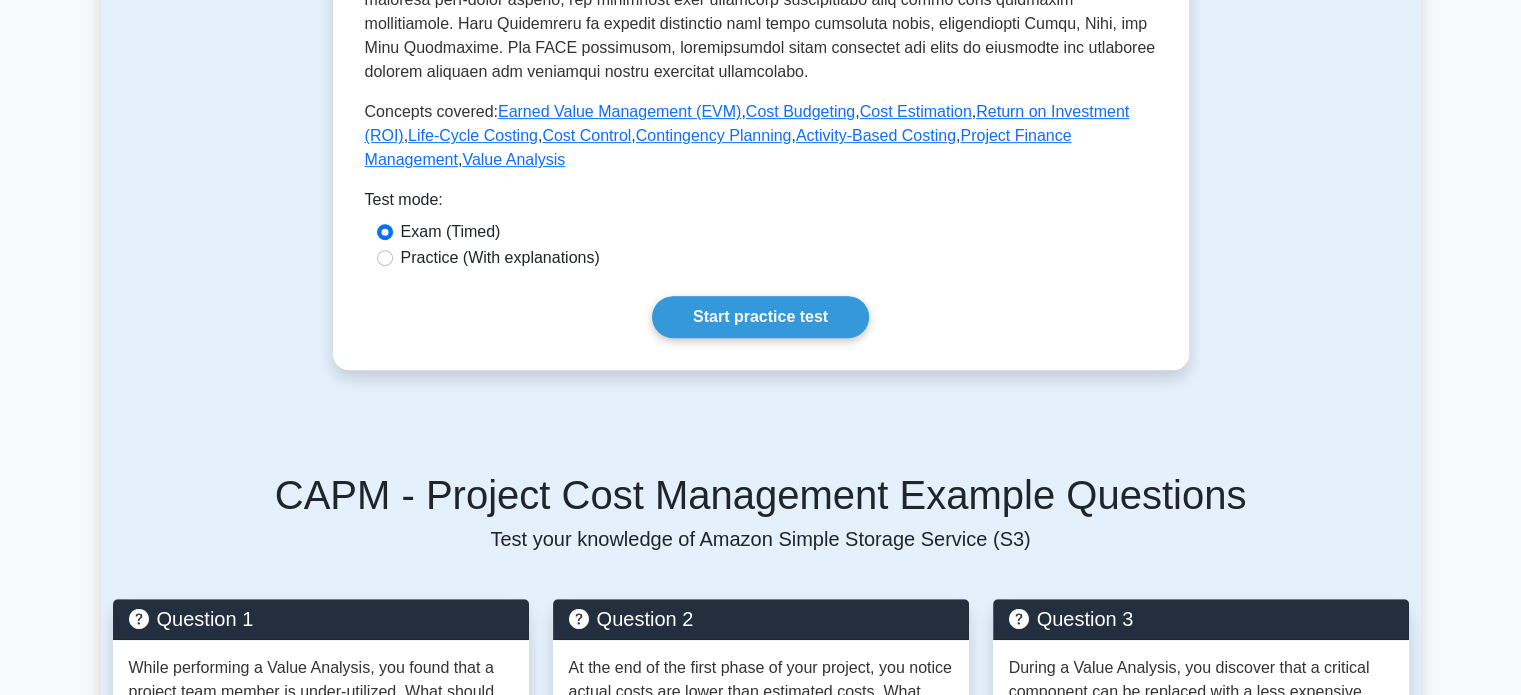 scroll, scrollTop: 846, scrollLeft: 0, axis: vertical 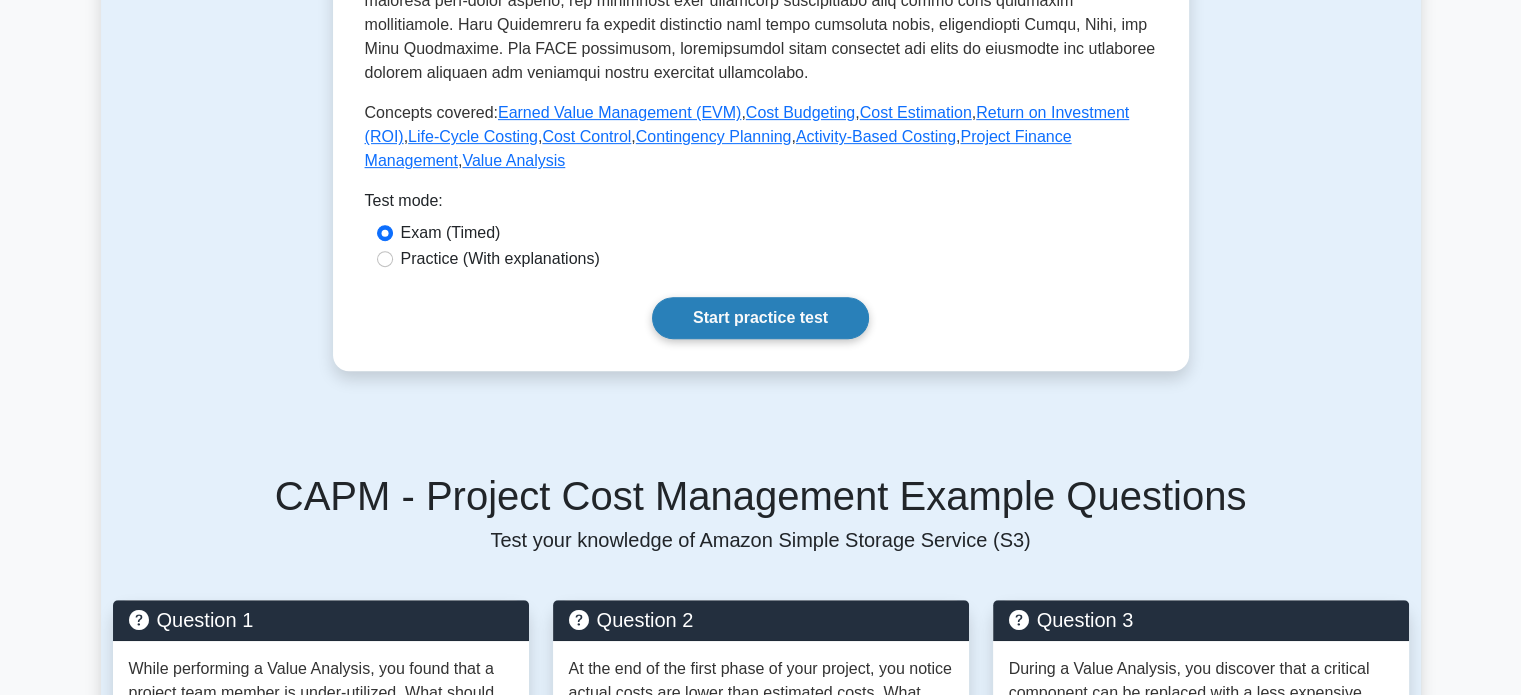 click on "Start practice test" at bounding box center [760, 318] 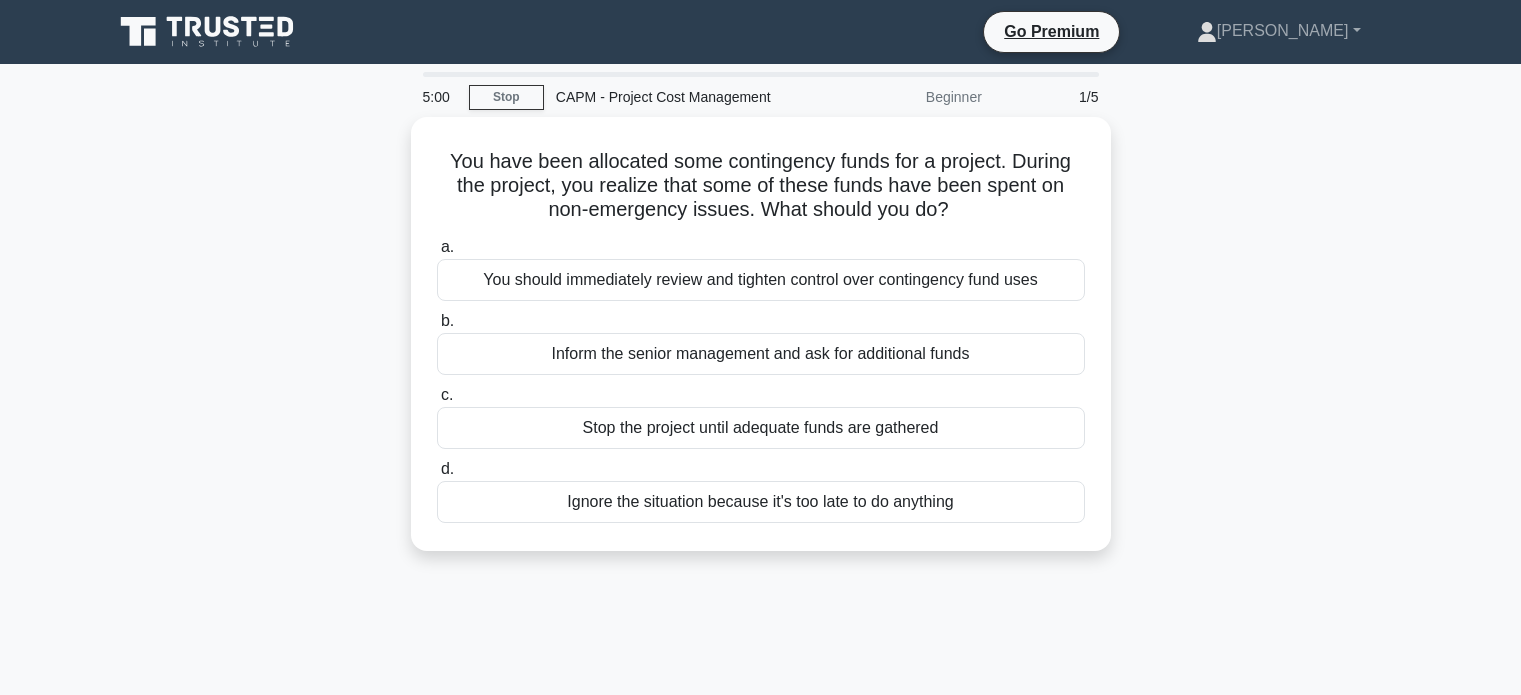 scroll, scrollTop: 0, scrollLeft: 0, axis: both 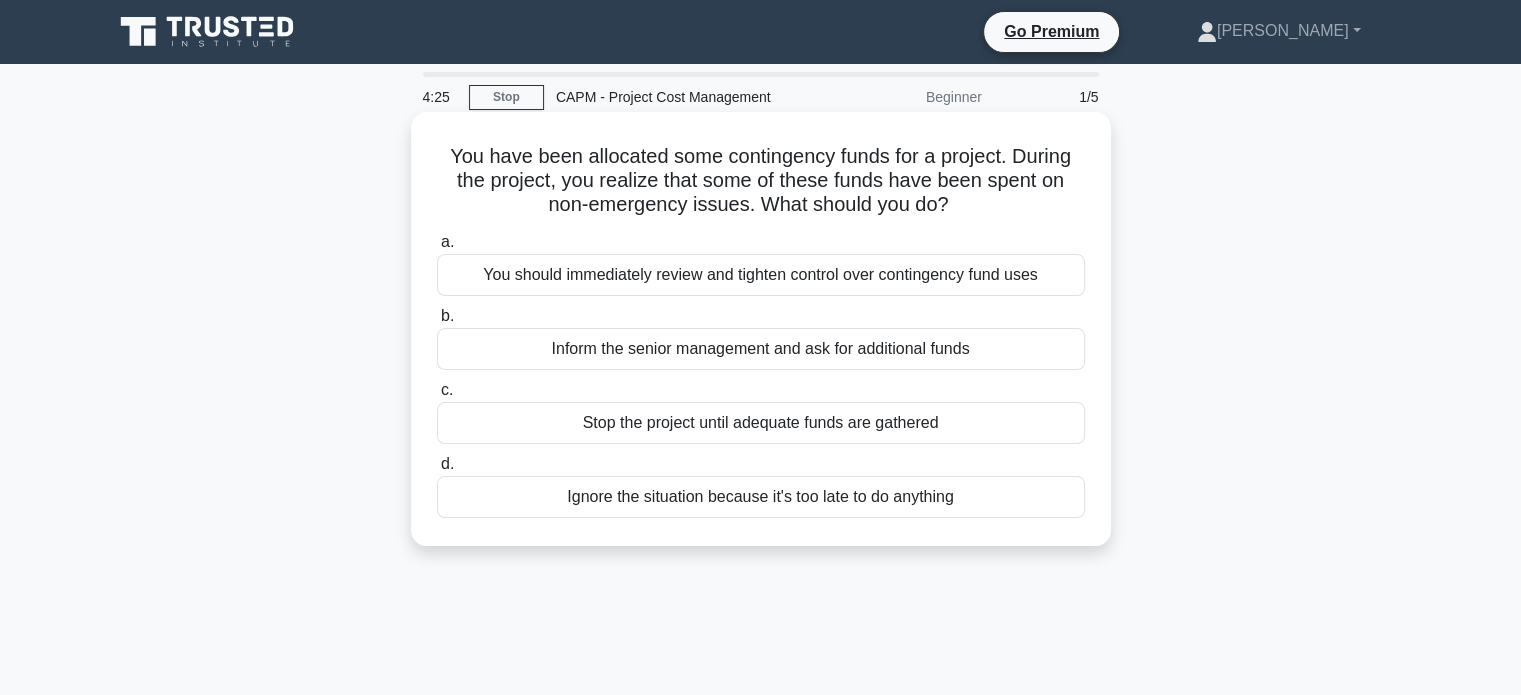 click on "You should immediately review and tighten control over contingency fund uses" at bounding box center [761, 275] 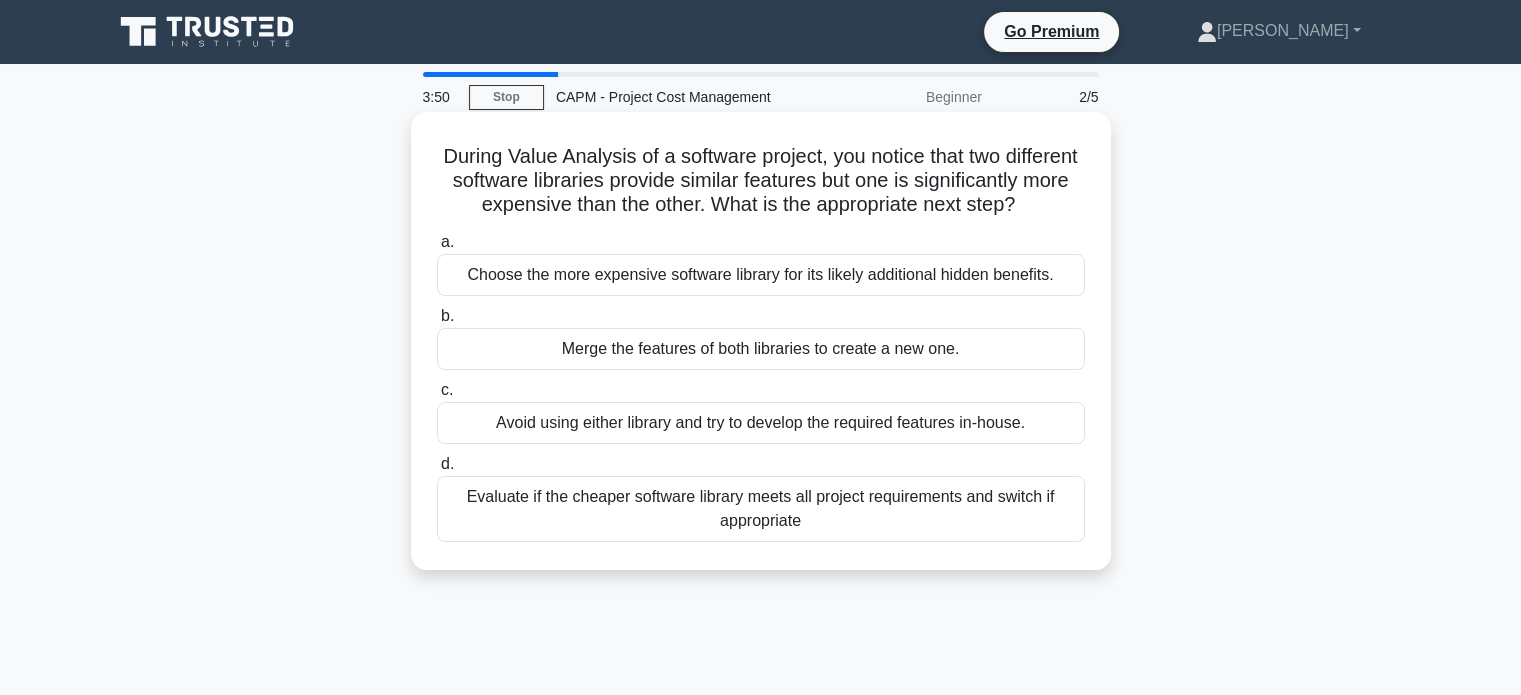 click on "Evaluate if the cheaper software library meets all project requirements and switch if appropriate" at bounding box center (761, 509) 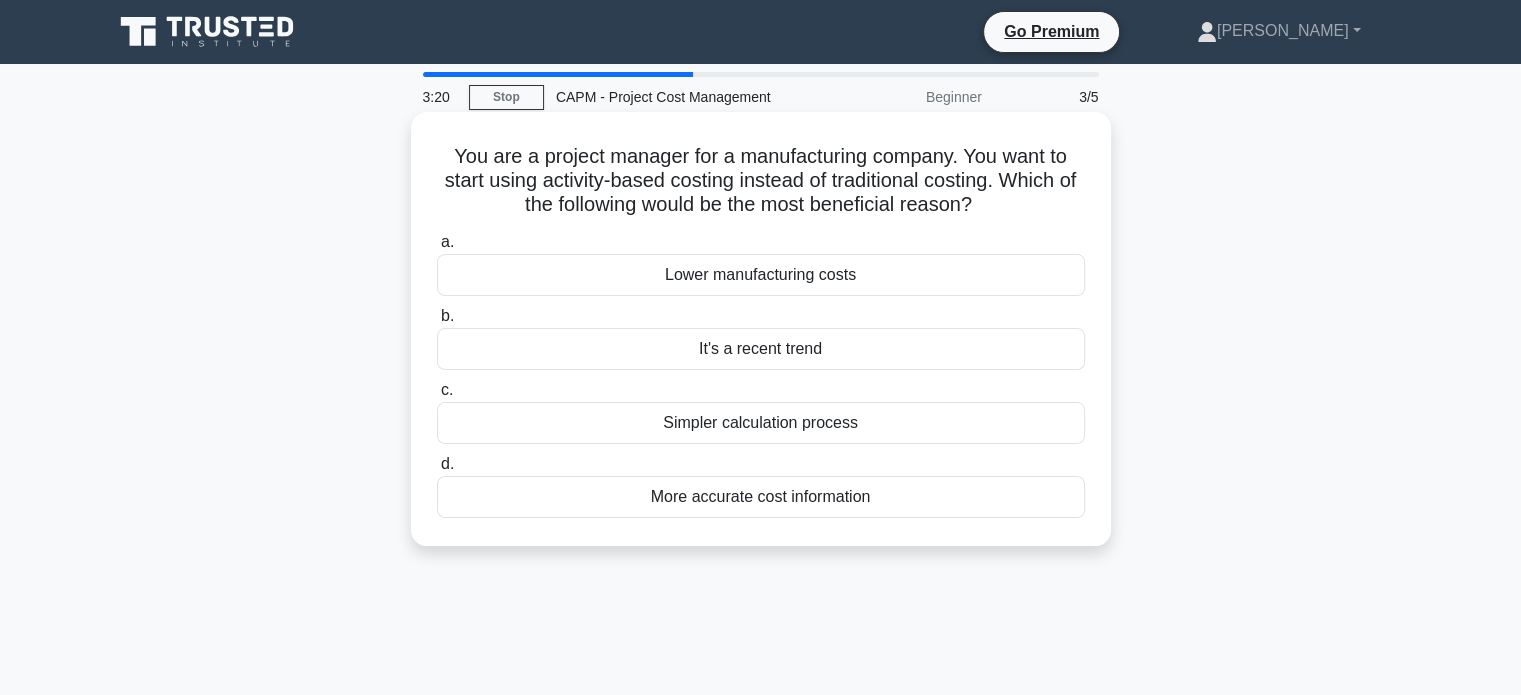 click on "More accurate cost information" at bounding box center (761, 497) 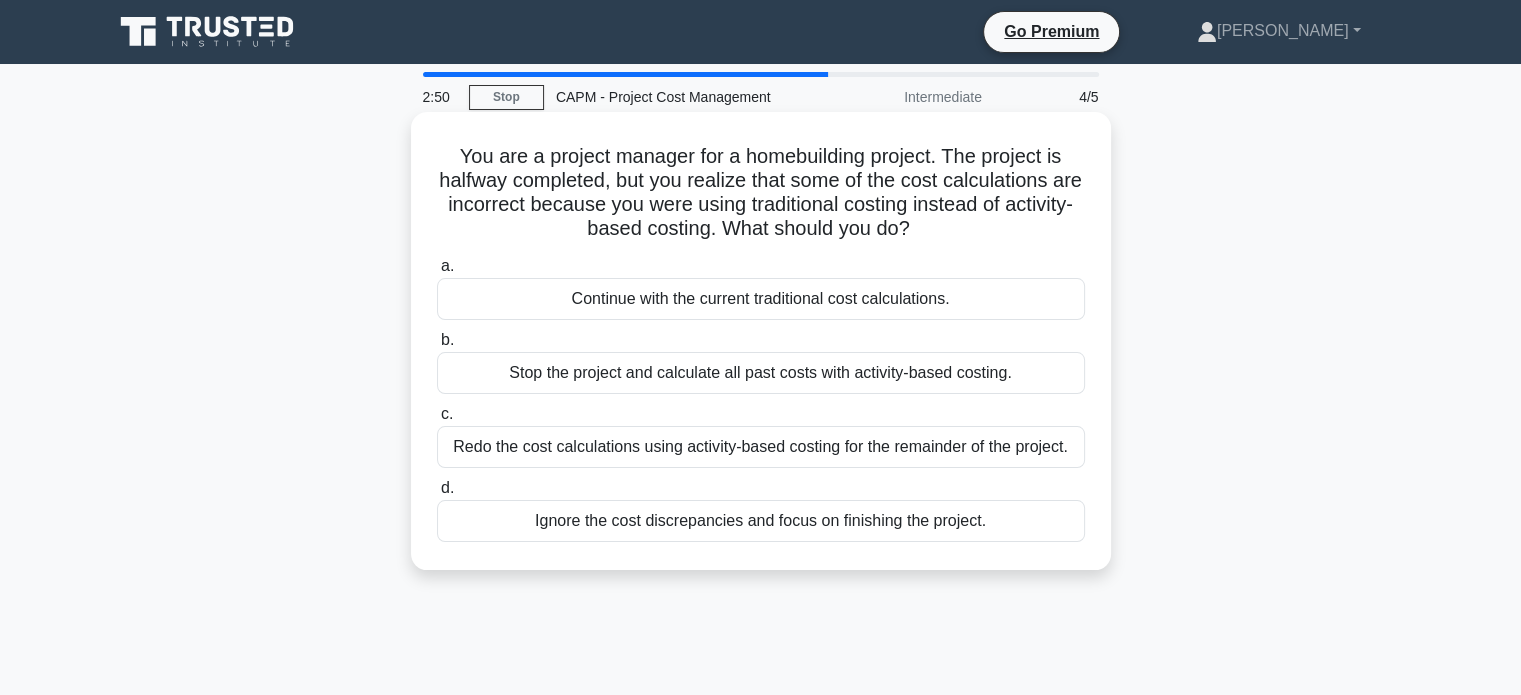 click on "Redo the cost calculations using activity-based costing for the remainder of the project." at bounding box center [761, 447] 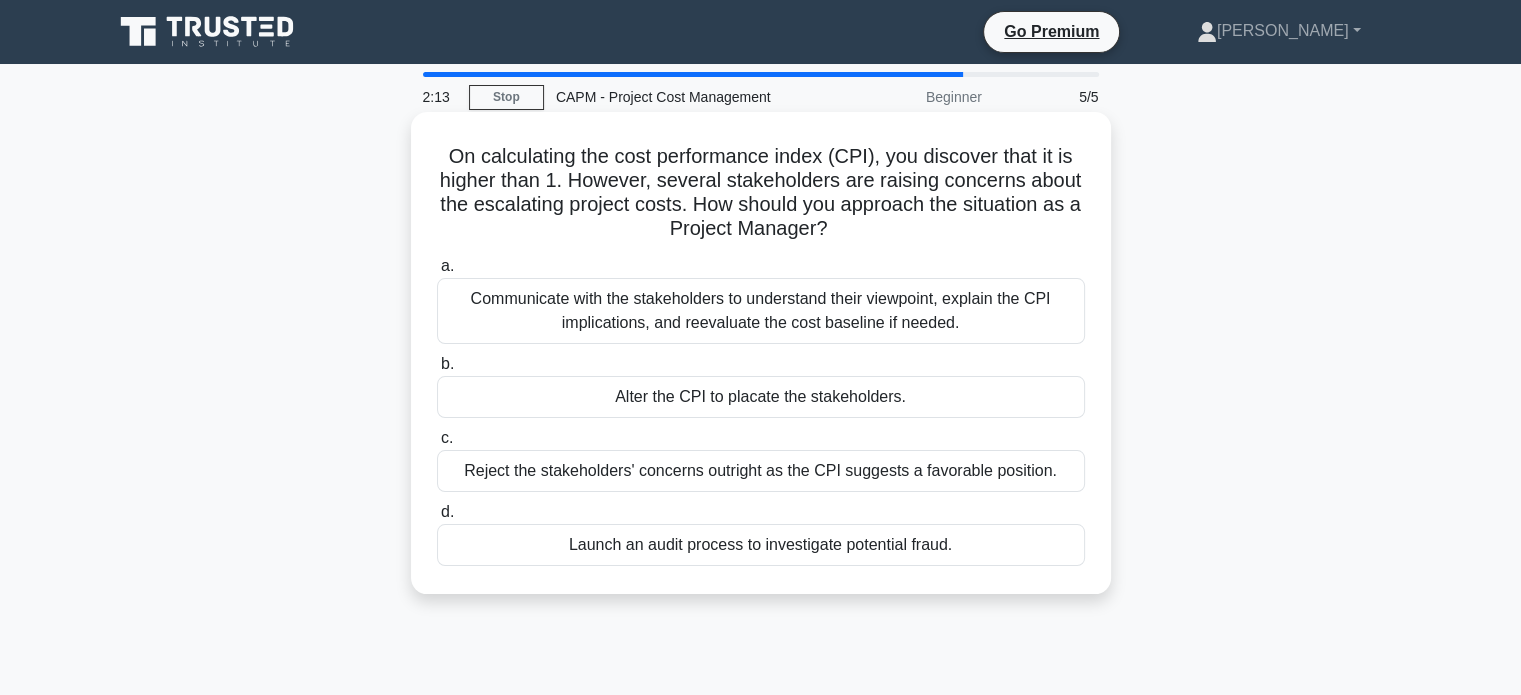 click on "Communicate with the stakeholders to understand their viewpoint, explain the CPI implications, and reevaluate the cost baseline if needed." at bounding box center [761, 311] 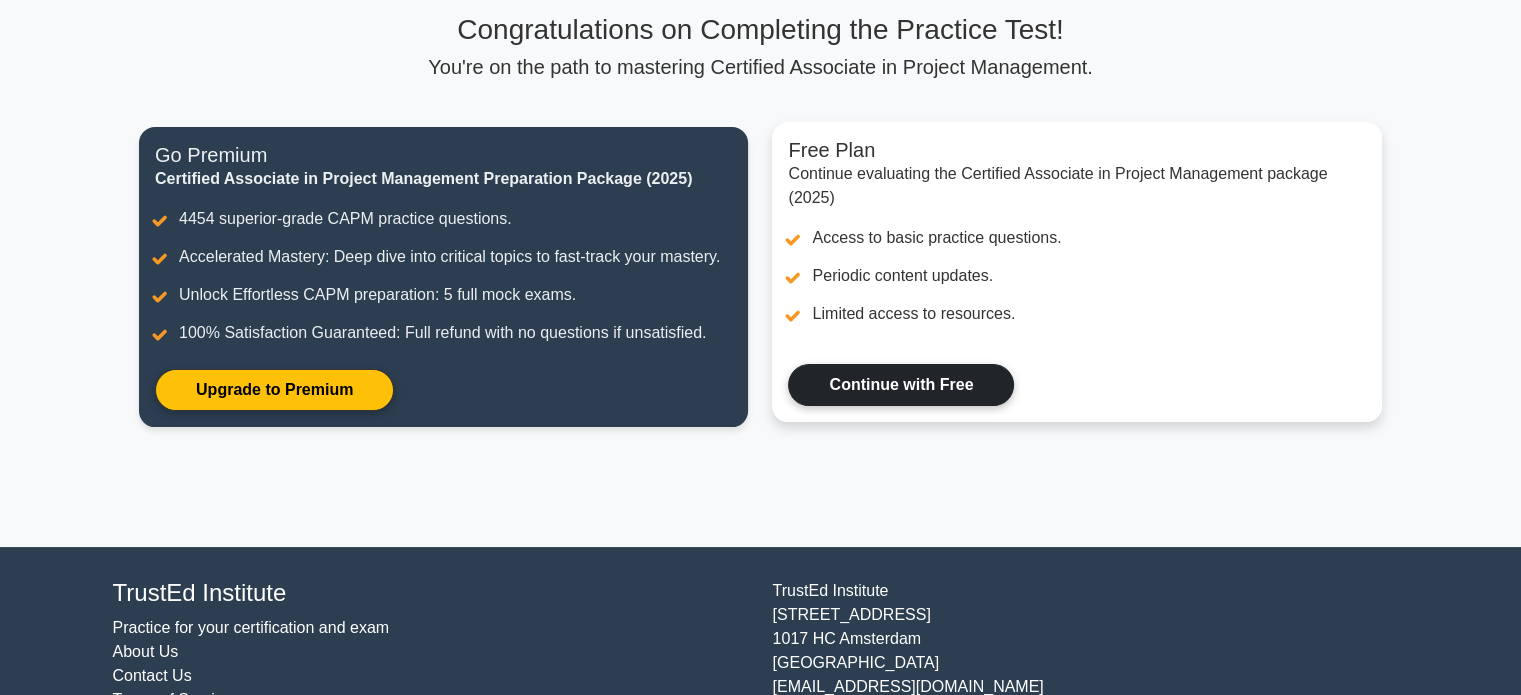 scroll, scrollTop: 148, scrollLeft: 0, axis: vertical 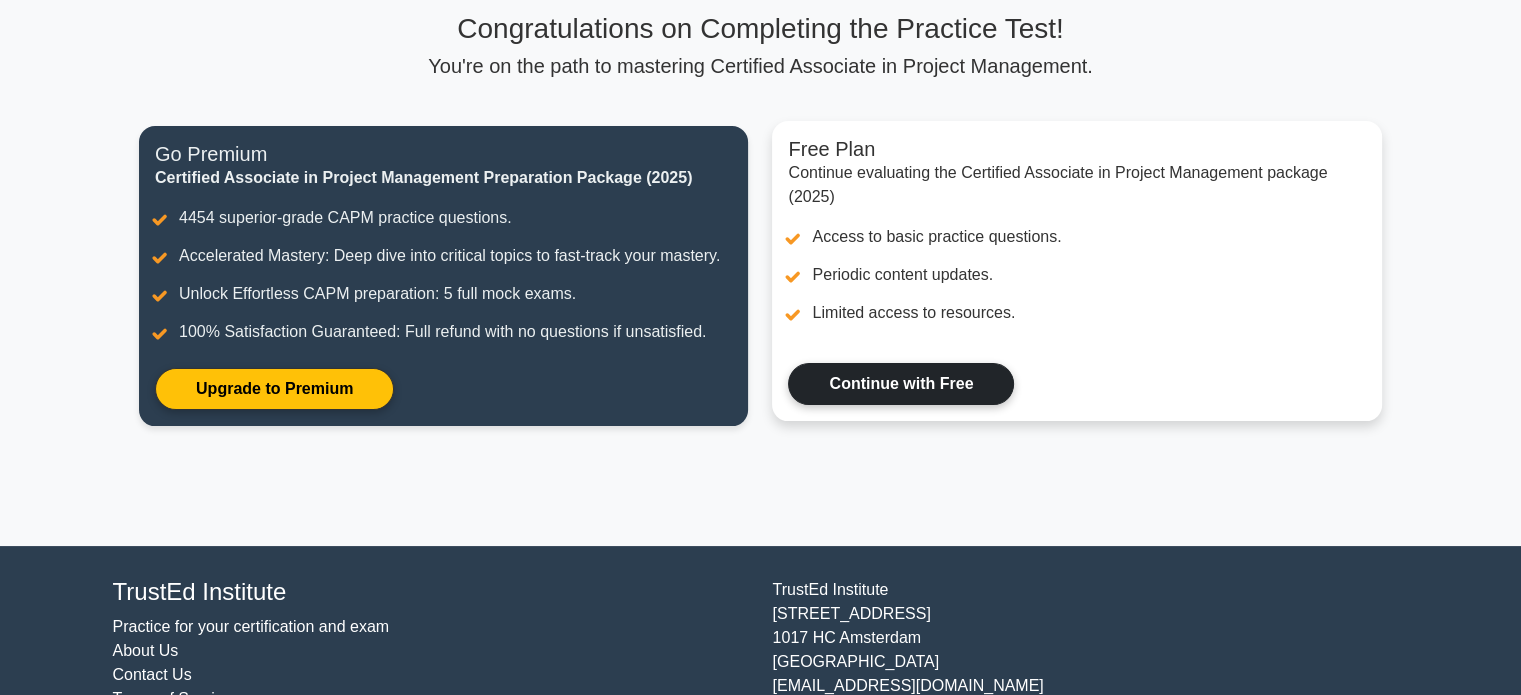 click on "Continue with Free" at bounding box center [901, 384] 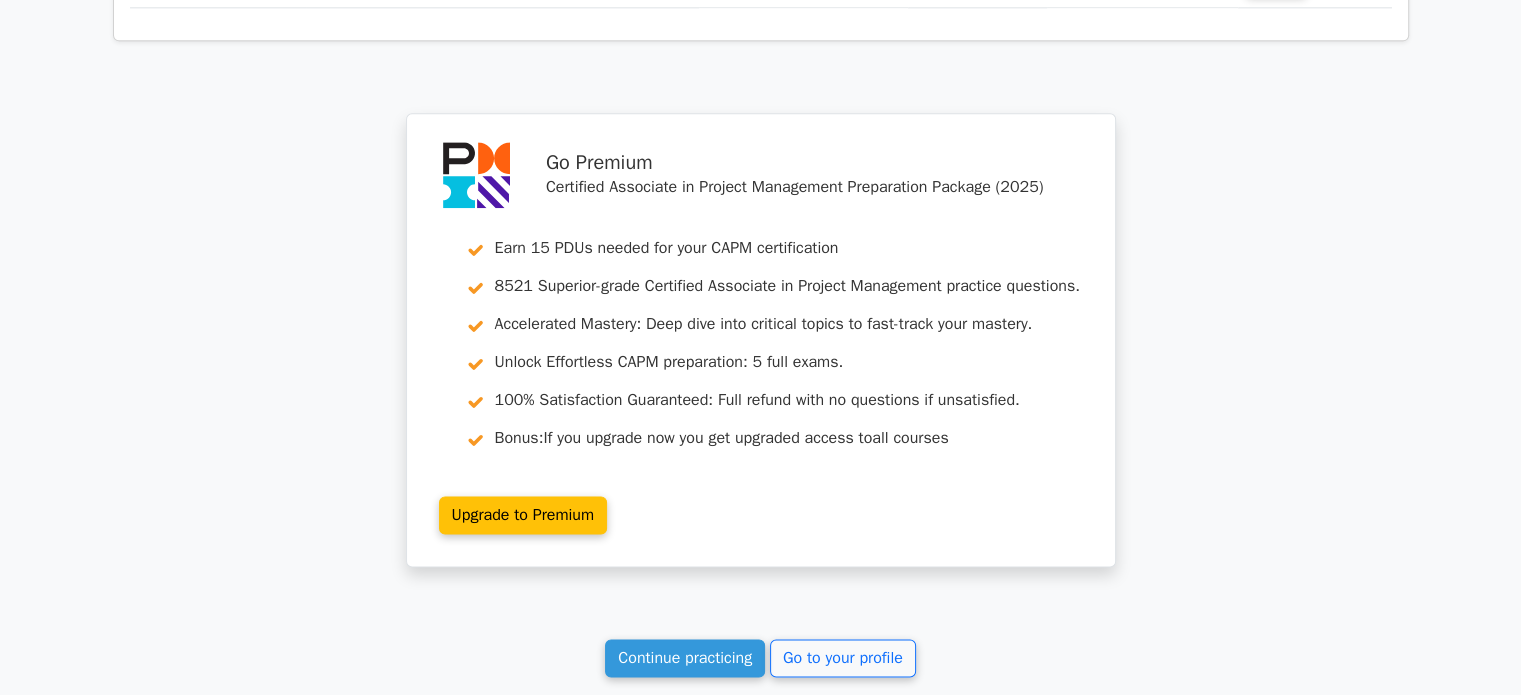 scroll, scrollTop: 2848, scrollLeft: 0, axis: vertical 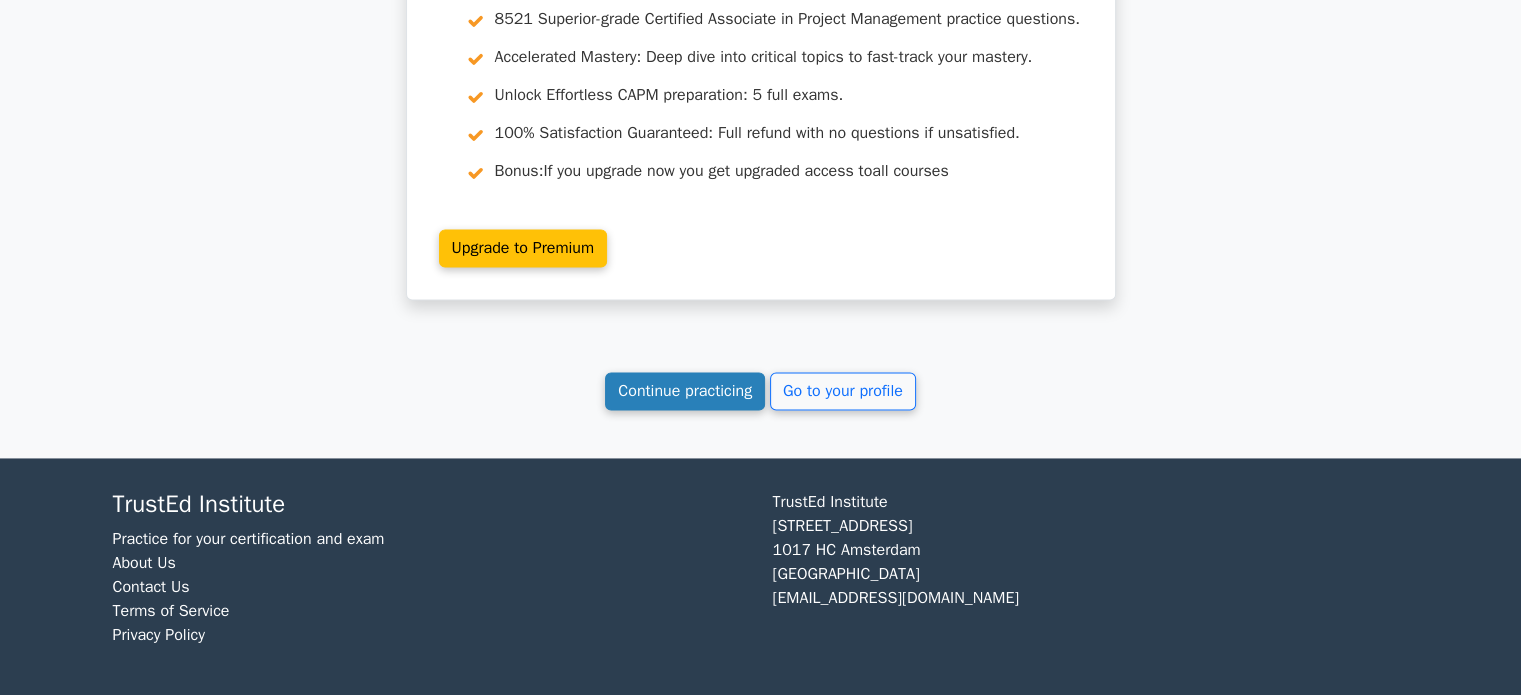 click on "Continue practicing" at bounding box center (685, 391) 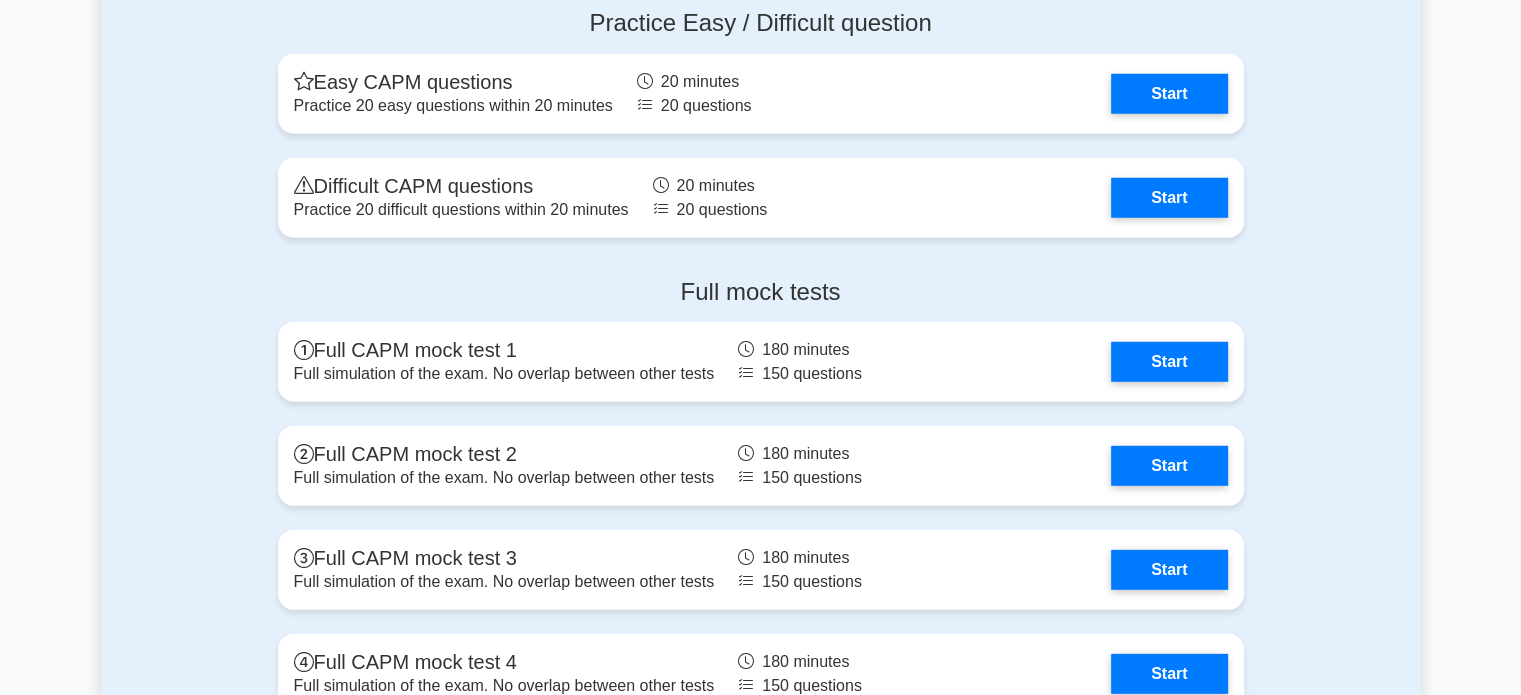 scroll, scrollTop: 5675, scrollLeft: 0, axis: vertical 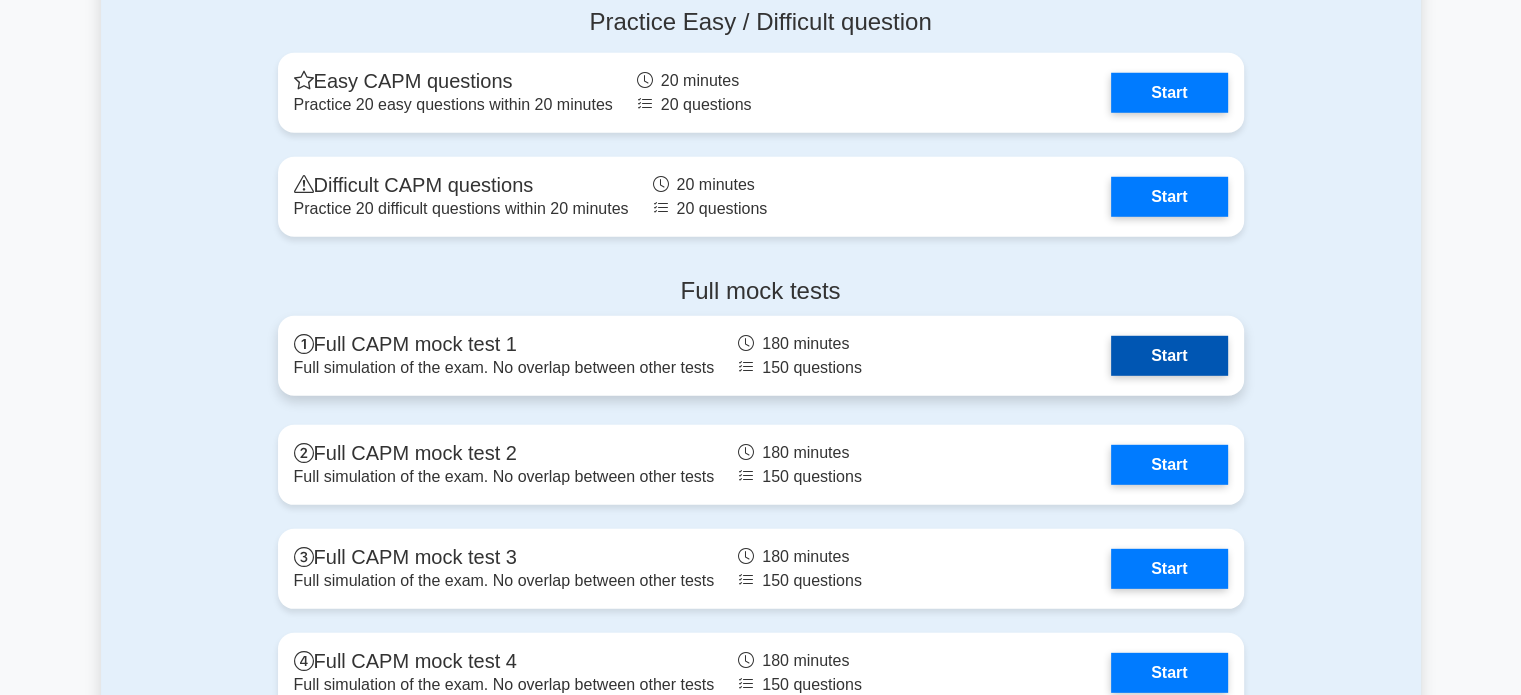 click on "Start" at bounding box center (1169, 356) 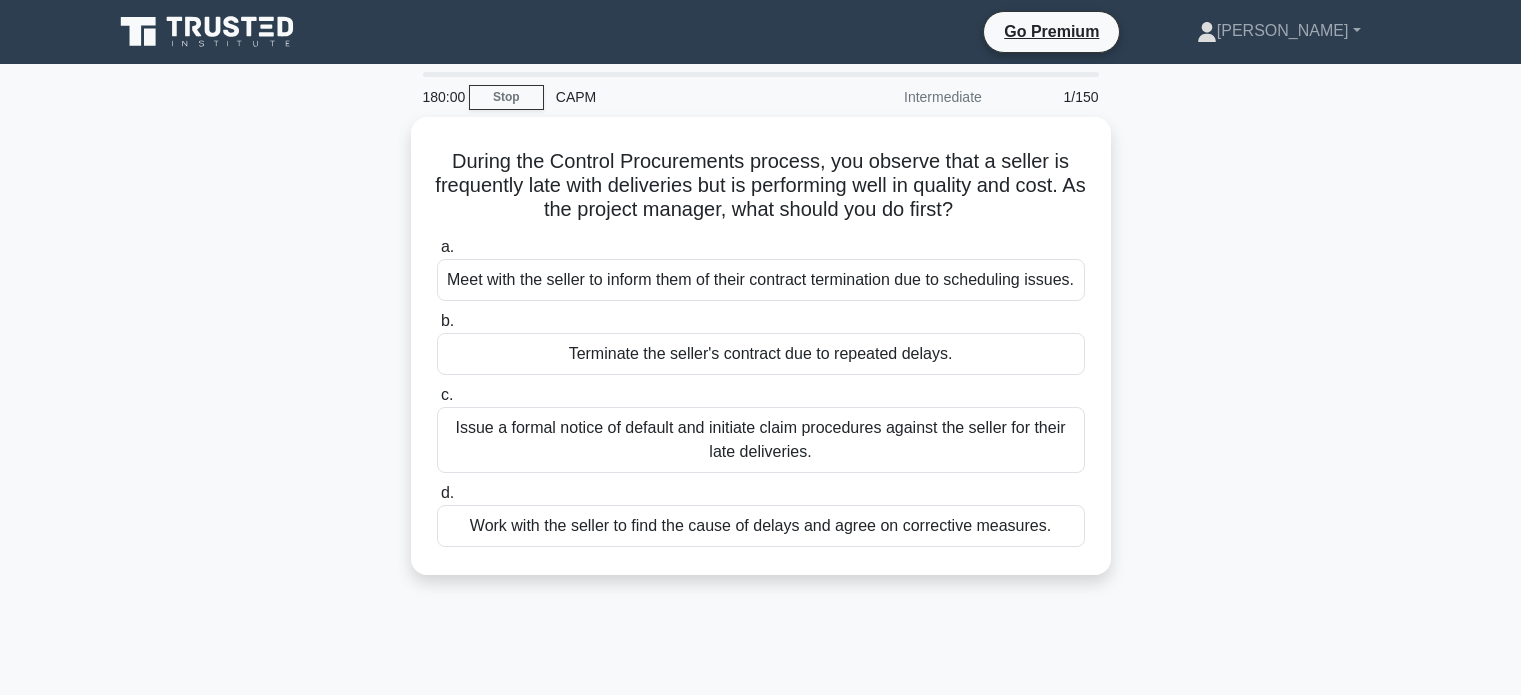 scroll, scrollTop: 0, scrollLeft: 0, axis: both 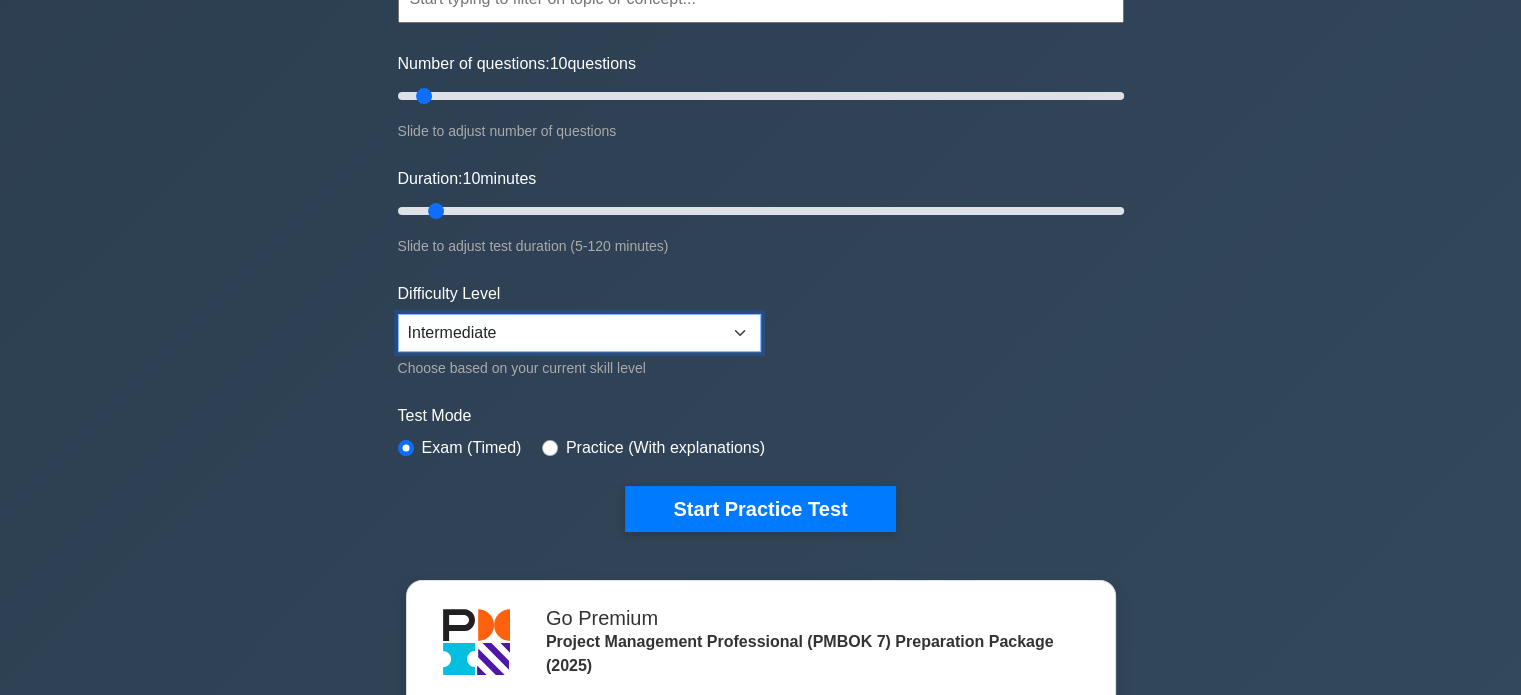 click on "Beginner
Intermediate
Expert" at bounding box center [579, 333] 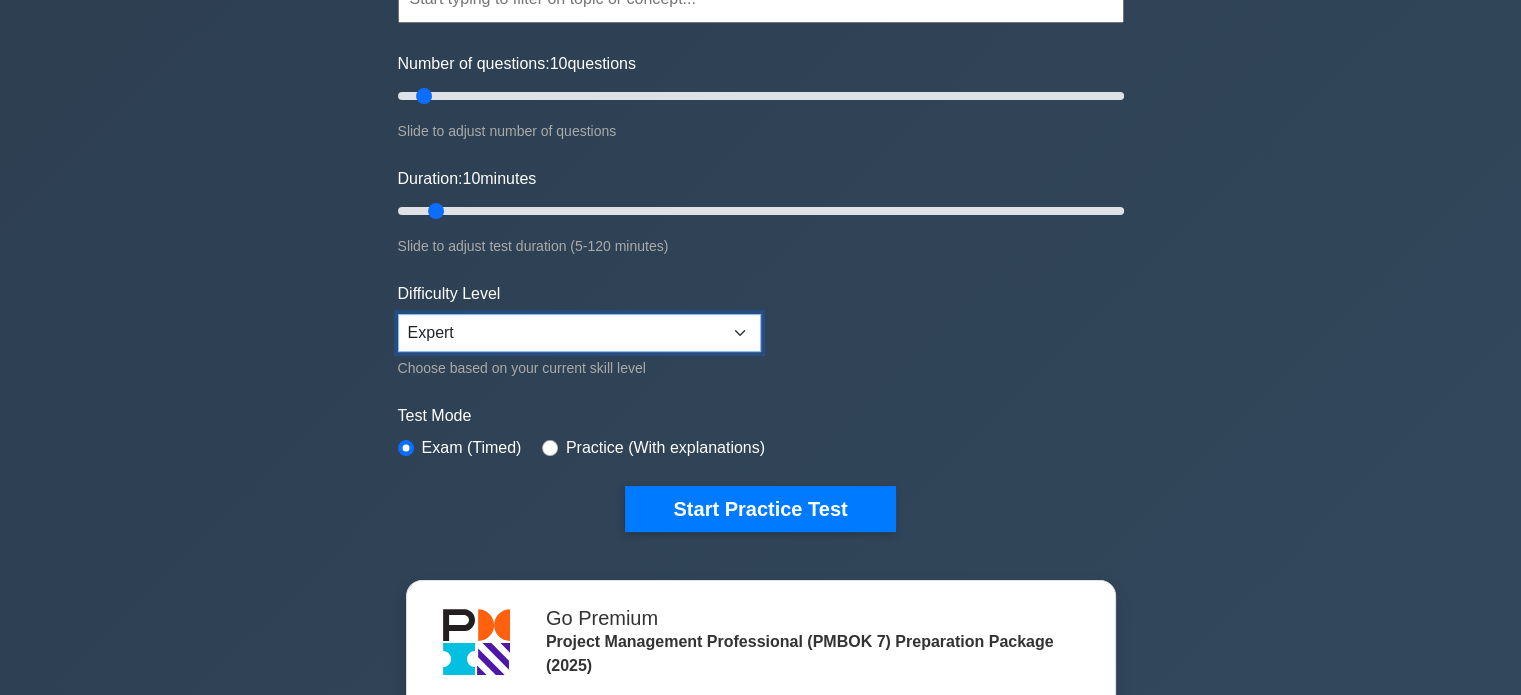 click on "Beginner
Intermediate
Expert" at bounding box center [579, 333] 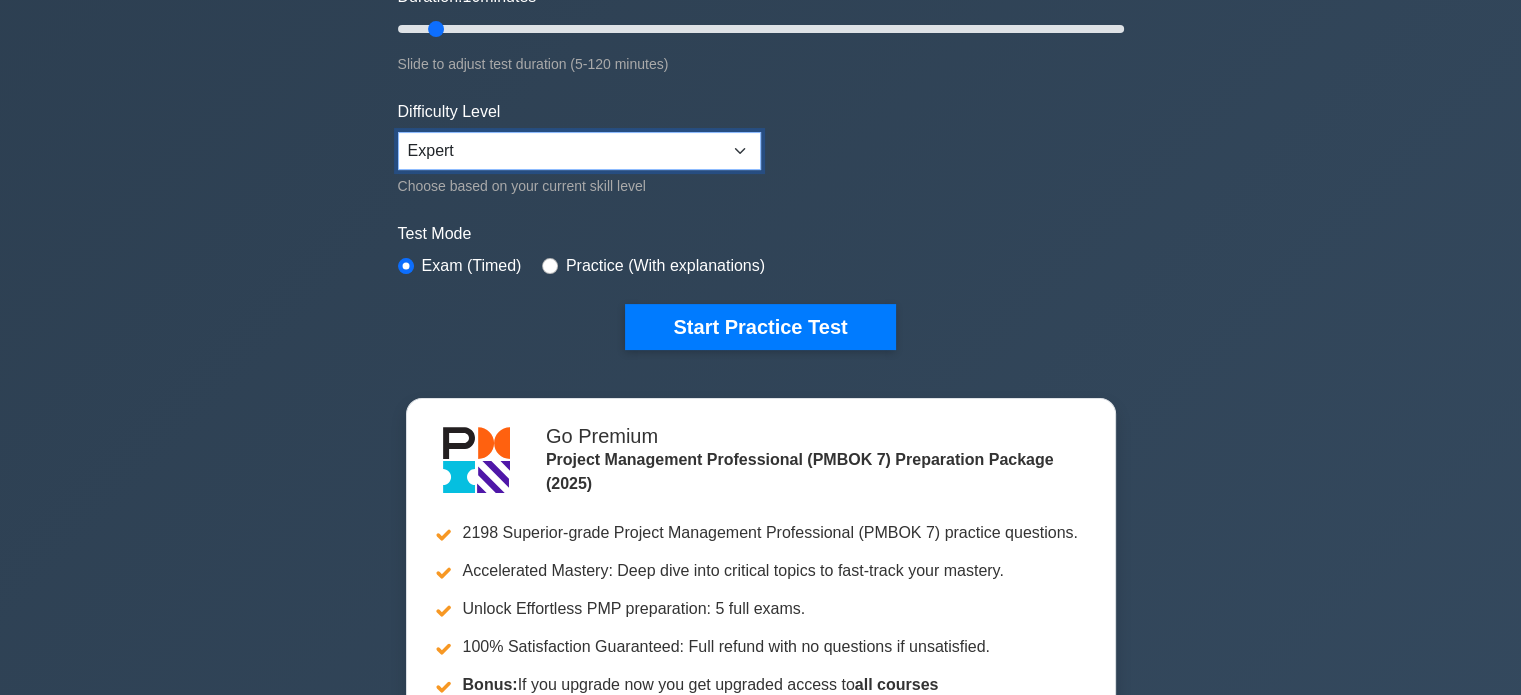 scroll, scrollTop: 402, scrollLeft: 0, axis: vertical 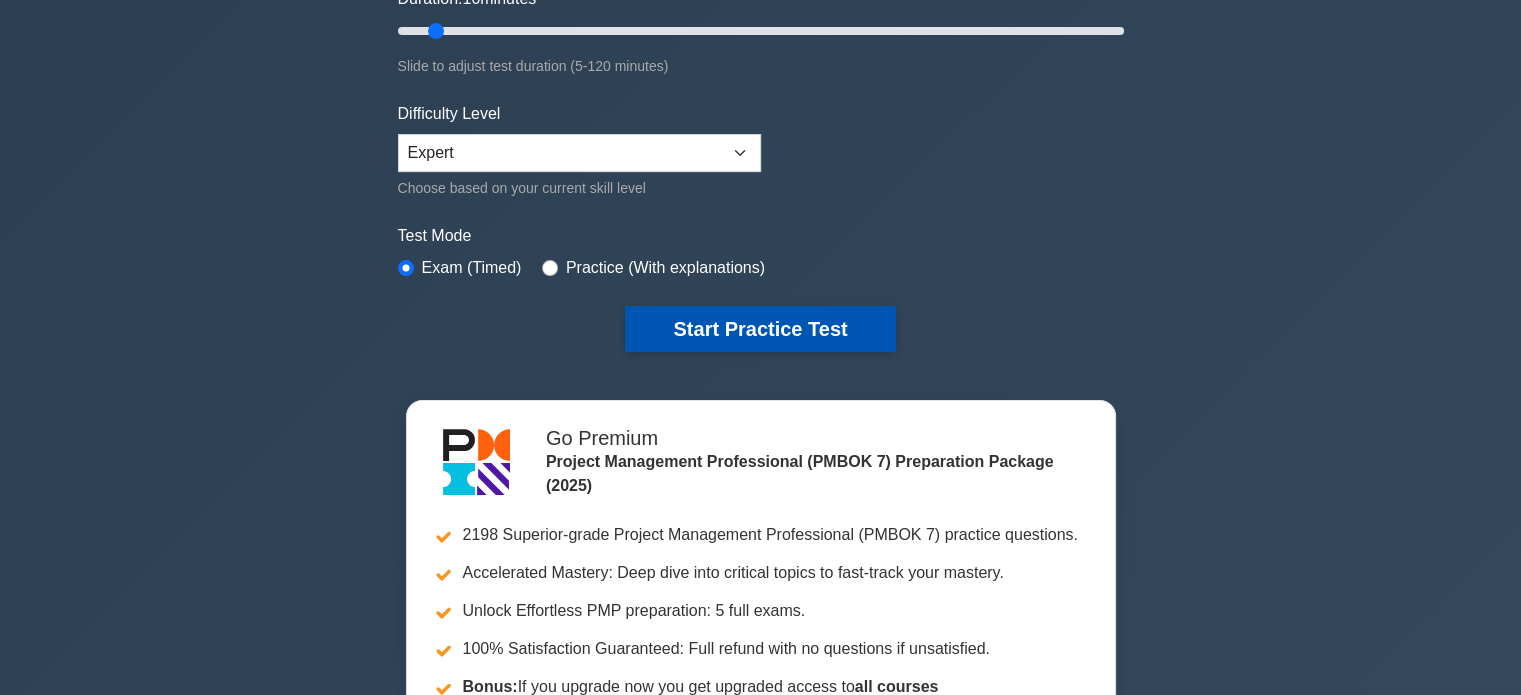 click on "Start Practice Test" at bounding box center [760, 329] 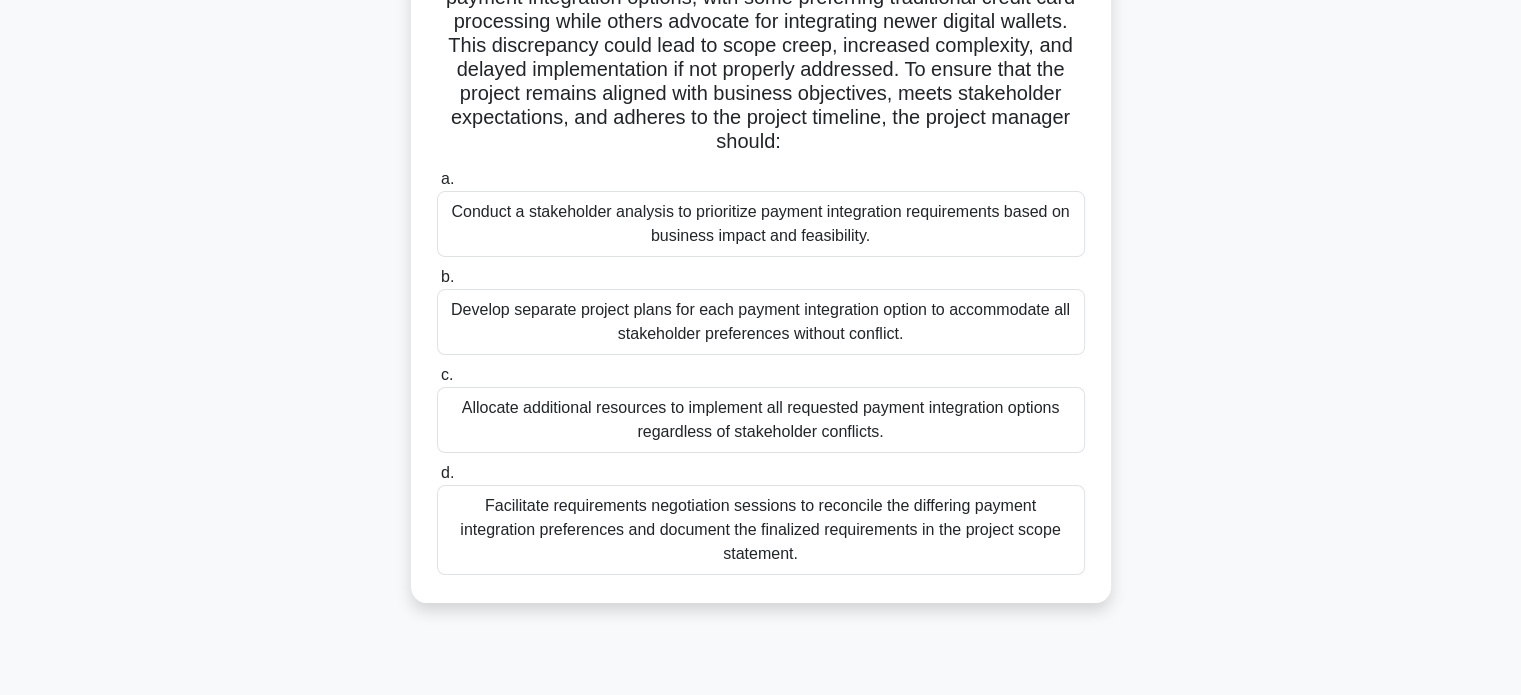 scroll, scrollTop: 0, scrollLeft: 0, axis: both 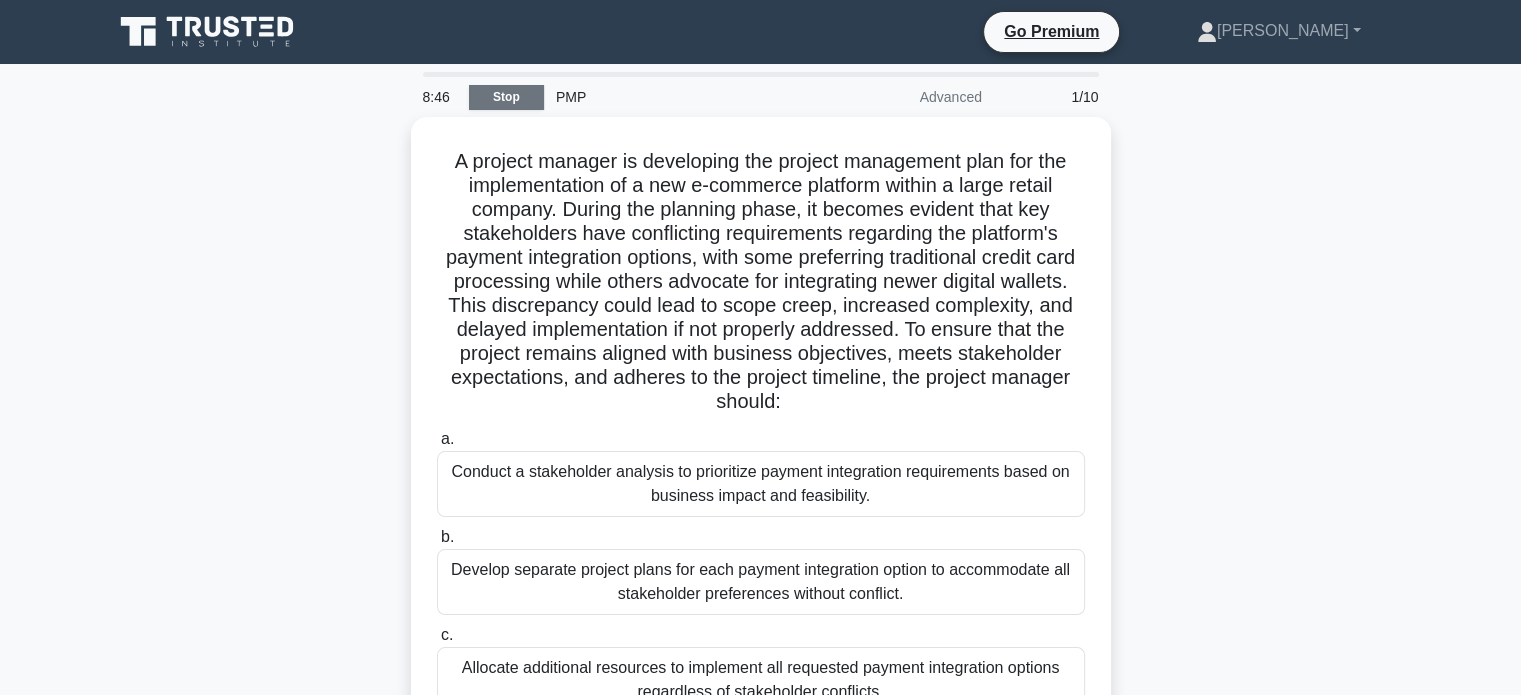 click on "Stop" at bounding box center (506, 97) 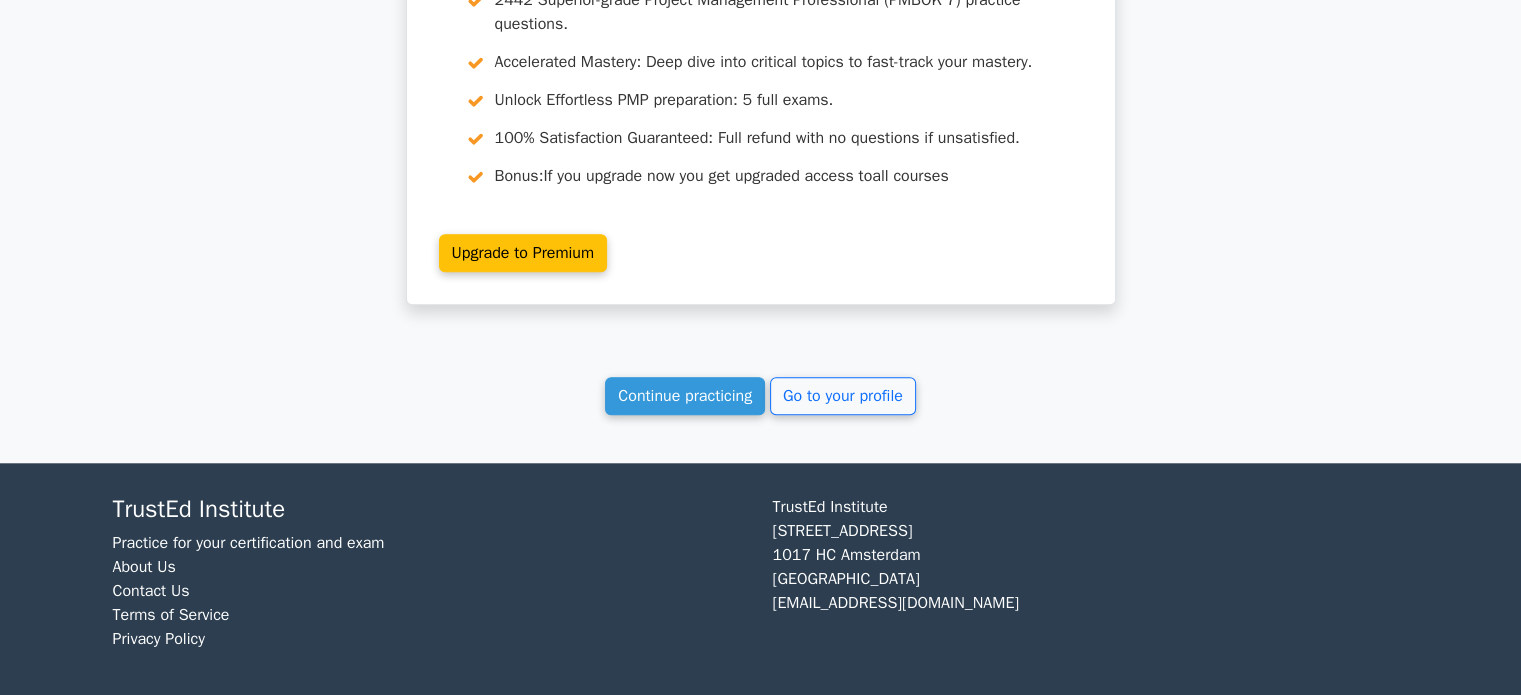 scroll, scrollTop: 1731, scrollLeft: 0, axis: vertical 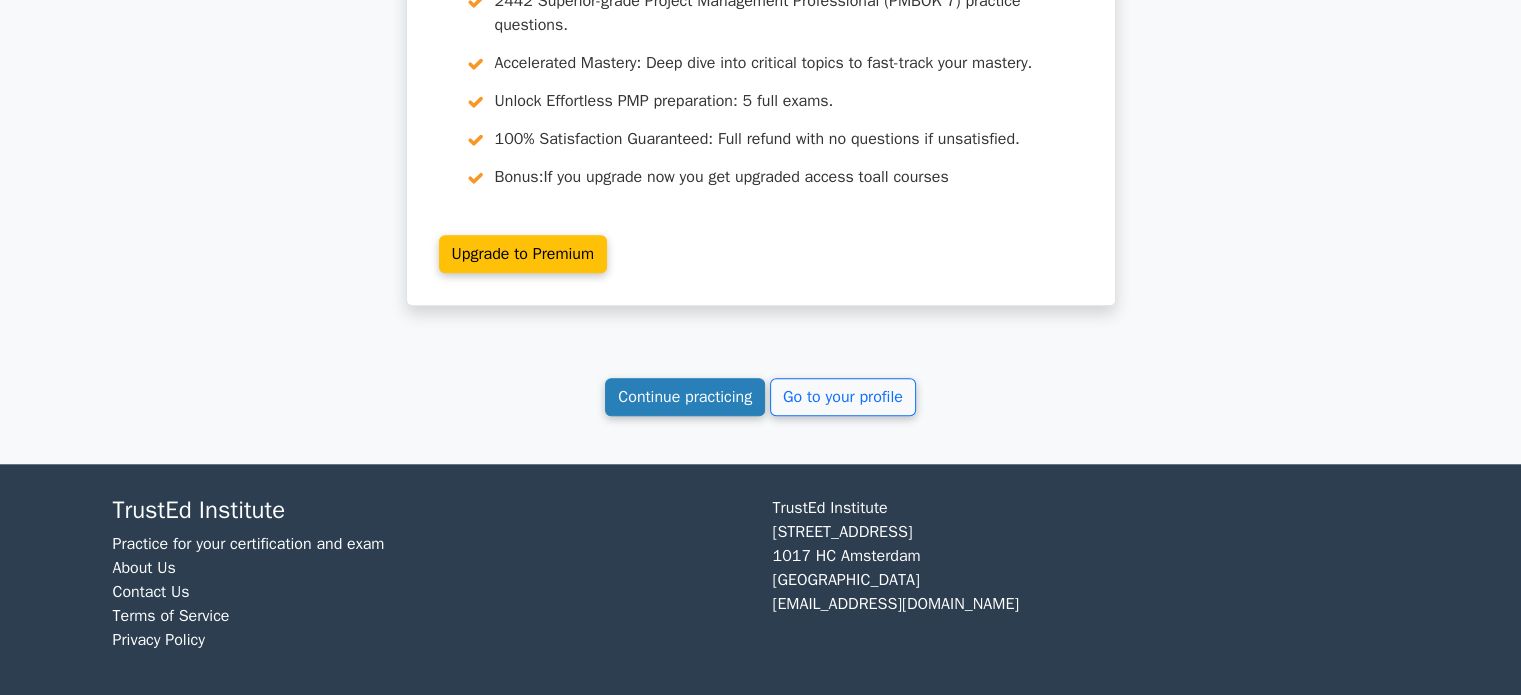 click on "Continue practicing" at bounding box center (685, 397) 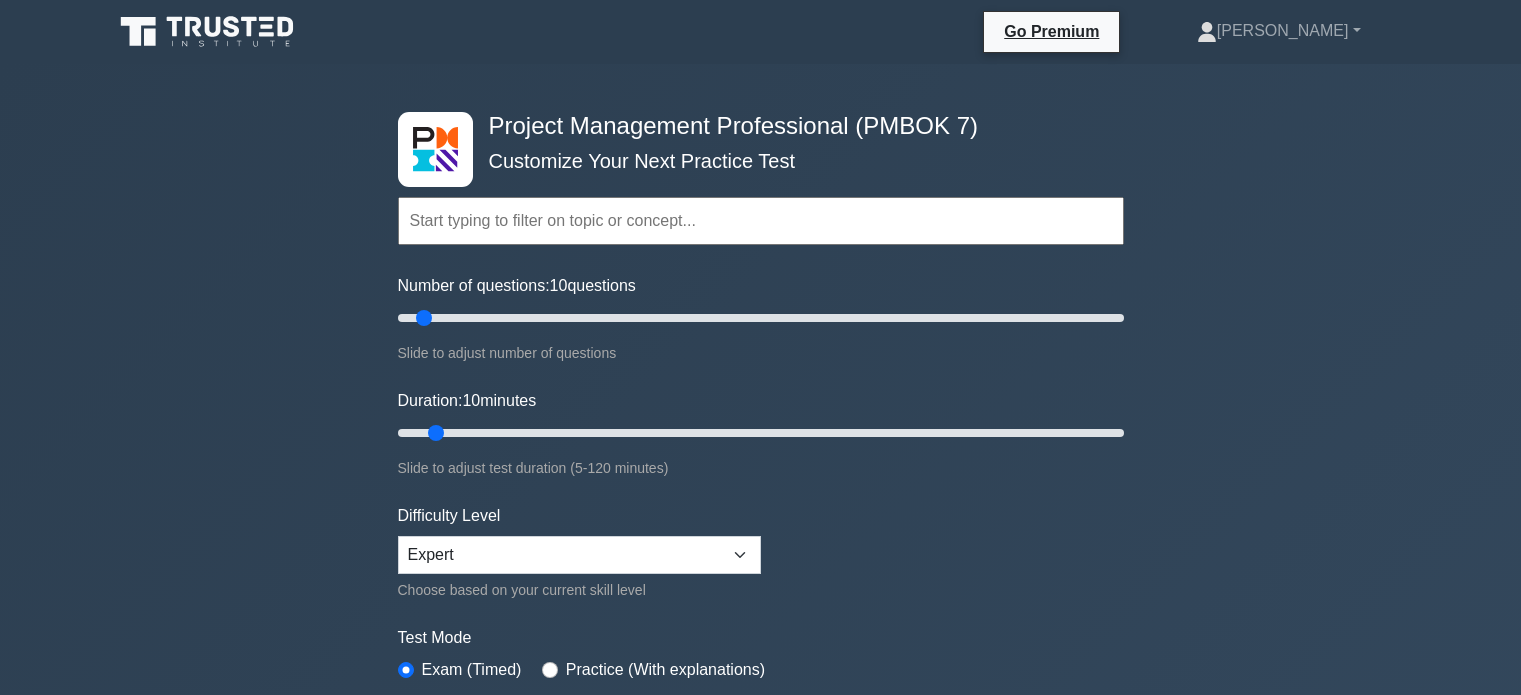 scroll, scrollTop: 0, scrollLeft: 0, axis: both 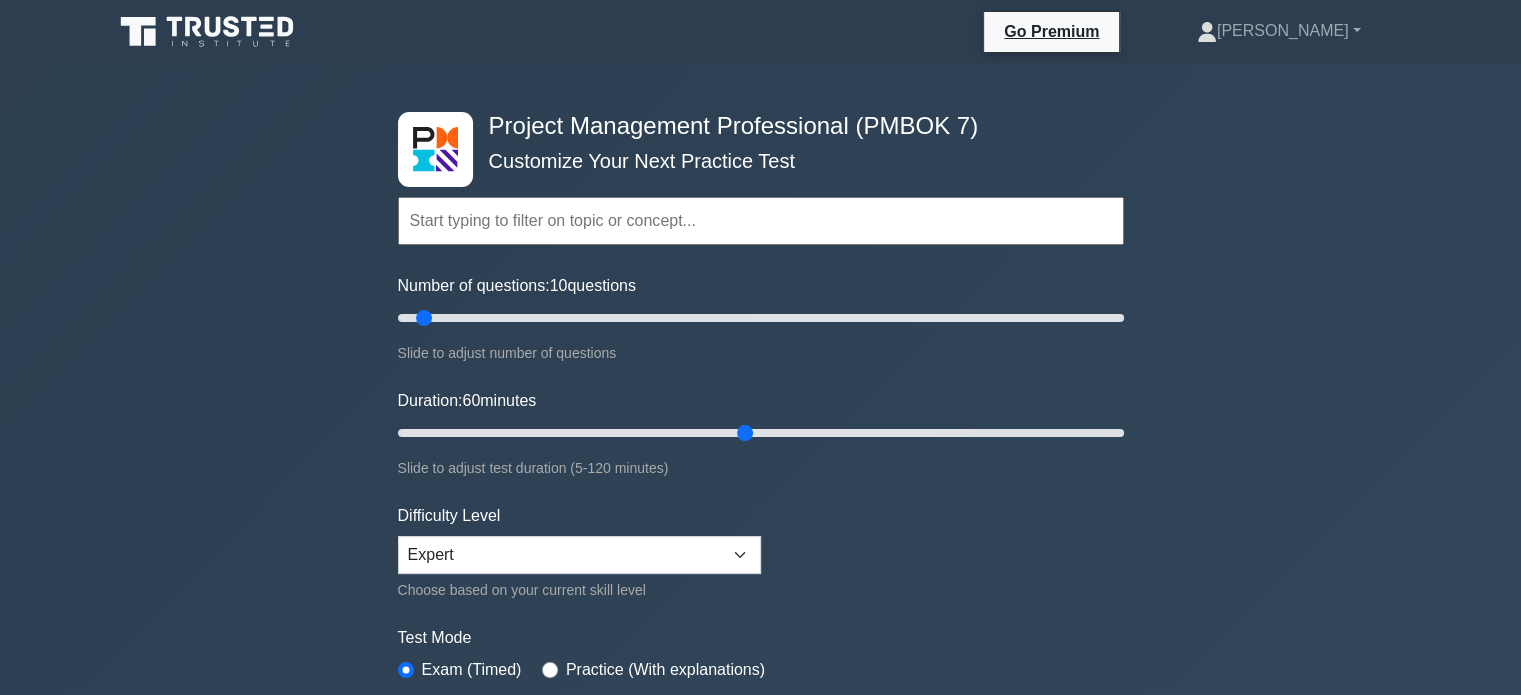 drag, startPoint x: 443, startPoint y: 427, endPoint x: 756, endPoint y: 459, distance: 314.63153 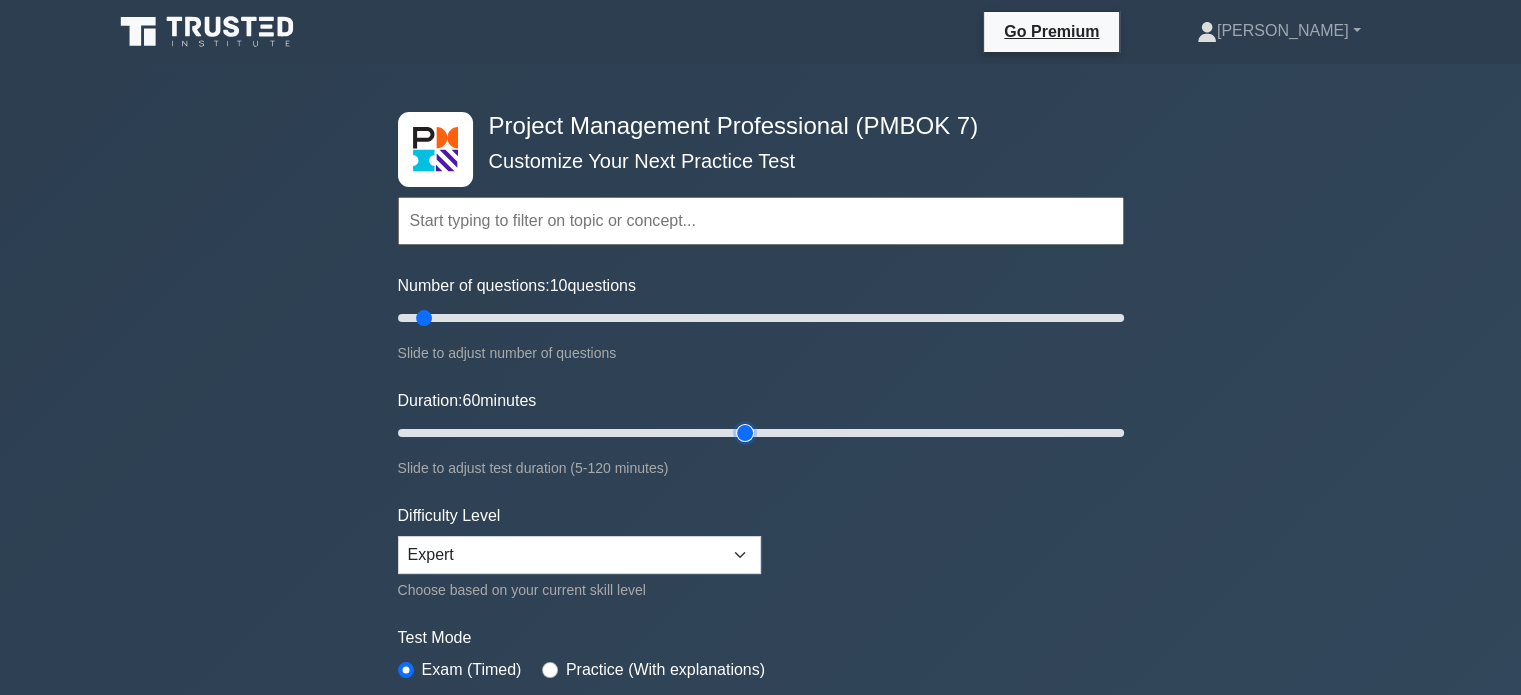 type on "60" 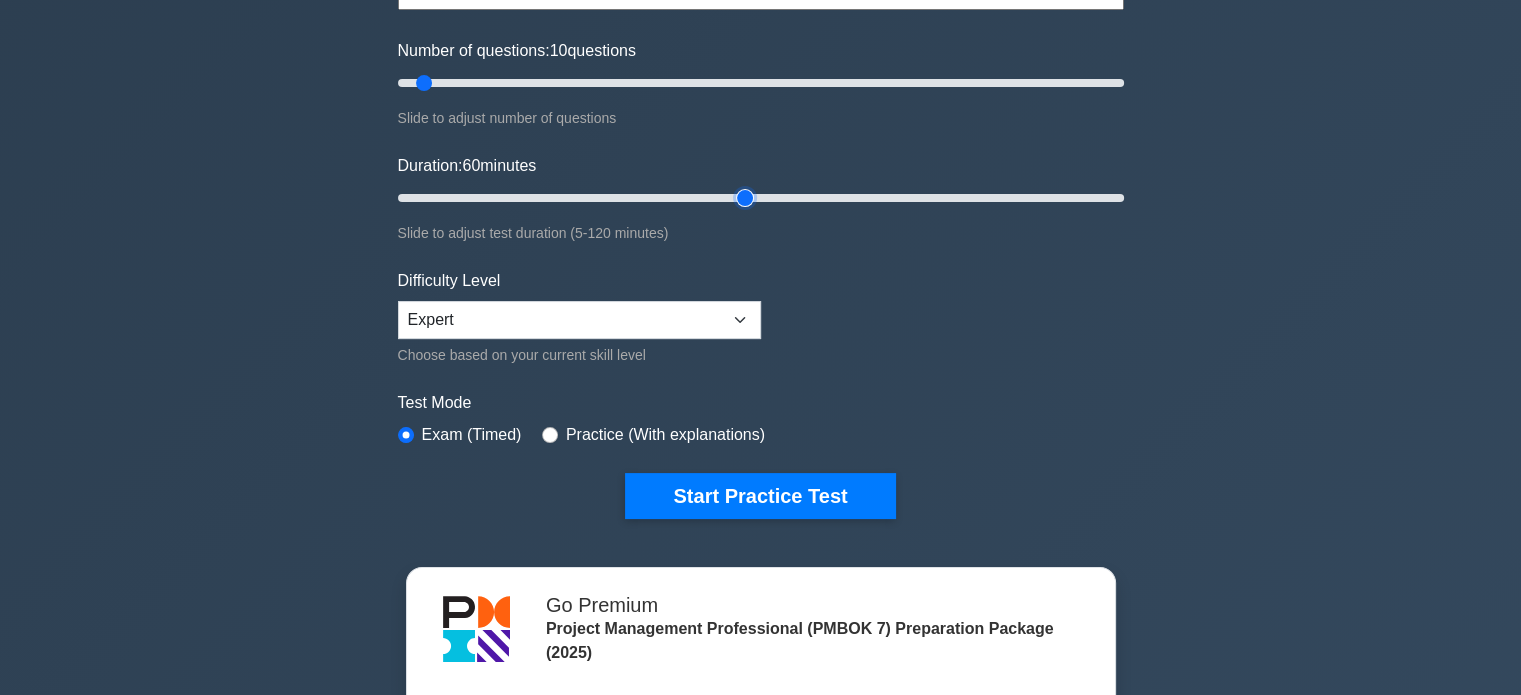 scroll, scrollTop: 235, scrollLeft: 0, axis: vertical 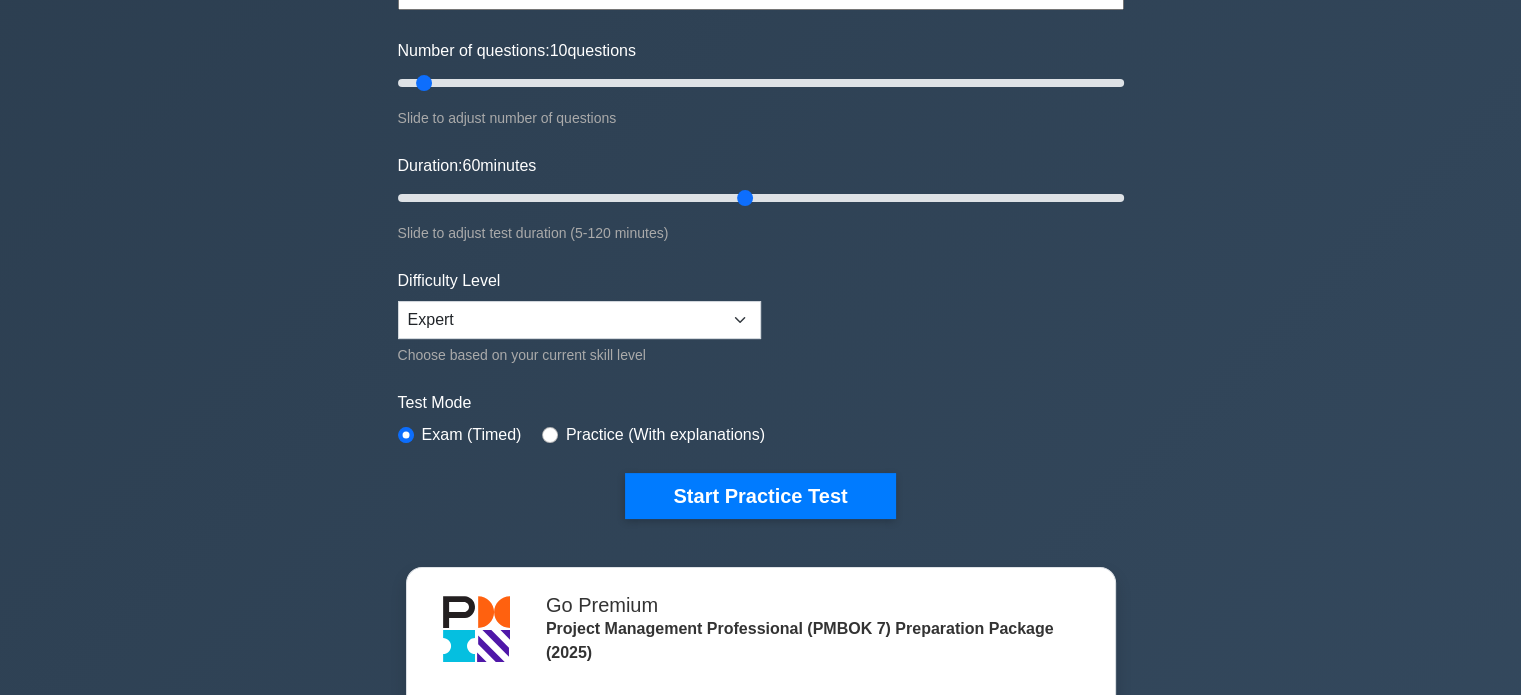 click on "Practice (With explanations)" at bounding box center (653, 435) 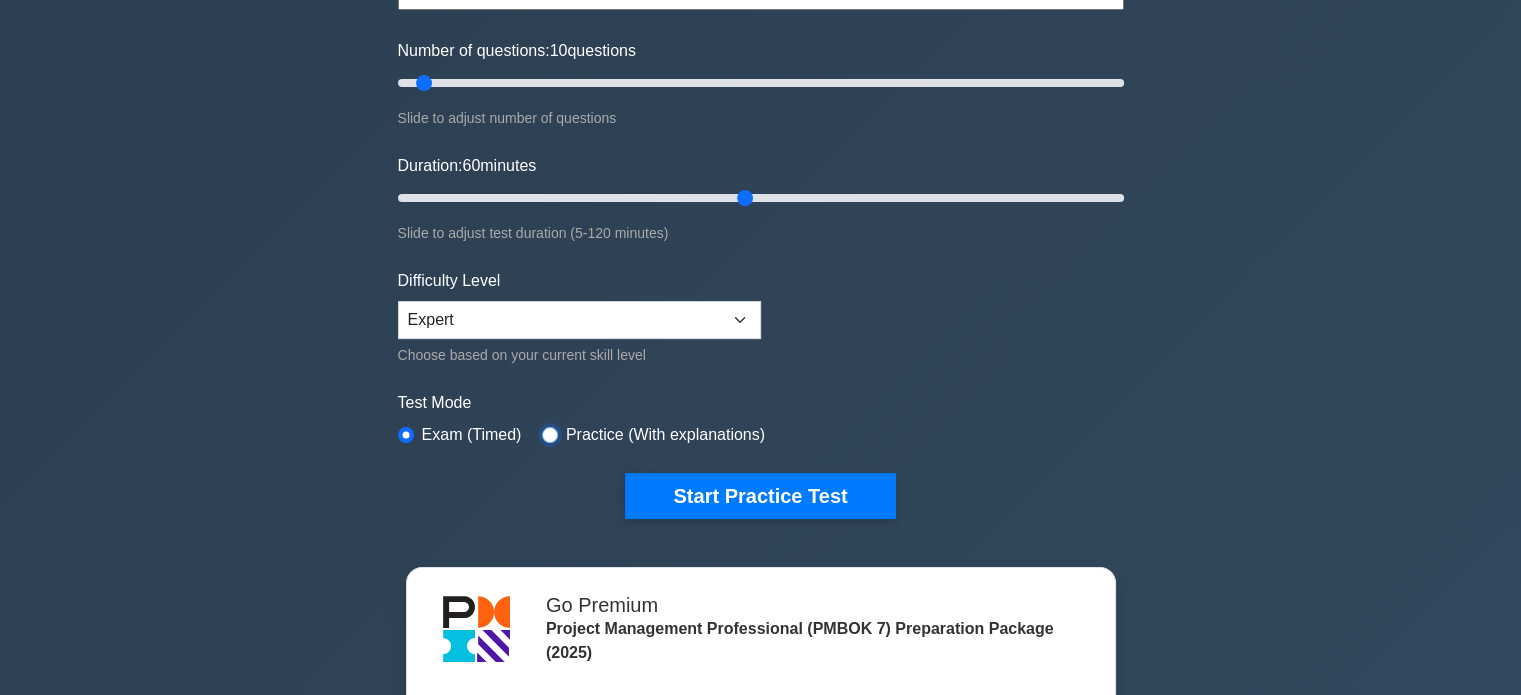 click at bounding box center [550, 435] 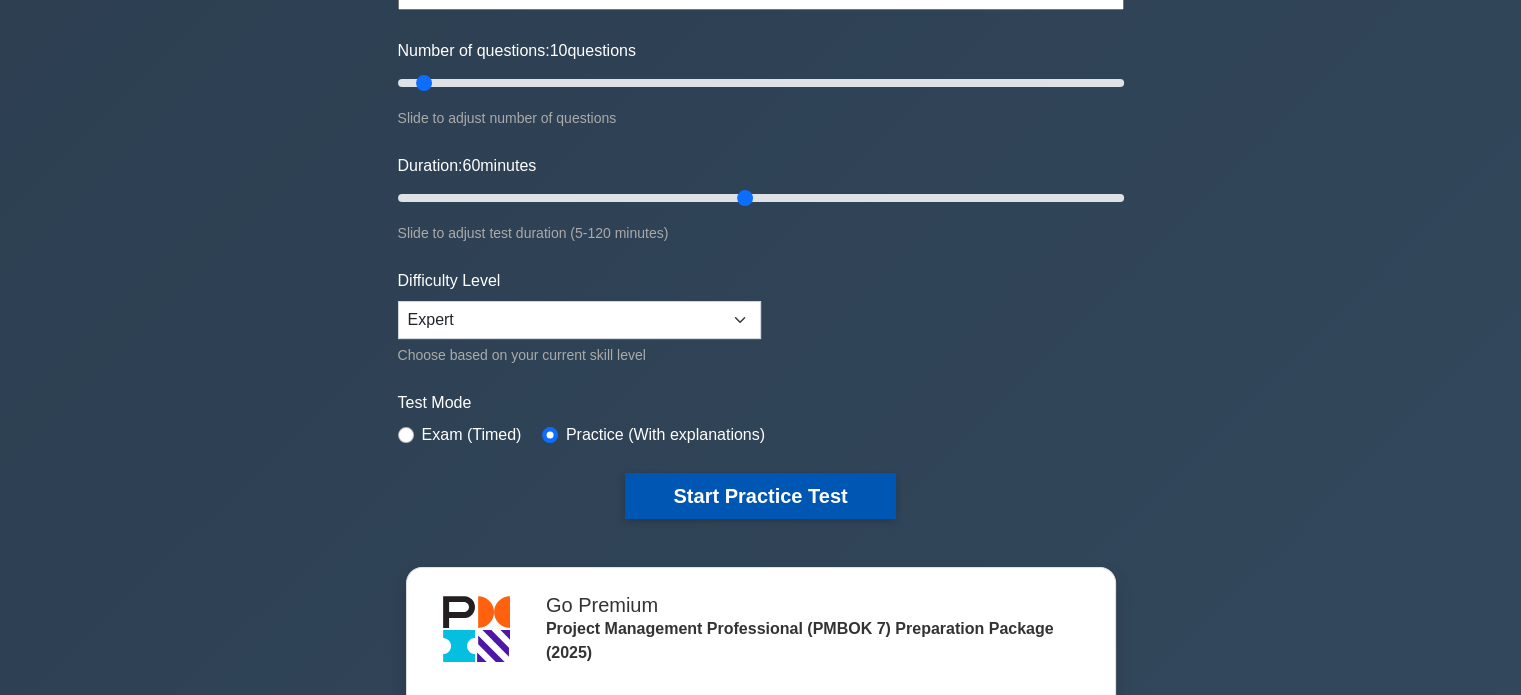 click on "Start Practice Test" at bounding box center [760, 496] 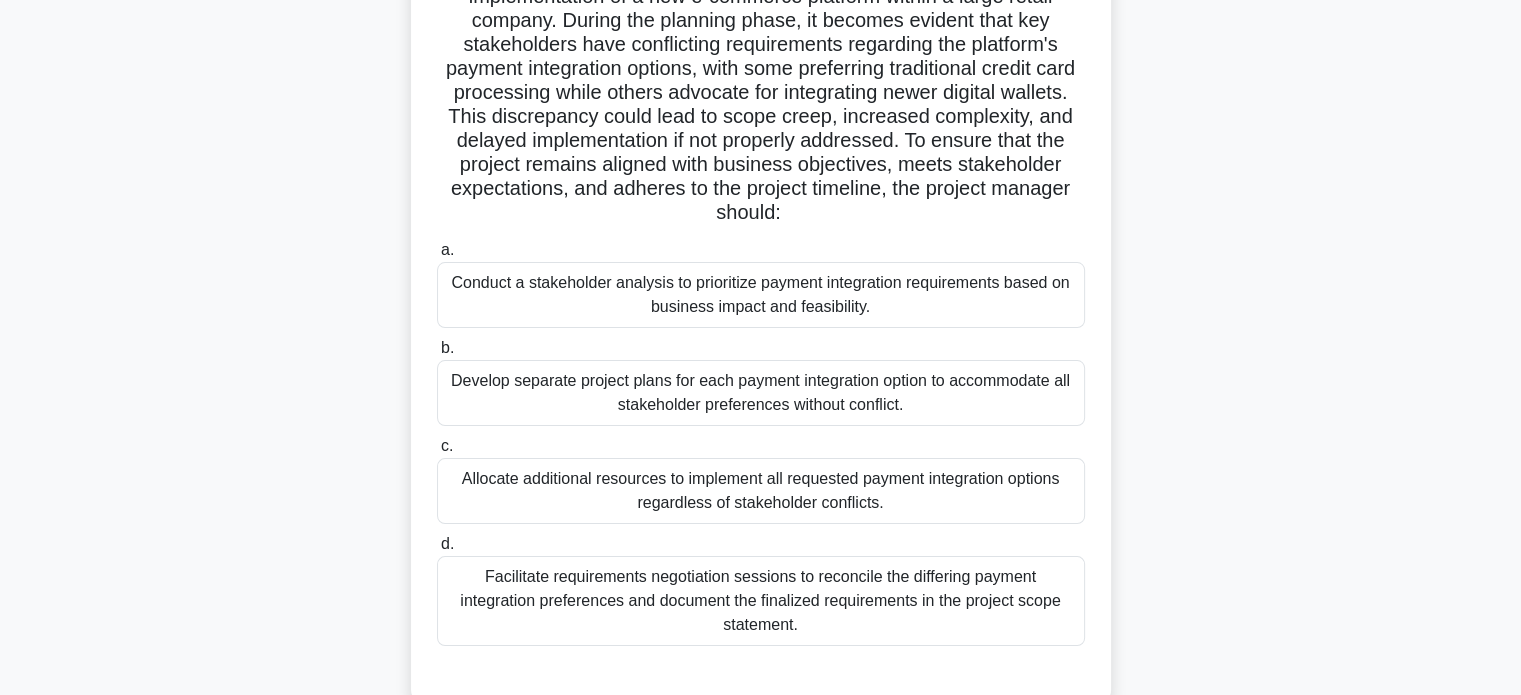 scroll, scrollTop: 188, scrollLeft: 0, axis: vertical 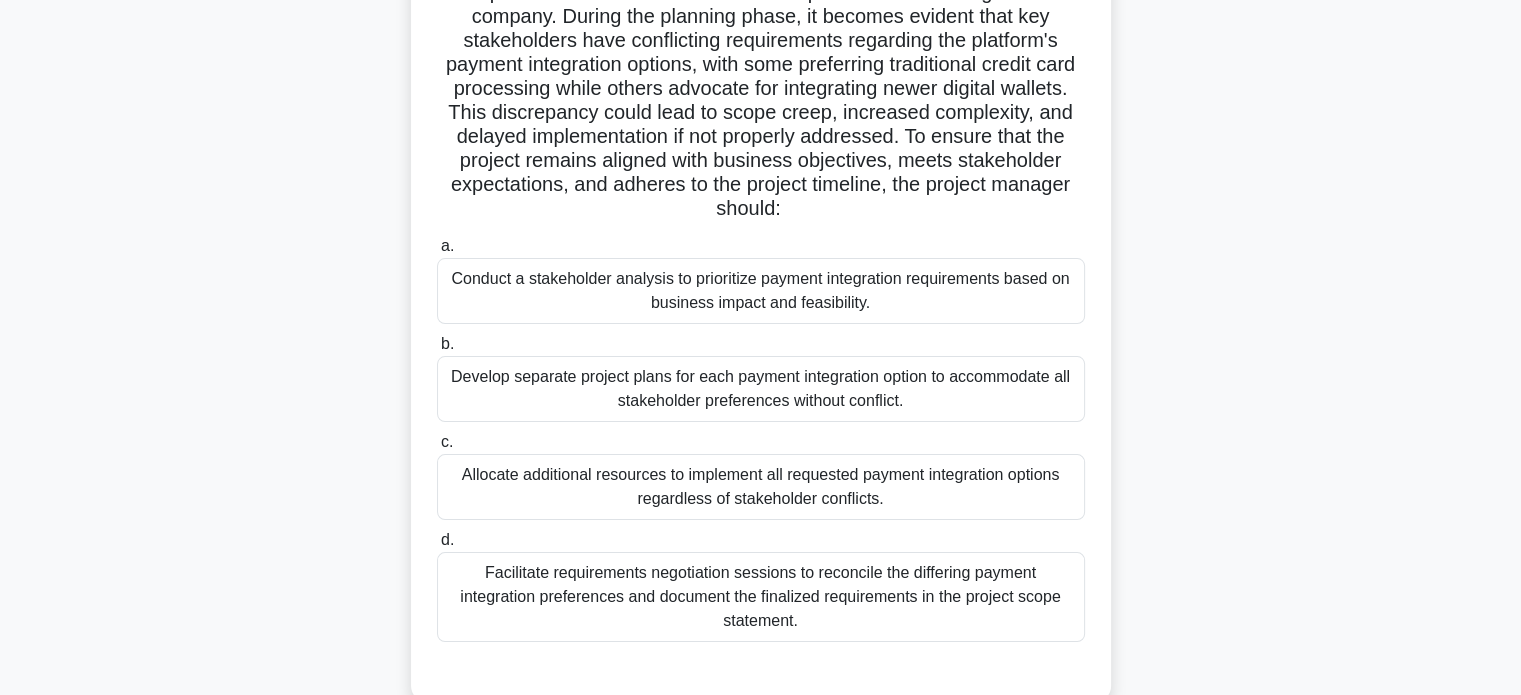 click on "Facilitate requirements negotiation sessions to reconcile the differing payment integration preferences and document the finalized requirements in the project scope statement." at bounding box center (761, 597) 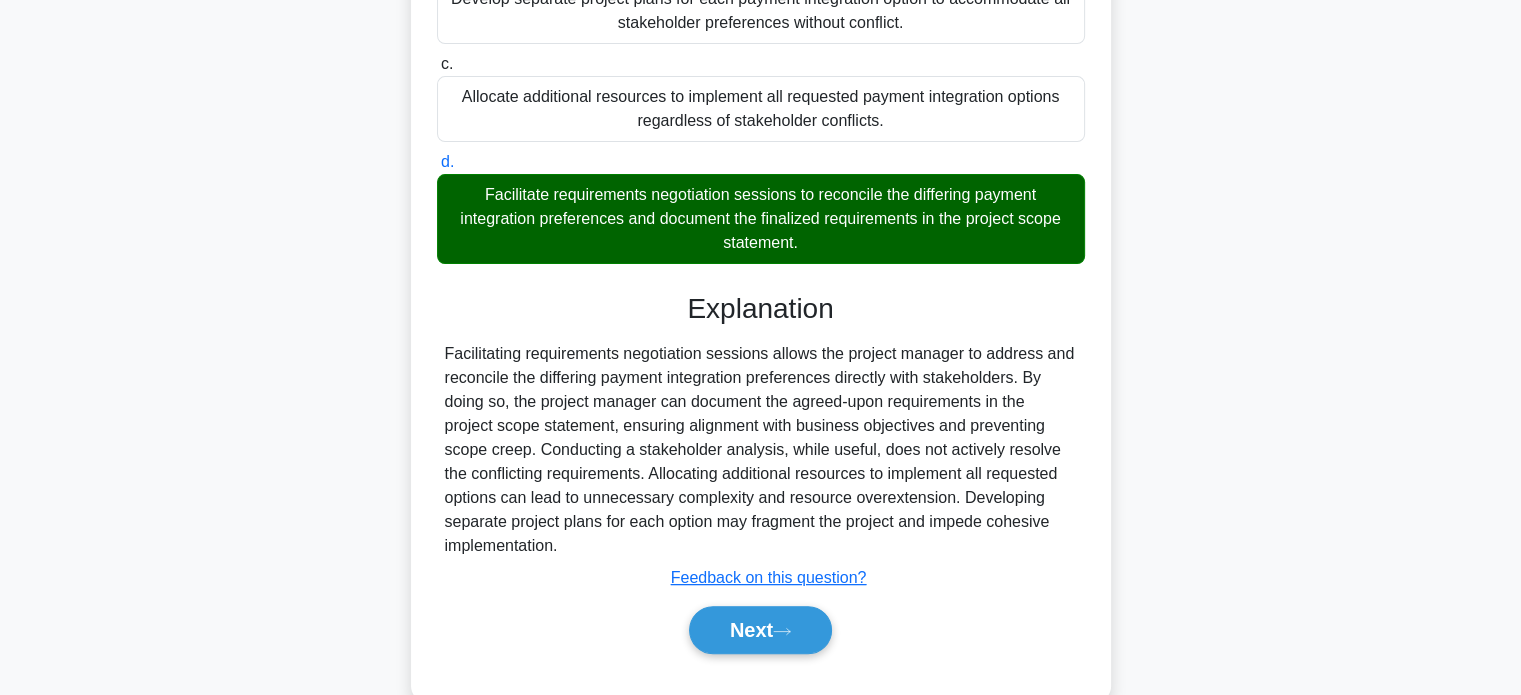 scroll, scrollTop: 570, scrollLeft: 0, axis: vertical 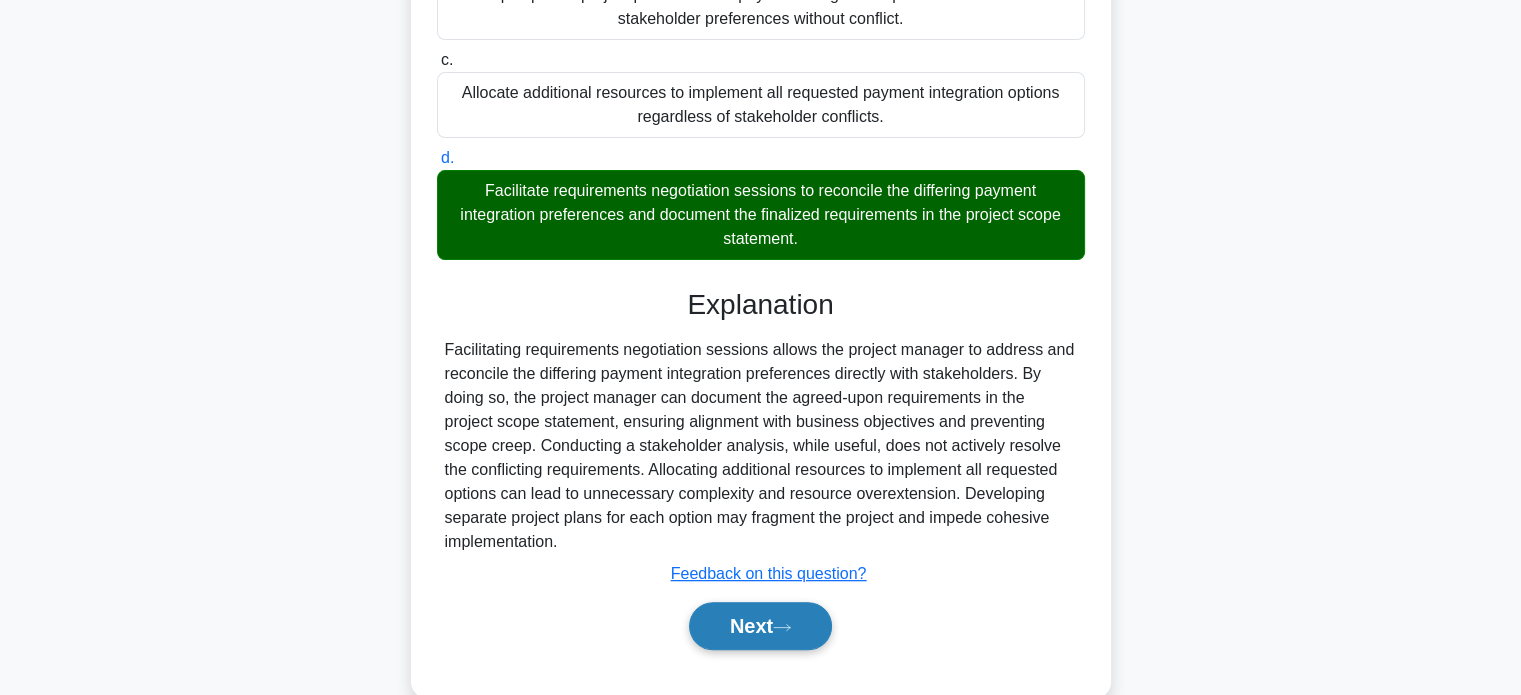 click on "Next" at bounding box center (760, 626) 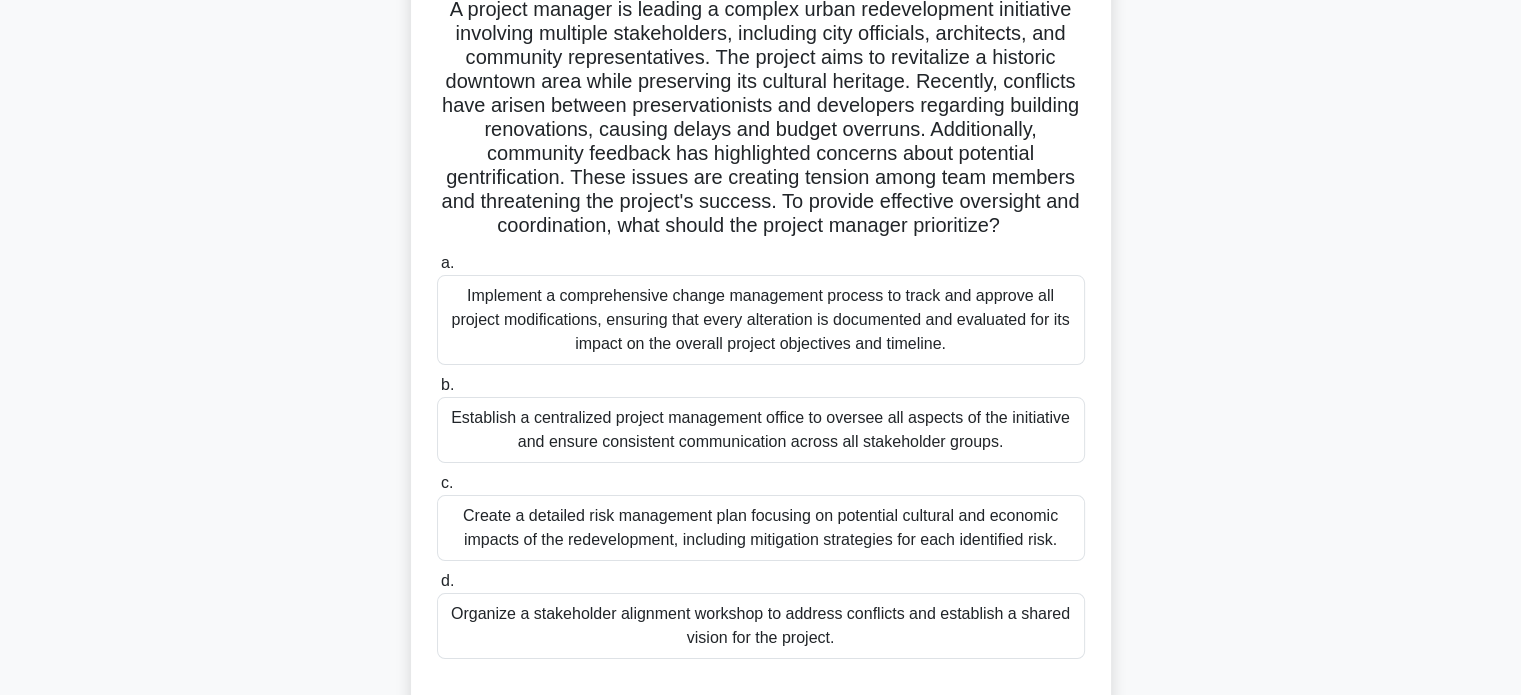 scroll, scrollTop: 150, scrollLeft: 0, axis: vertical 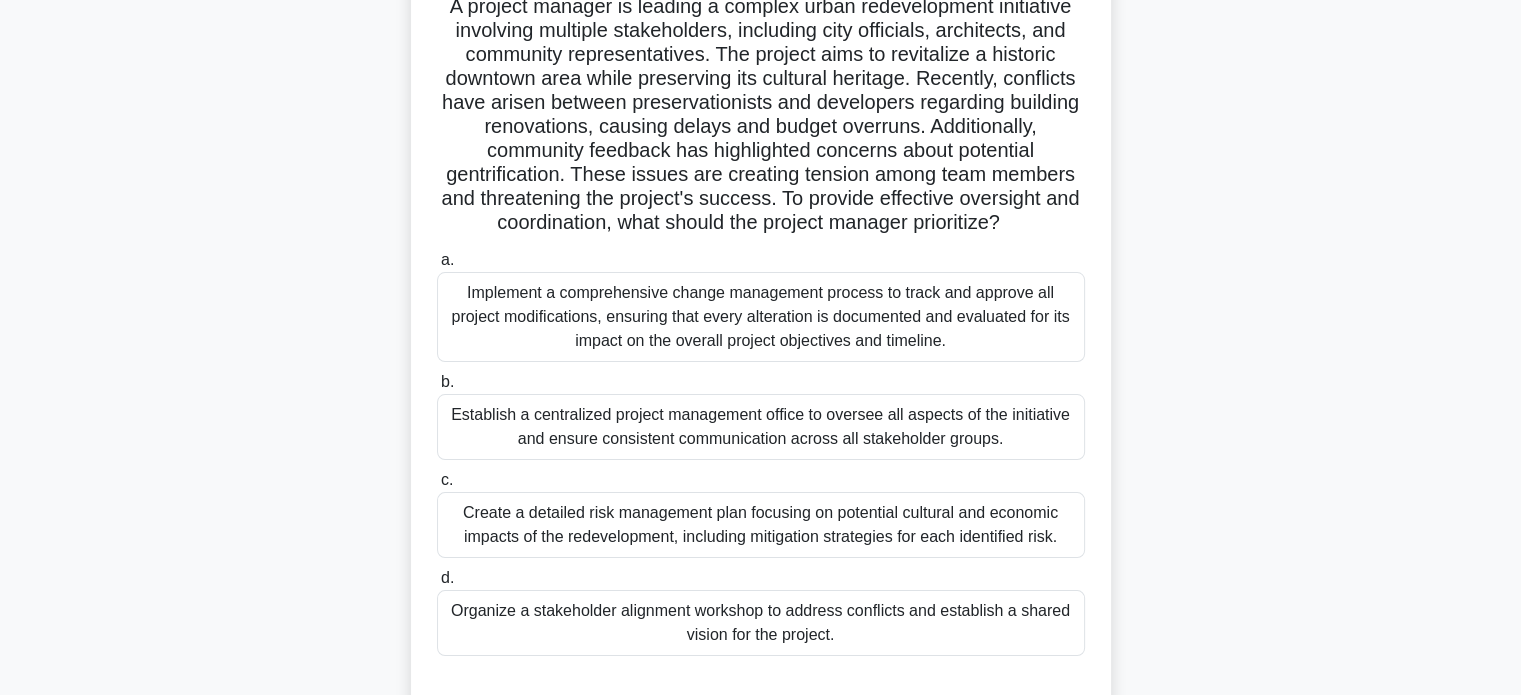 click on "Organize a stakeholder alignment workshop to address conflicts and establish a shared vision for the project." at bounding box center (761, 623) 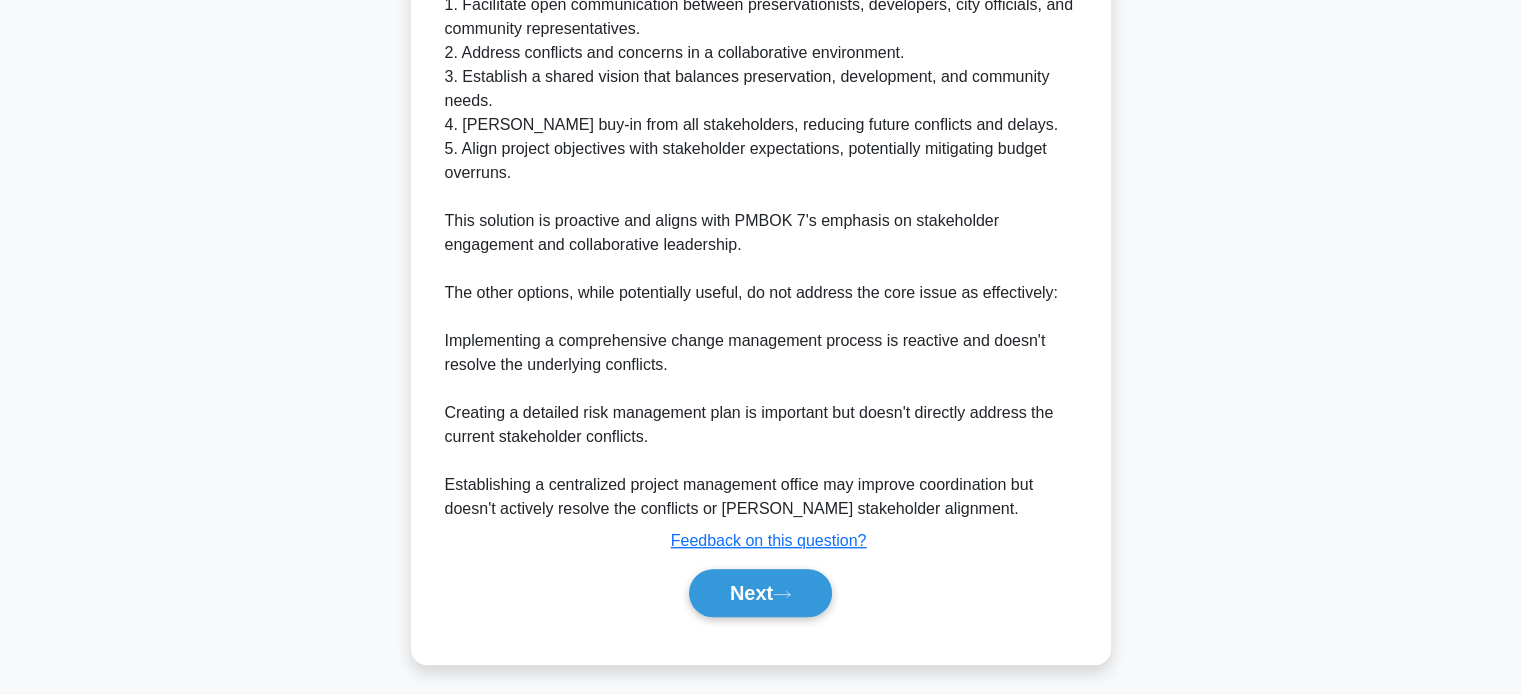 scroll, scrollTop: 1064, scrollLeft: 0, axis: vertical 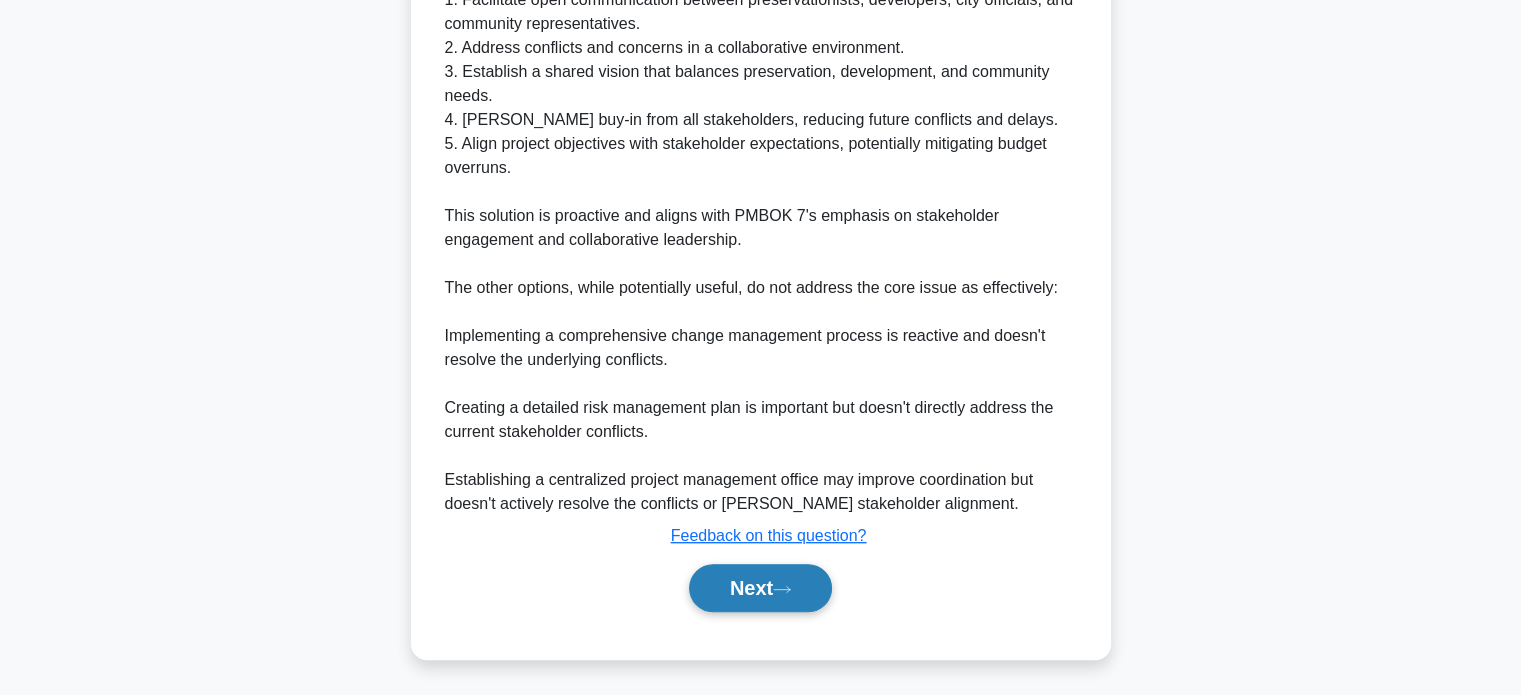 click on "Next" at bounding box center (760, 588) 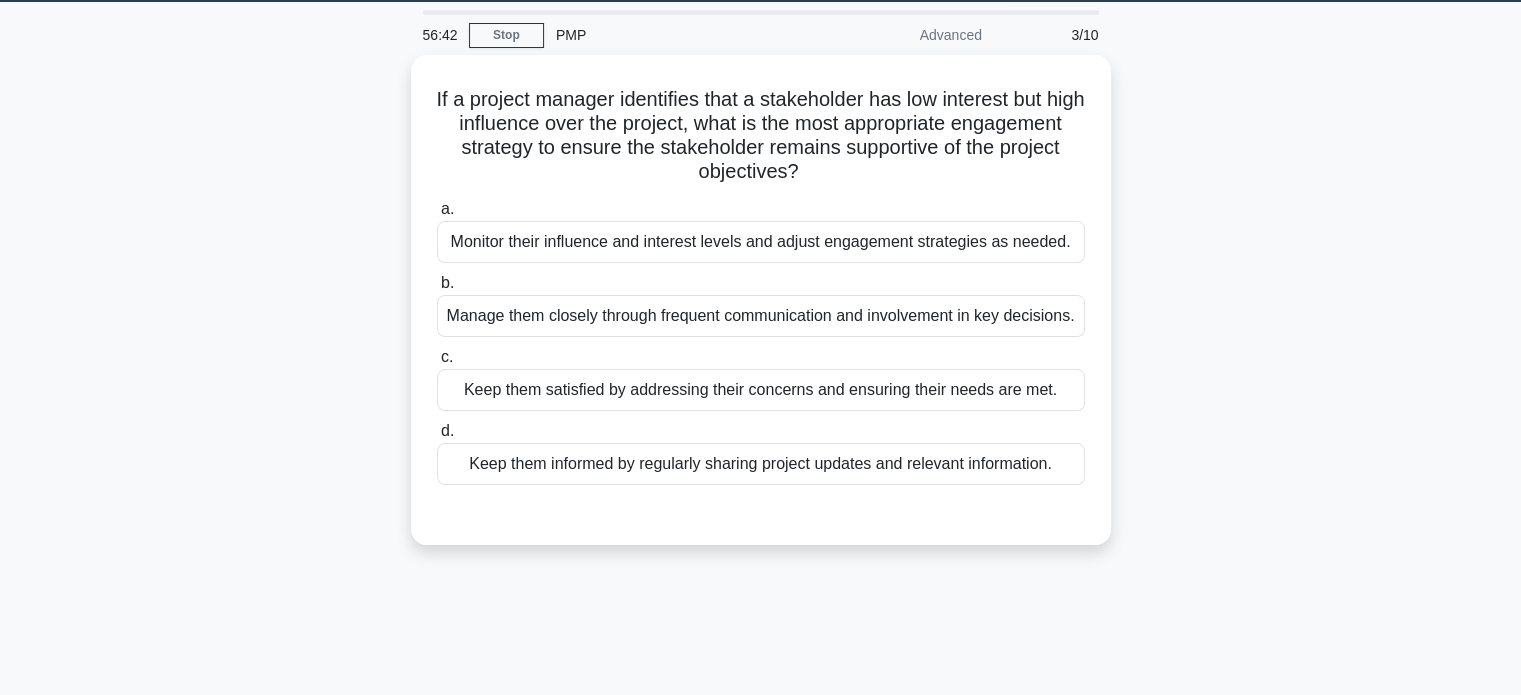 scroll, scrollTop: 57, scrollLeft: 0, axis: vertical 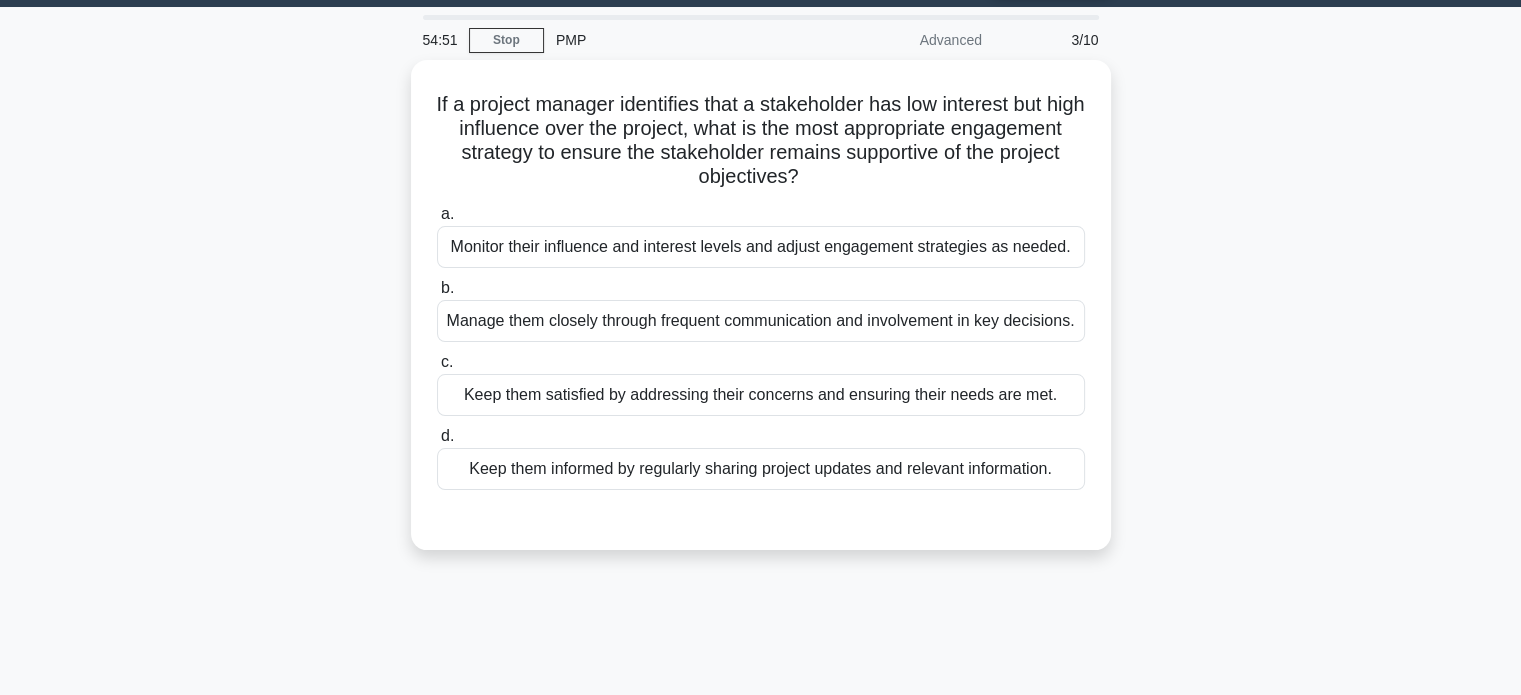 click on "If a project manager identifies that a stakeholder has low interest but high influence over the project, what is the most appropriate engagement strategy to ensure the stakeholder remains supportive of the project objectives?
.spinner_0XTQ{transform-origin:center;animation:spinner_y6GP .75s linear infinite}@keyframes spinner_y6GP{100%{transform:rotate(360deg)}}
a.
b. c. d." at bounding box center (761, 317) 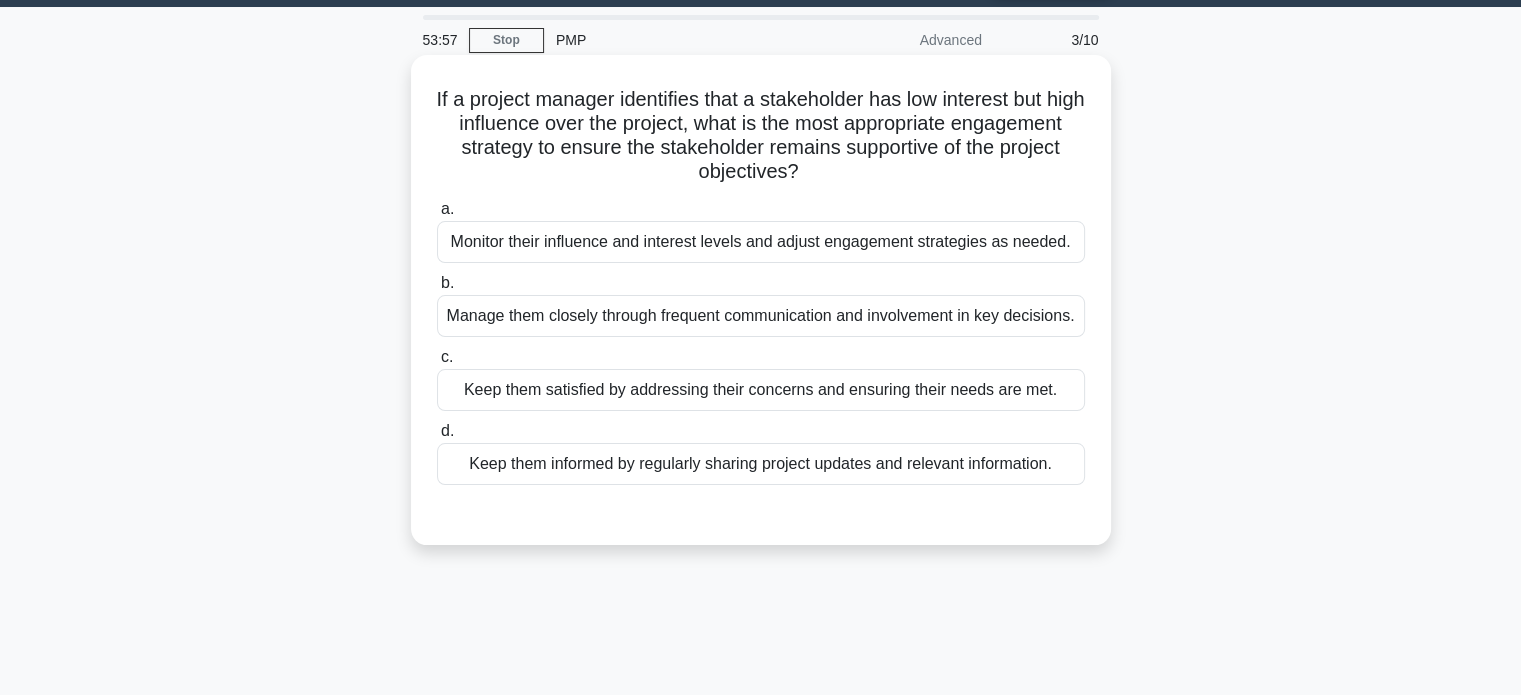 click on "Keep them satisfied by addressing their concerns and ensuring their needs are met." at bounding box center (761, 390) 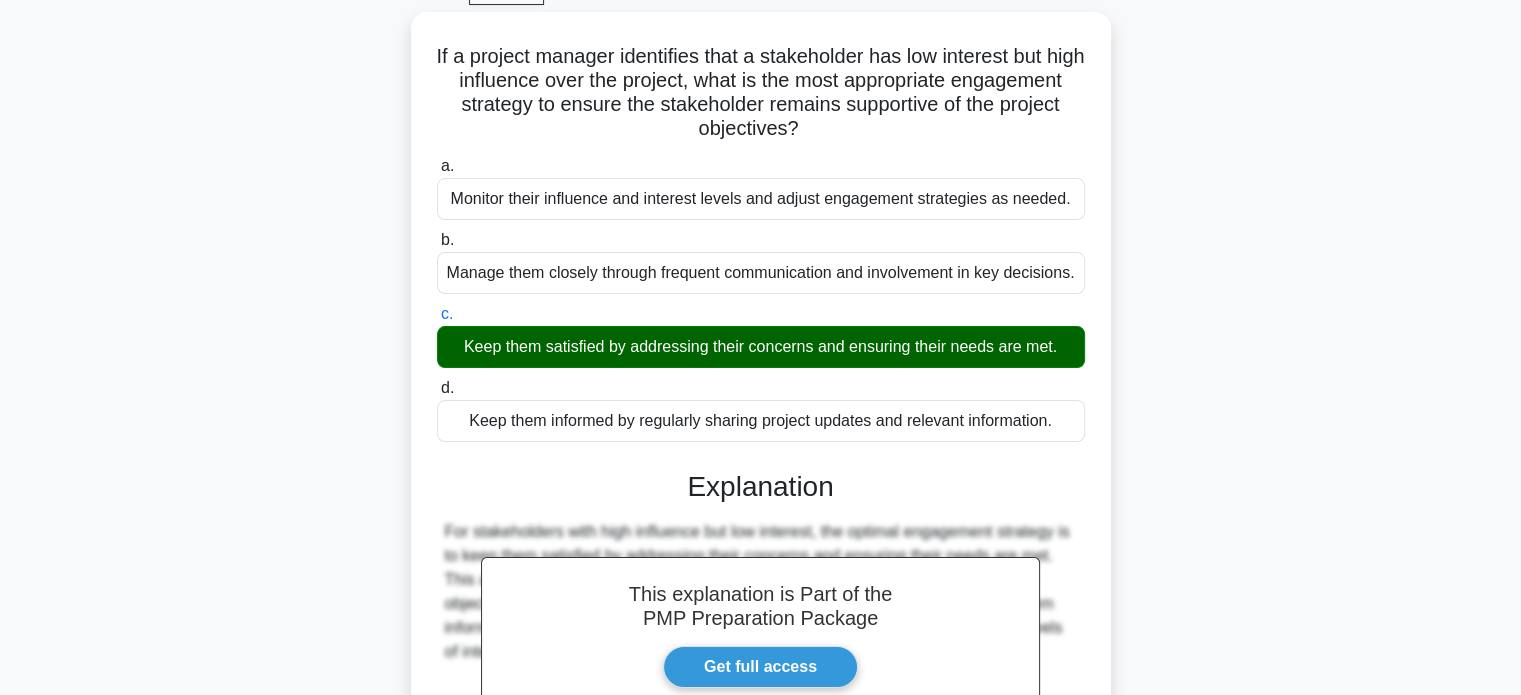 scroll, scrollTop: 106, scrollLeft: 0, axis: vertical 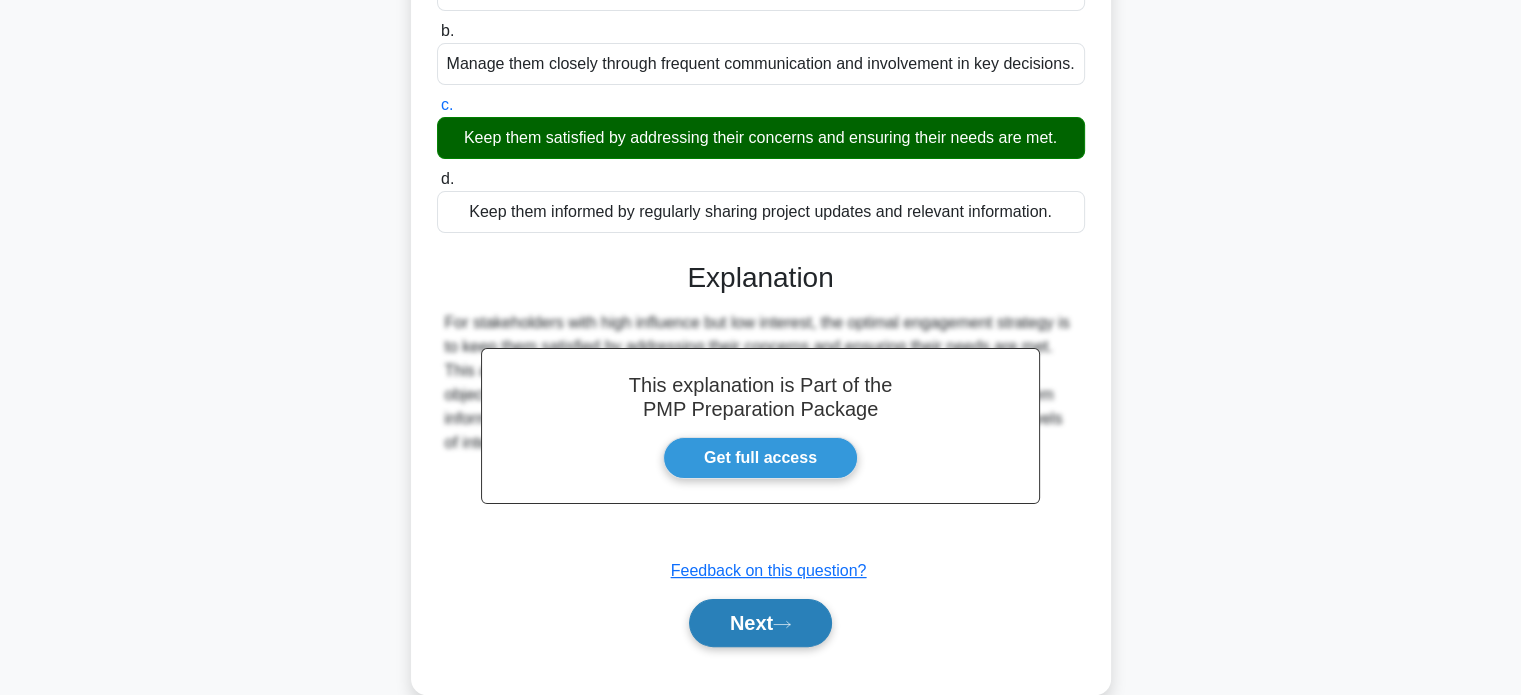 click on "Next" at bounding box center (760, 623) 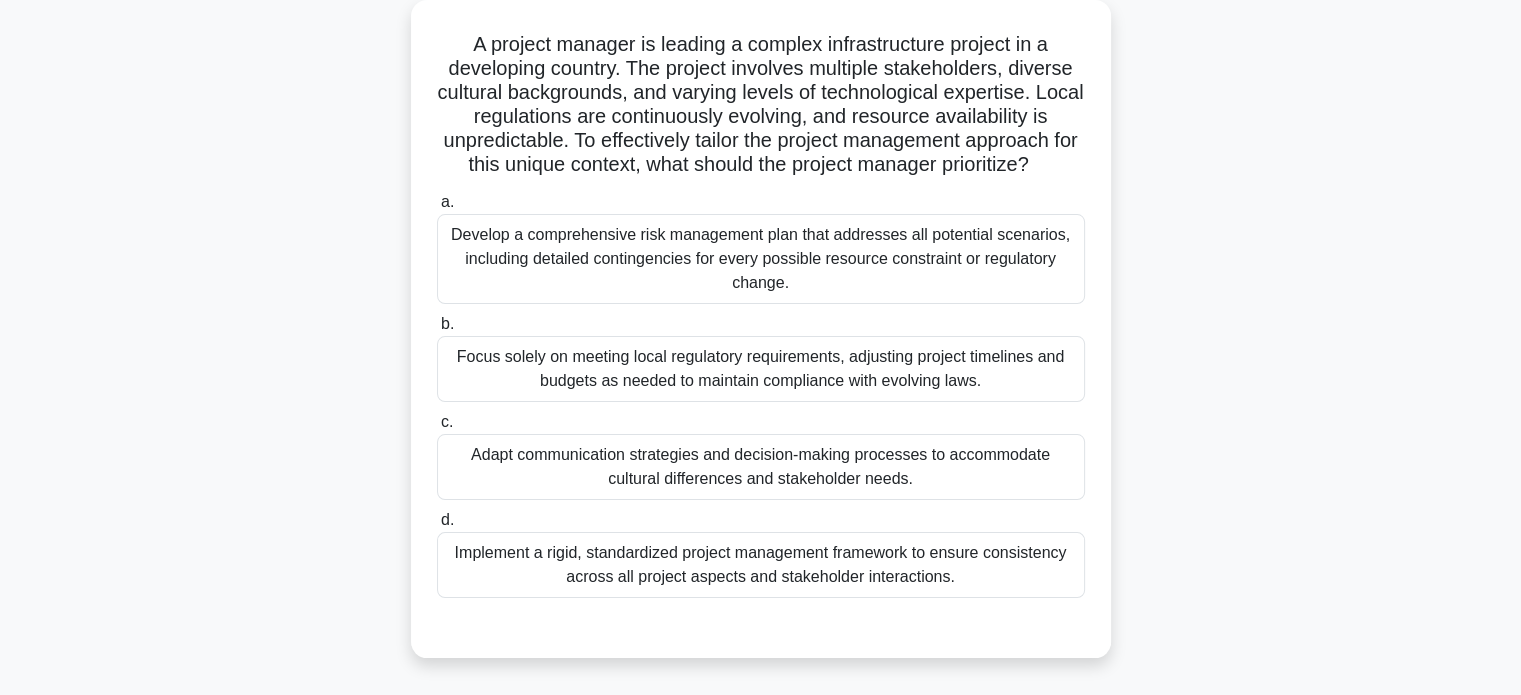 scroll, scrollTop: 116, scrollLeft: 0, axis: vertical 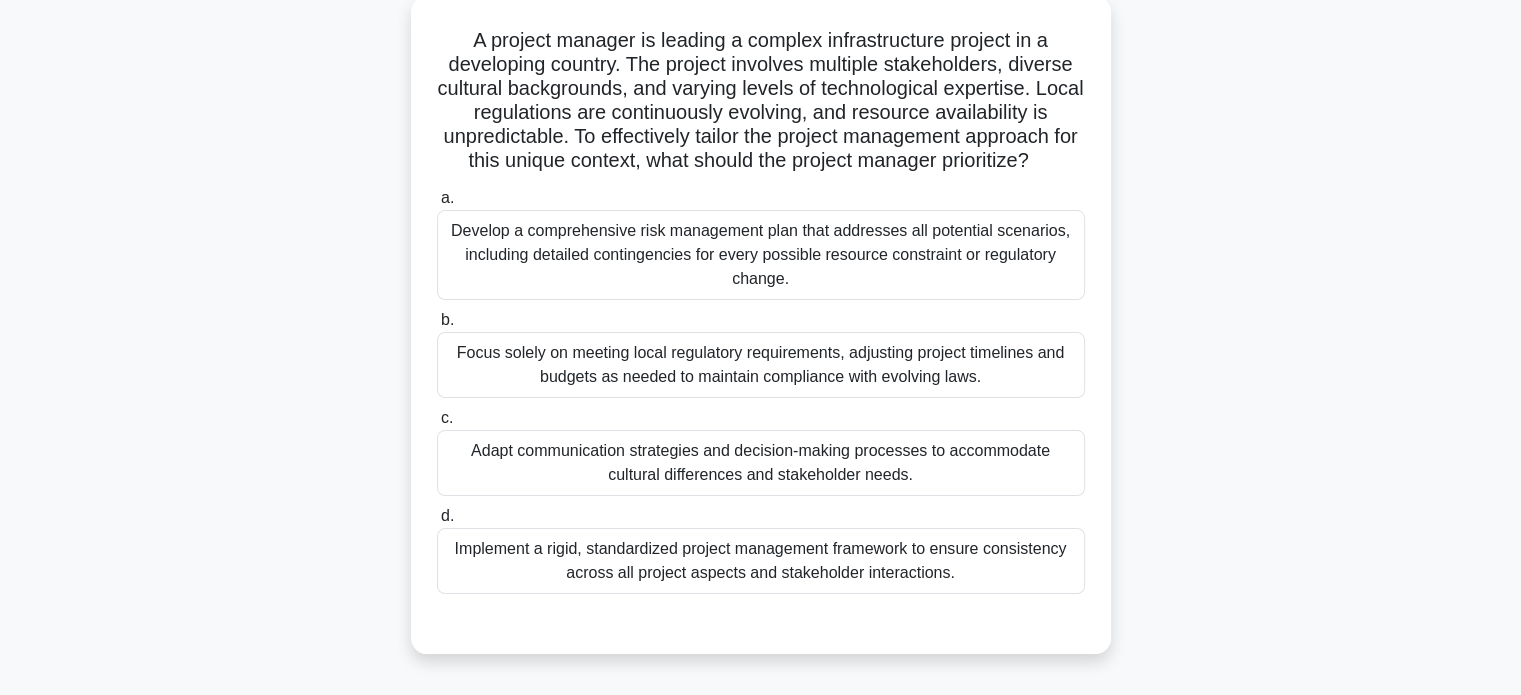 click on "Develop a comprehensive risk management plan that addresses all potential scenarios, including detailed contingencies for every possible resource constraint or regulatory change." at bounding box center [761, 255] 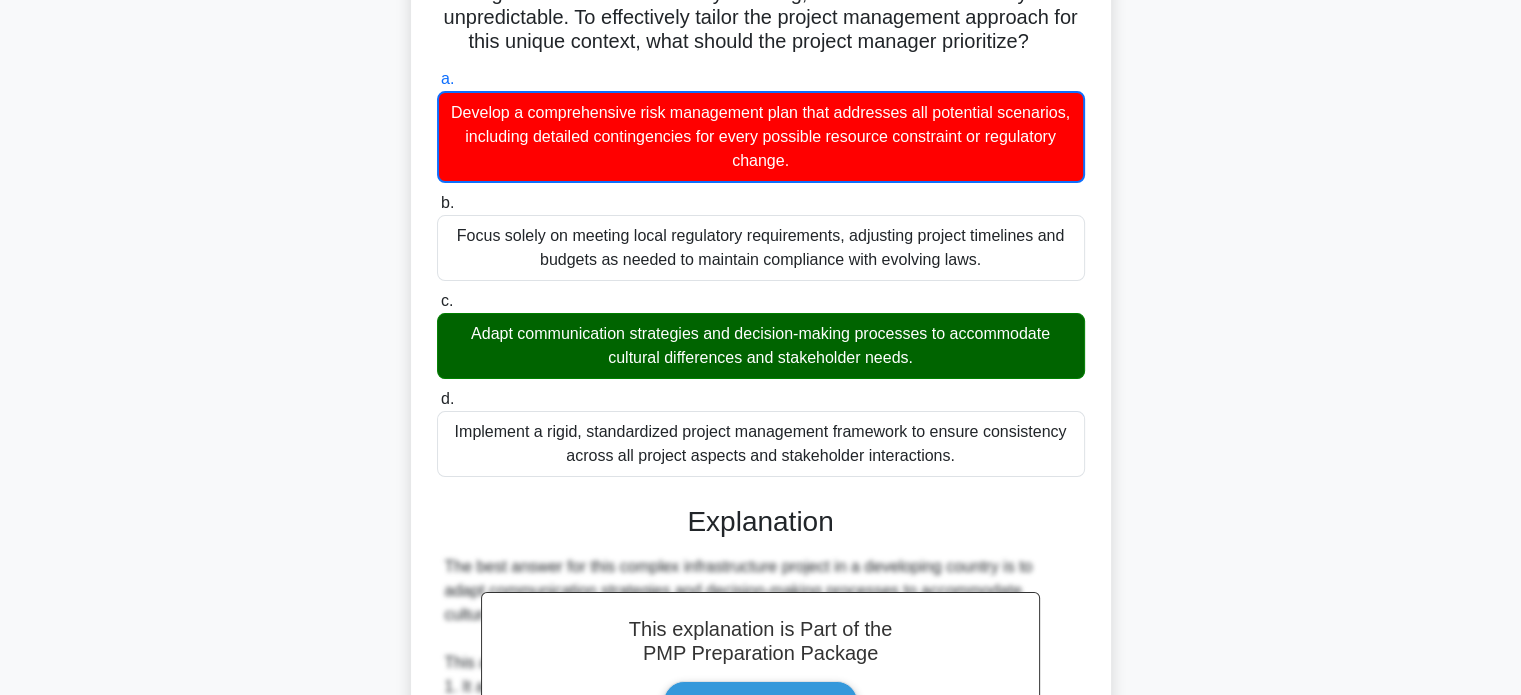 scroll, scrollTop: 237, scrollLeft: 0, axis: vertical 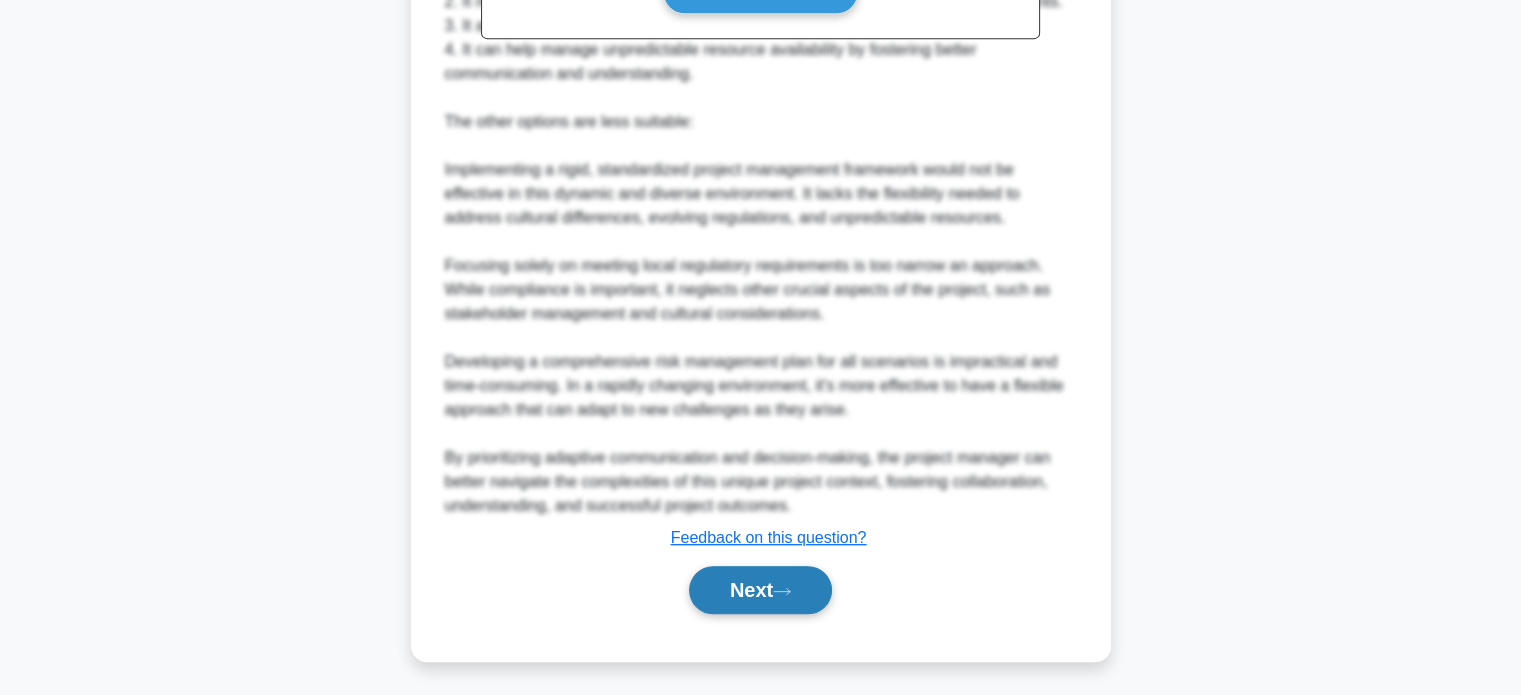 click on "Next" at bounding box center [760, 590] 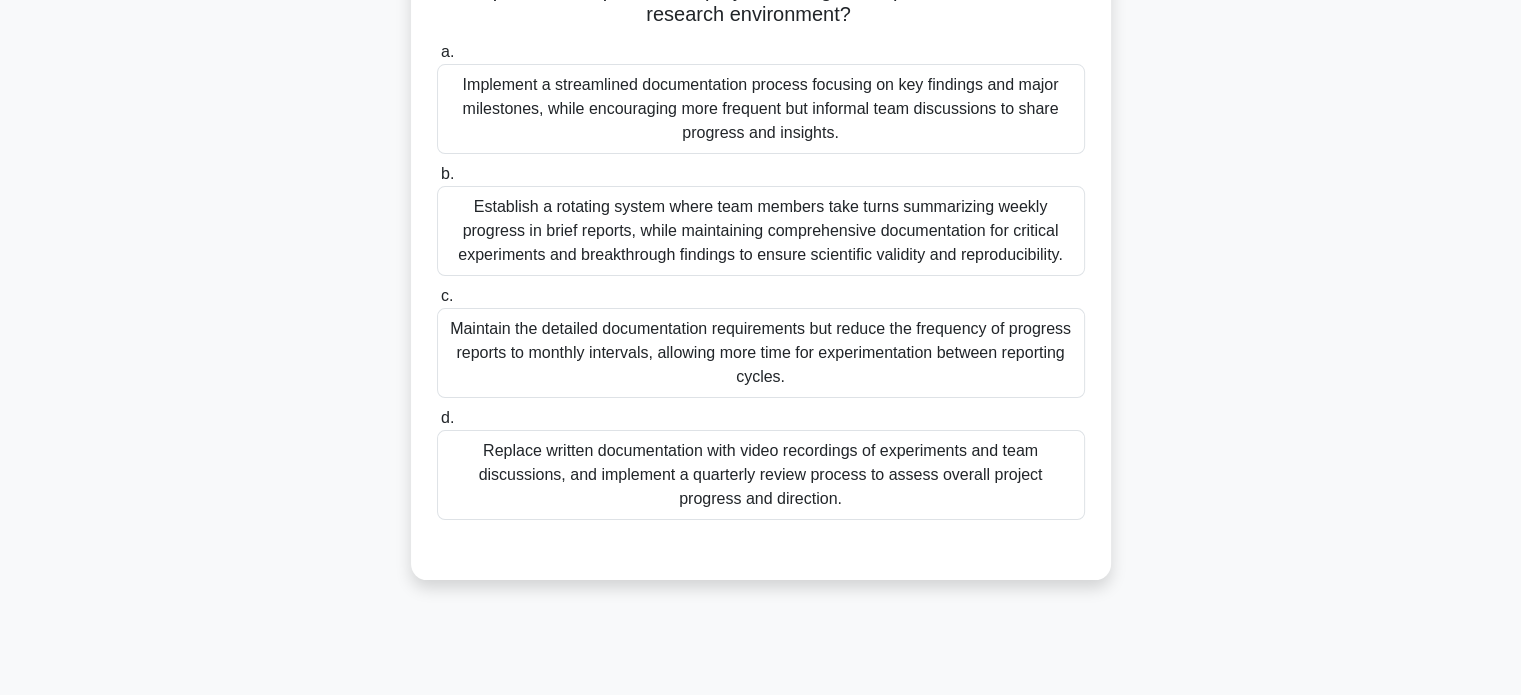 scroll, scrollTop: 362, scrollLeft: 0, axis: vertical 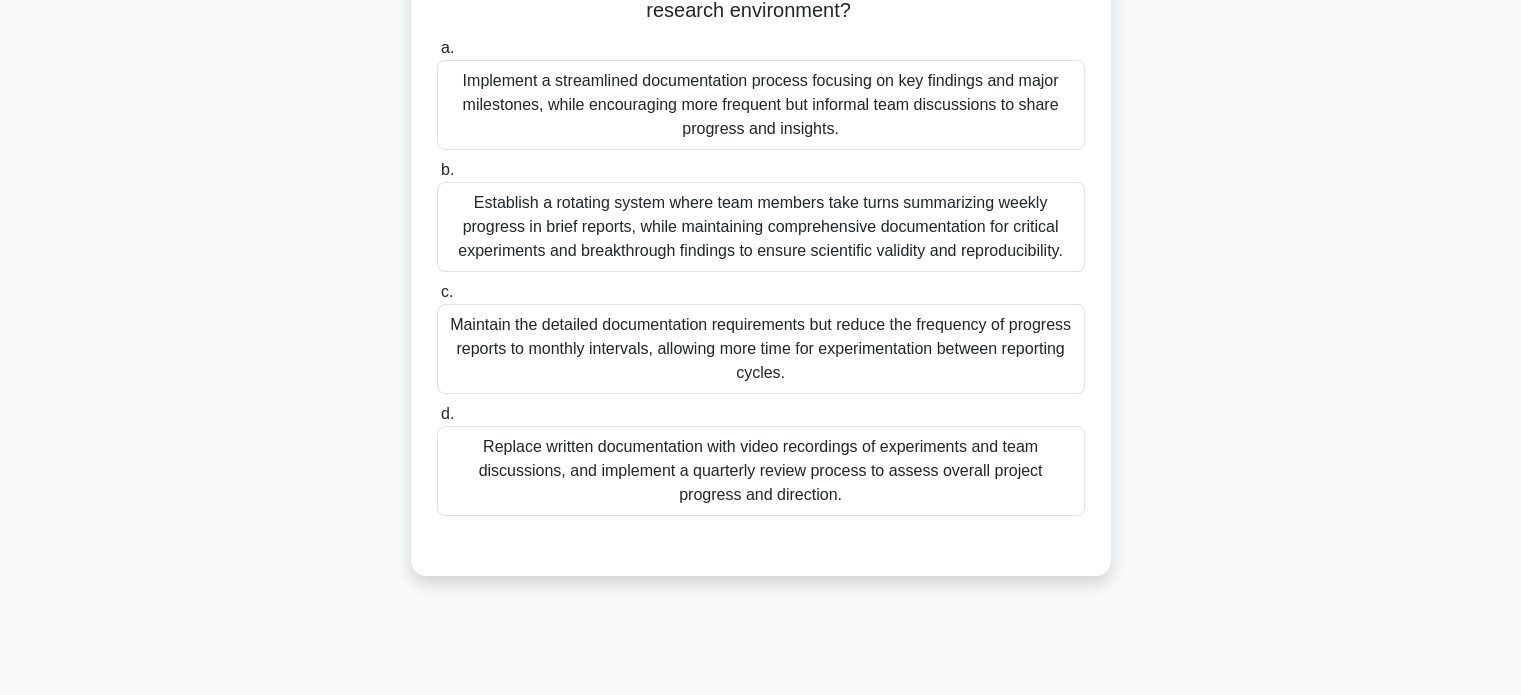 click on "Replace written documentation with video recordings of experiments and team discussions, and implement a quarterly review process to assess overall project progress and direction." at bounding box center [761, 471] 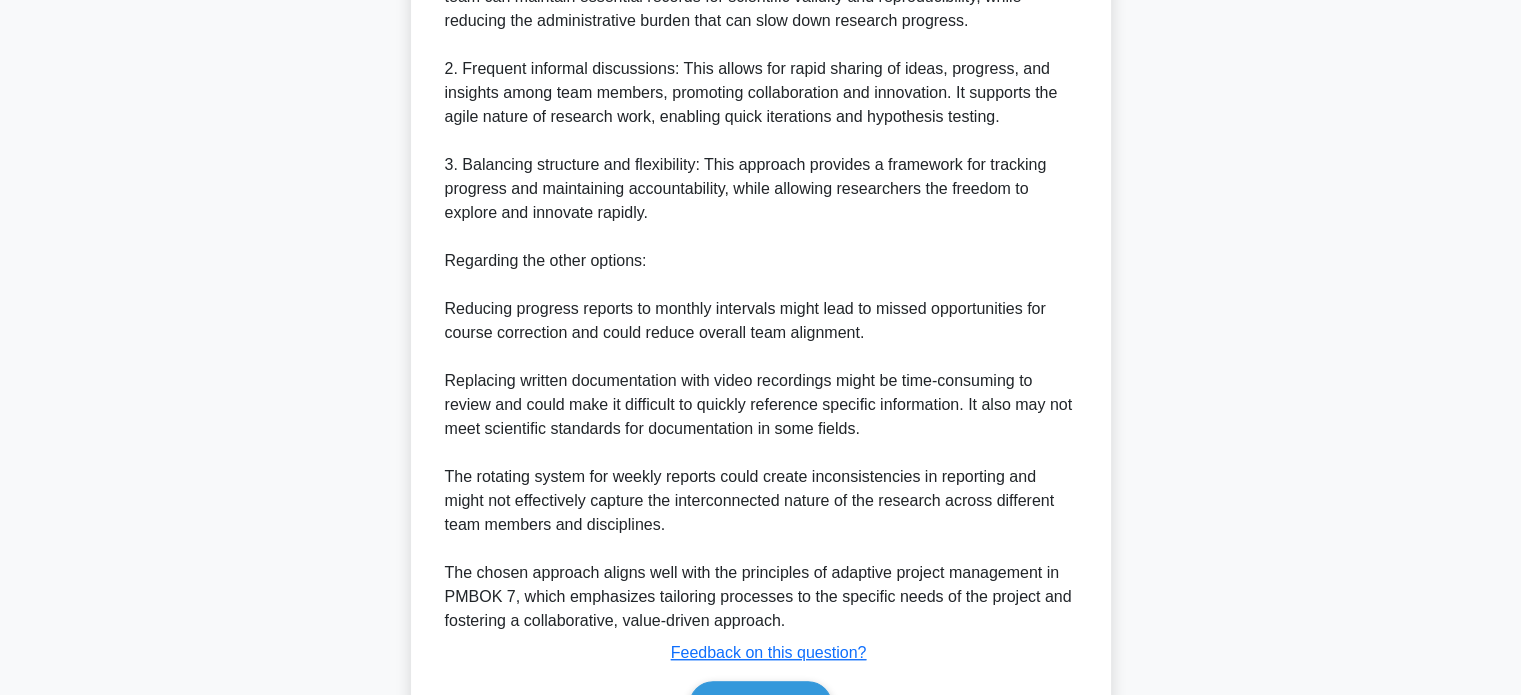 scroll, scrollTop: 1282, scrollLeft: 0, axis: vertical 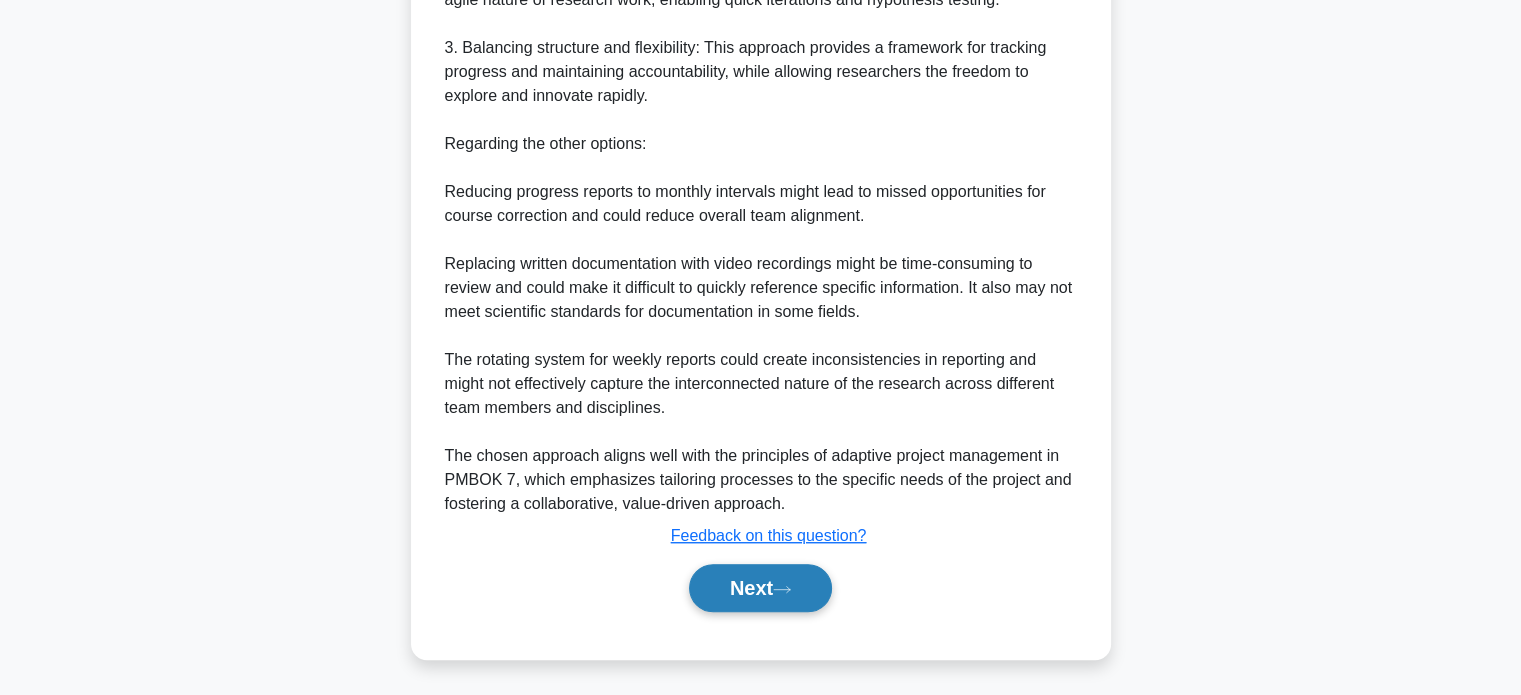 click on "Next" at bounding box center (760, 588) 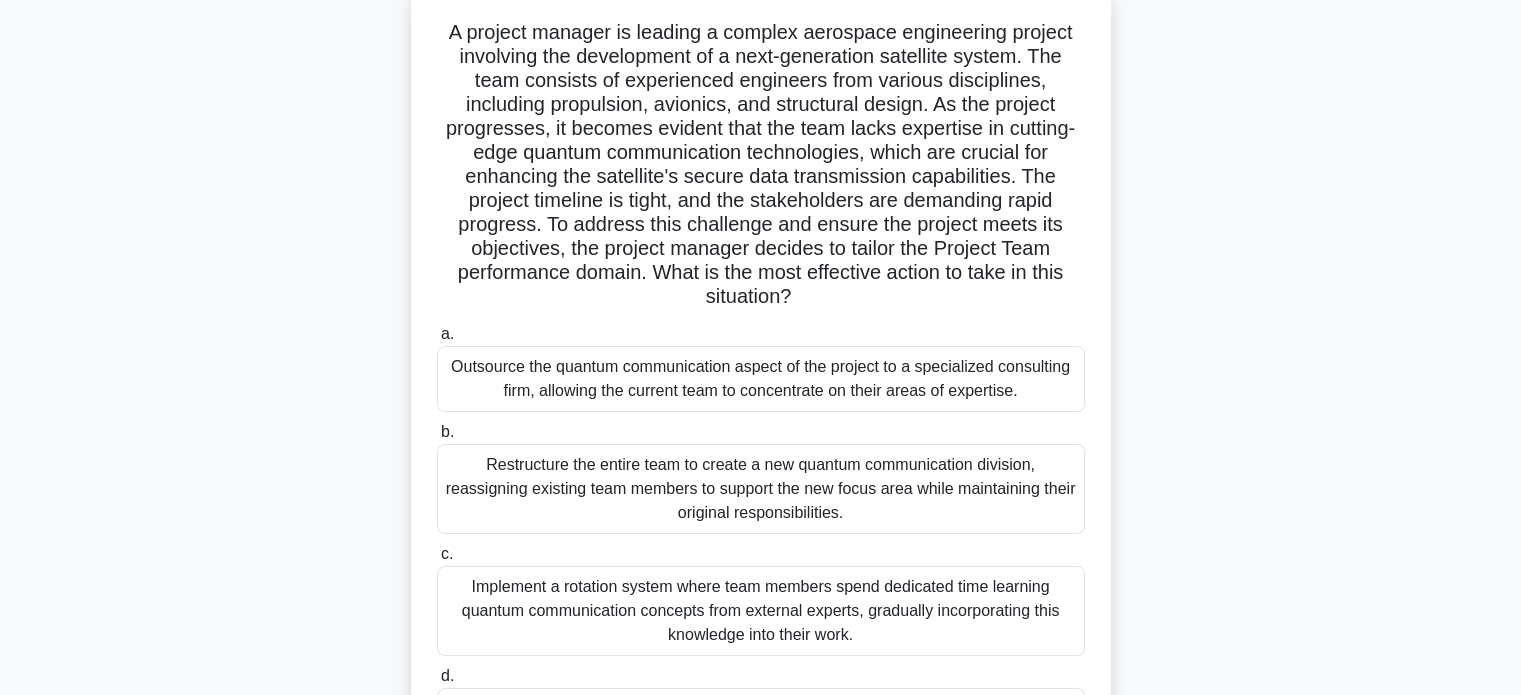 scroll, scrollTop: 0, scrollLeft: 0, axis: both 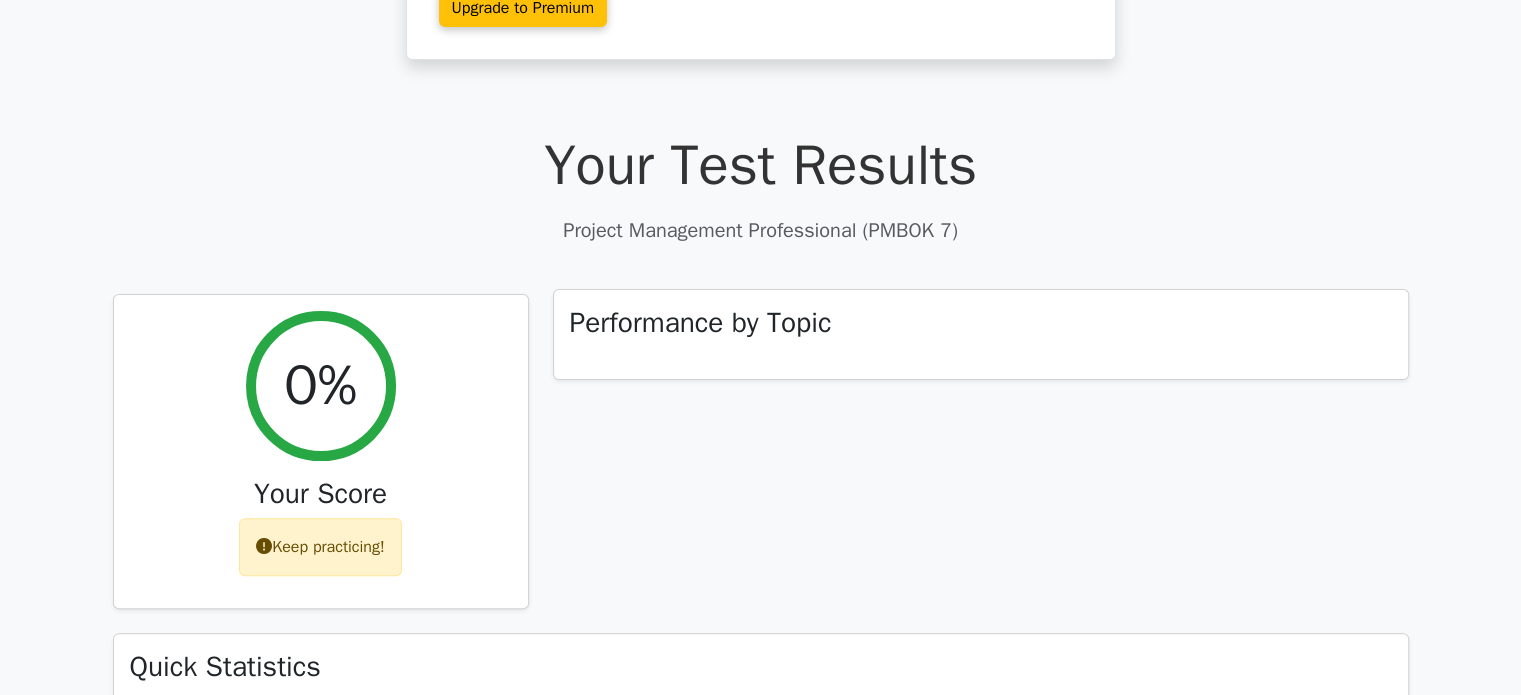click on "Performance by Topic" at bounding box center (701, 323) 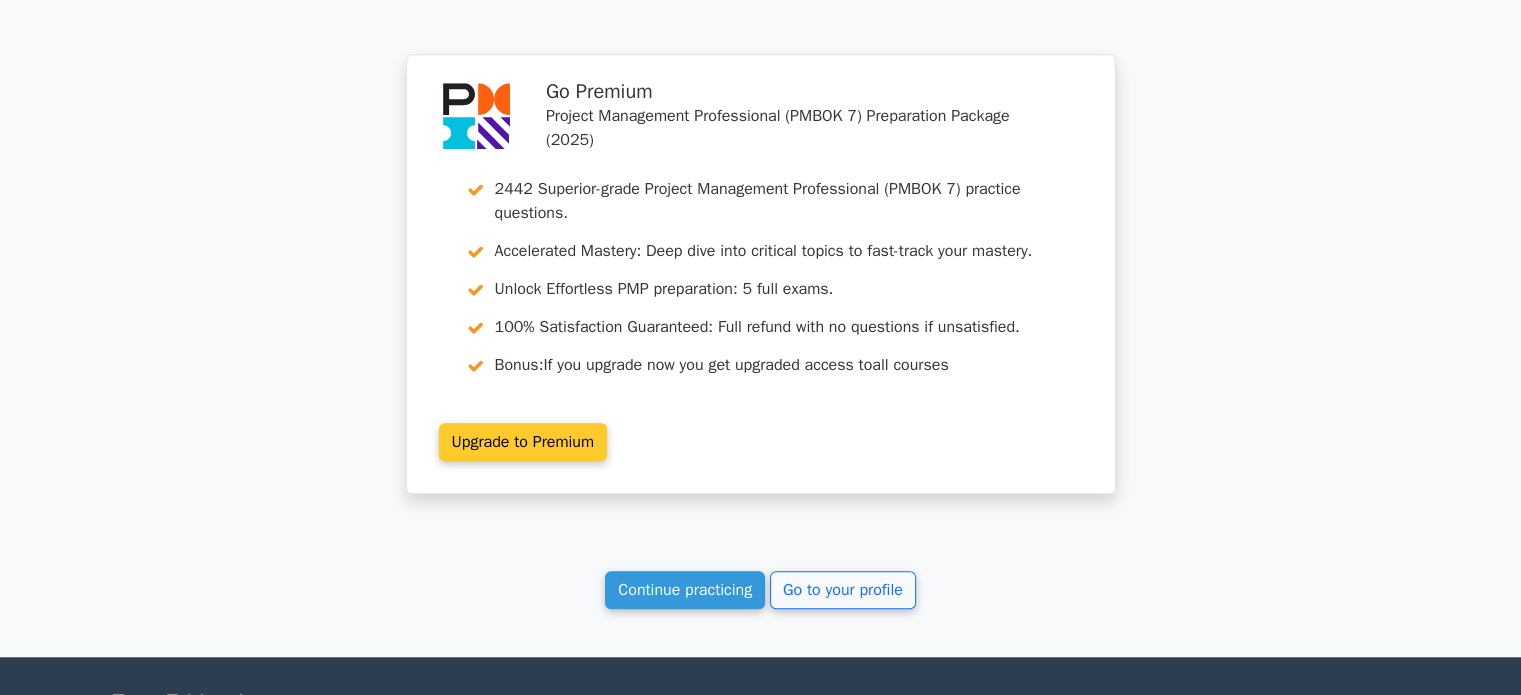scroll, scrollTop: 1539, scrollLeft: 0, axis: vertical 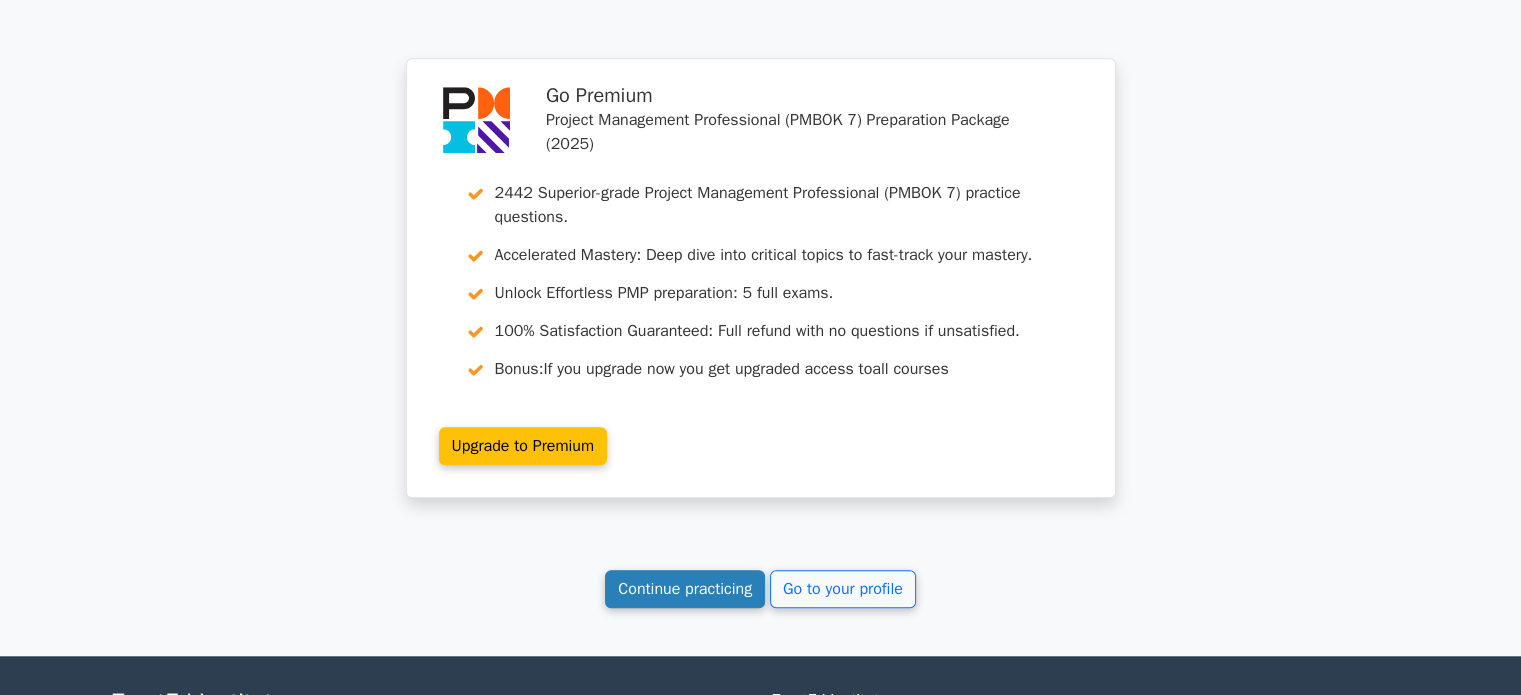 click on "Continue practicing" at bounding box center [685, 589] 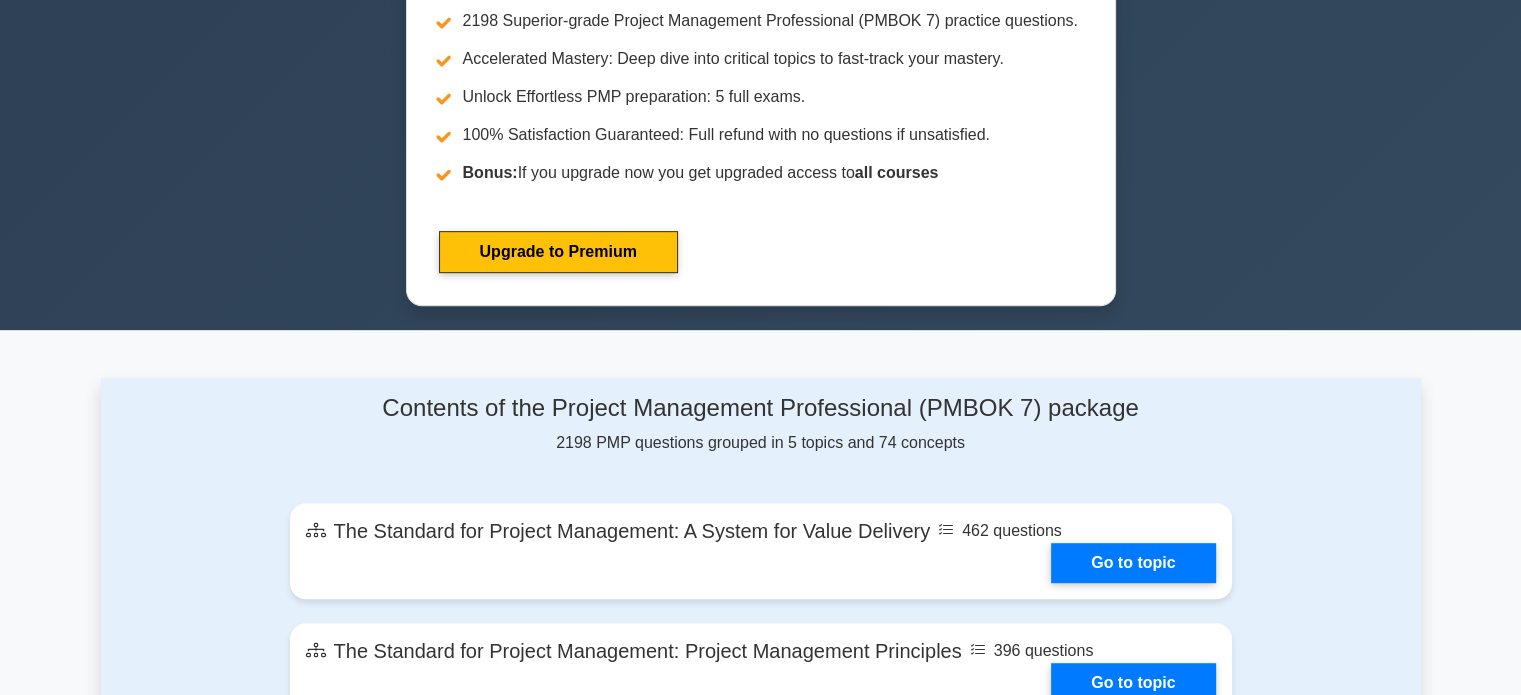 scroll, scrollTop: 1044, scrollLeft: 0, axis: vertical 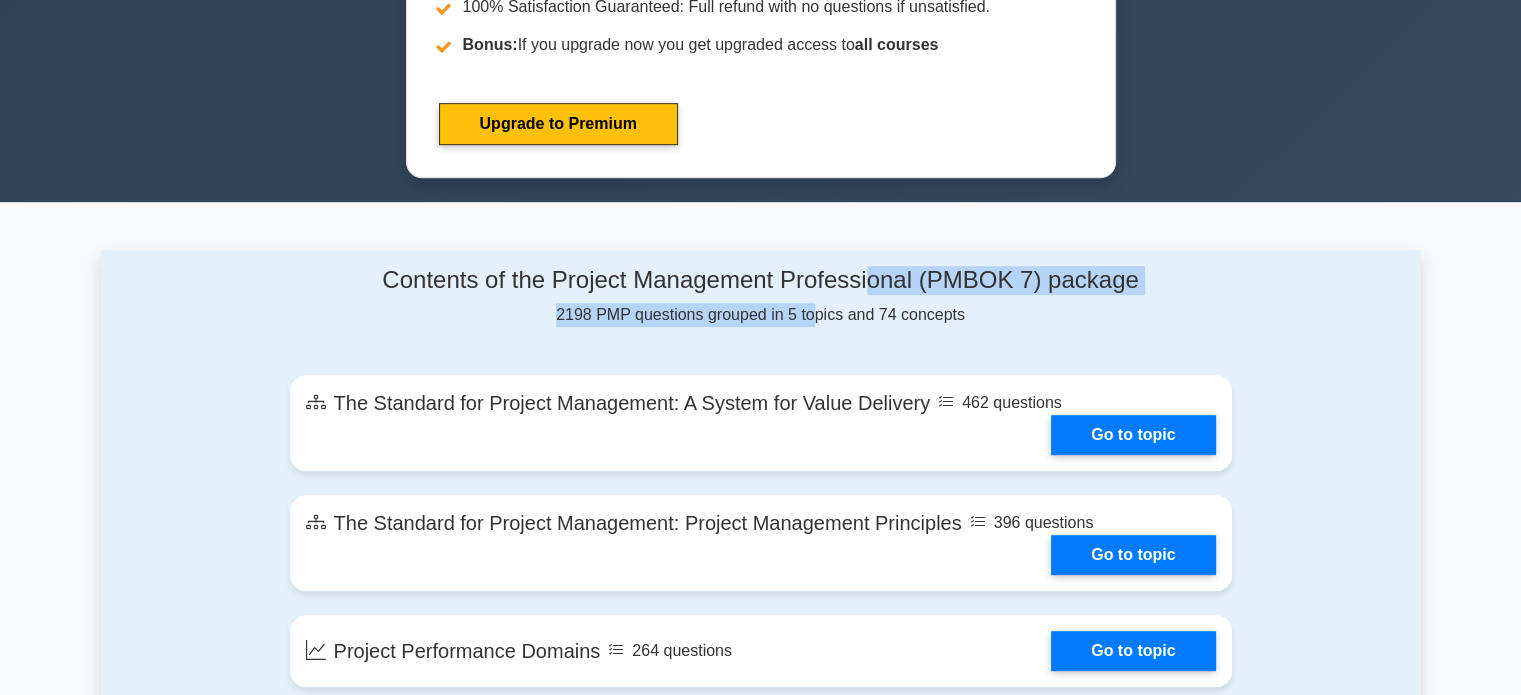 drag, startPoint x: 637, startPoint y: 303, endPoint x: 873, endPoint y: 271, distance: 238.1596 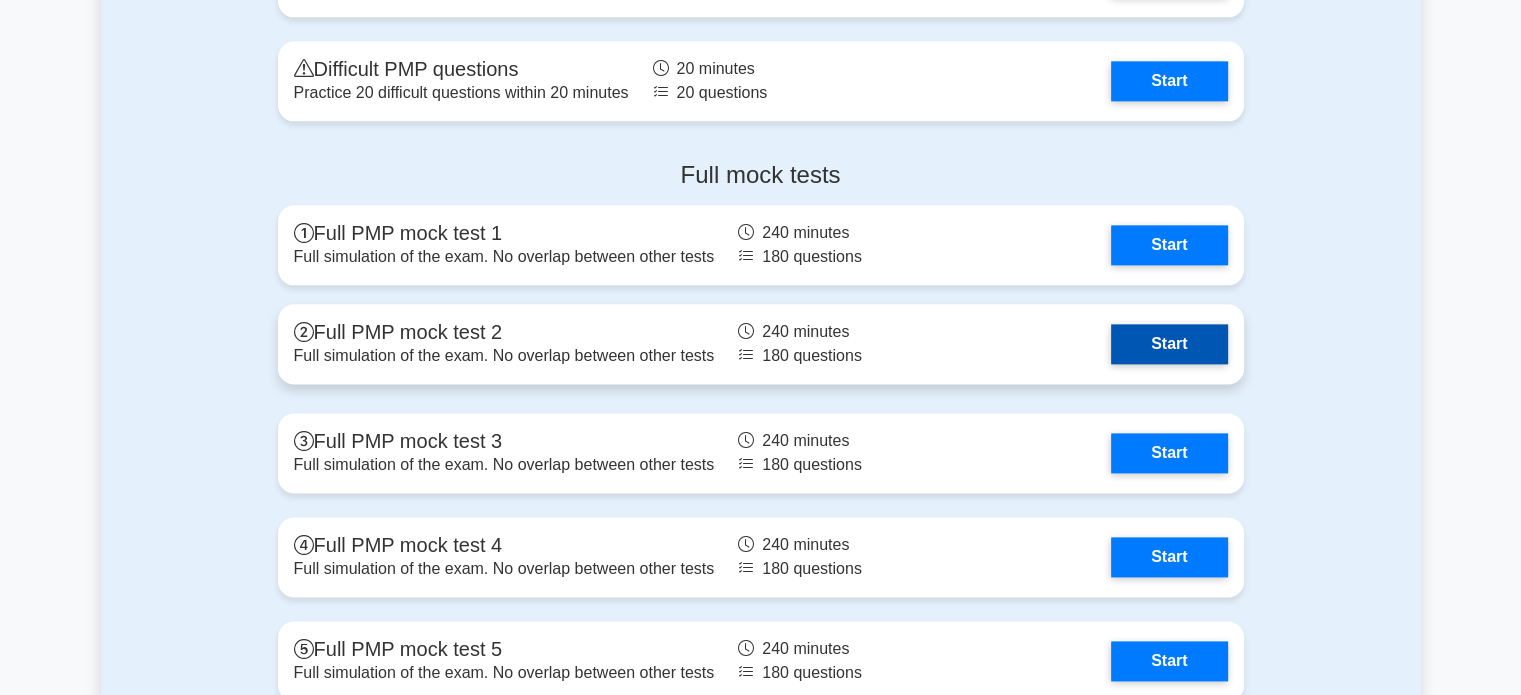 scroll, scrollTop: 2530, scrollLeft: 0, axis: vertical 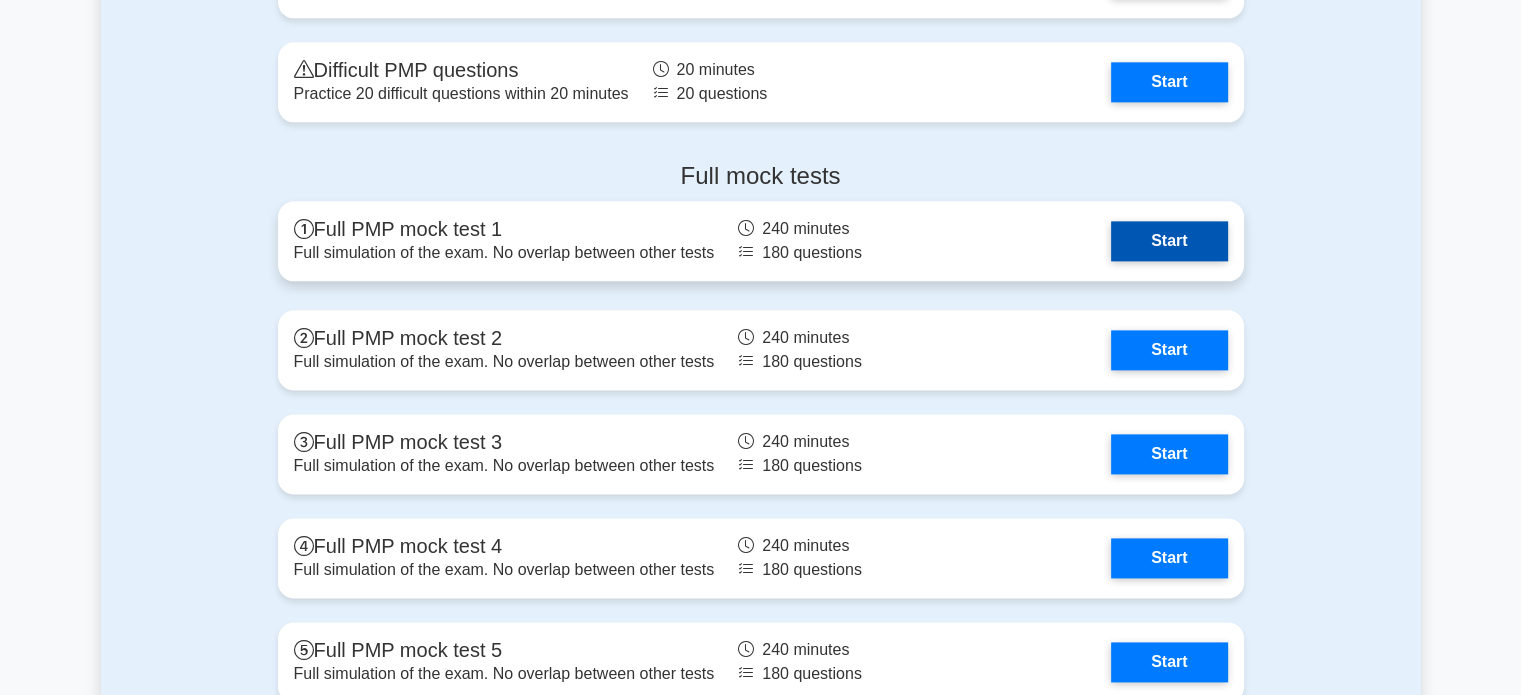 click on "Start" at bounding box center (1169, 241) 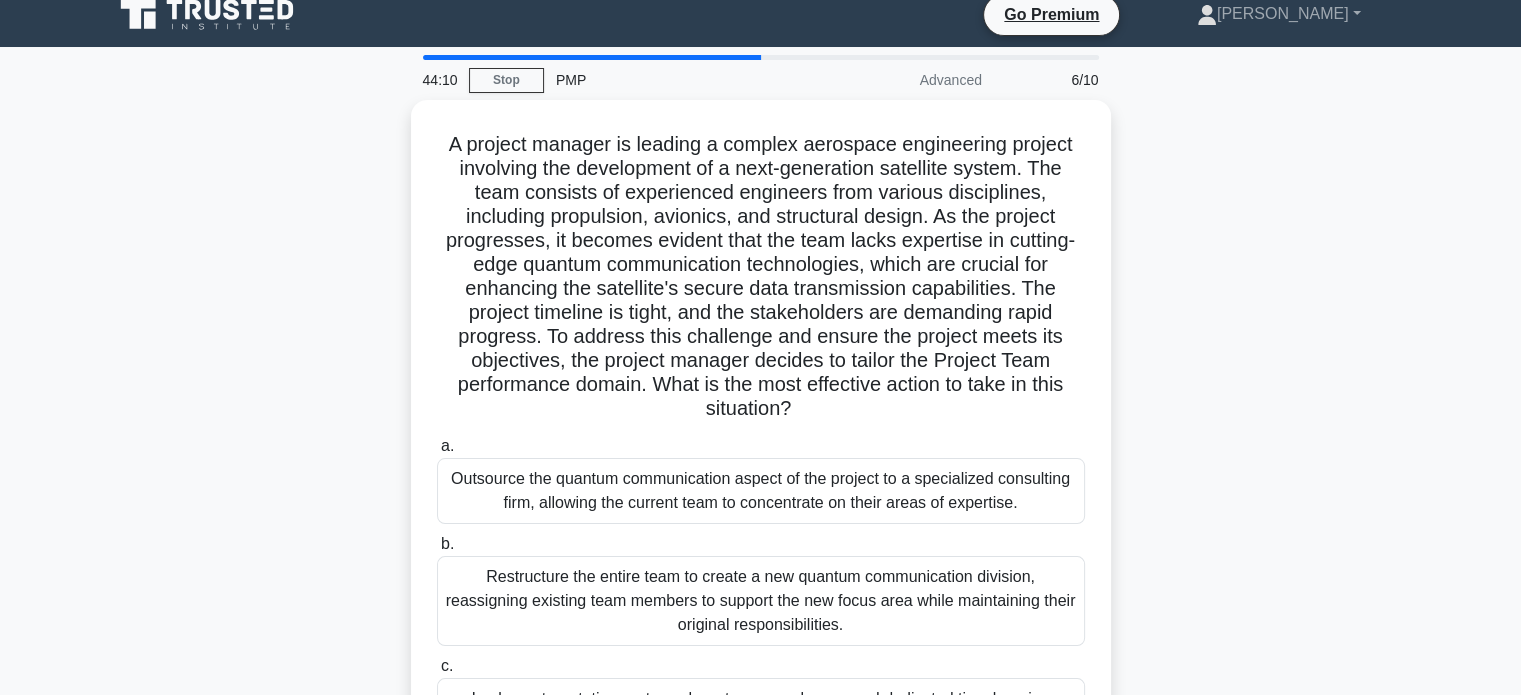 scroll, scrollTop: 0, scrollLeft: 0, axis: both 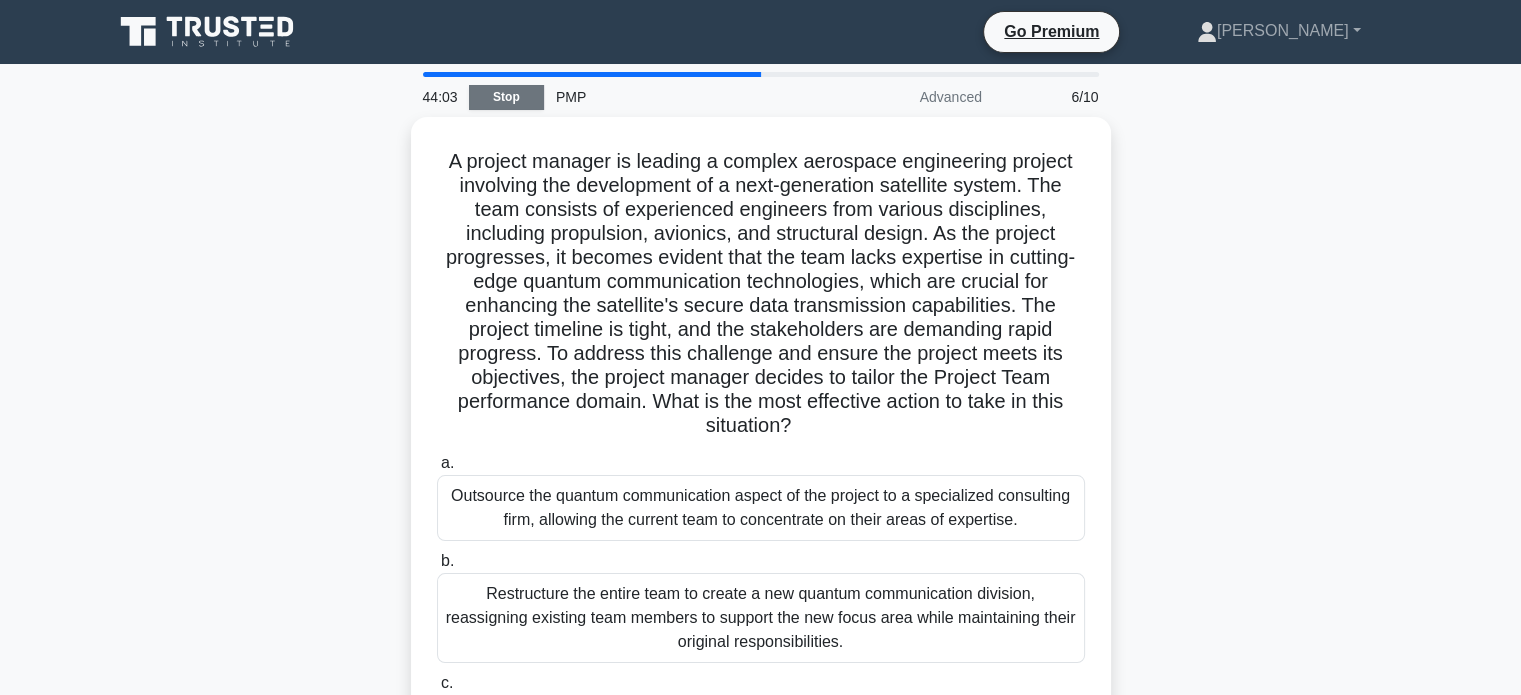 click on "Stop" at bounding box center (506, 97) 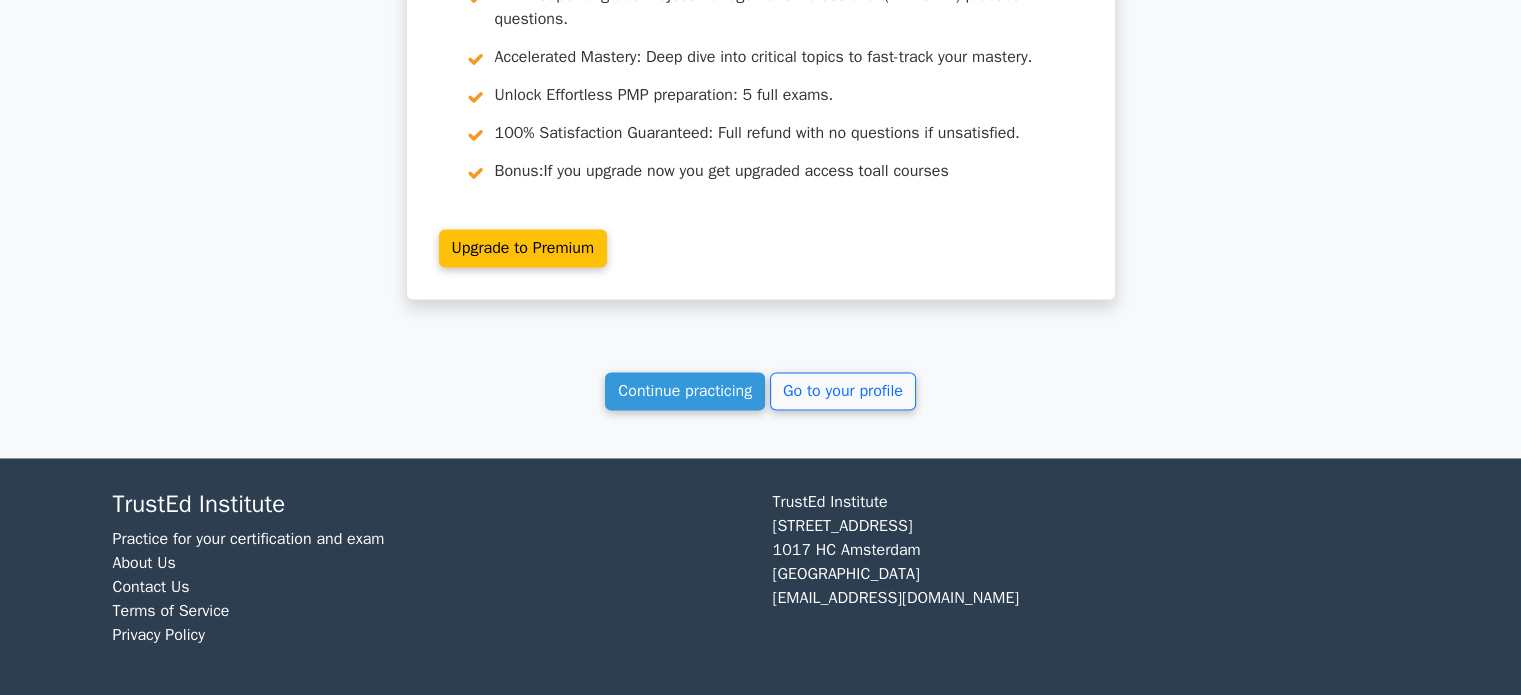 scroll, scrollTop: 3121, scrollLeft: 0, axis: vertical 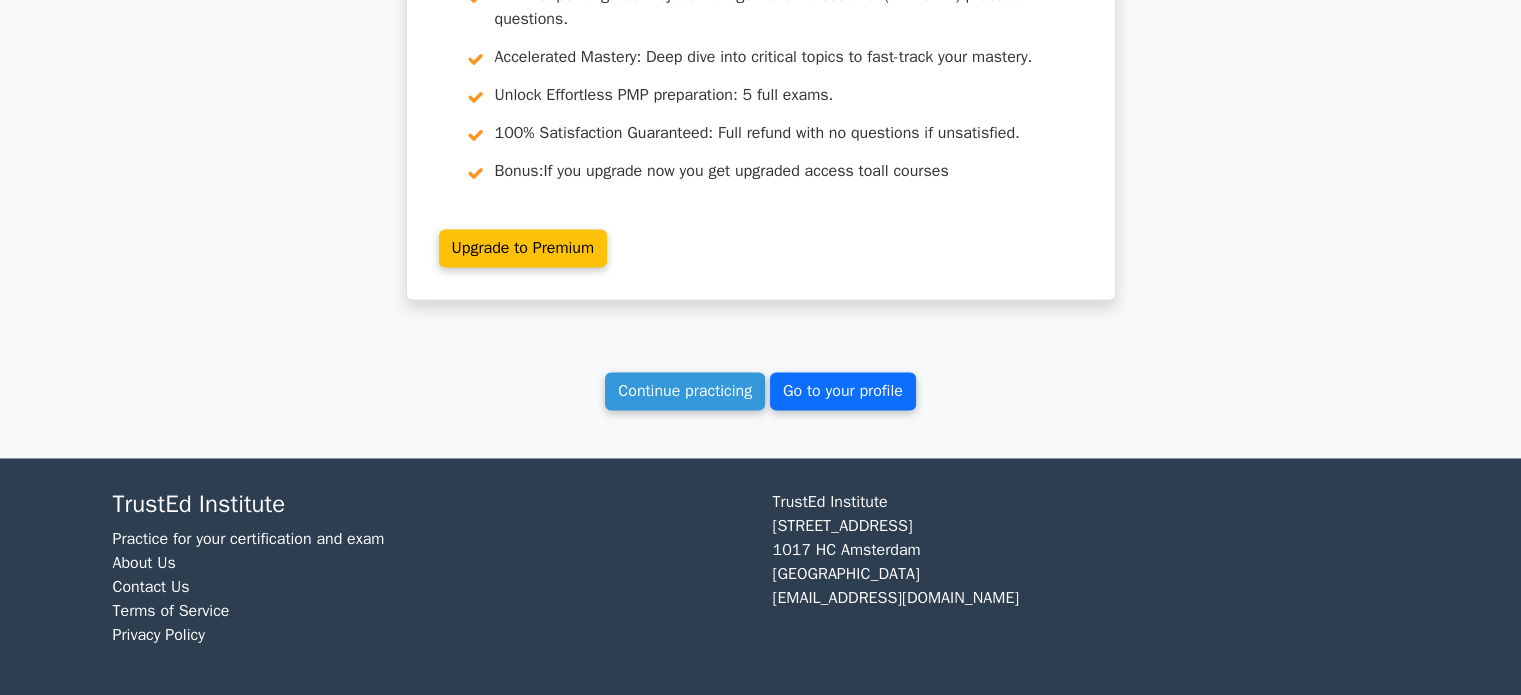 click on "Go to your profile" at bounding box center [843, 391] 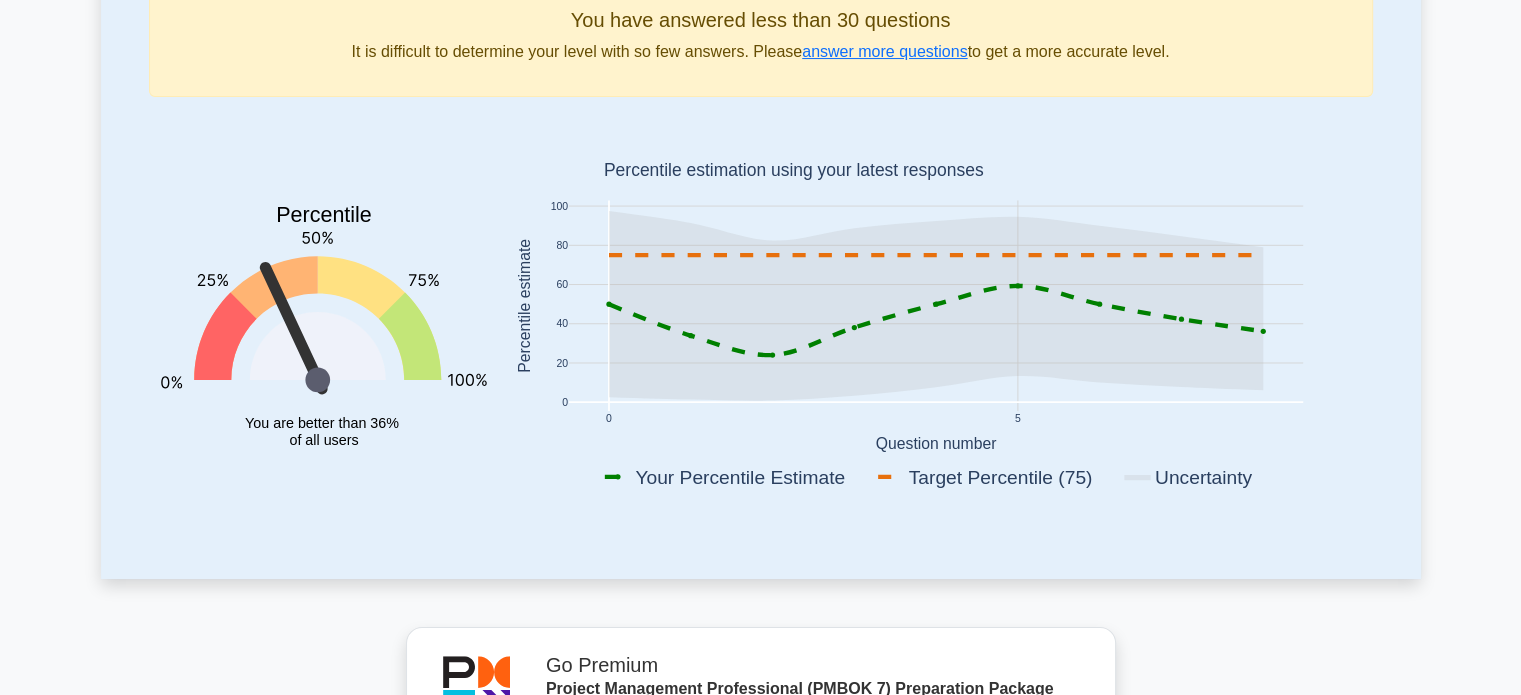 scroll, scrollTop: 0, scrollLeft: 0, axis: both 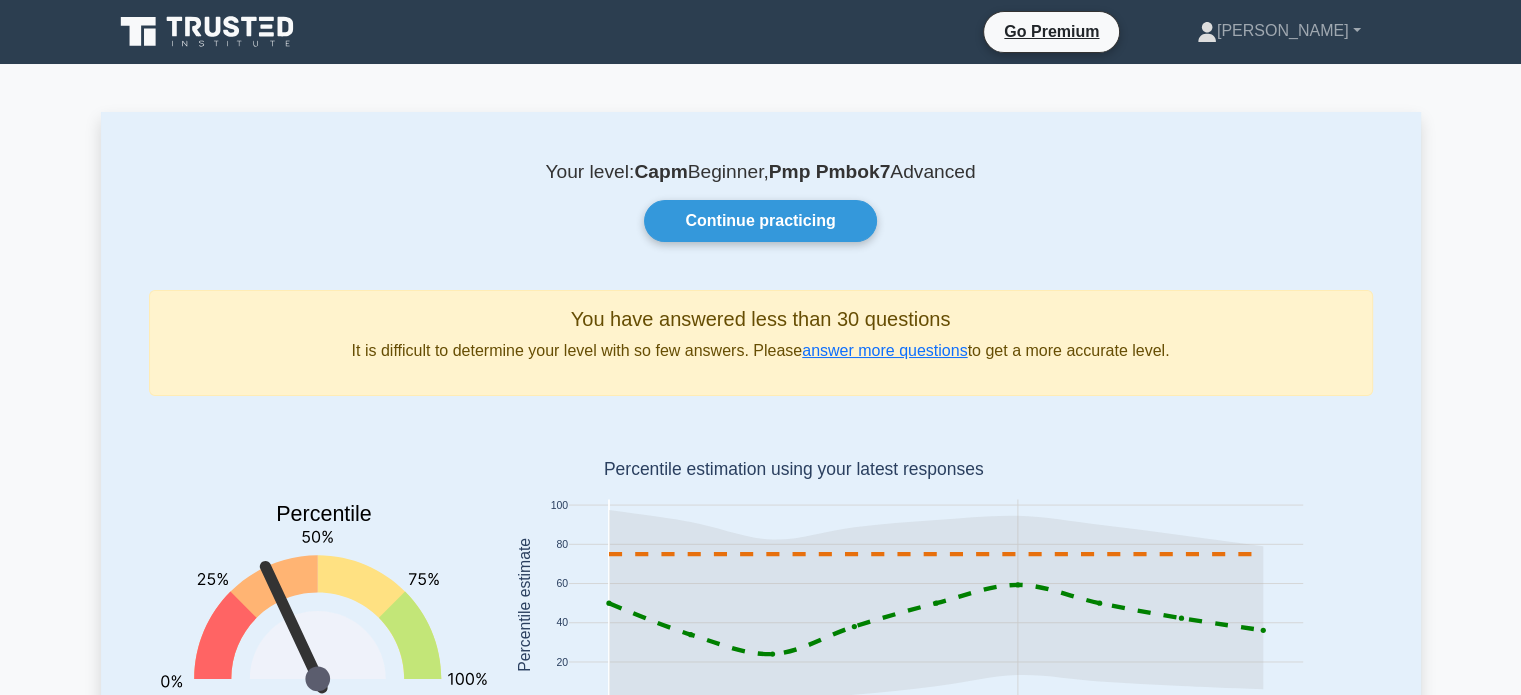 click 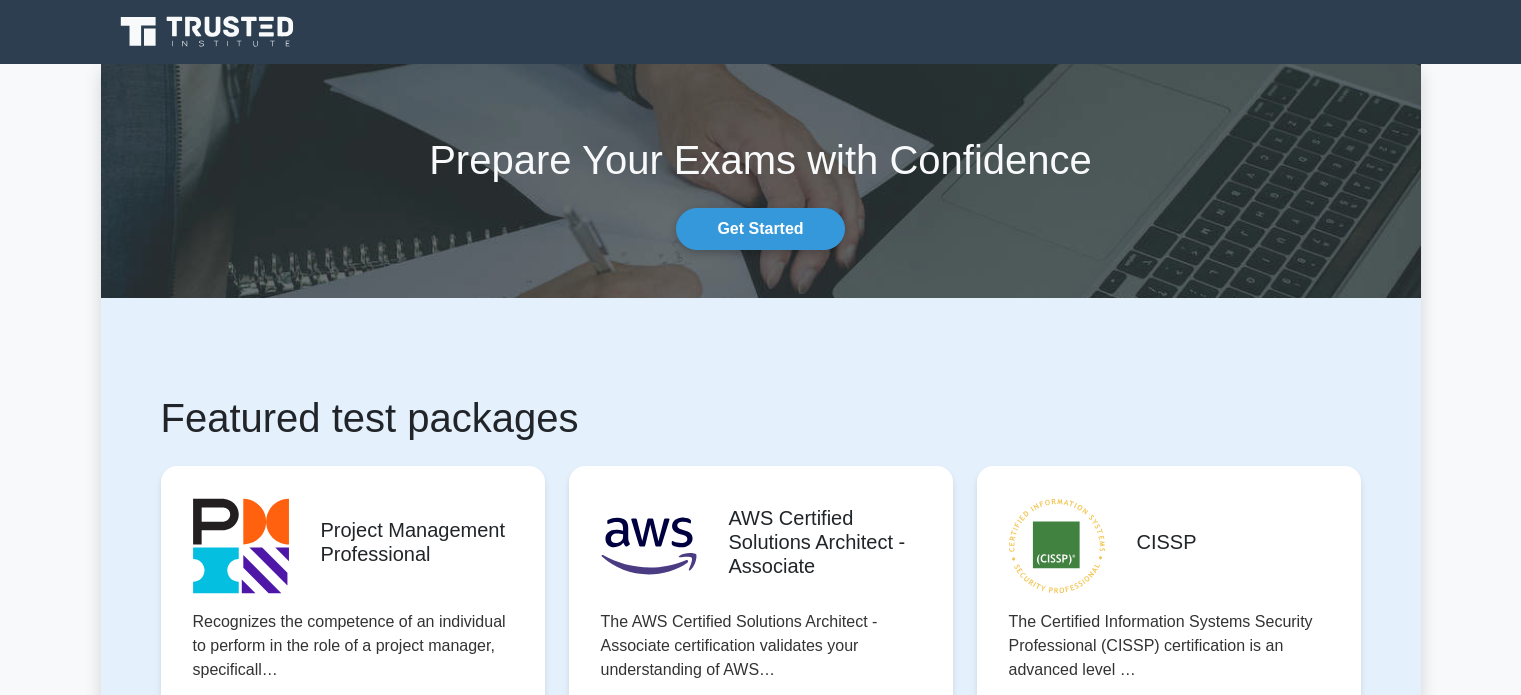 scroll, scrollTop: 0, scrollLeft: 0, axis: both 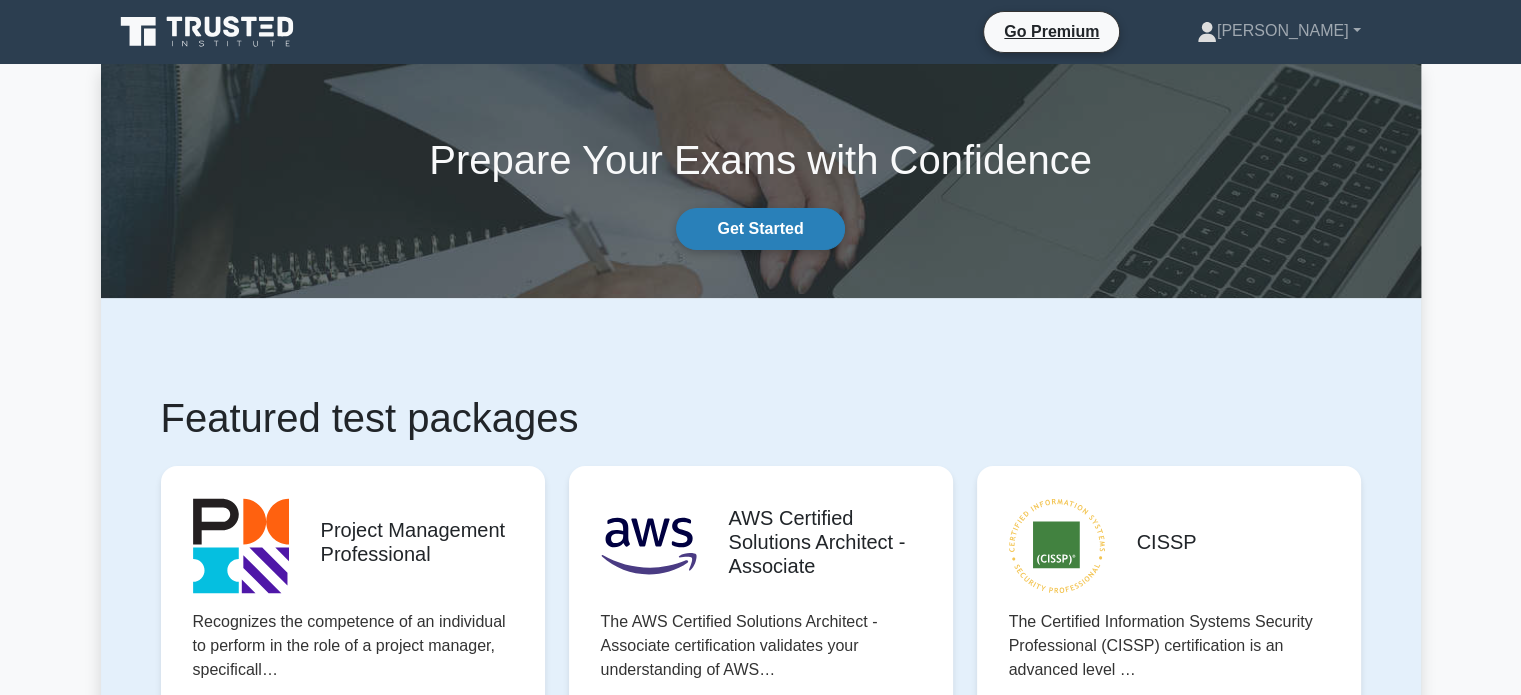 click on "Get Started" at bounding box center (760, 229) 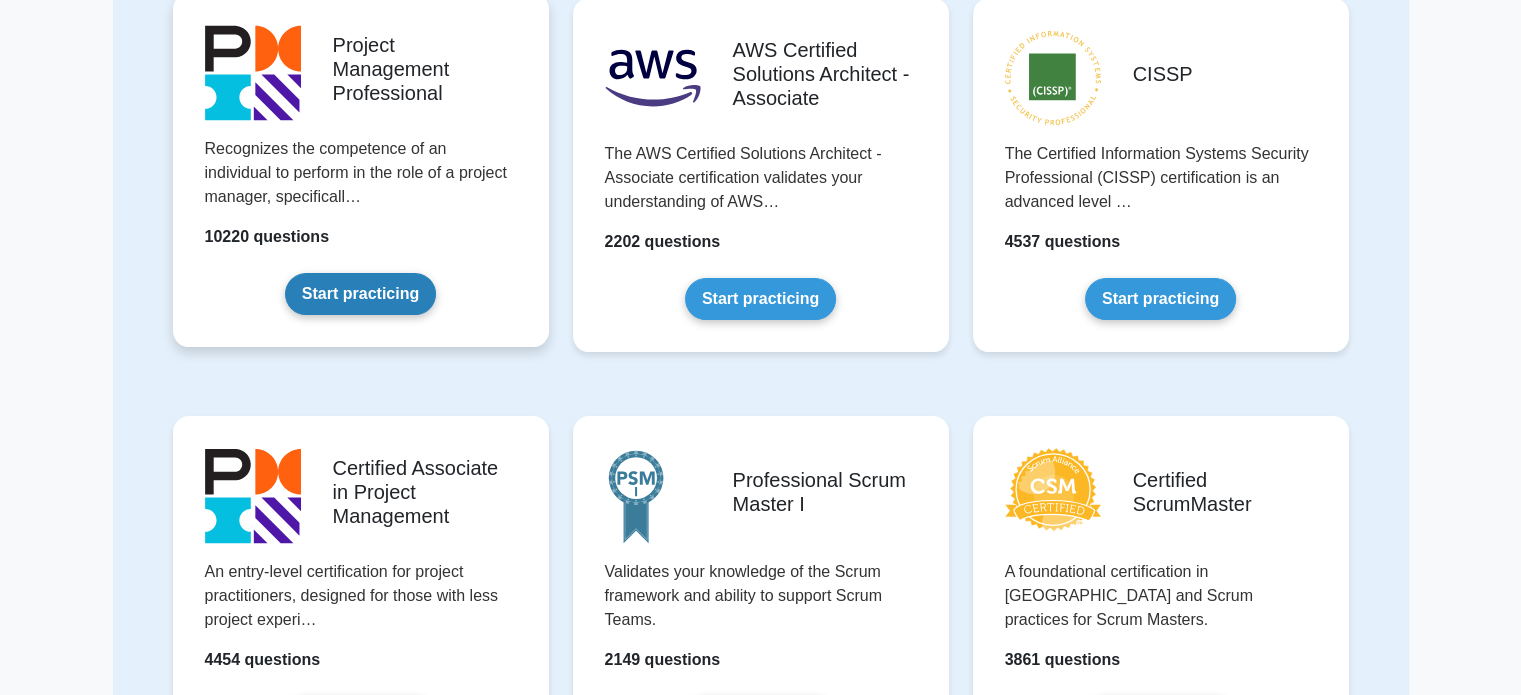 scroll, scrollTop: 232, scrollLeft: 0, axis: vertical 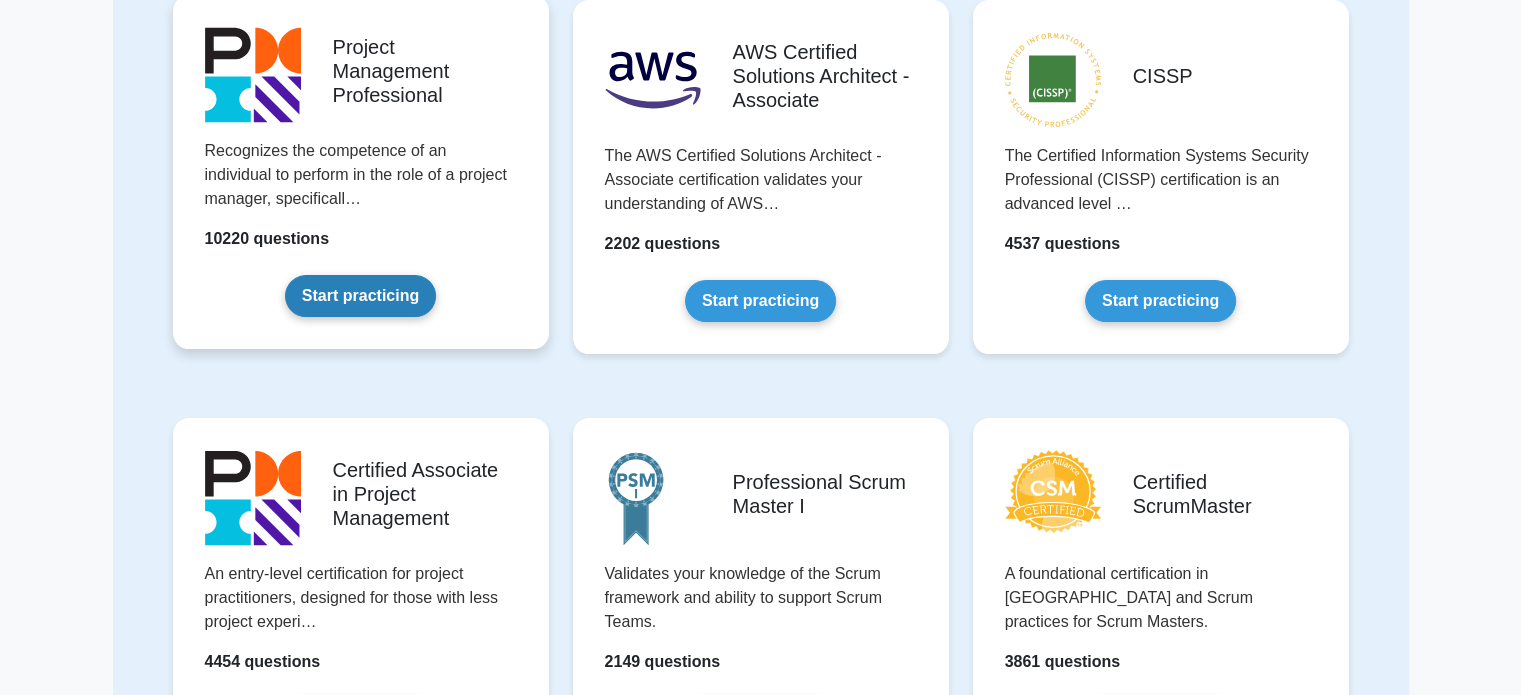 click on "Start practicing" at bounding box center (360, 296) 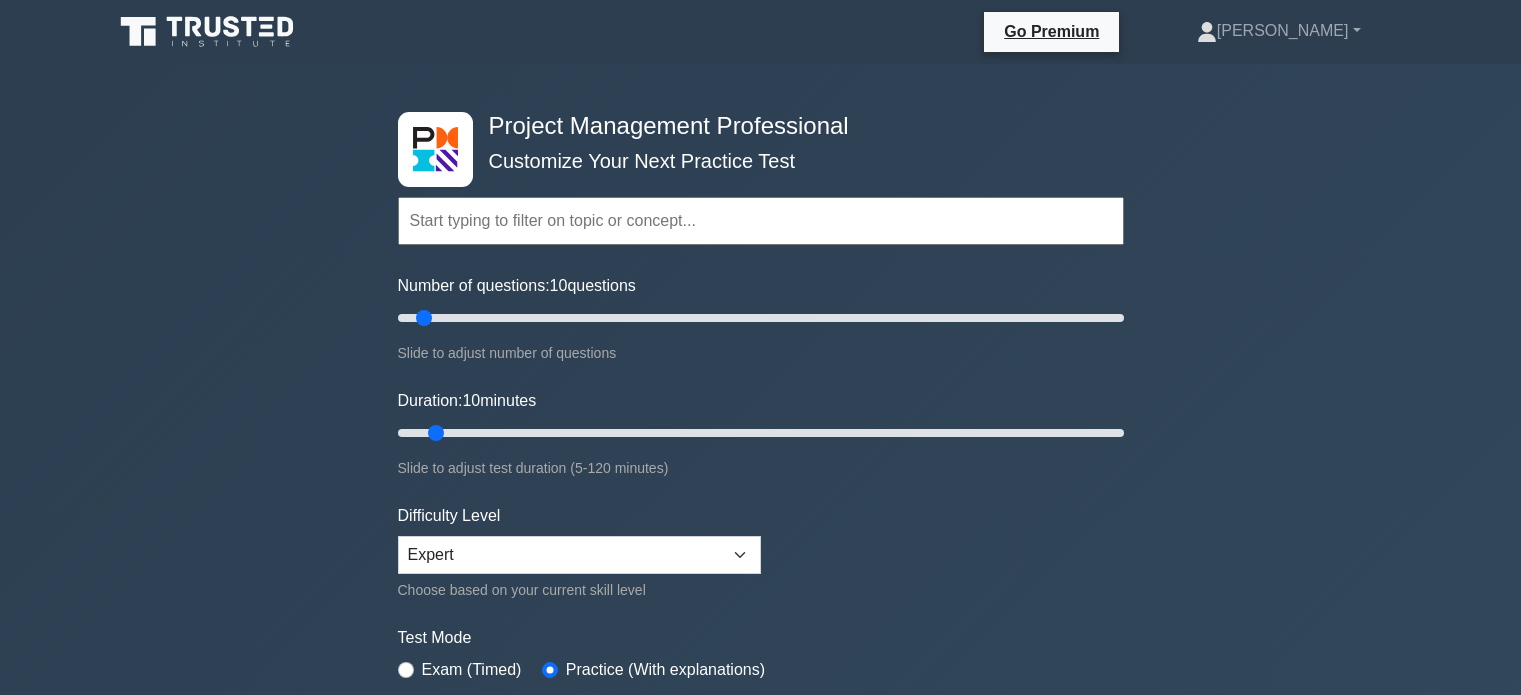 scroll, scrollTop: 0, scrollLeft: 0, axis: both 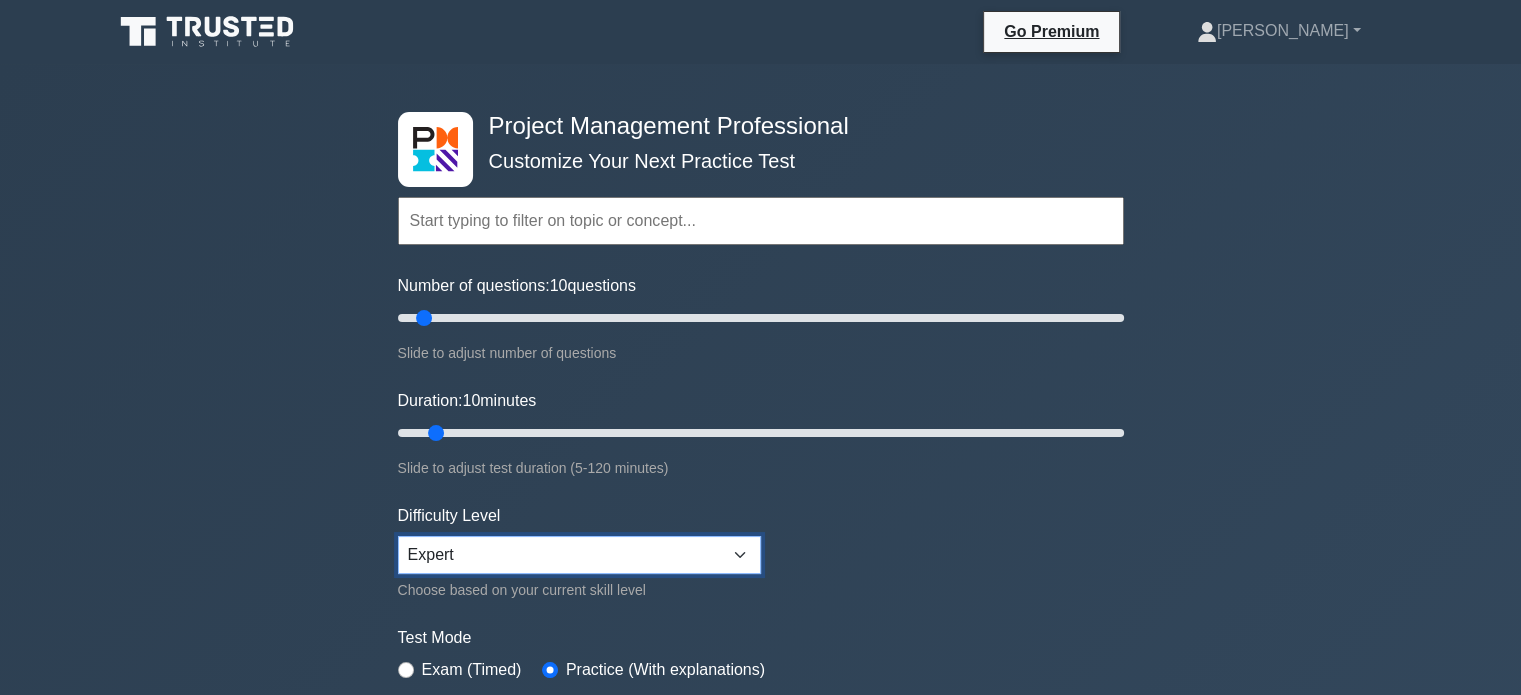 click on "Beginner
Intermediate
Expert" at bounding box center (579, 555) 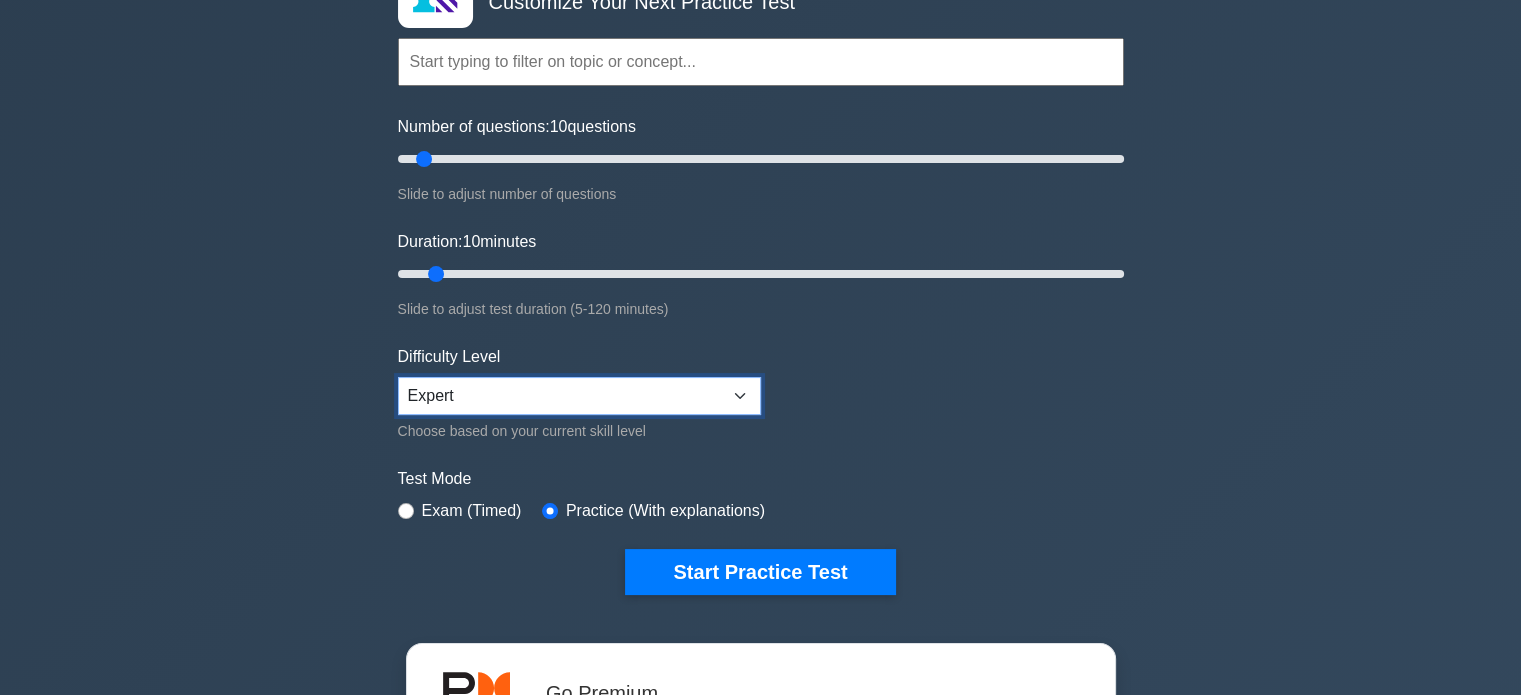 scroll, scrollTop: 158, scrollLeft: 0, axis: vertical 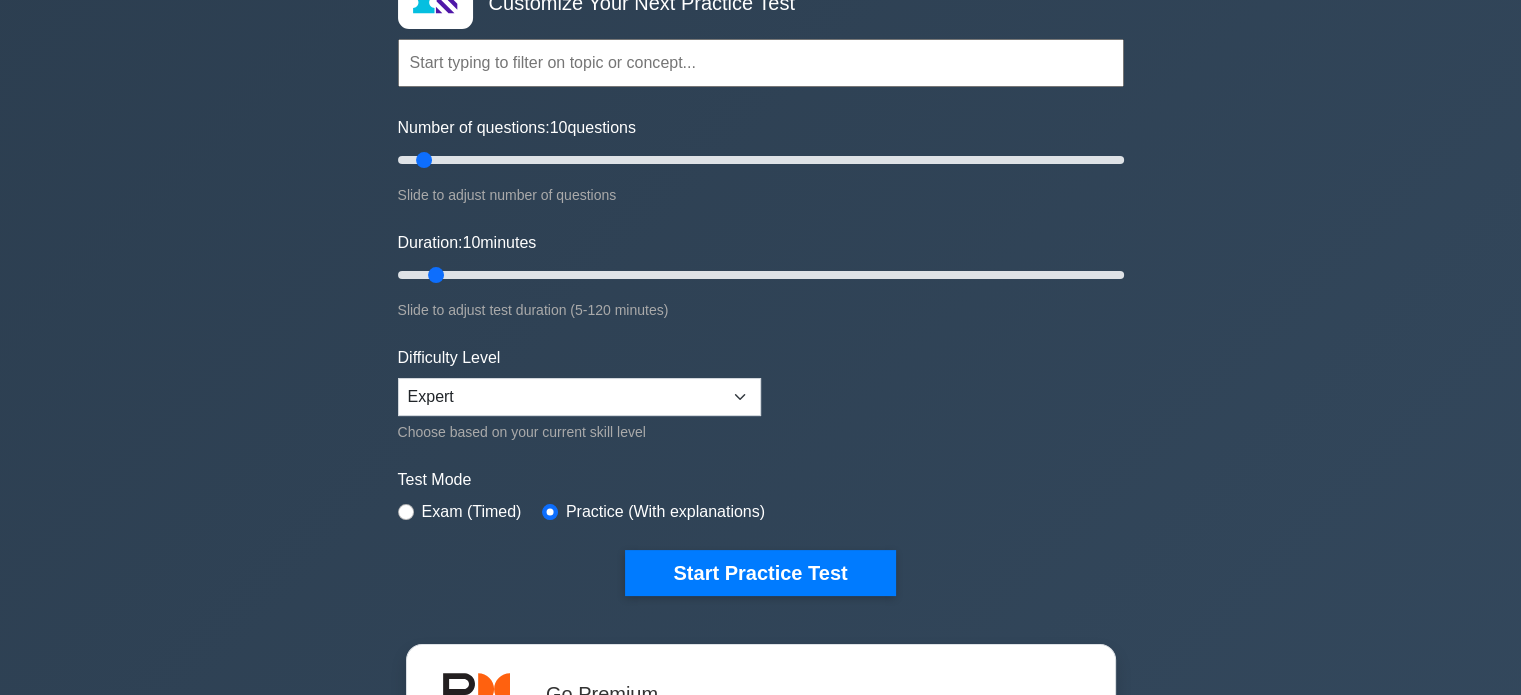 click on "Exam (Timed)" at bounding box center (460, 512) 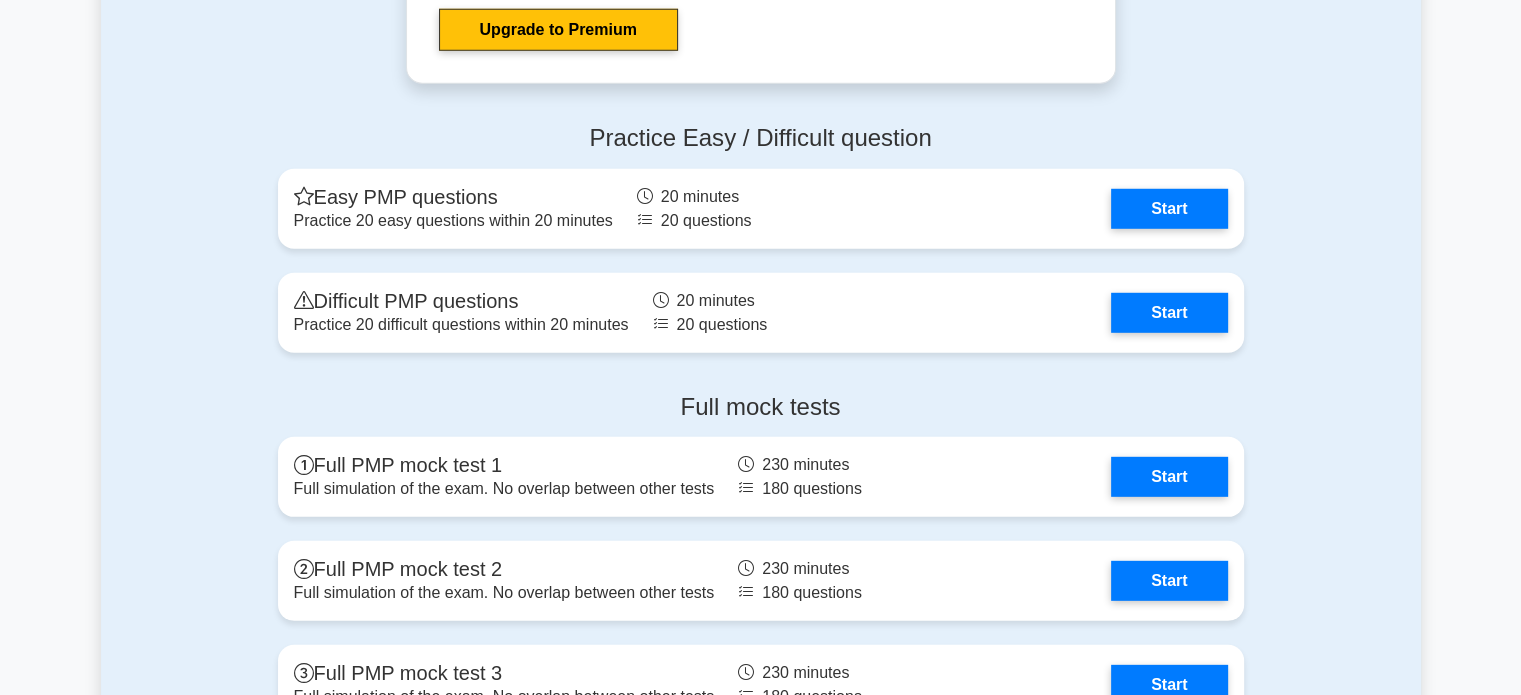 scroll, scrollTop: 5732, scrollLeft: 0, axis: vertical 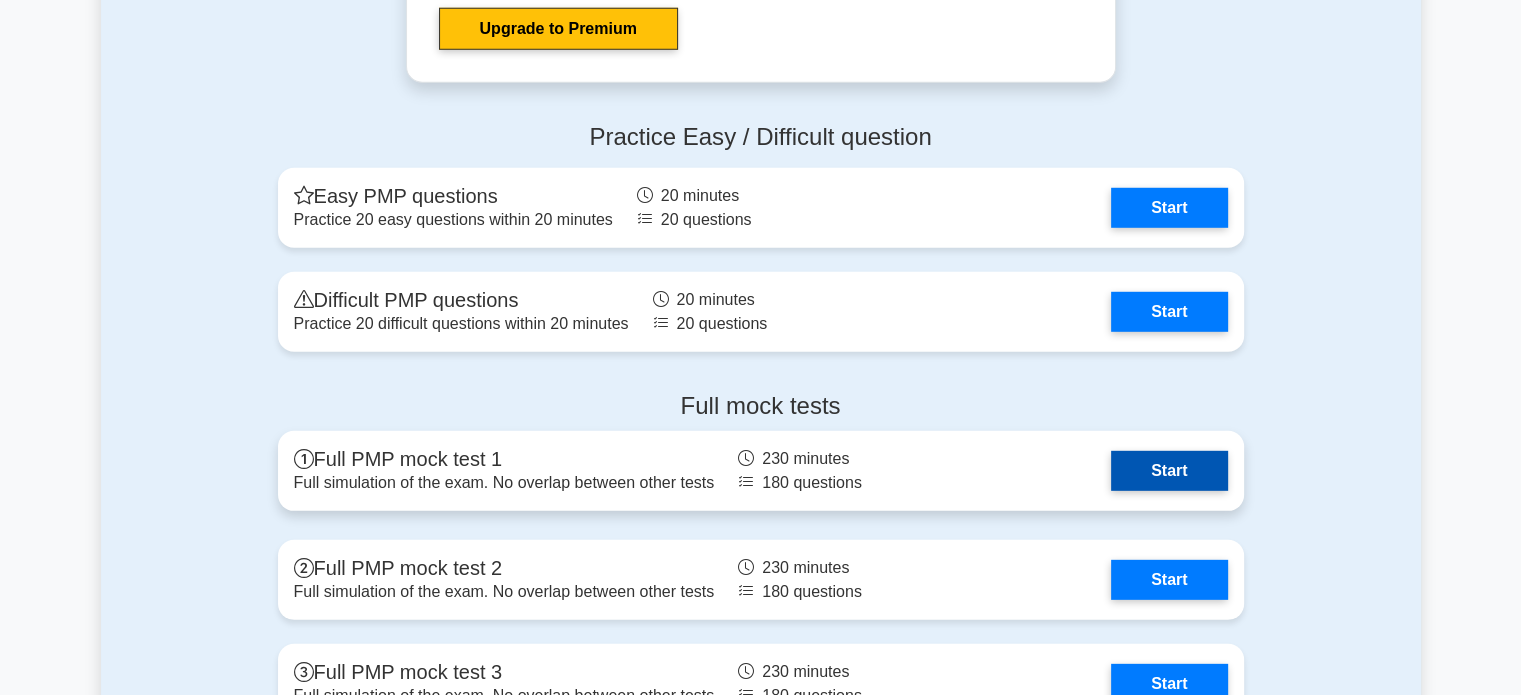click on "Start" at bounding box center (1169, 471) 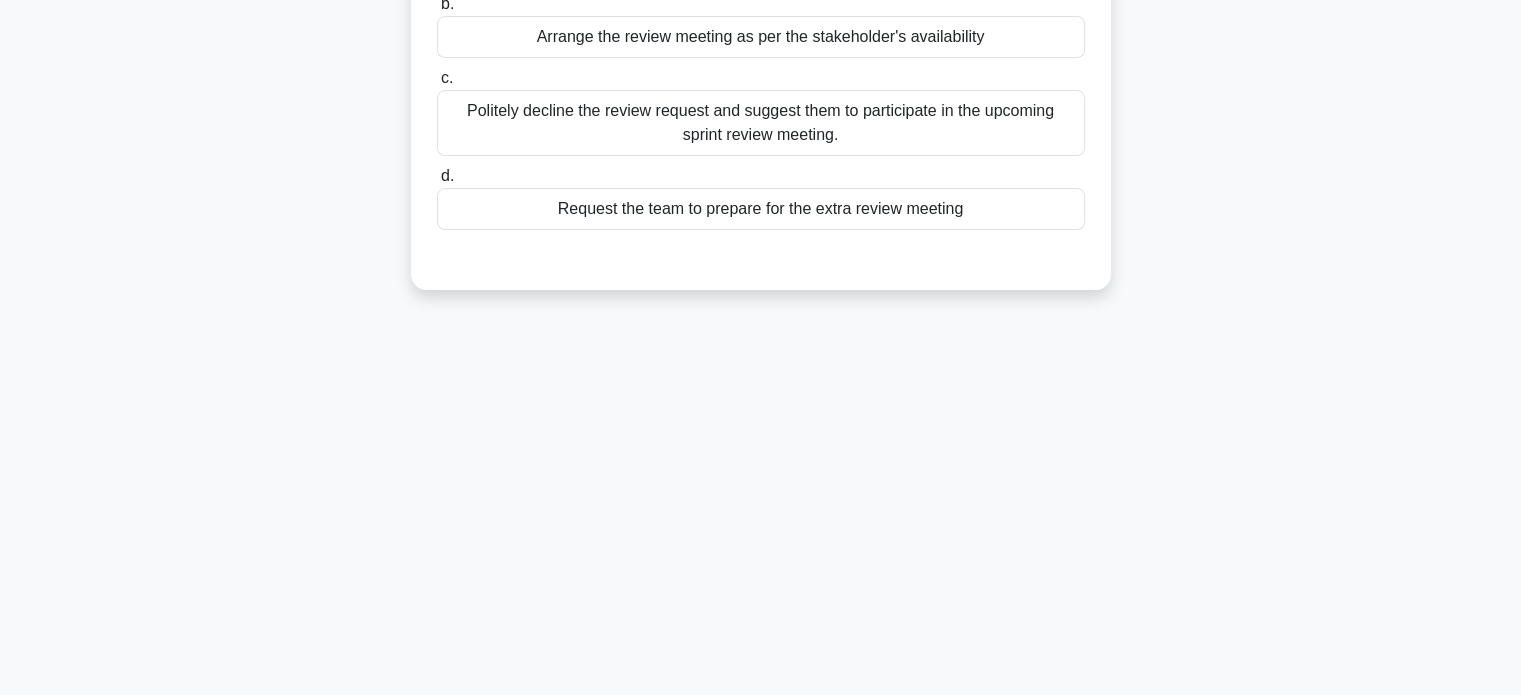 scroll, scrollTop: 0, scrollLeft: 0, axis: both 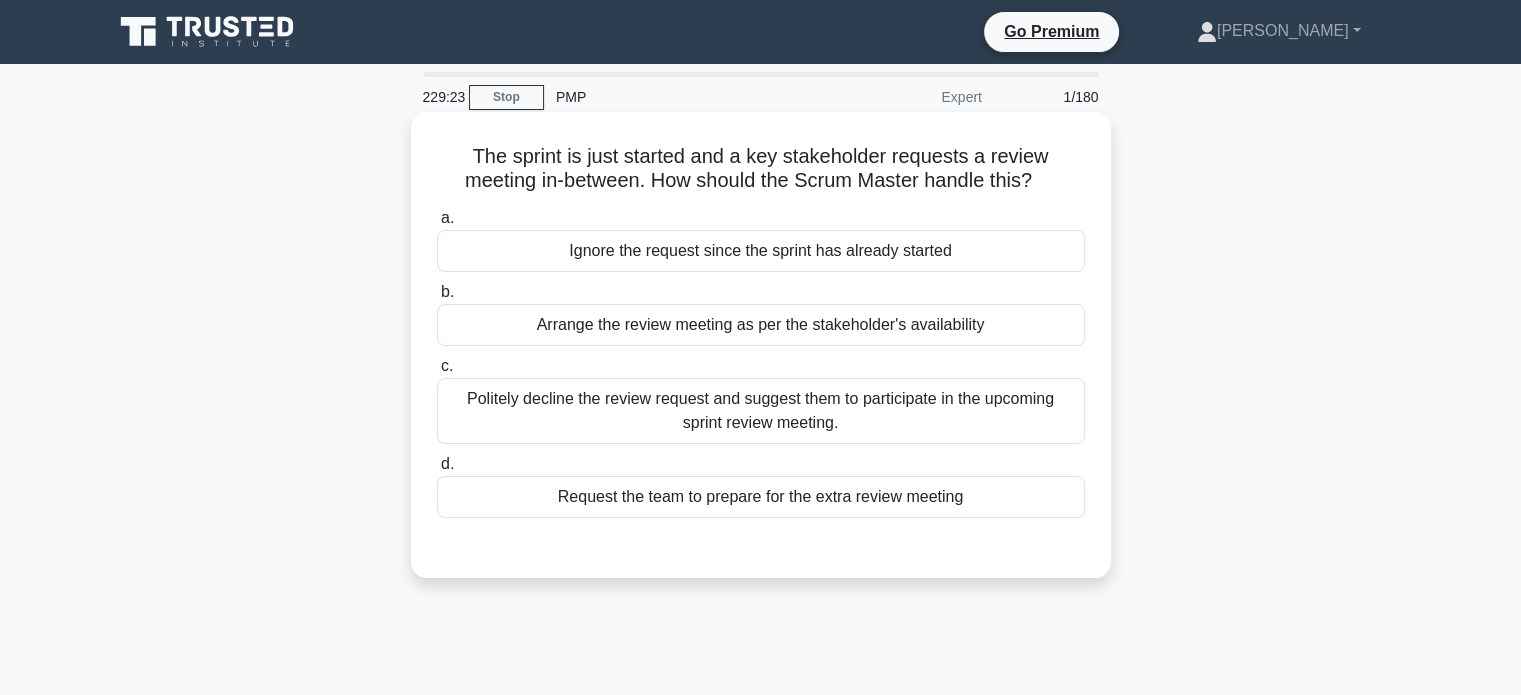 click on "Politely decline the review request and suggest them to participate in the upcoming sprint review meeting." at bounding box center [761, 411] 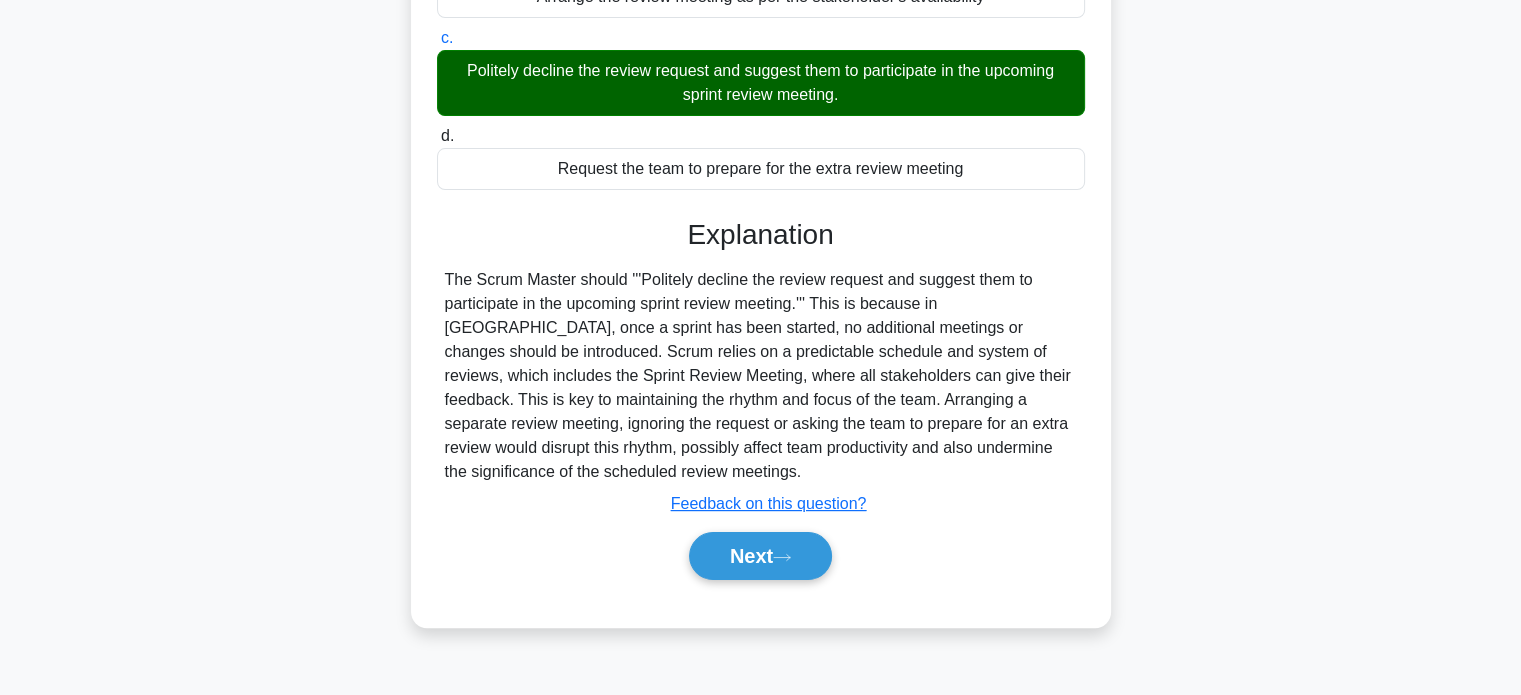 scroll, scrollTop: 330, scrollLeft: 0, axis: vertical 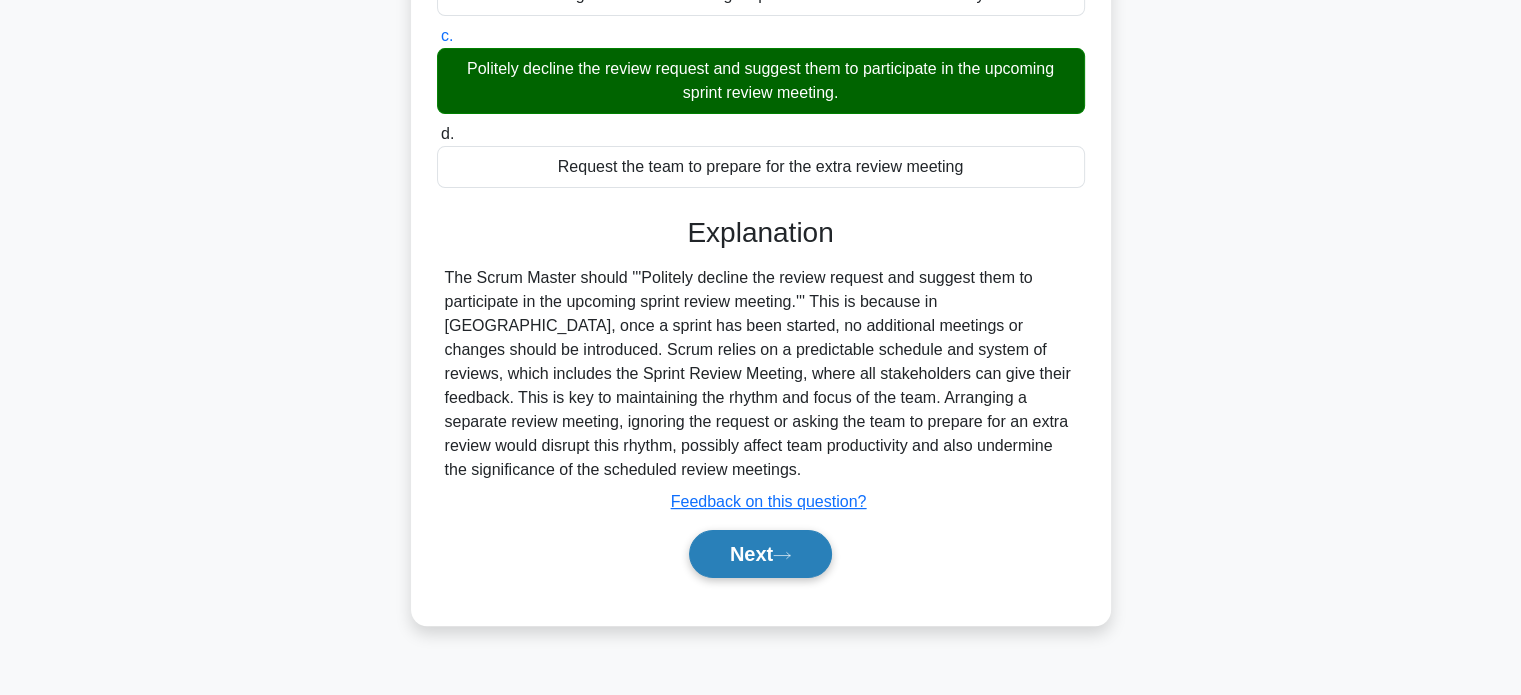 click on "Next" at bounding box center [760, 554] 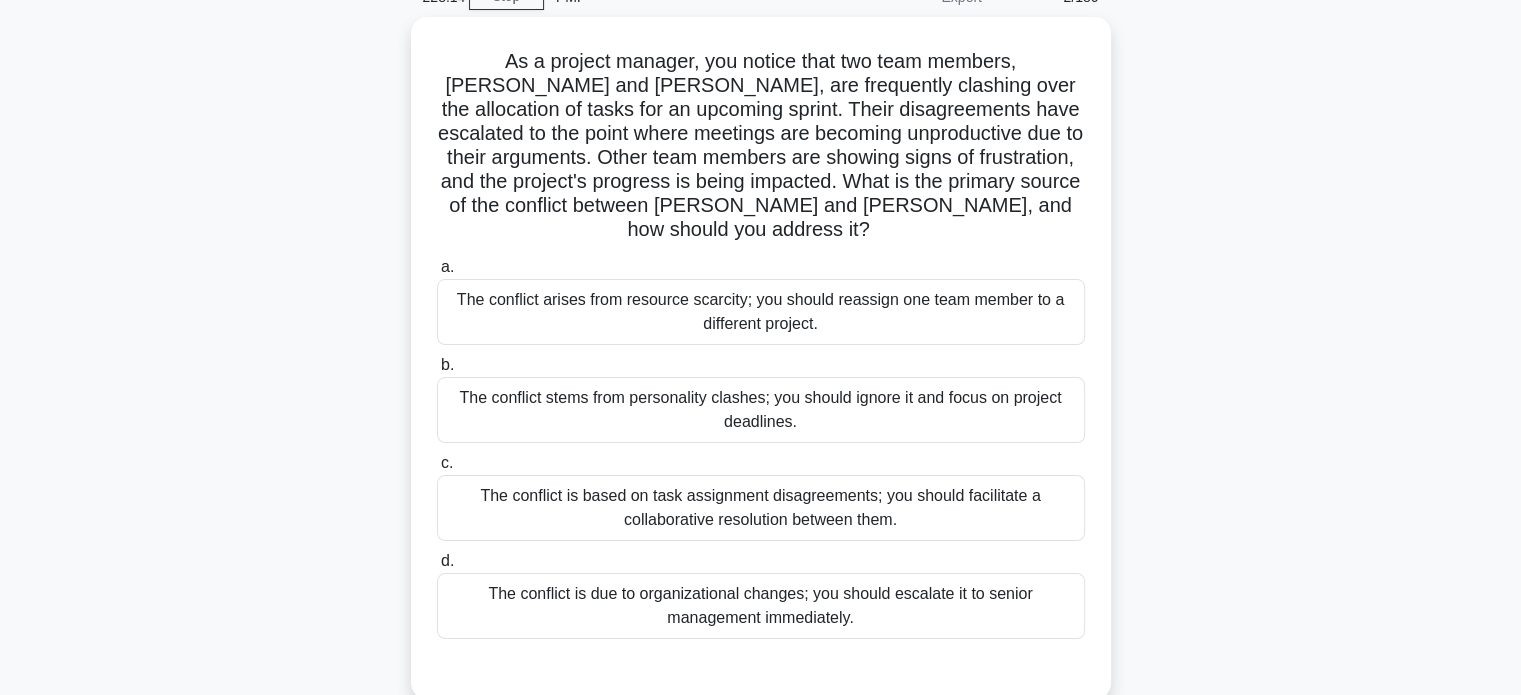 scroll, scrollTop: 103, scrollLeft: 0, axis: vertical 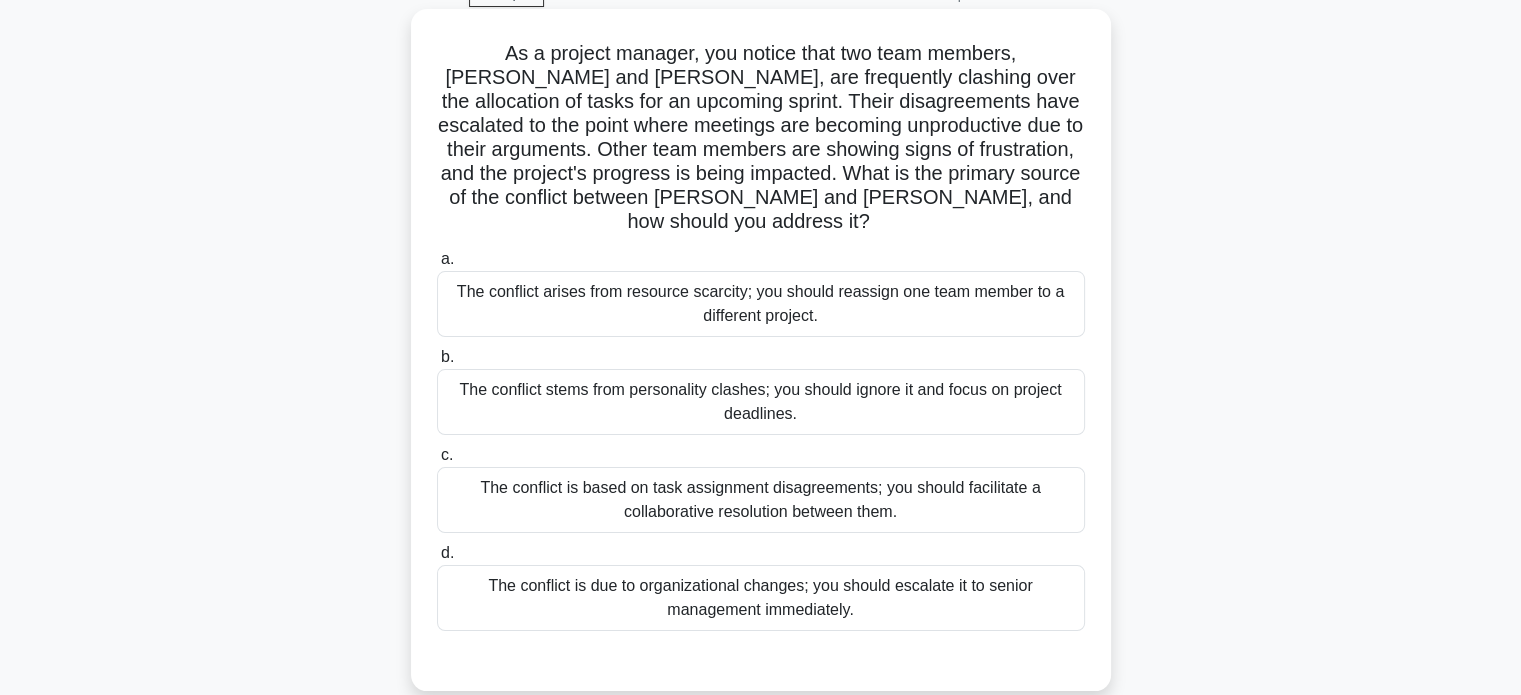 click on "The conflict is based on task assignment disagreements; you should facilitate a collaborative resolution between them." at bounding box center (761, 500) 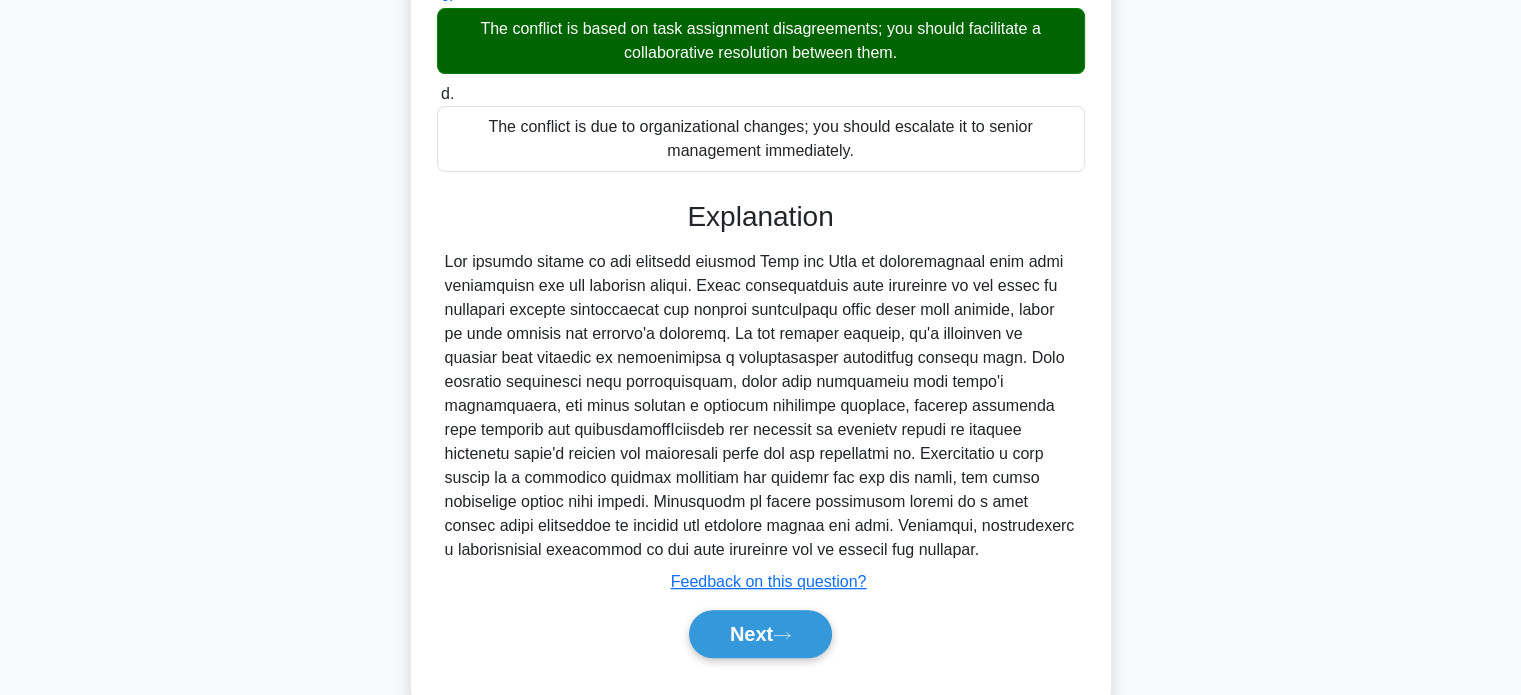 scroll, scrollTop: 584, scrollLeft: 0, axis: vertical 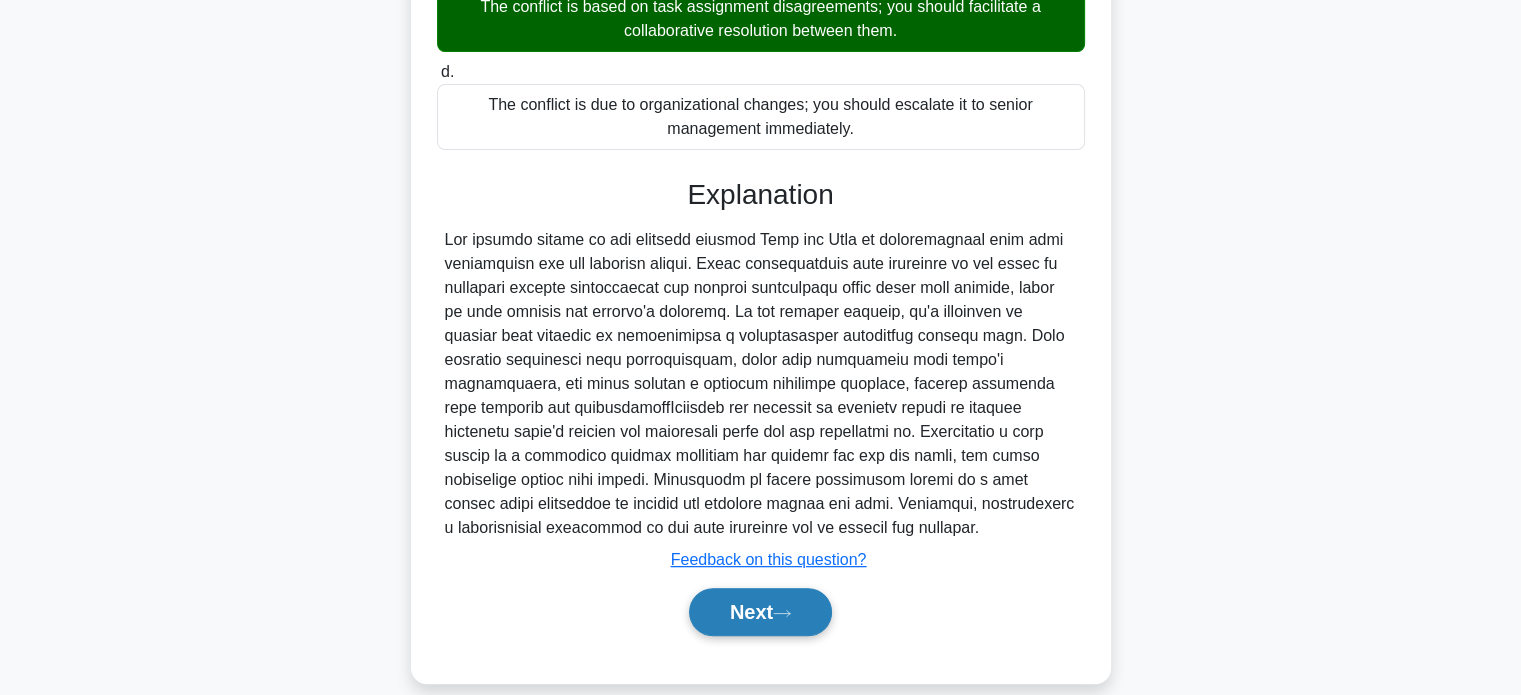 click on "Next" at bounding box center [760, 612] 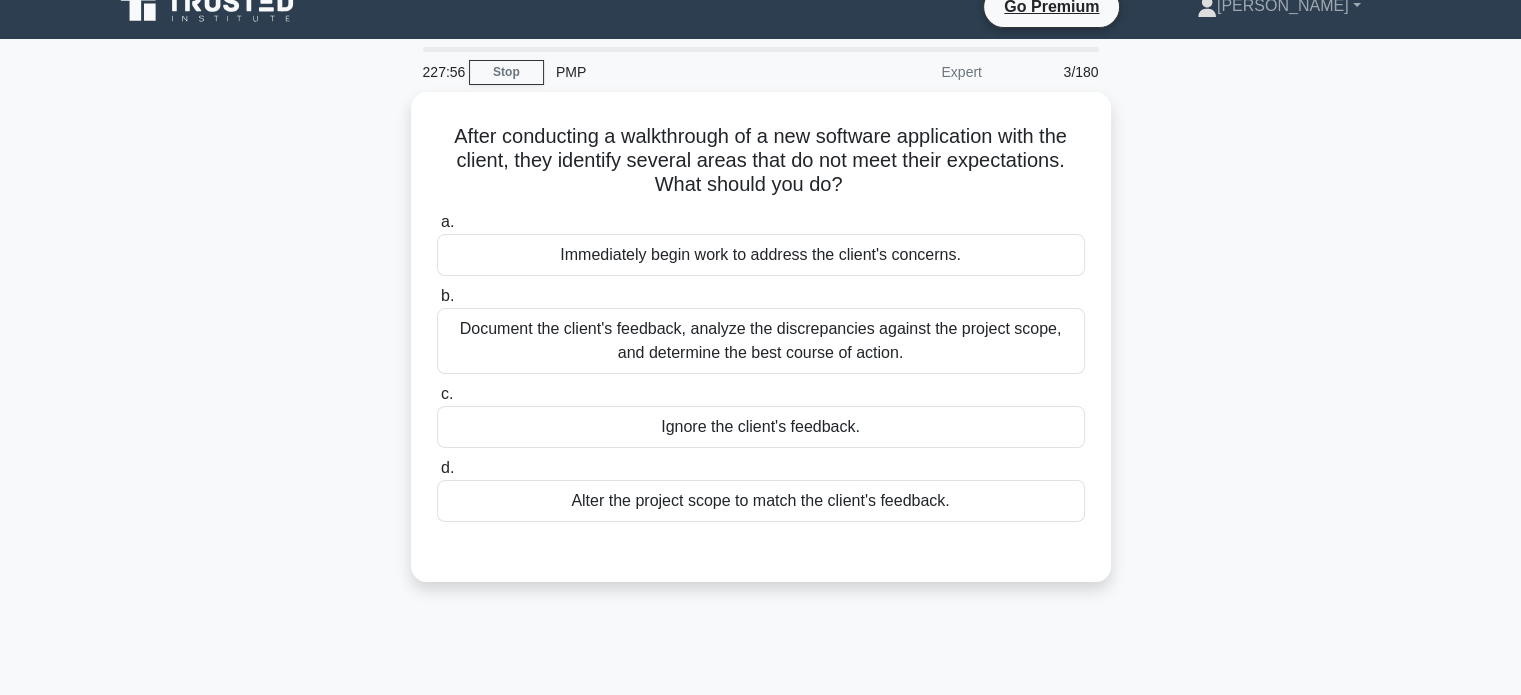 scroll, scrollTop: 24, scrollLeft: 0, axis: vertical 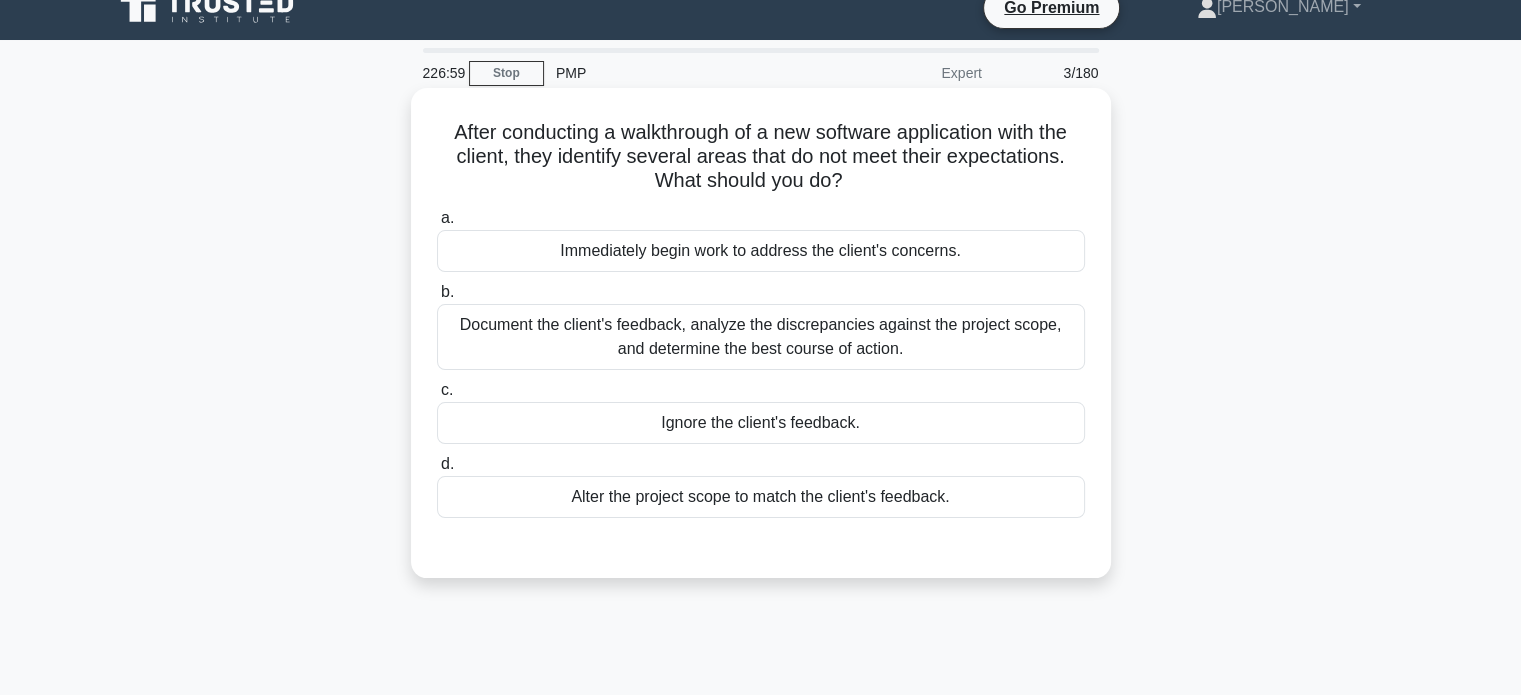 click on "Document the client's feedback, analyze the discrepancies against the project scope, and determine the best course of action." at bounding box center [761, 337] 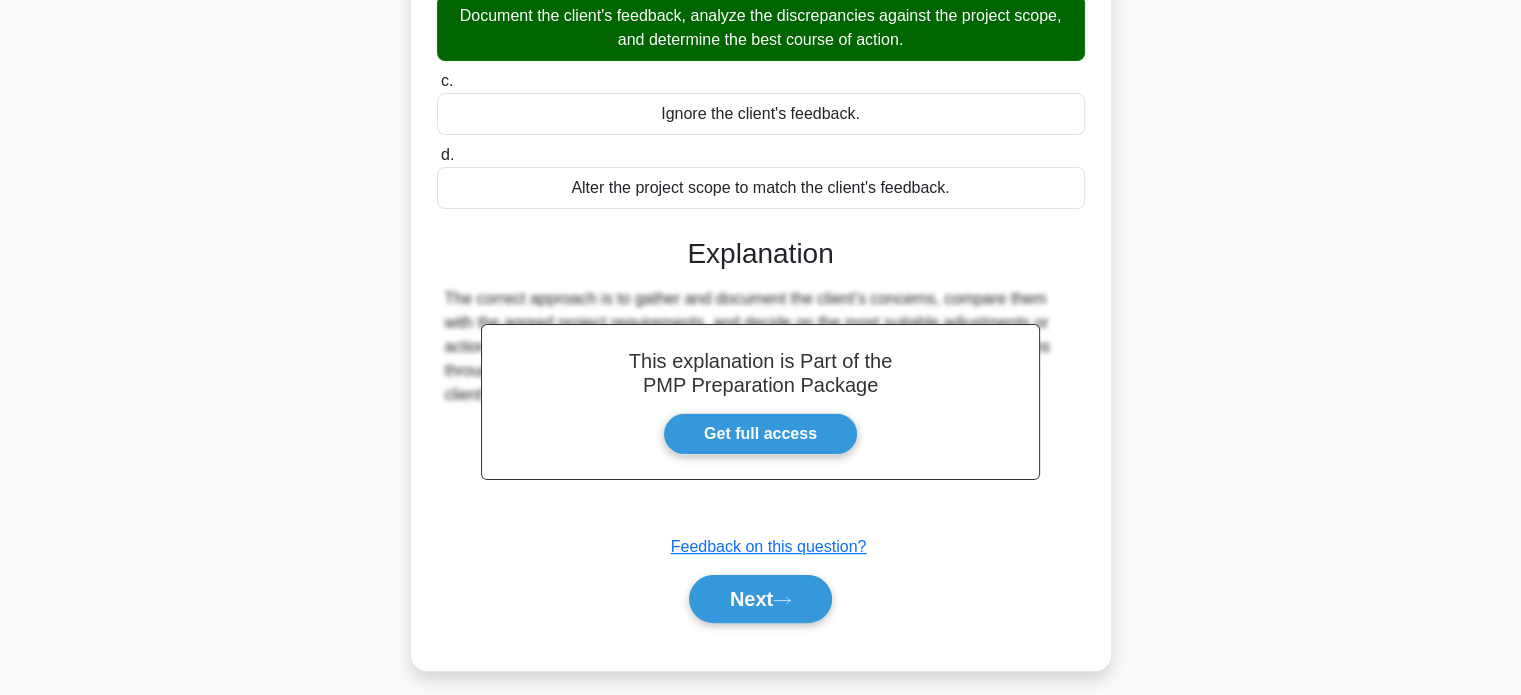 scroll, scrollTop: 340, scrollLeft: 0, axis: vertical 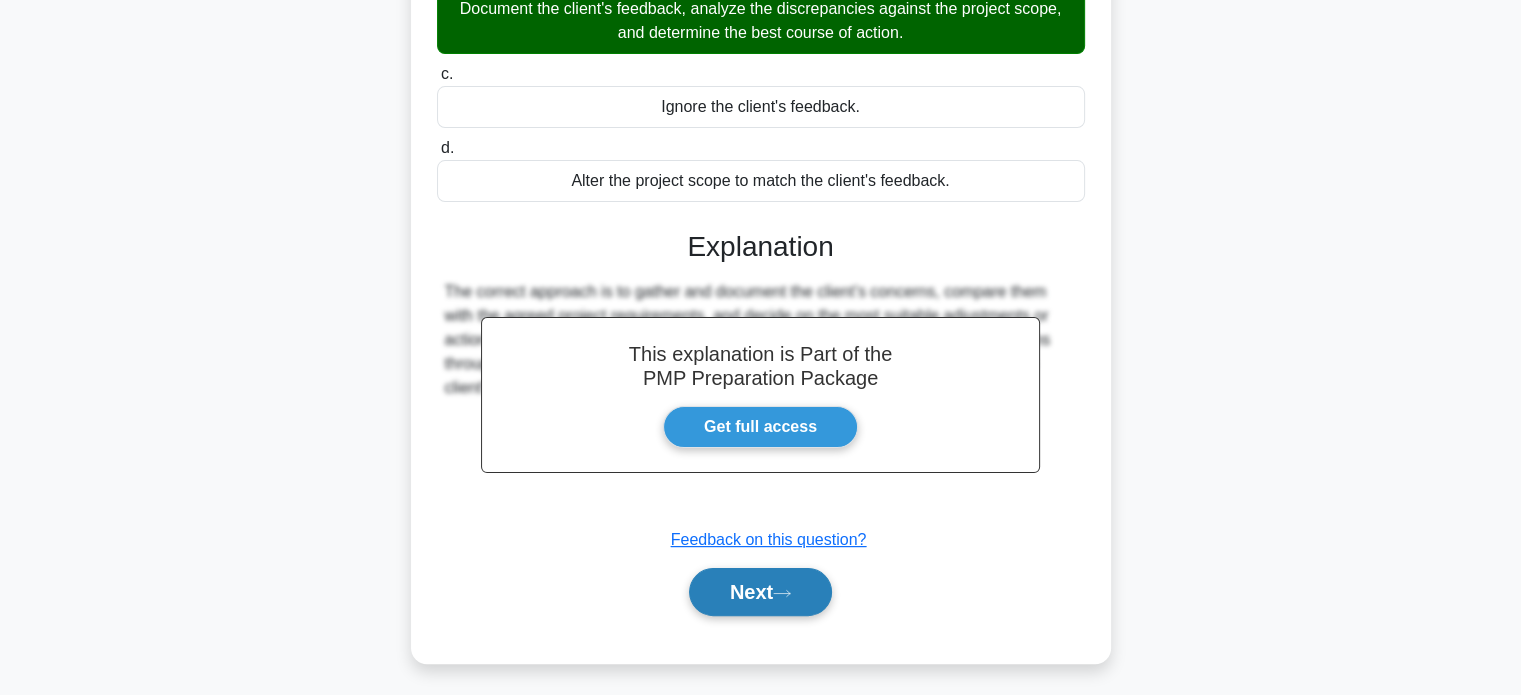 click on "Next" at bounding box center (760, 592) 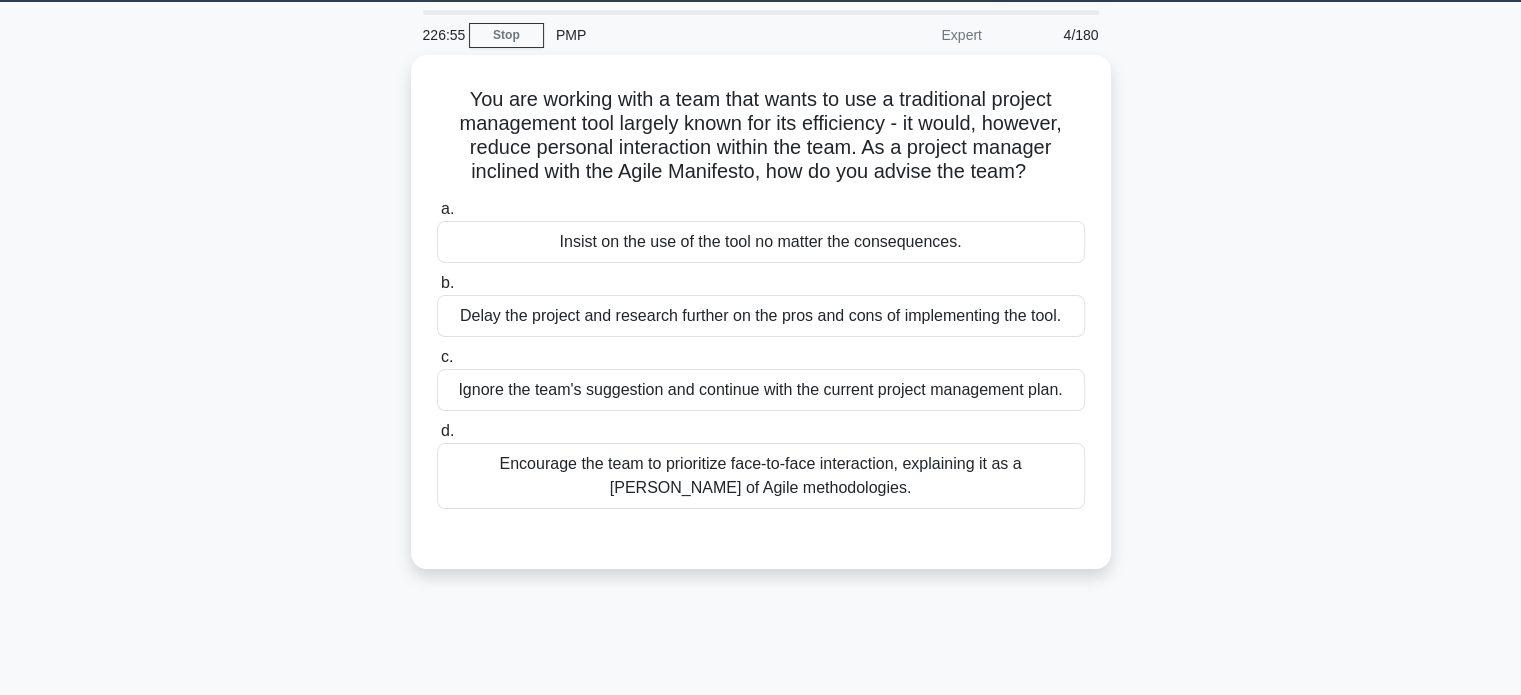scroll, scrollTop: 36, scrollLeft: 0, axis: vertical 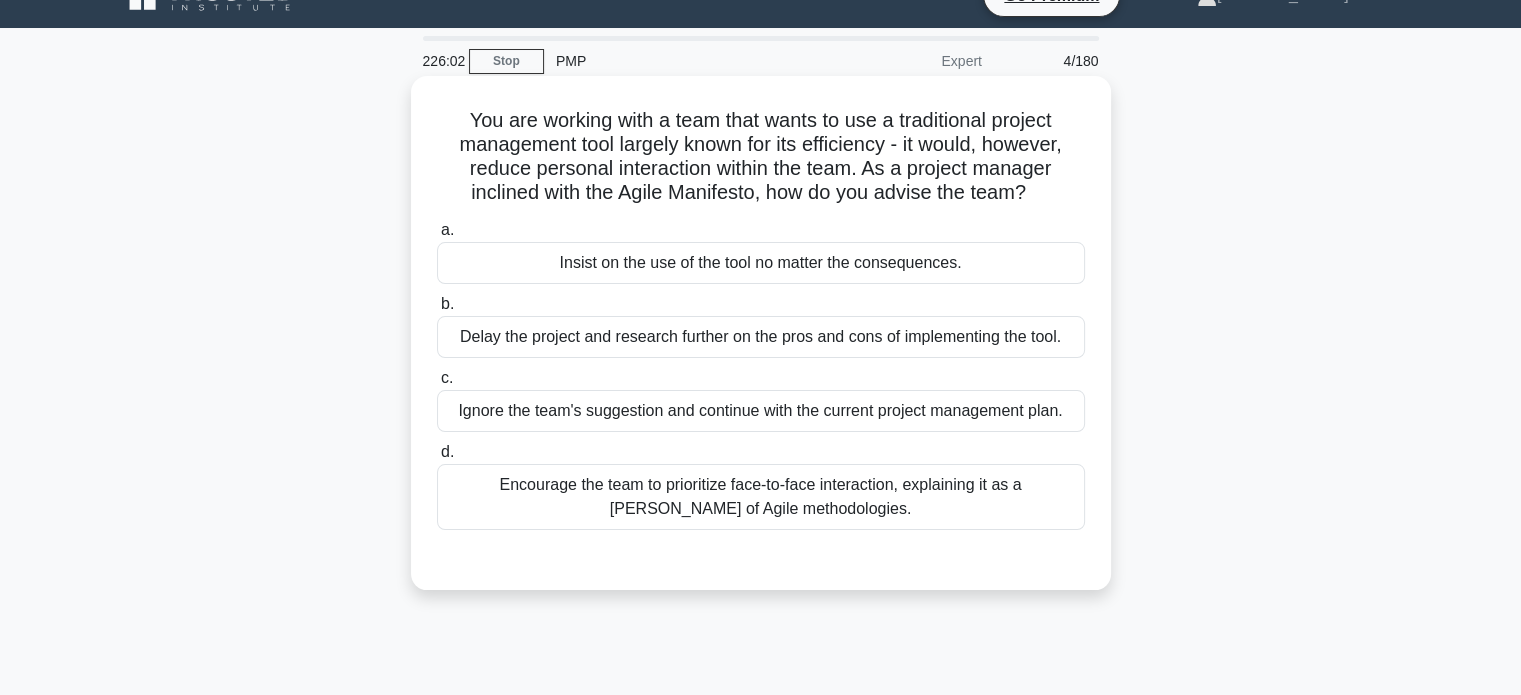 click on "Encourage the team to prioritize face-to-face interaction, explaining it as a tenet of Agile methodologies." at bounding box center [761, 497] 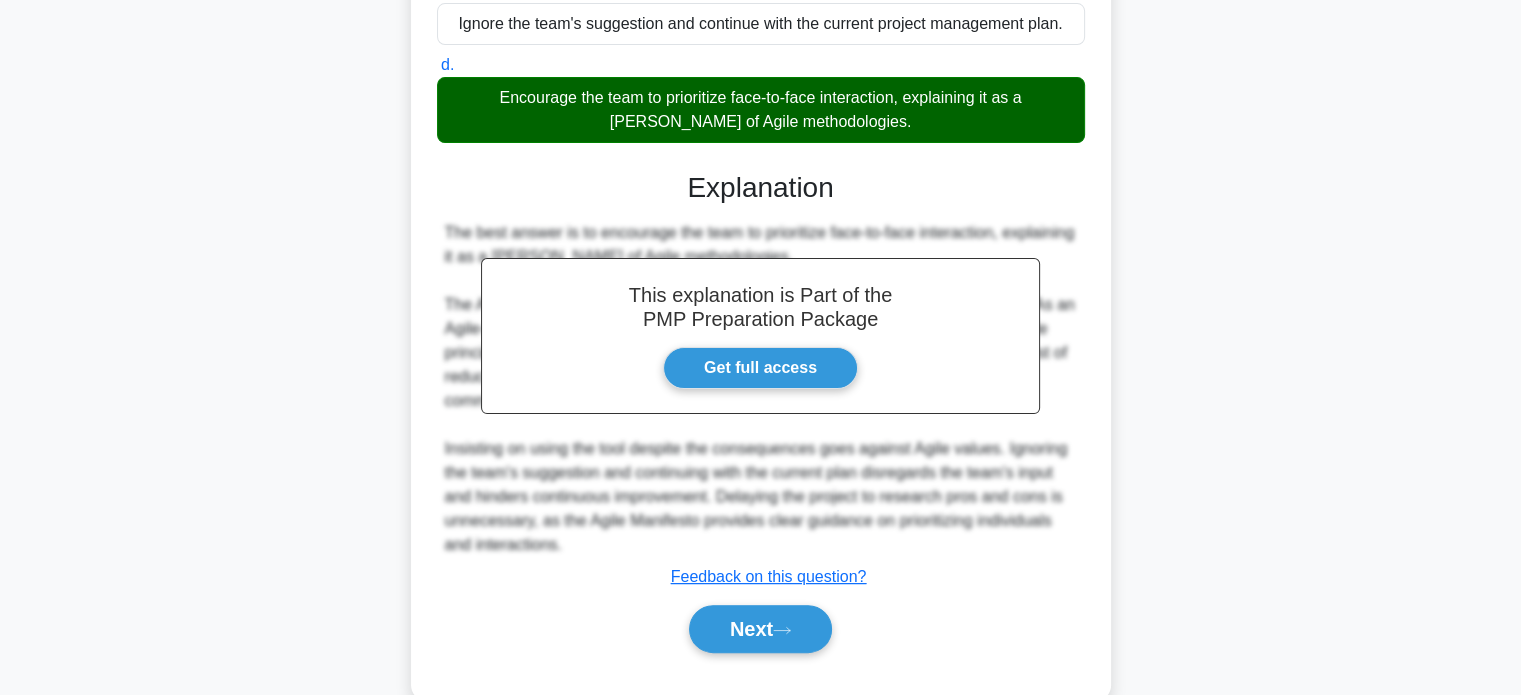 scroll, scrollTop: 464, scrollLeft: 0, axis: vertical 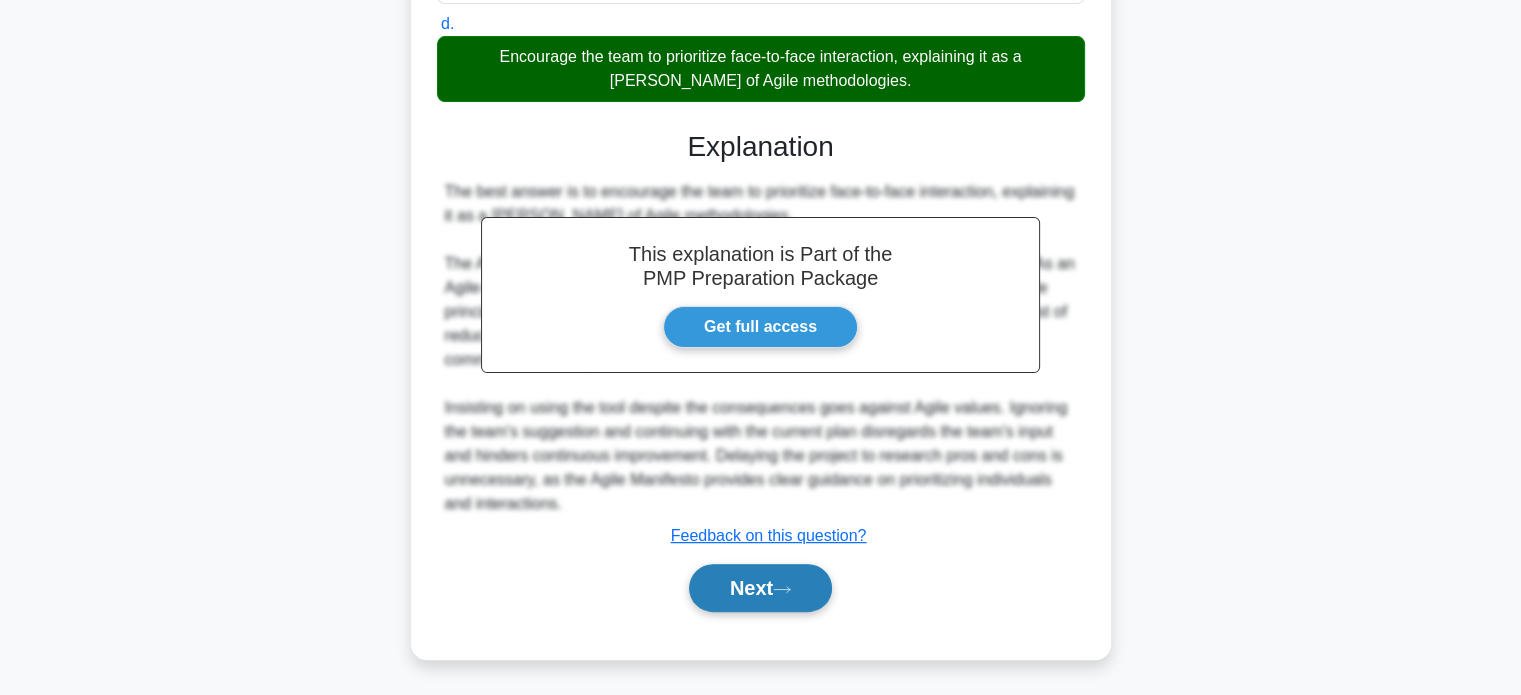 click on "Next" at bounding box center (760, 588) 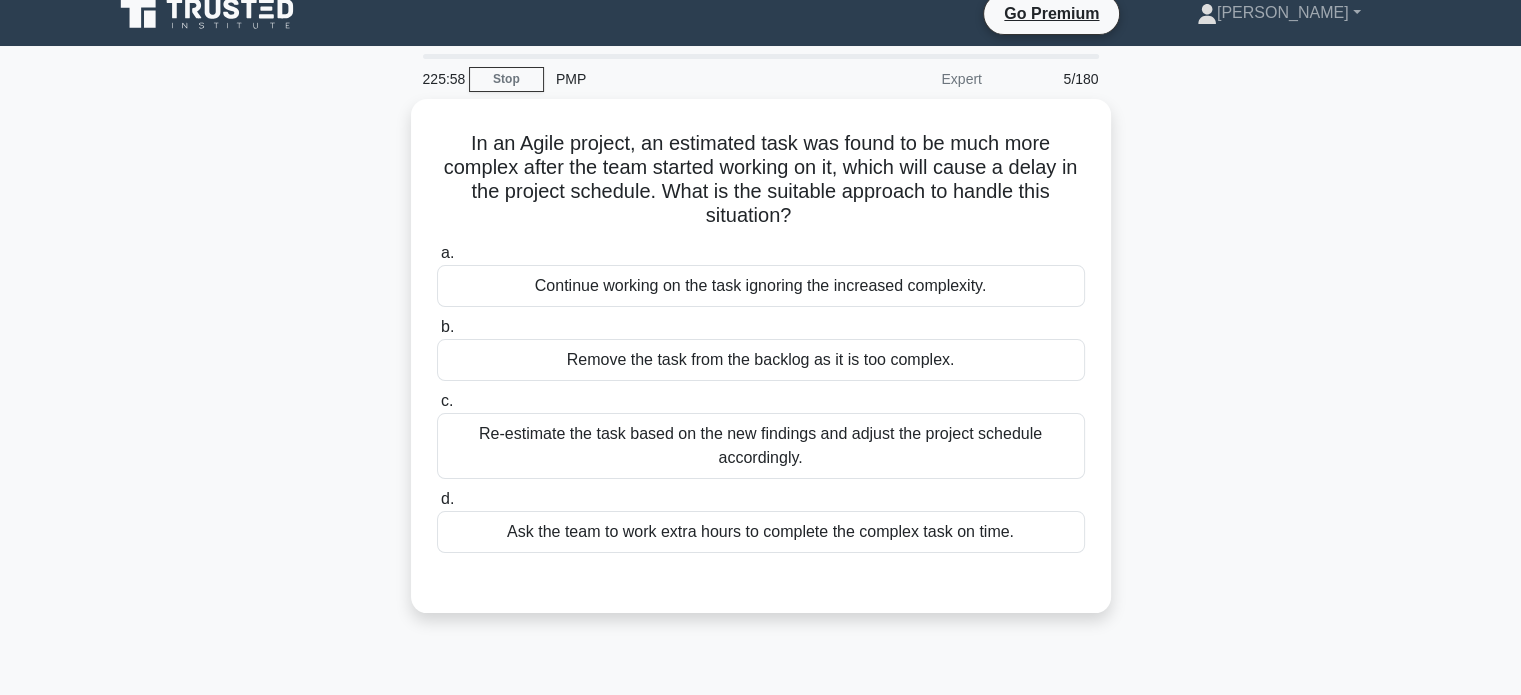 scroll, scrollTop: 17, scrollLeft: 0, axis: vertical 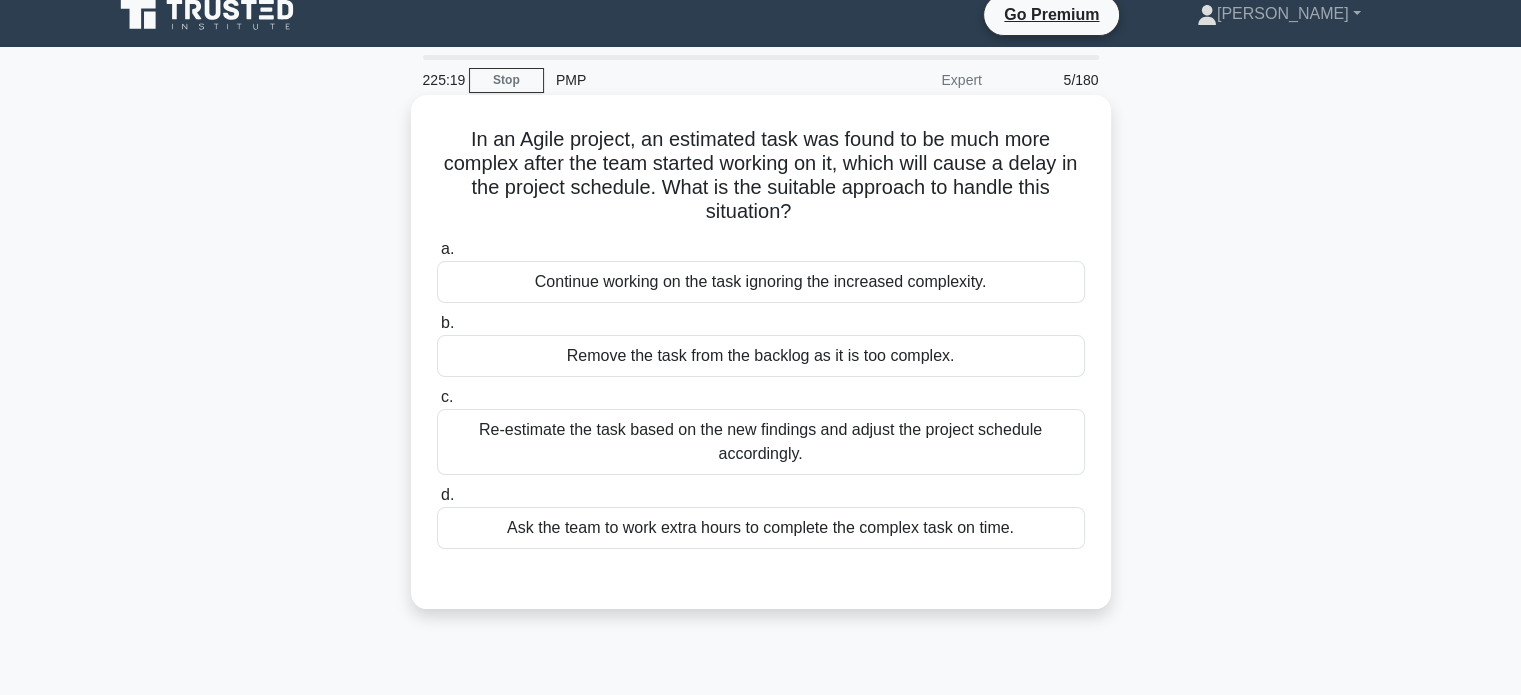 click on "Re-estimate the task based on the new findings and adjust the project schedule accordingly." at bounding box center [761, 442] 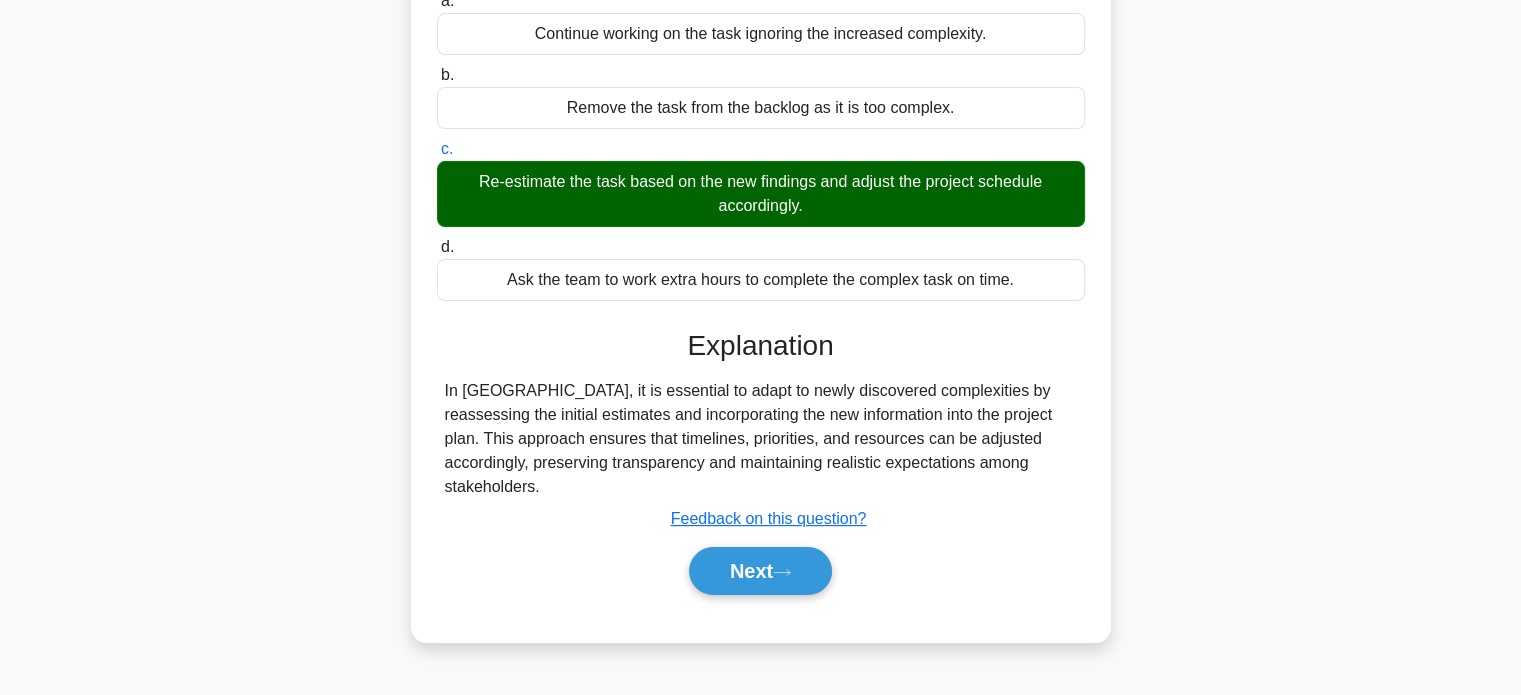 scroll, scrollTop: 269, scrollLeft: 0, axis: vertical 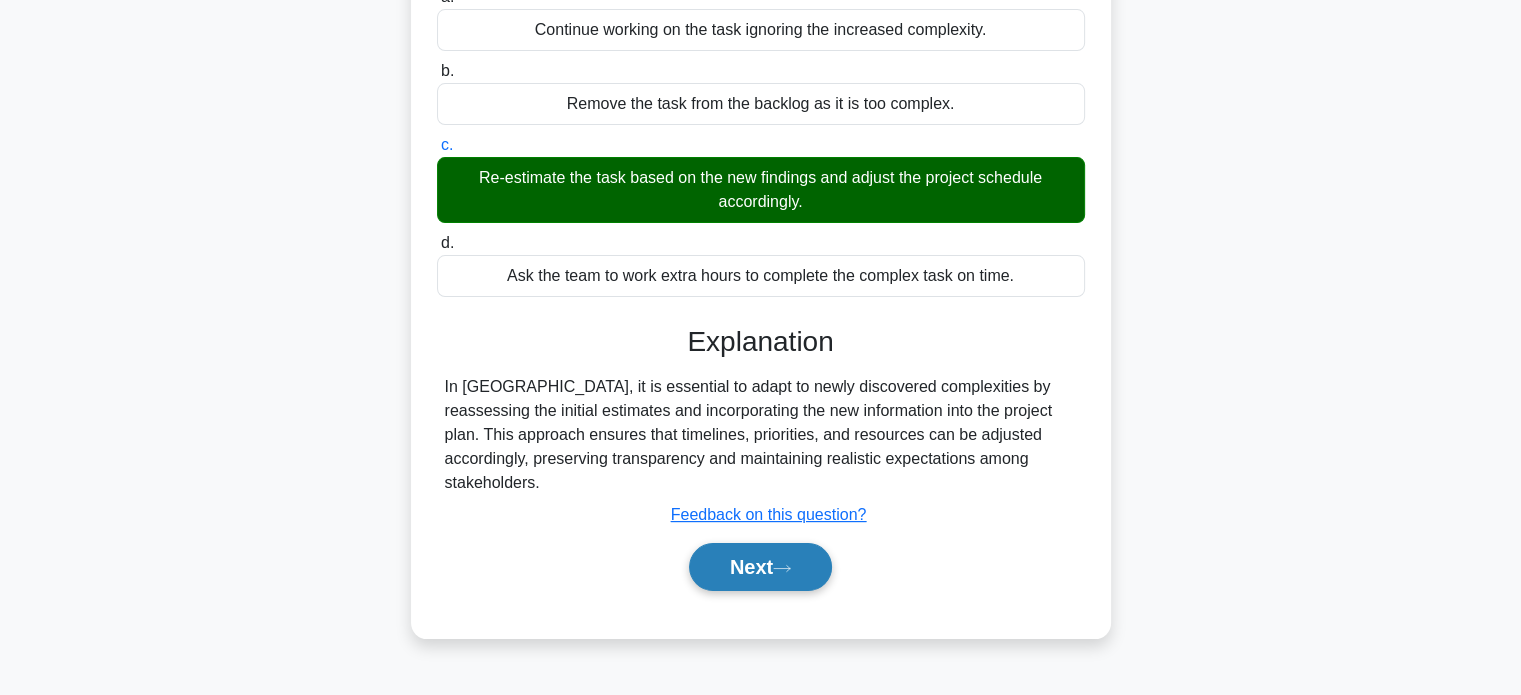 click 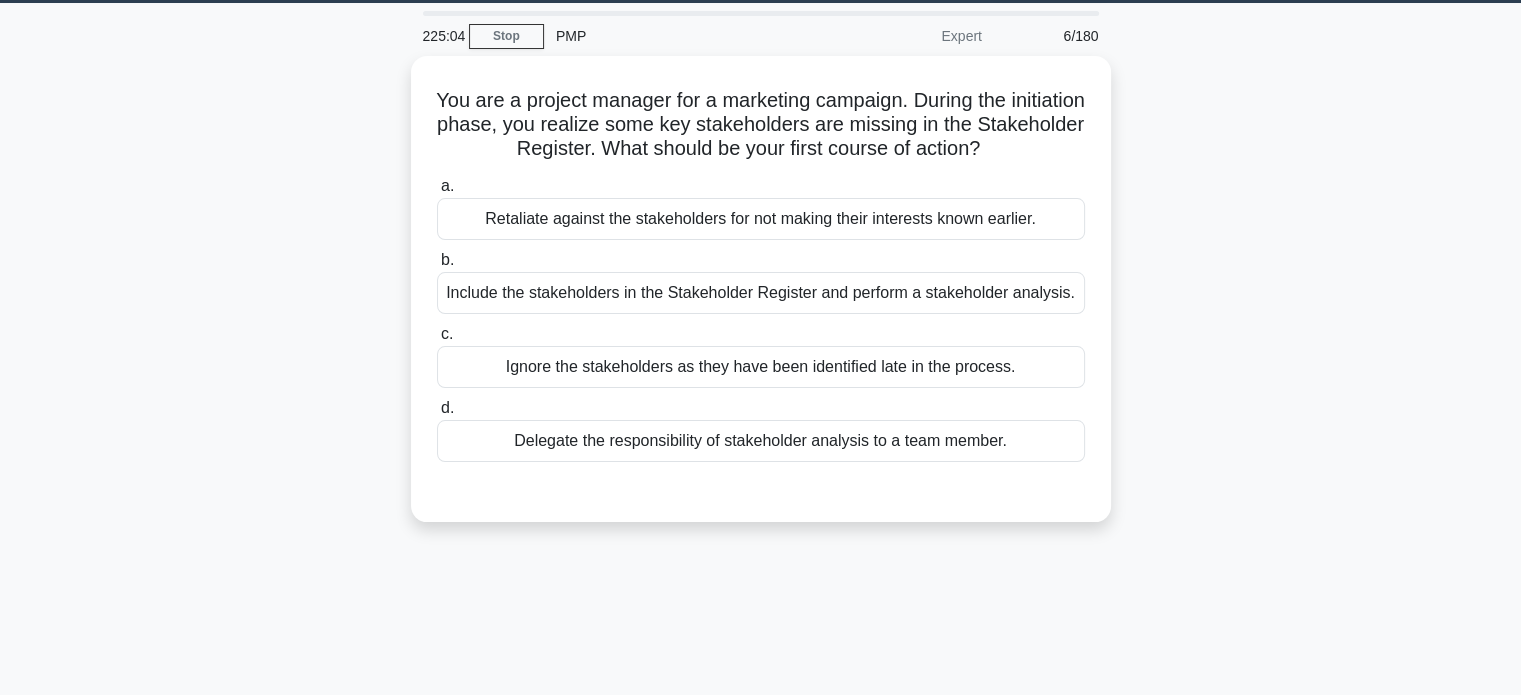 scroll, scrollTop: 0, scrollLeft: 0, axis: both 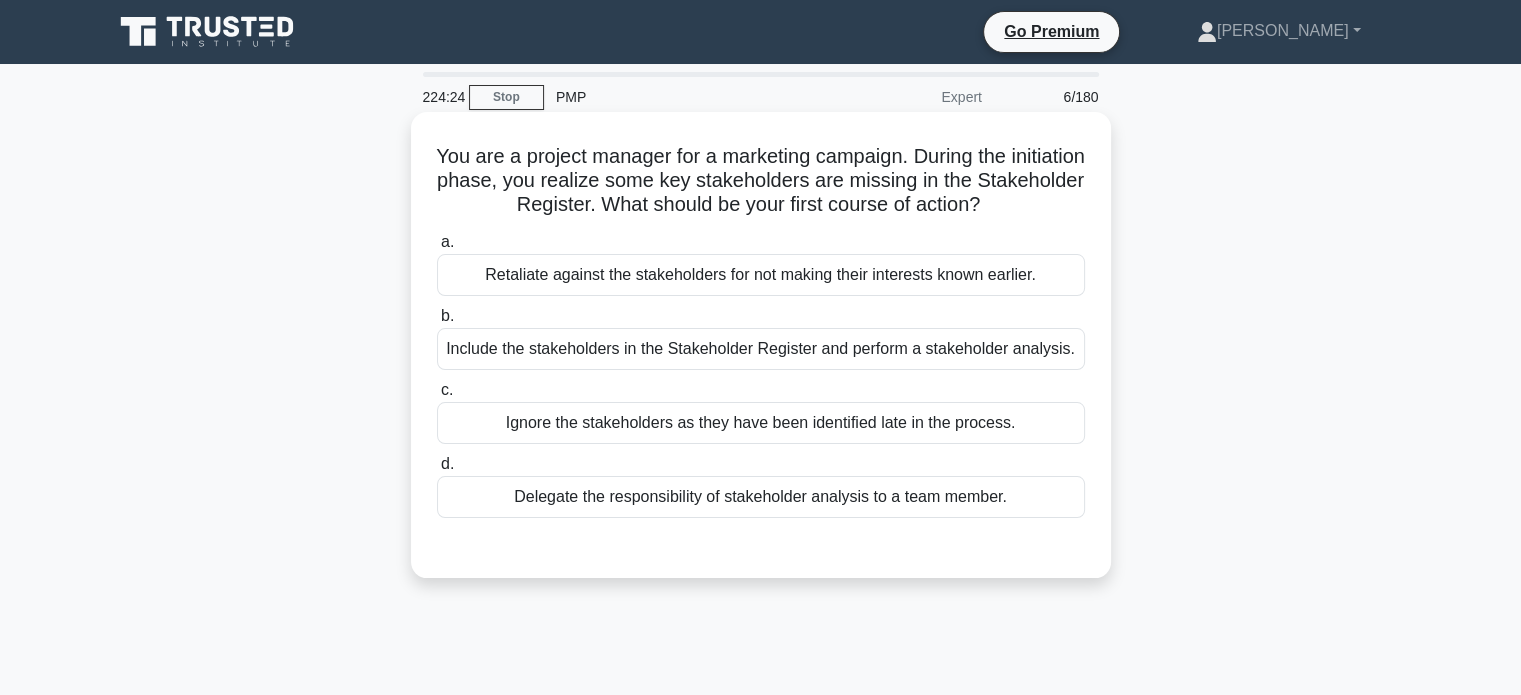 click on "Include the stakeholders in the Stakeholder Register and perform a stakeholder analysis." at bounding box center [761, 349] 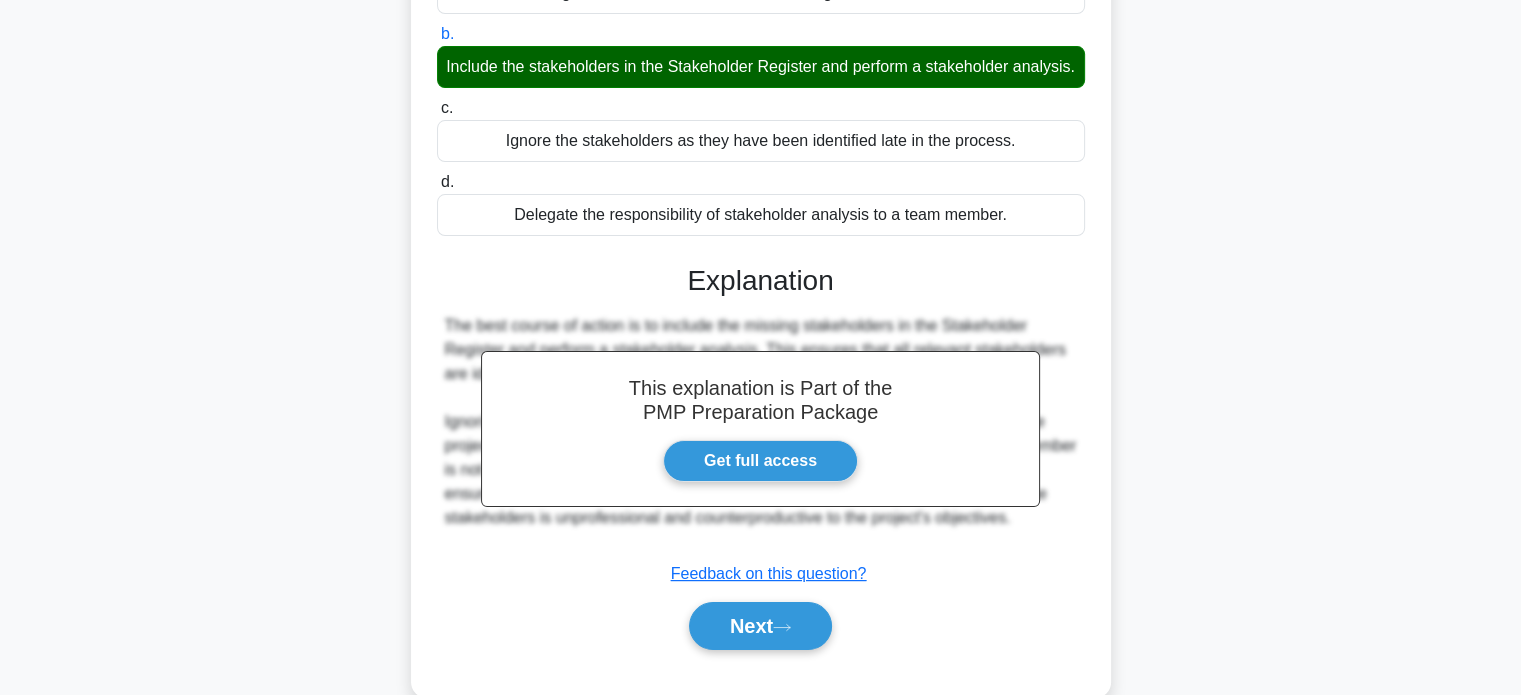 scroll, scrollTop: 286, scrollLeft: 0, axis: vertical 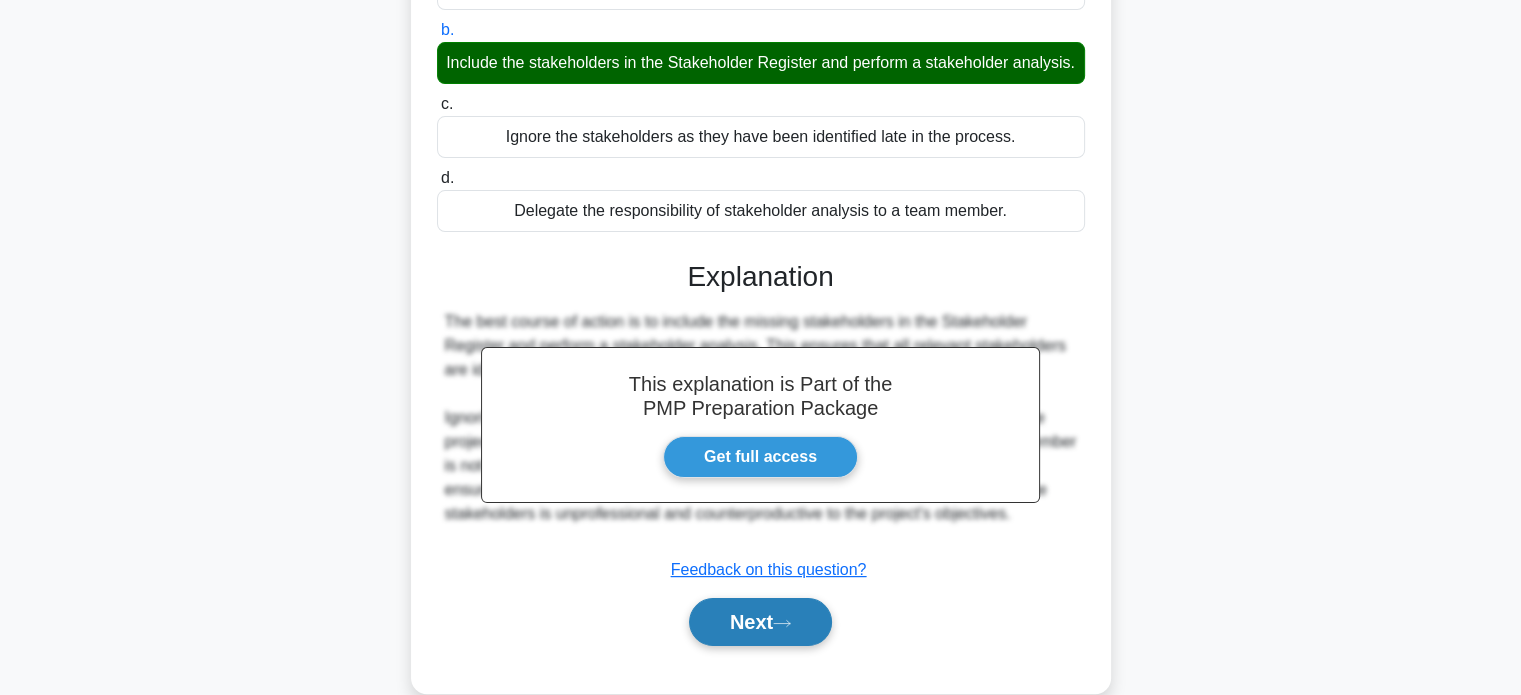 click 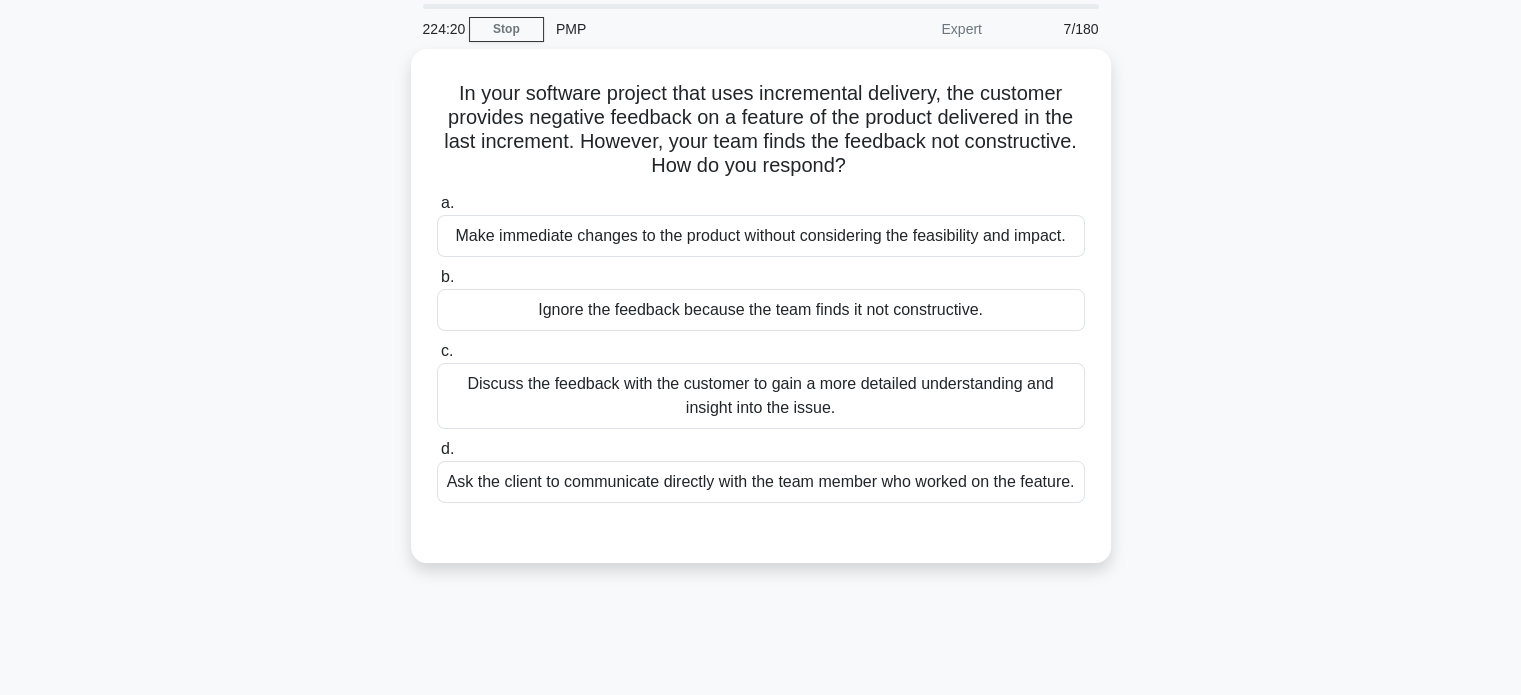 scroll, scrollTop: 68, scrollLeft: 0, axis: vertical 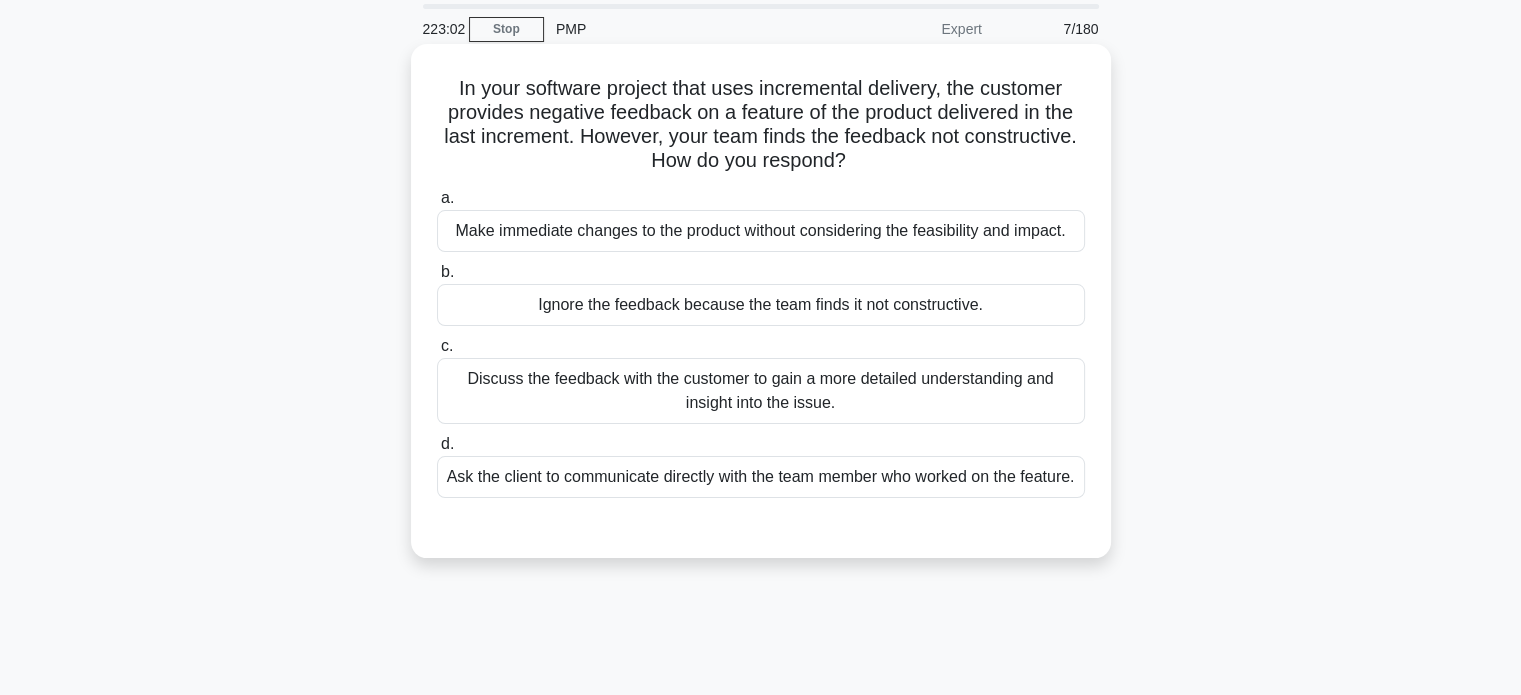 click on "Discuss the feedback with the customer to gain a more detailed understanding and insight into the issue." at bounding box center (761, 391) 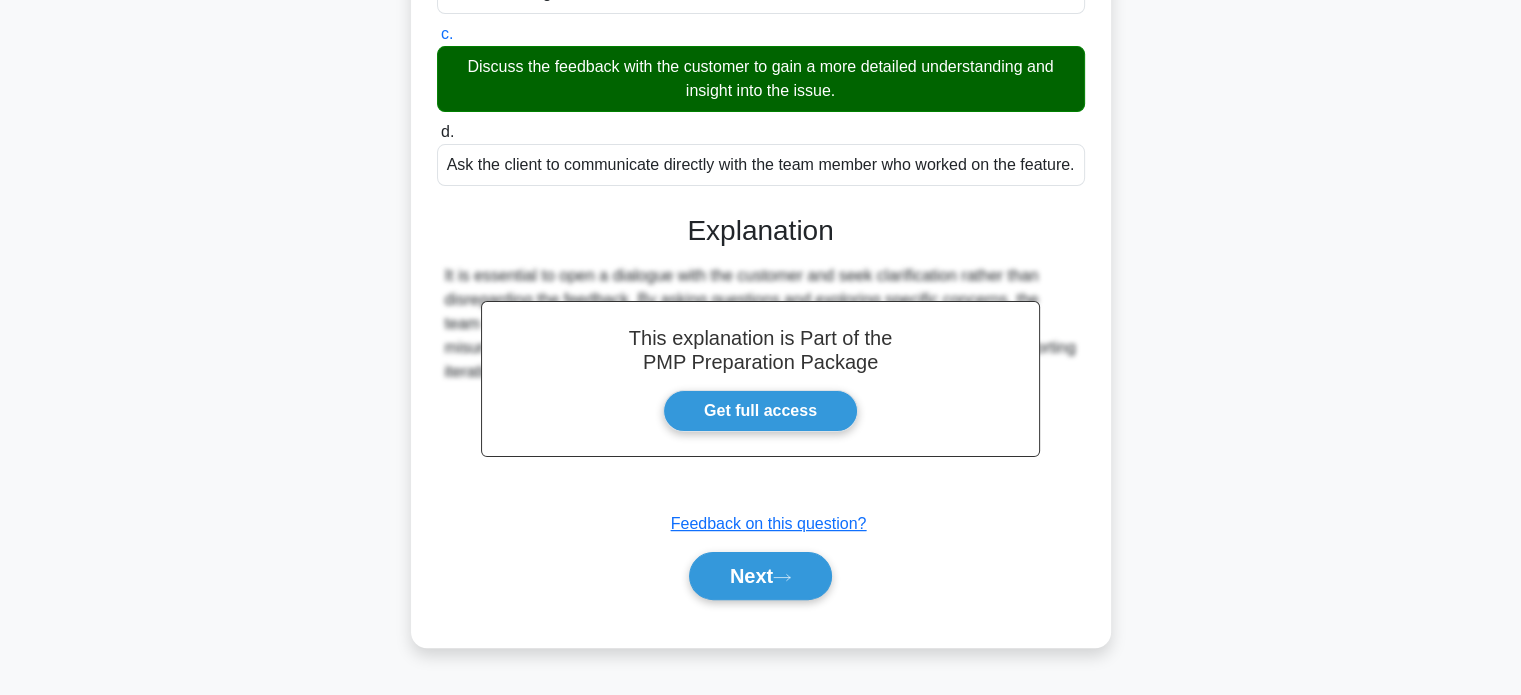 scroll, scrollTop: 392, scrollLeft: 0, axis: vertical 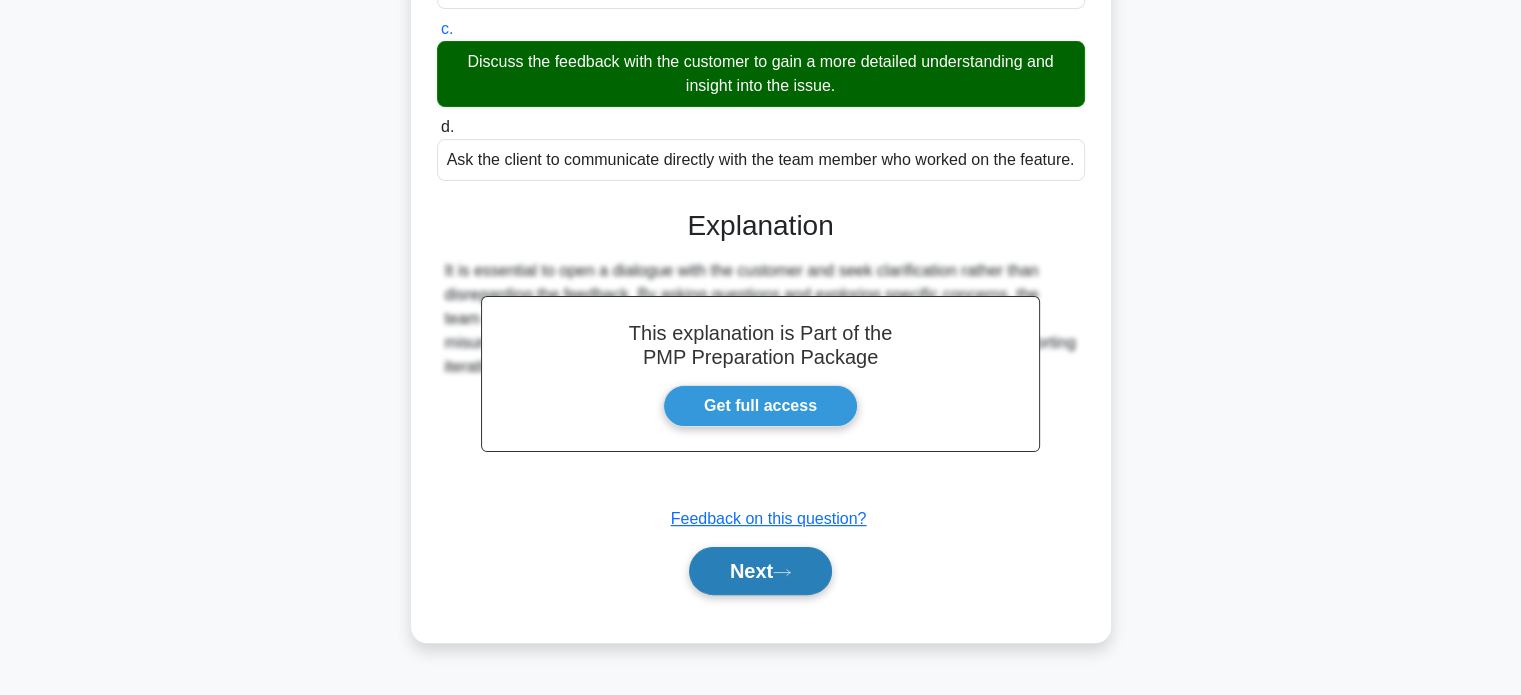 click on "Next" at bounding box center [760, 571] 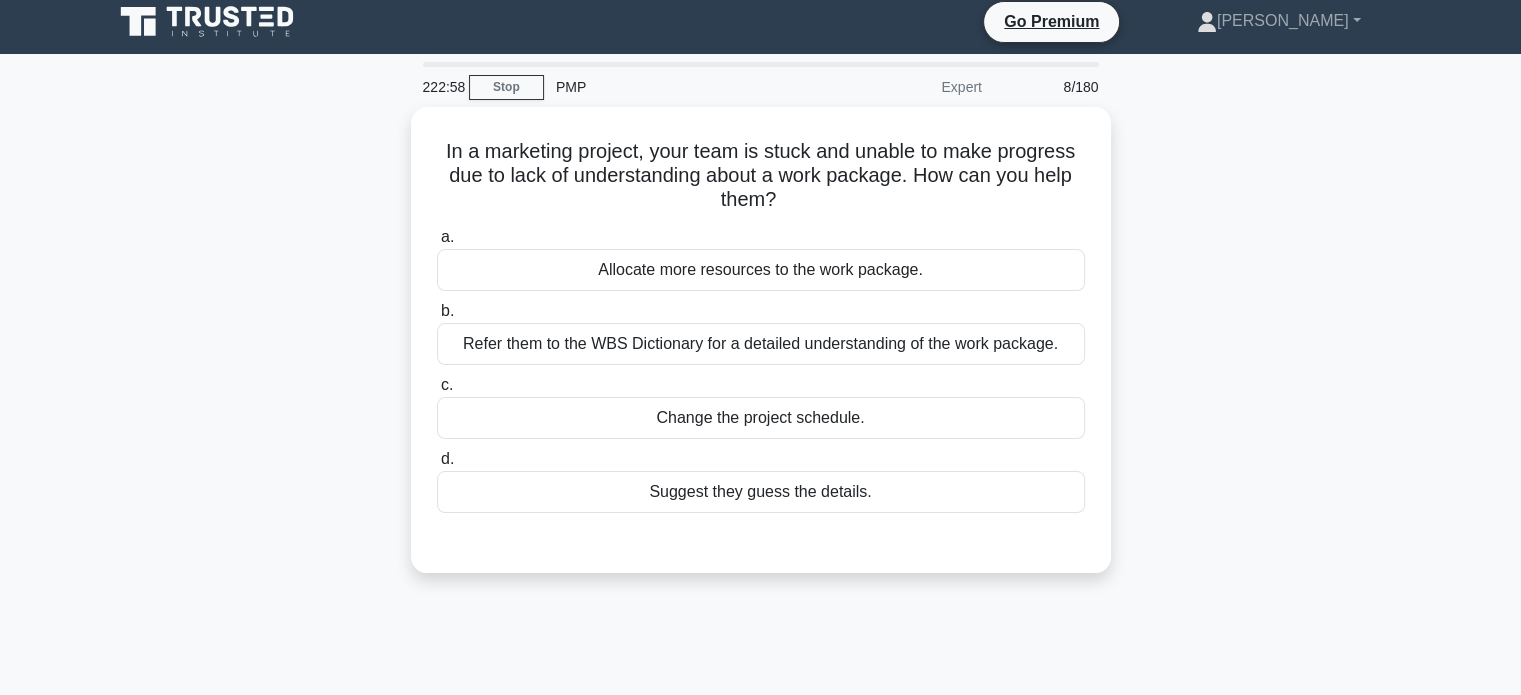 scroll, scrollTop: 9, scrollLeft: 0, axis: vertical 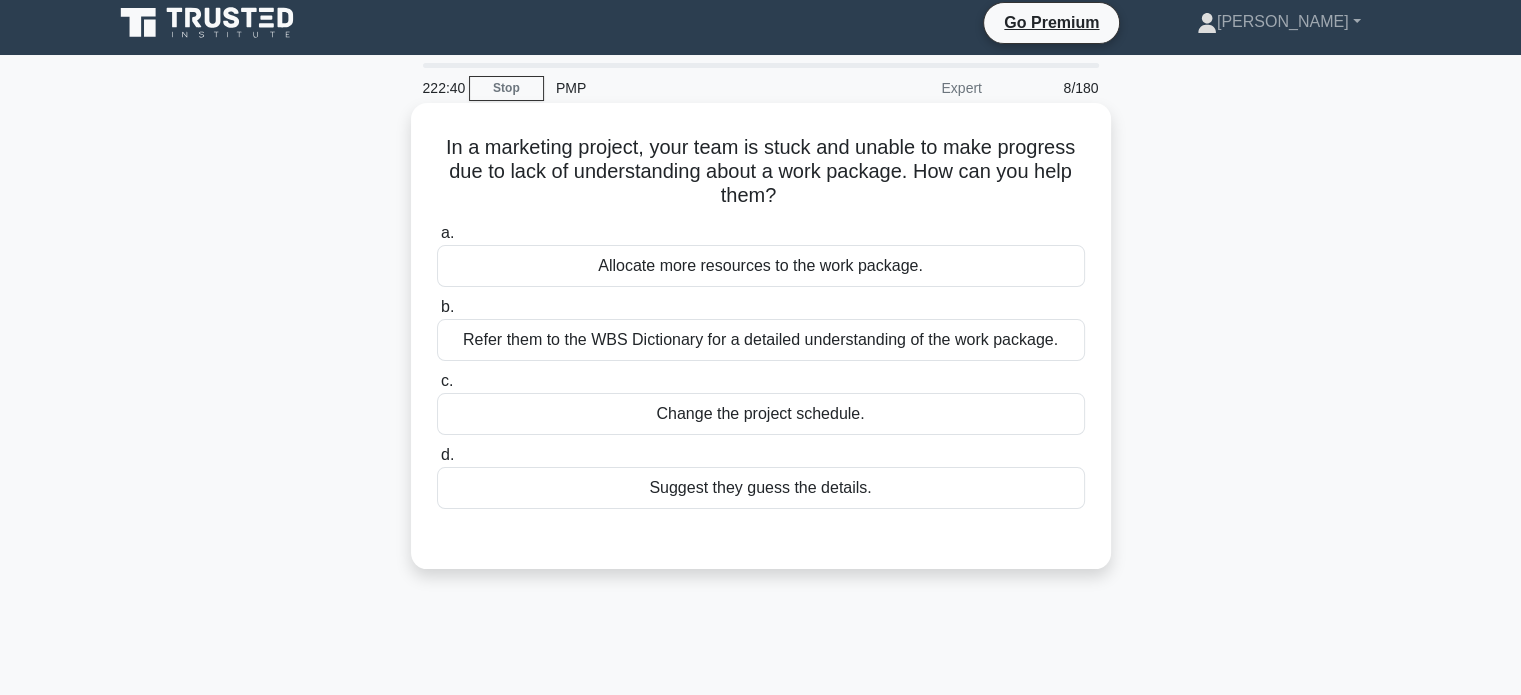 click on "Refer them to the WBS Dictionary for a detailed understanding of the work package." at bounding box center [761, 340] 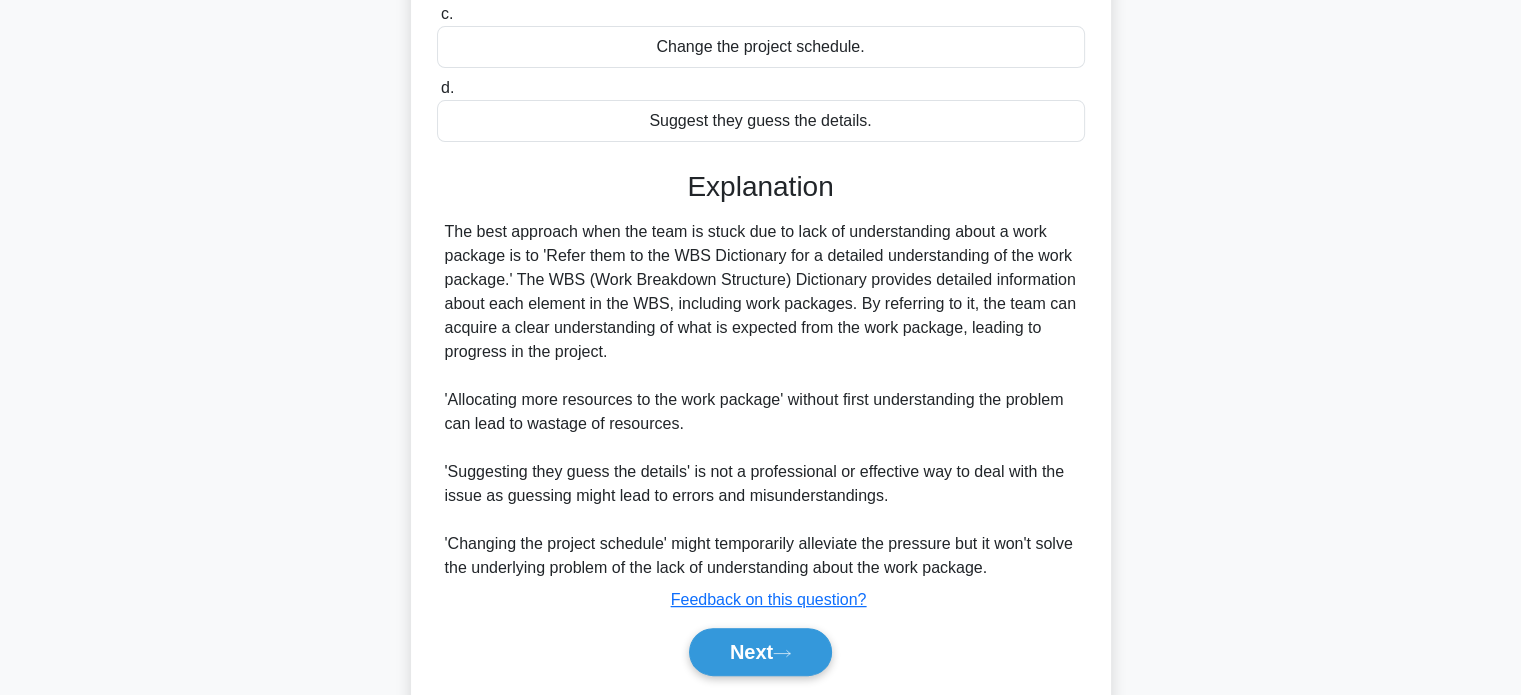 scroll, scrollTop: 385, scrollLeft: 0, axis: vertical 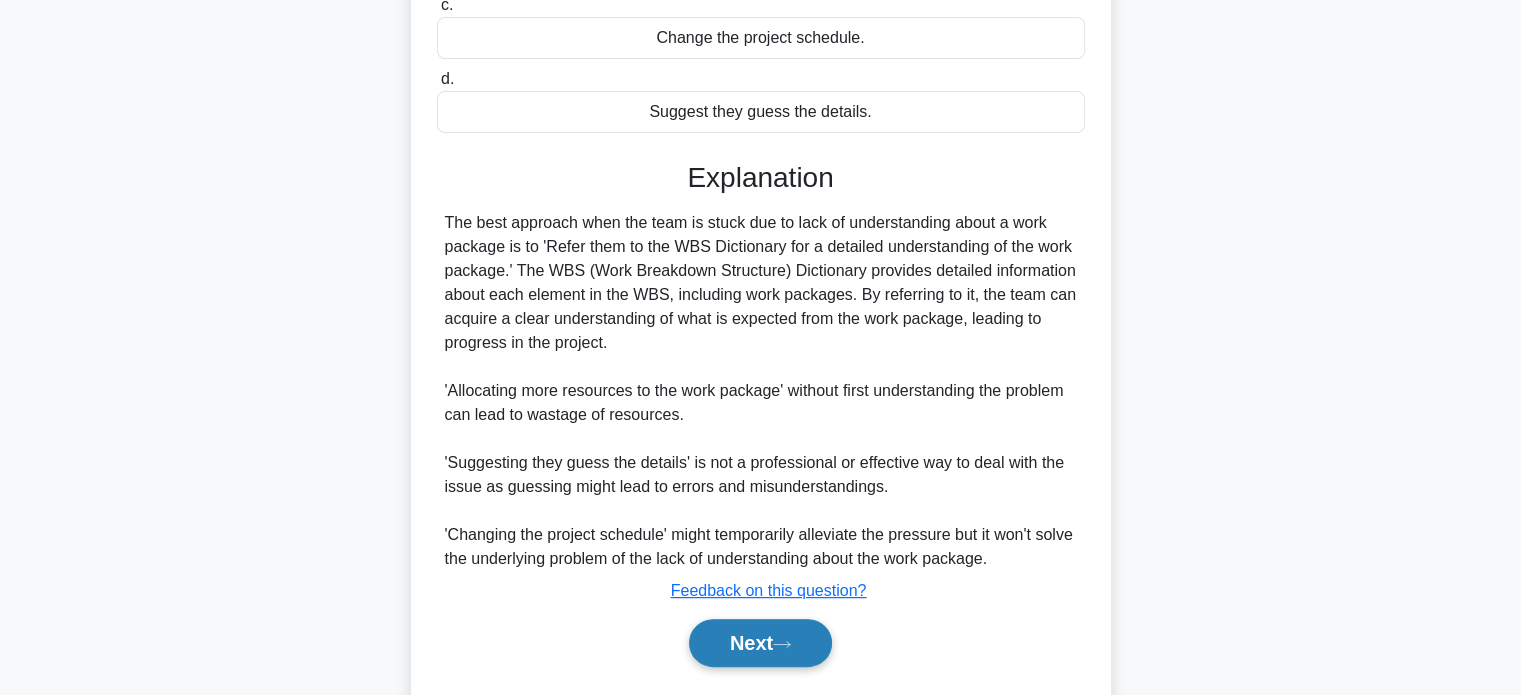 click on "Next" at bounding box center (760, 643) 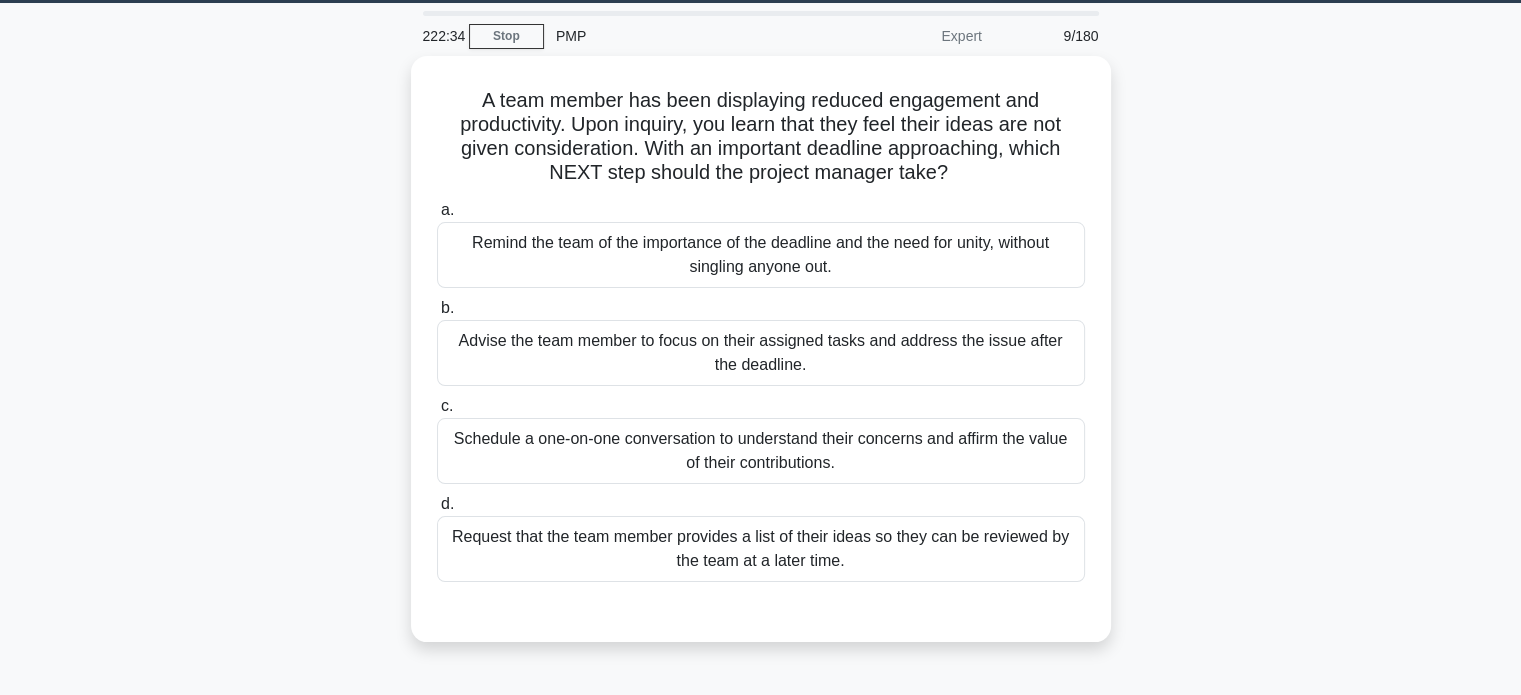 scroll, scrollTop: 58, scrollLeft: 0, axis: vertical 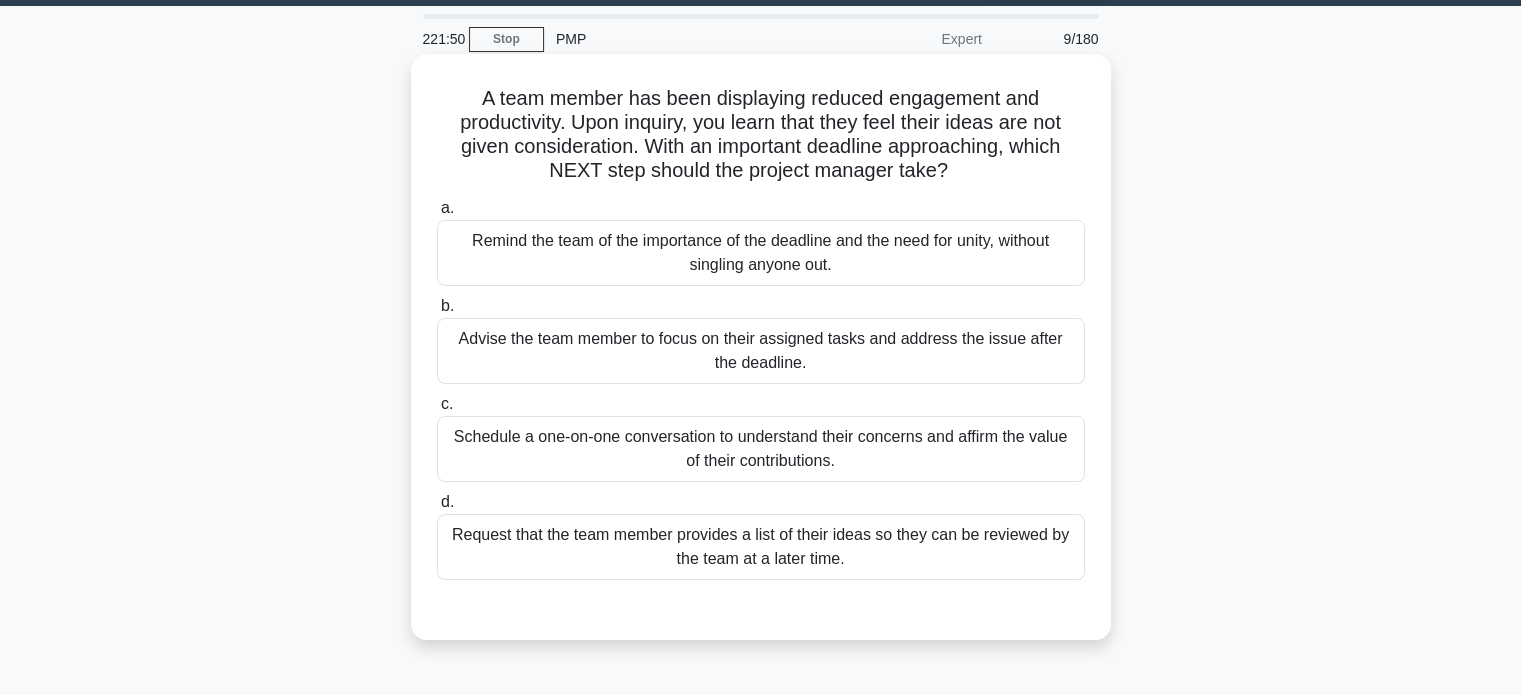 click on "Schedule a one-on-one conversation to understand their concerns and affirm the value of their contributions." at bounding box center (761, 449) 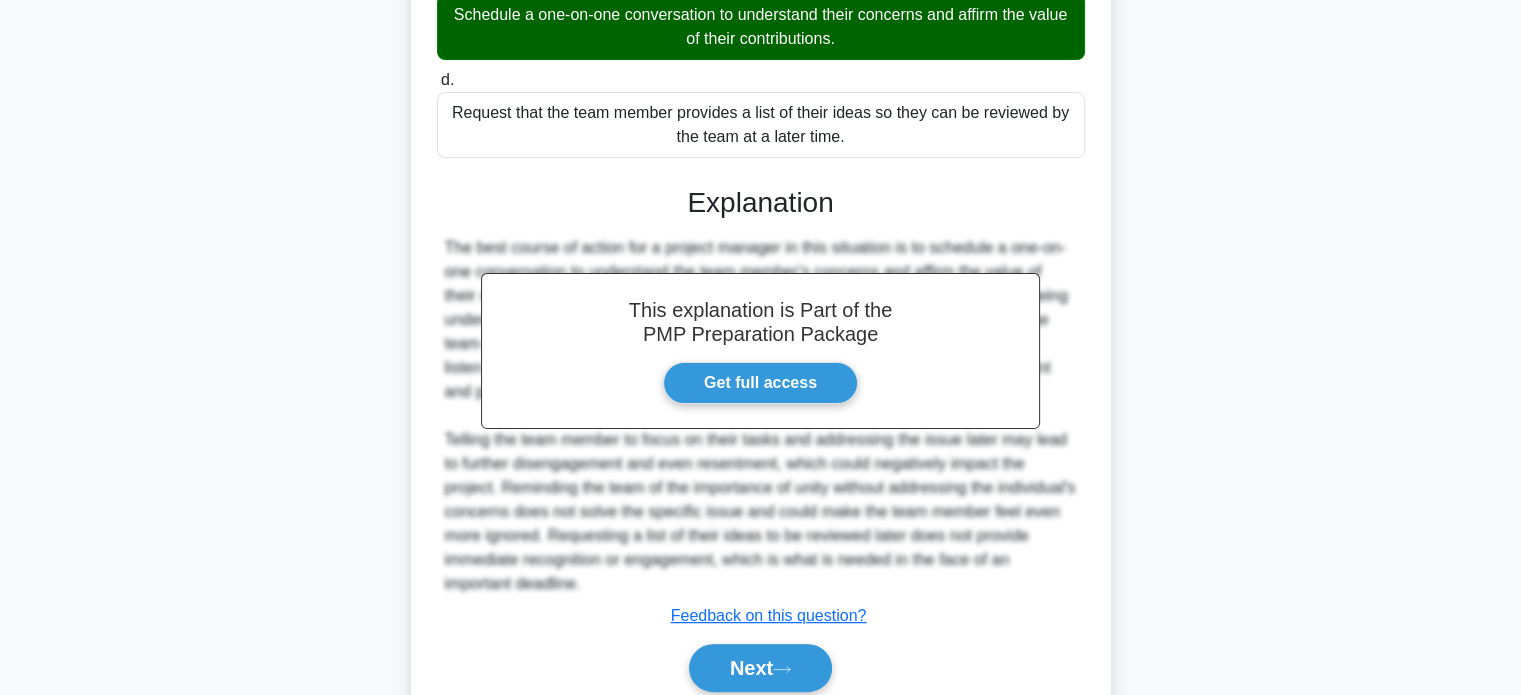 scroll, scrollTop: 560, scrollLeft: 0, axis: vertical 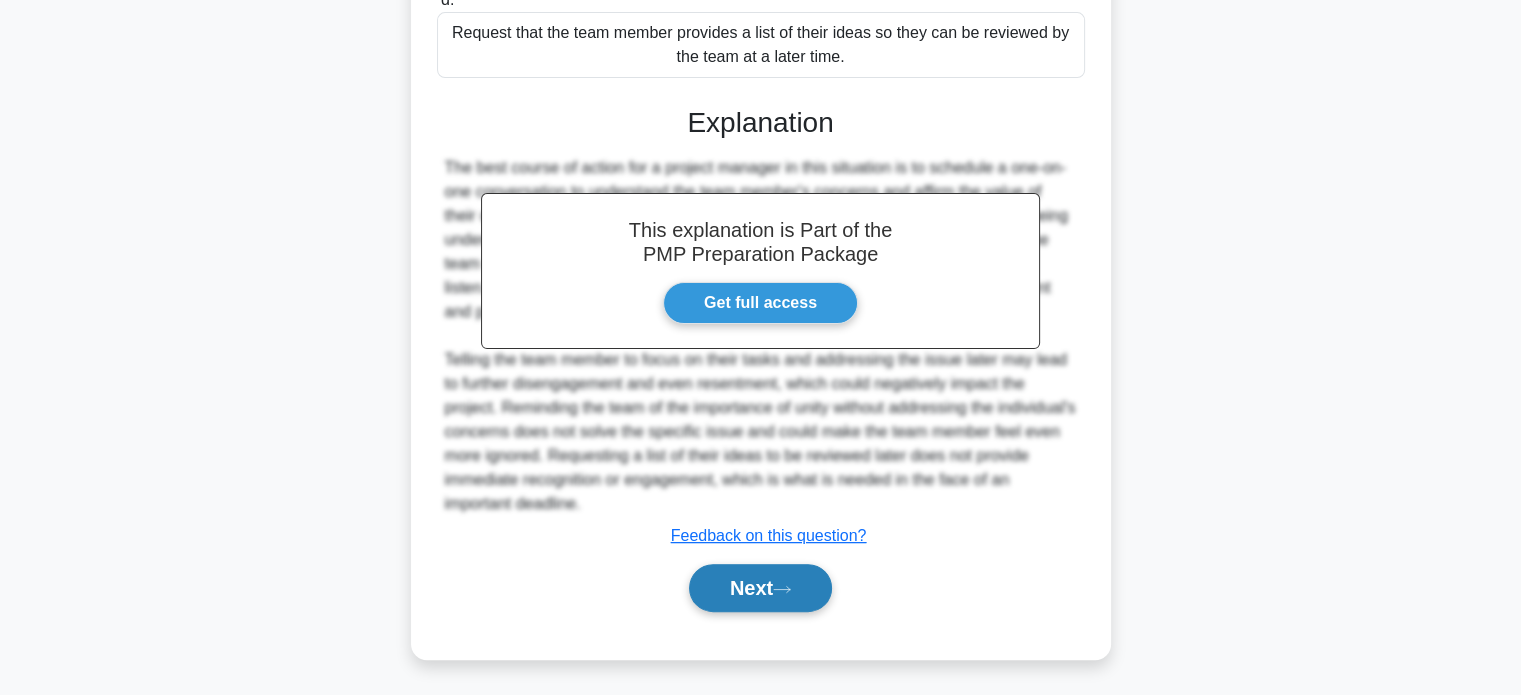 click on "Next" at bounding box center [760, 588] 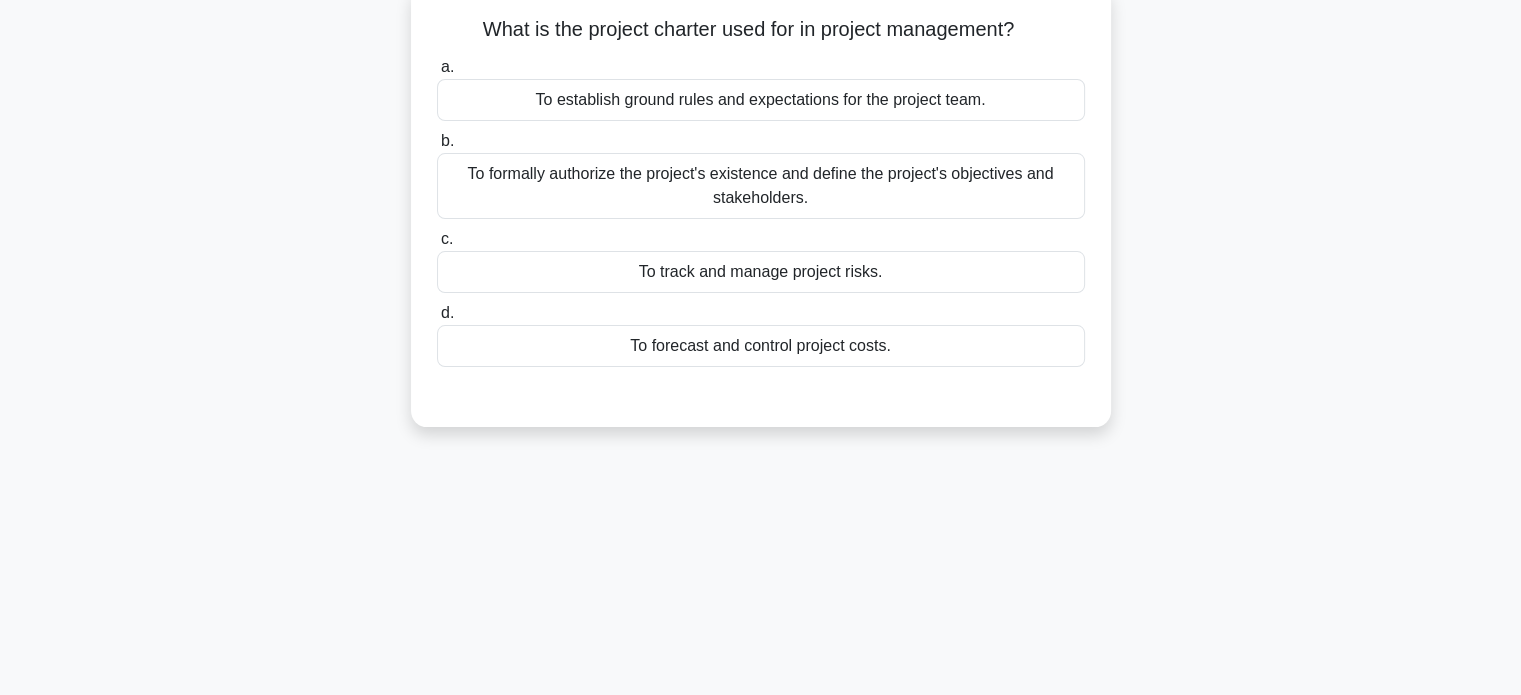 scroll, scrollTop: 56, scrollLeft: 0, axis: vertical 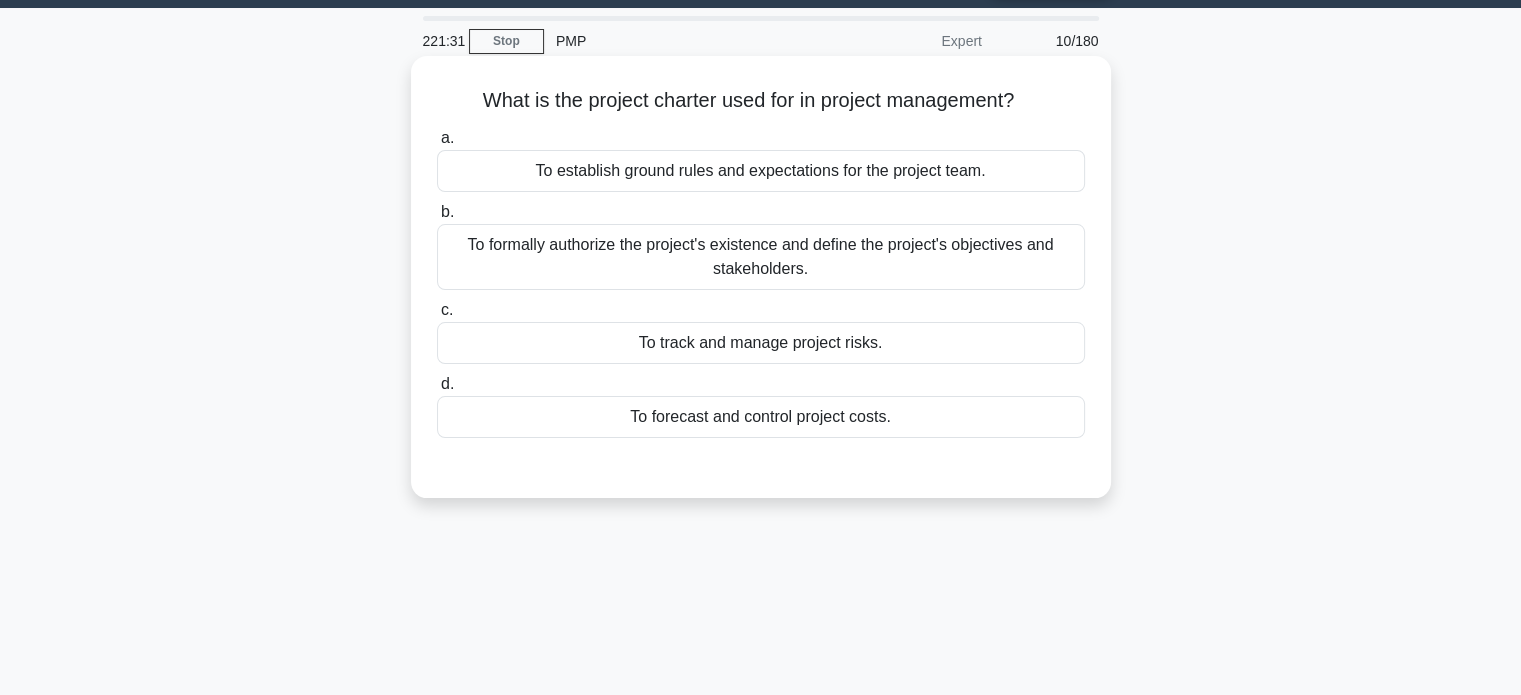 click on "To formally authorize the project's existence and define the project's objectives and stakeholders." at bounding box center [761, 257] 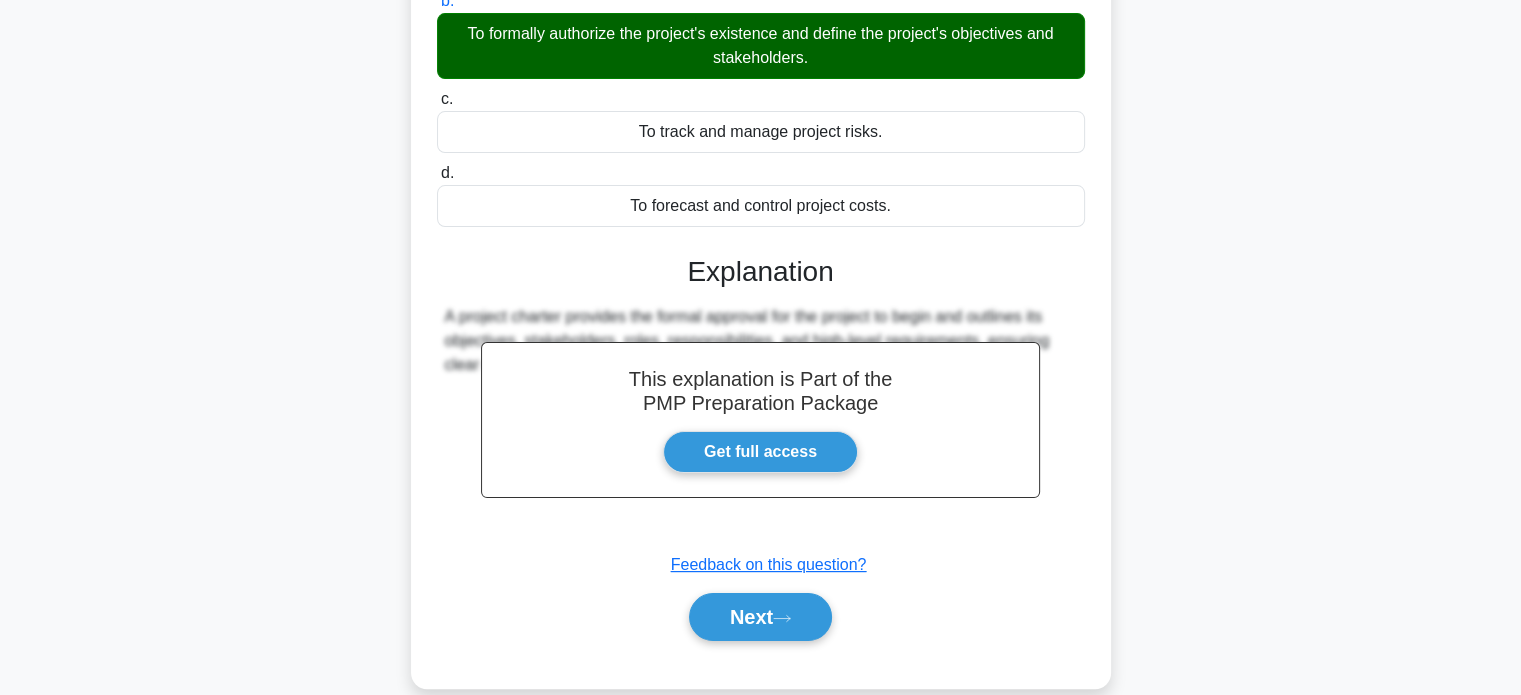 scroll, scrollTop: 360, scrollLeft: 0, axis: vertical 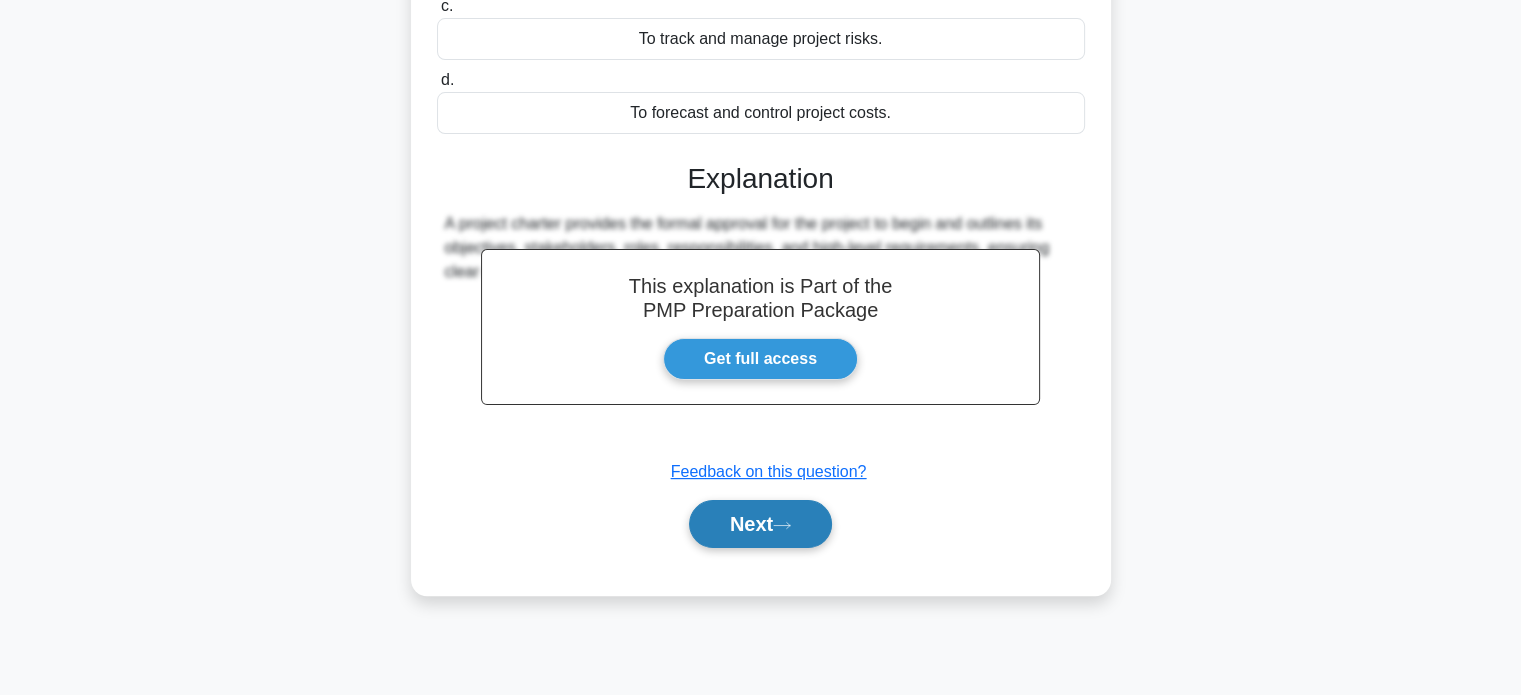 click on "Next" at bounding box center (760, 524) 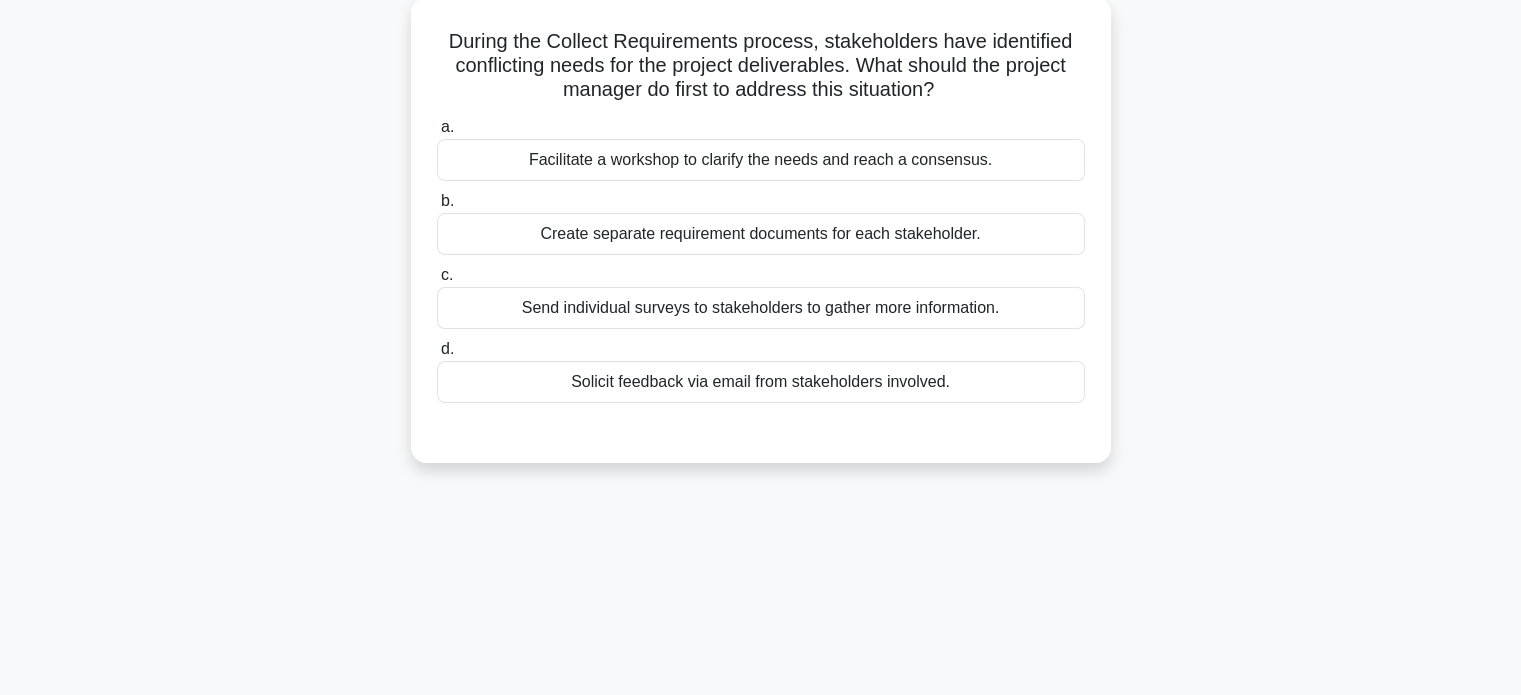 scroll, scrollTop: 110, scrollLeft: 0, axis: vertical 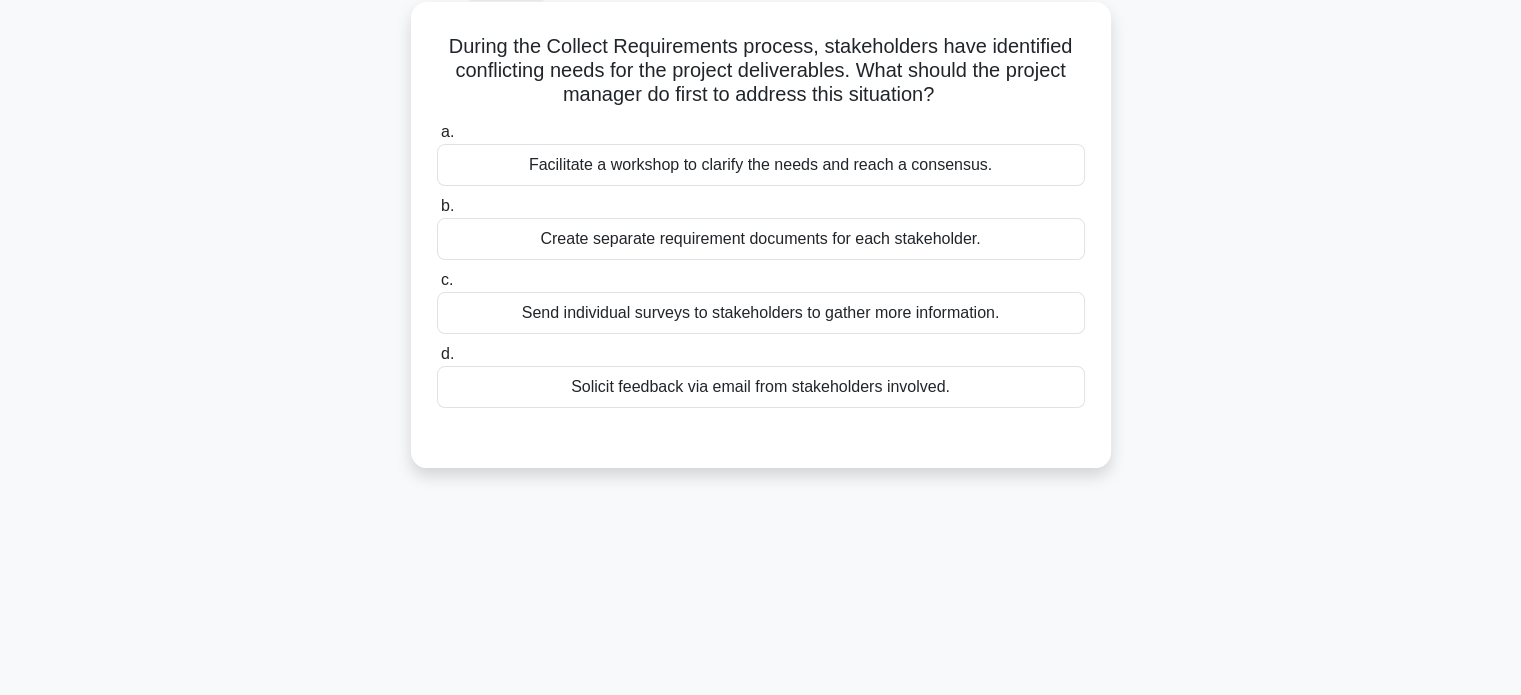 click on "Facilitate a workshop to clarify the needs and reach a consensus." at bounding box center [761, 165] 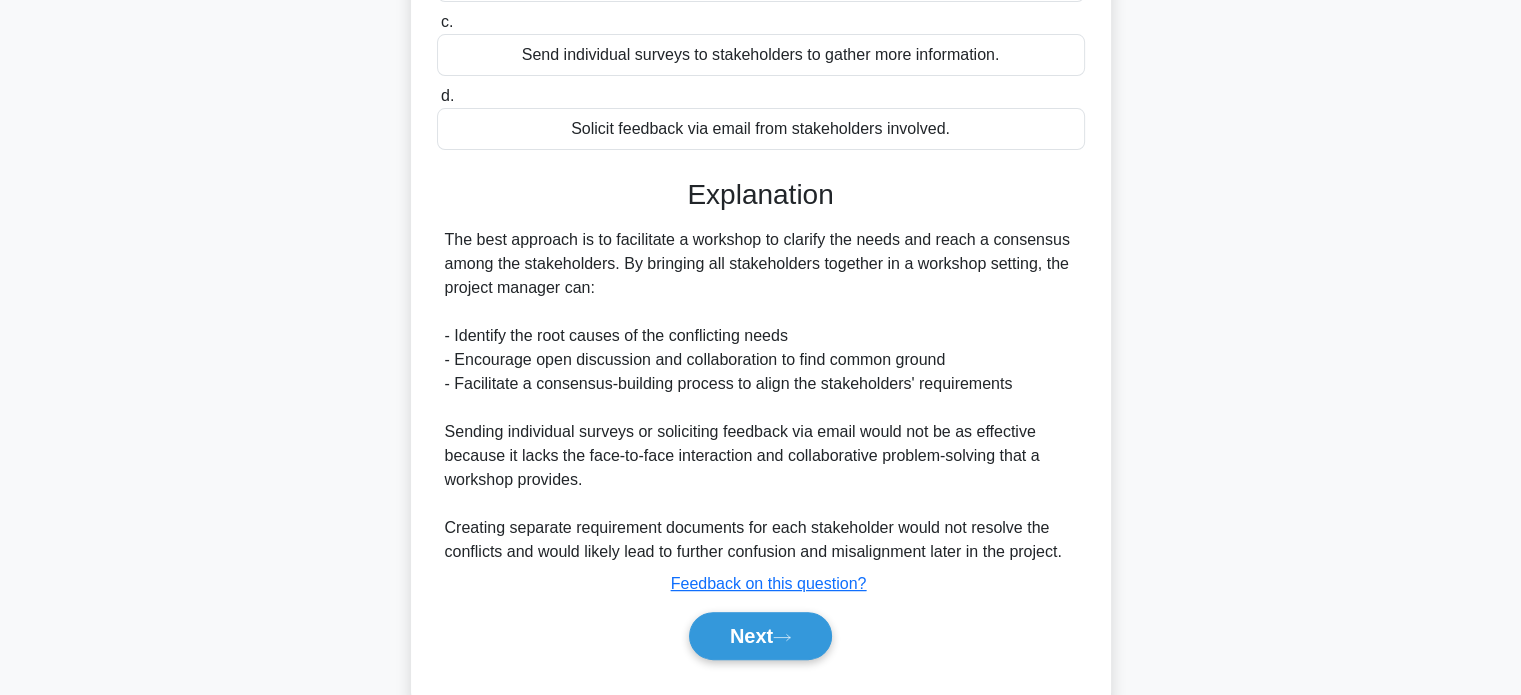 scroll, scrollTop: 388, scrollLeft: 0, axis: vertical 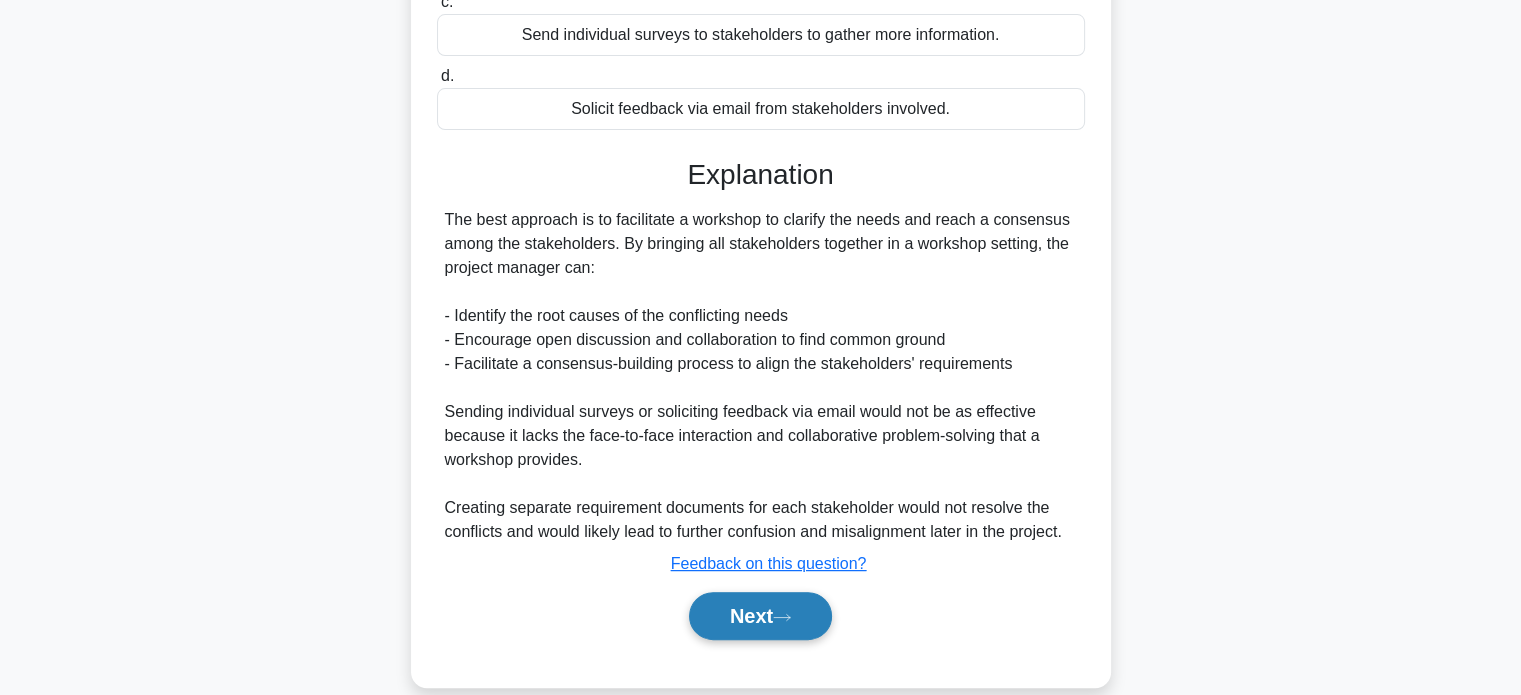 click on "Next" at bounding box center [760, 616] 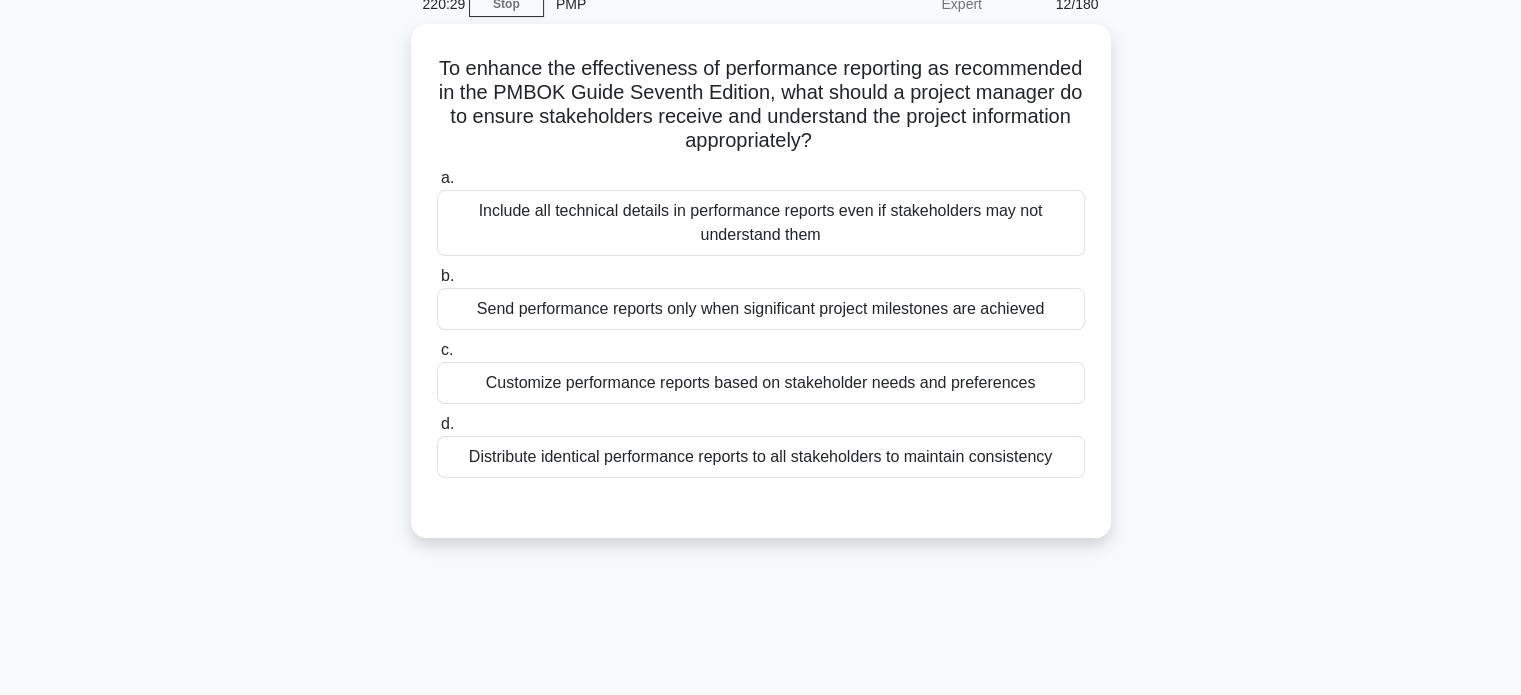 scroll, scrollTop: 86, scrollLeft: 0, axis: vertical 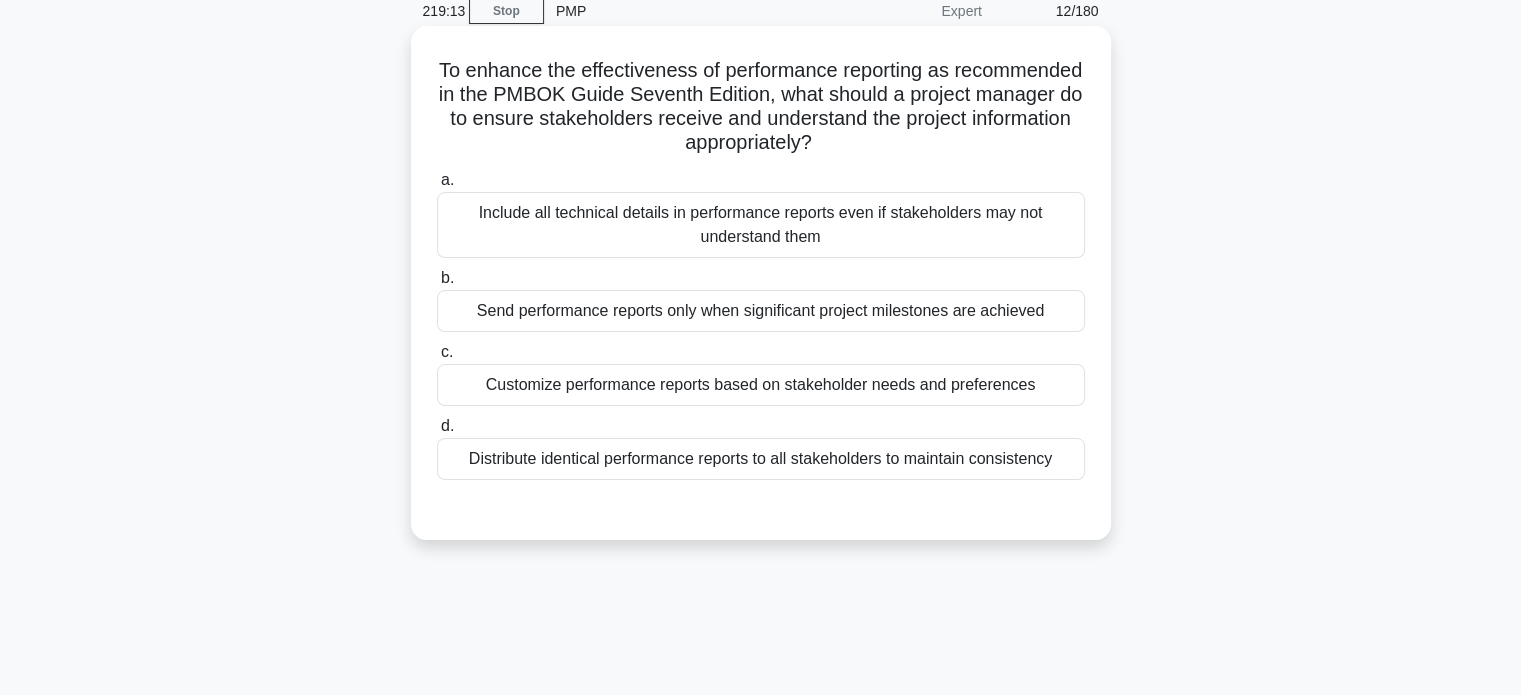click on "Customize performance reports based on stakeholder needs and preferences" at bounding box center [761, 385] 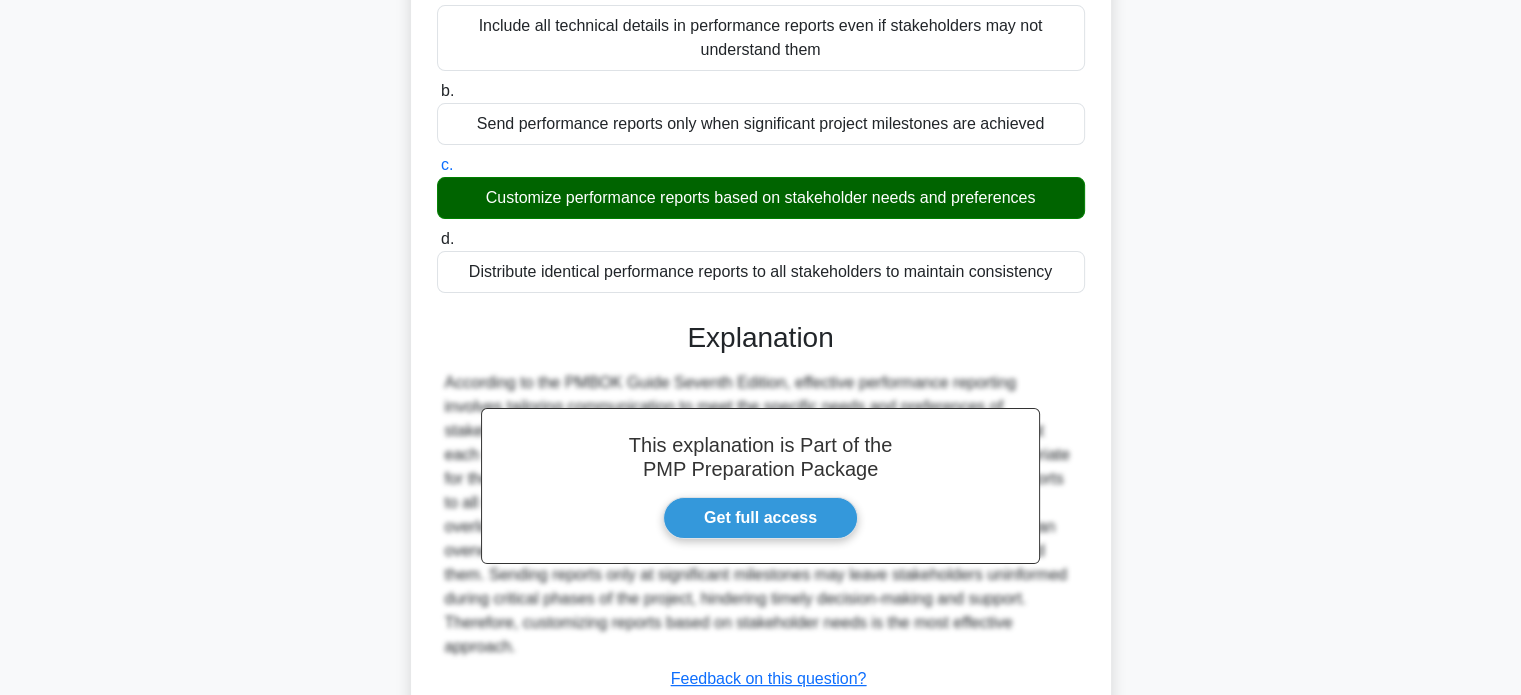 scroll, scrollTop: 363, scrollLeft: 0, axis: vertical 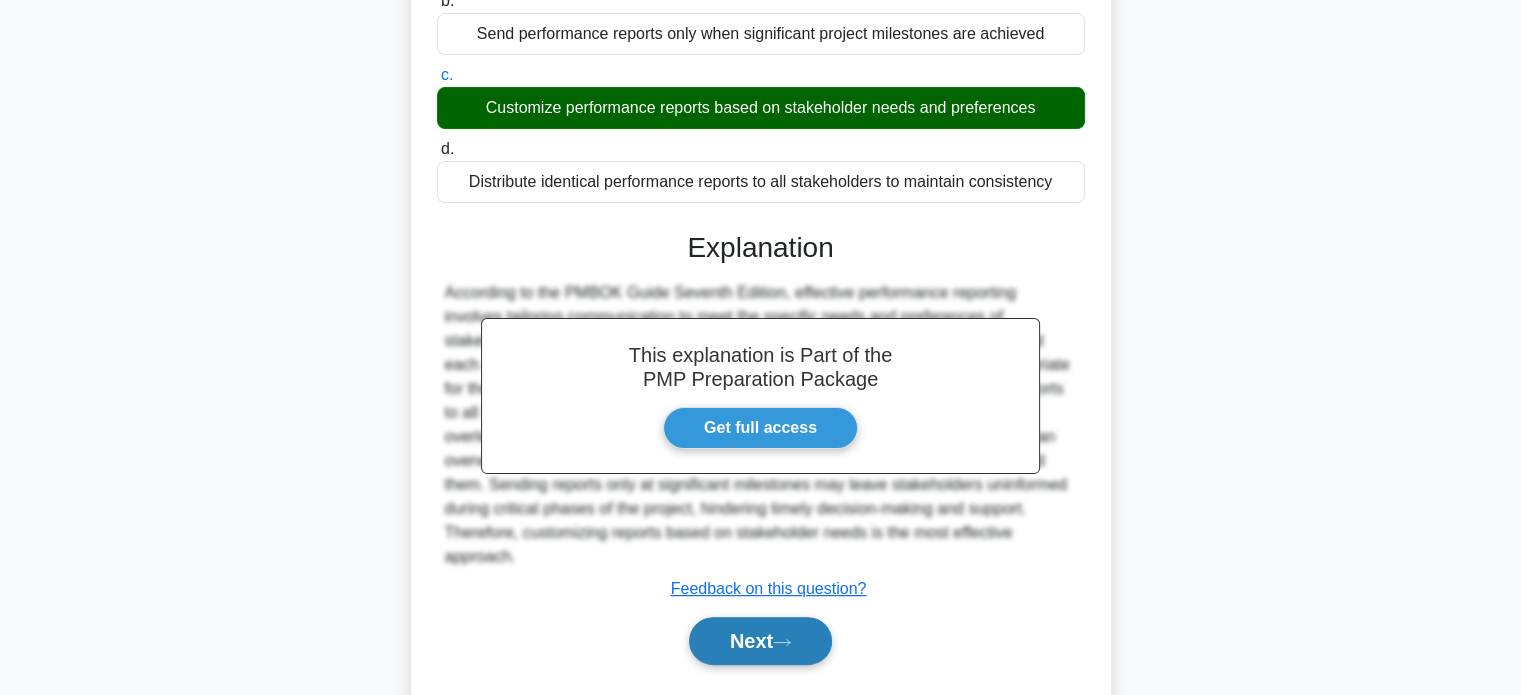 click on "Next" at bounding box center [760, 641] 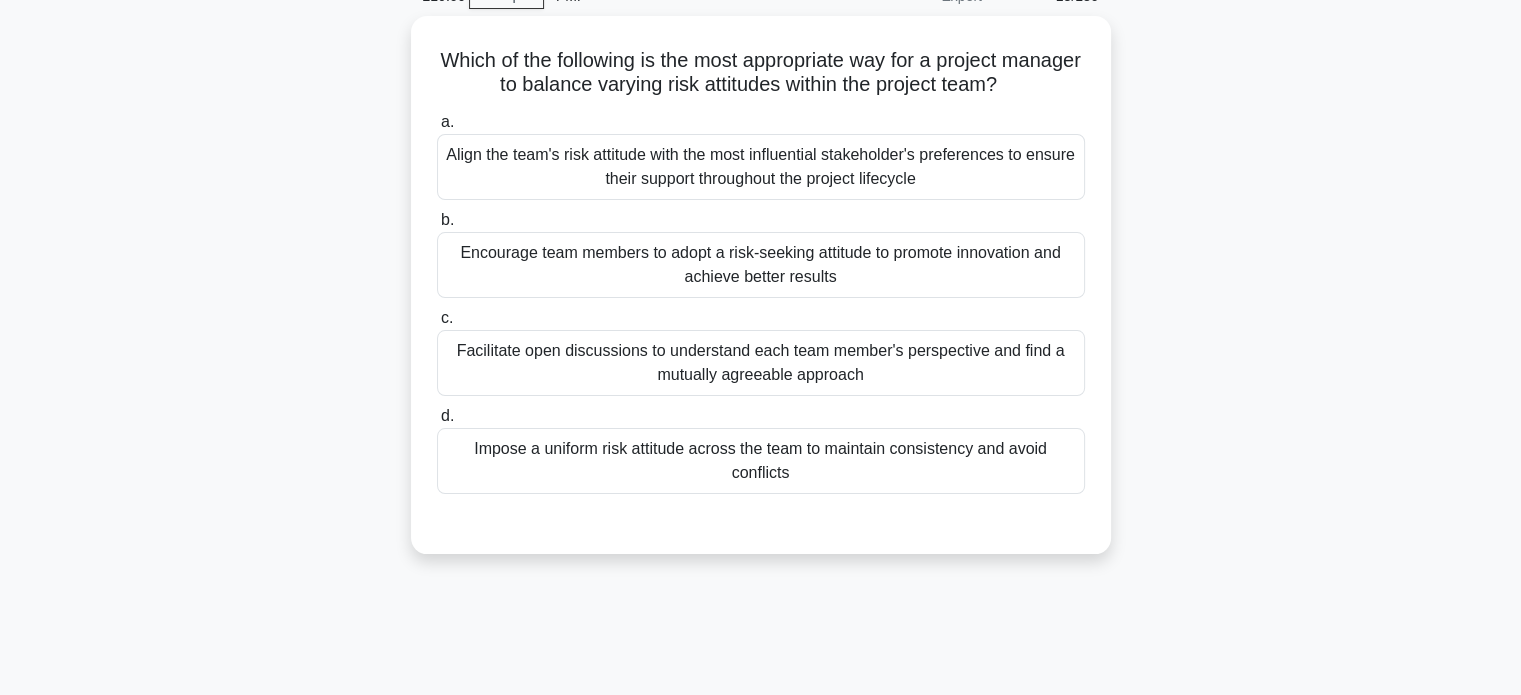 scroll, scrollTop: 100, scrollLeft: 0, axis: vertical 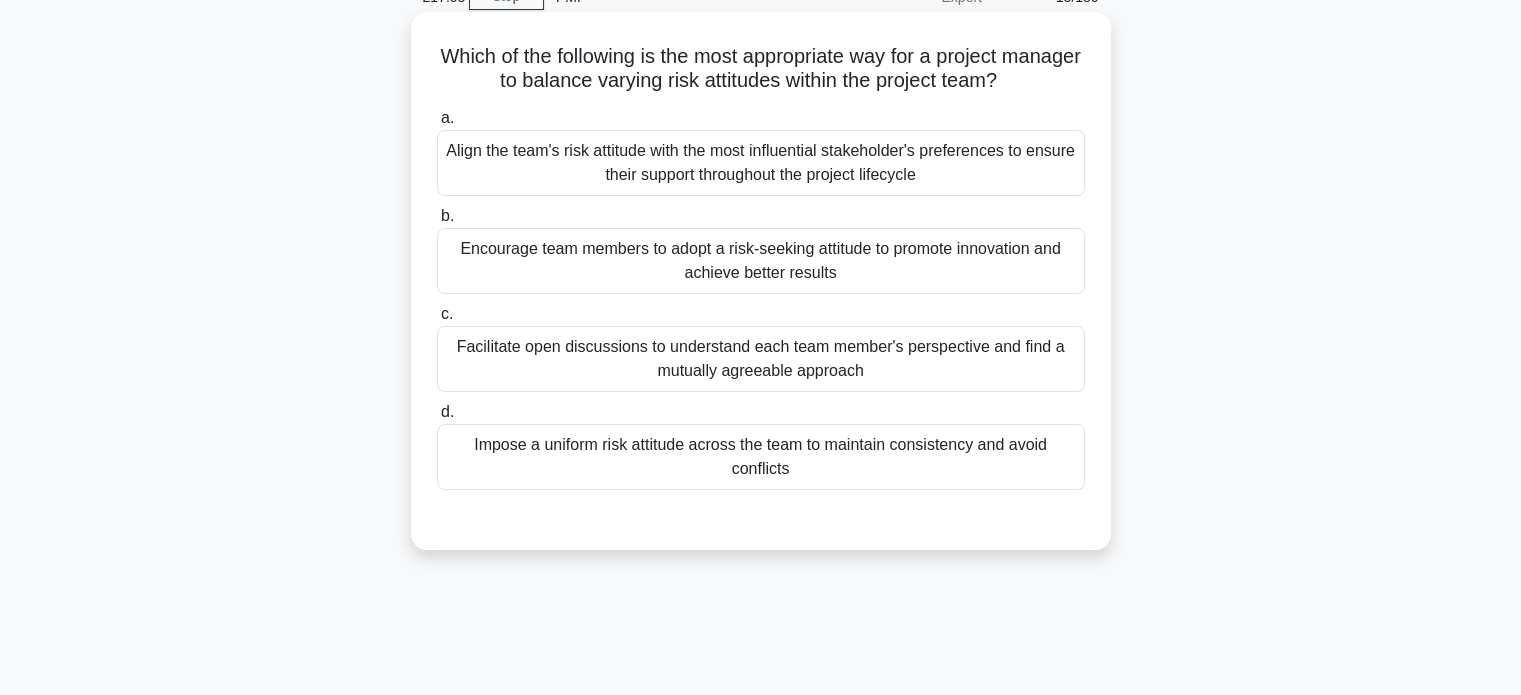 click on "Facilitate open discussions to understand each team member's perspective and find a mutually agreeable approach" at bounding box center [761, 359] 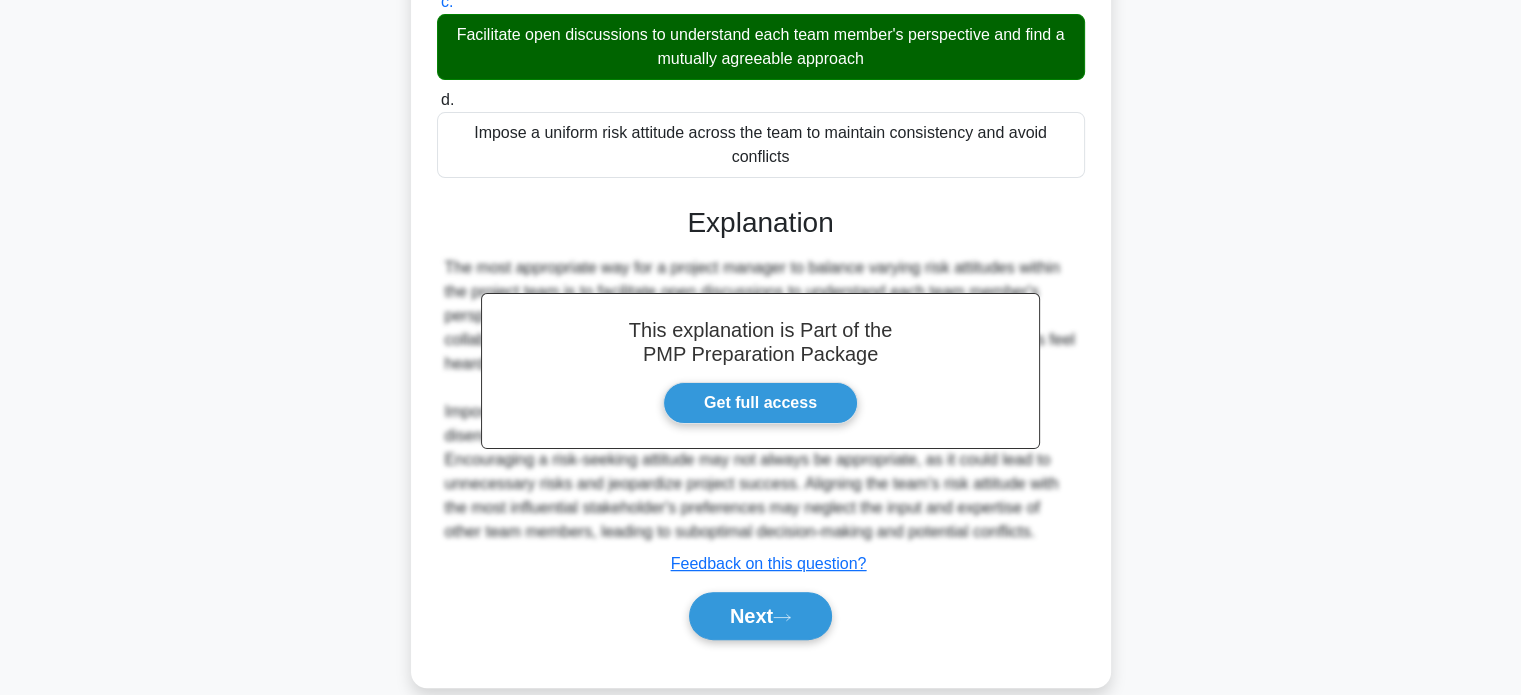 scroll, scrollTop: 418, scrollLeft: 0, axis: vertical 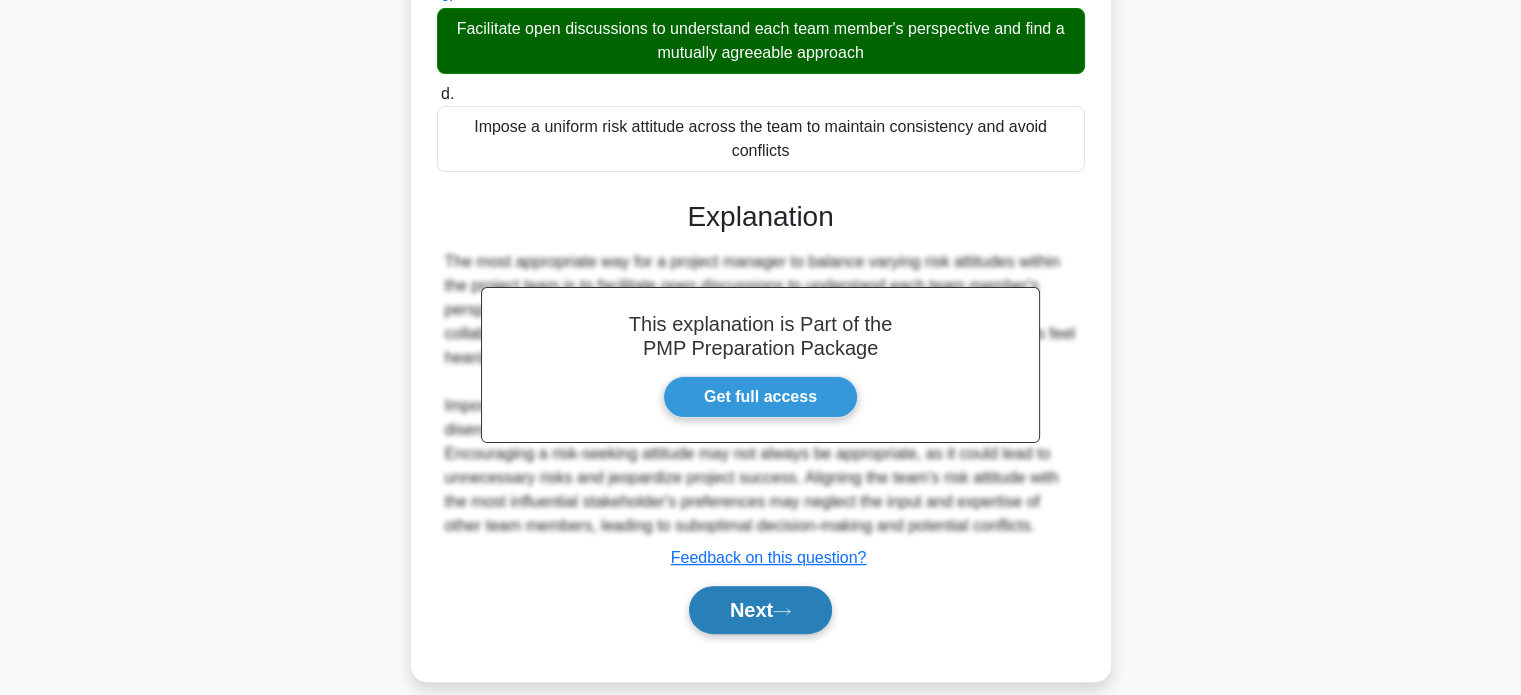 click on "Next" at bounding box center [760, 610] 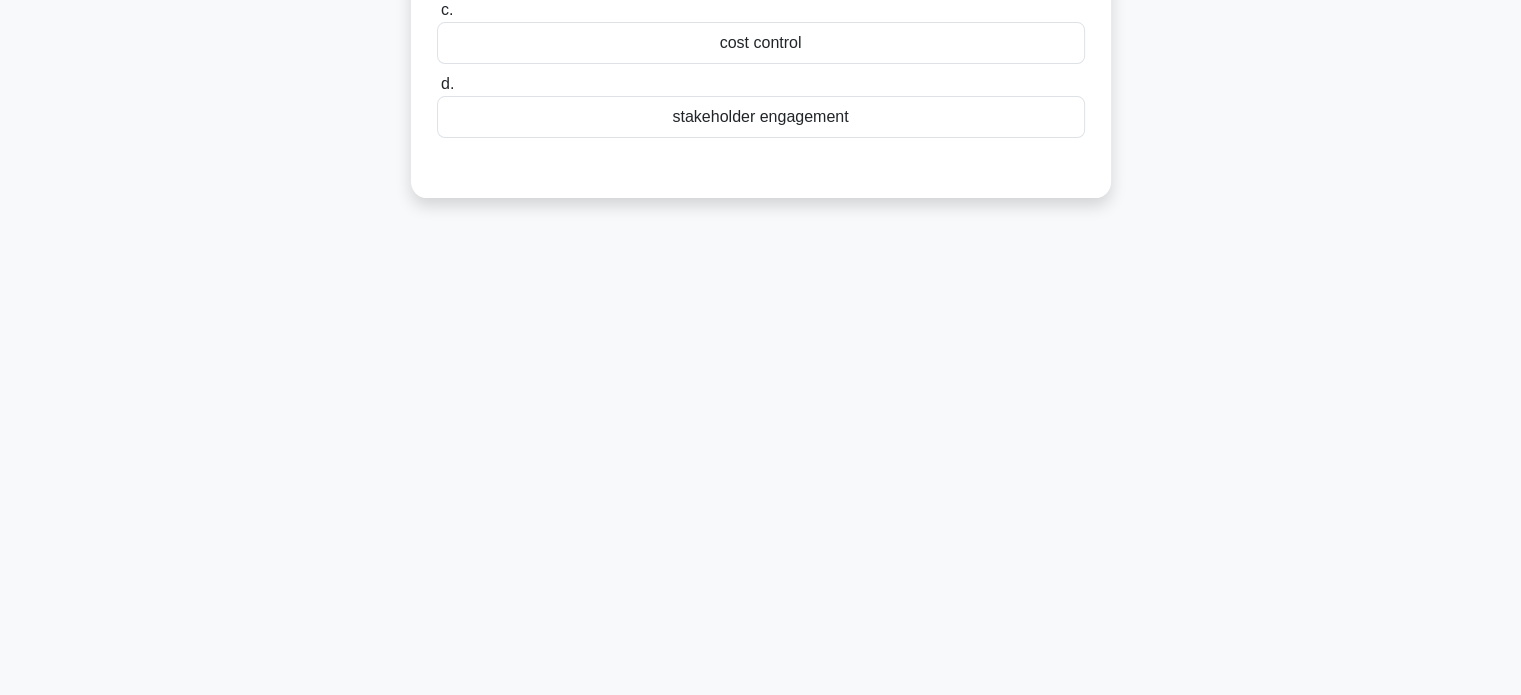scroll, scrollTop: 33, scrollLeft: 0, axis: vertical 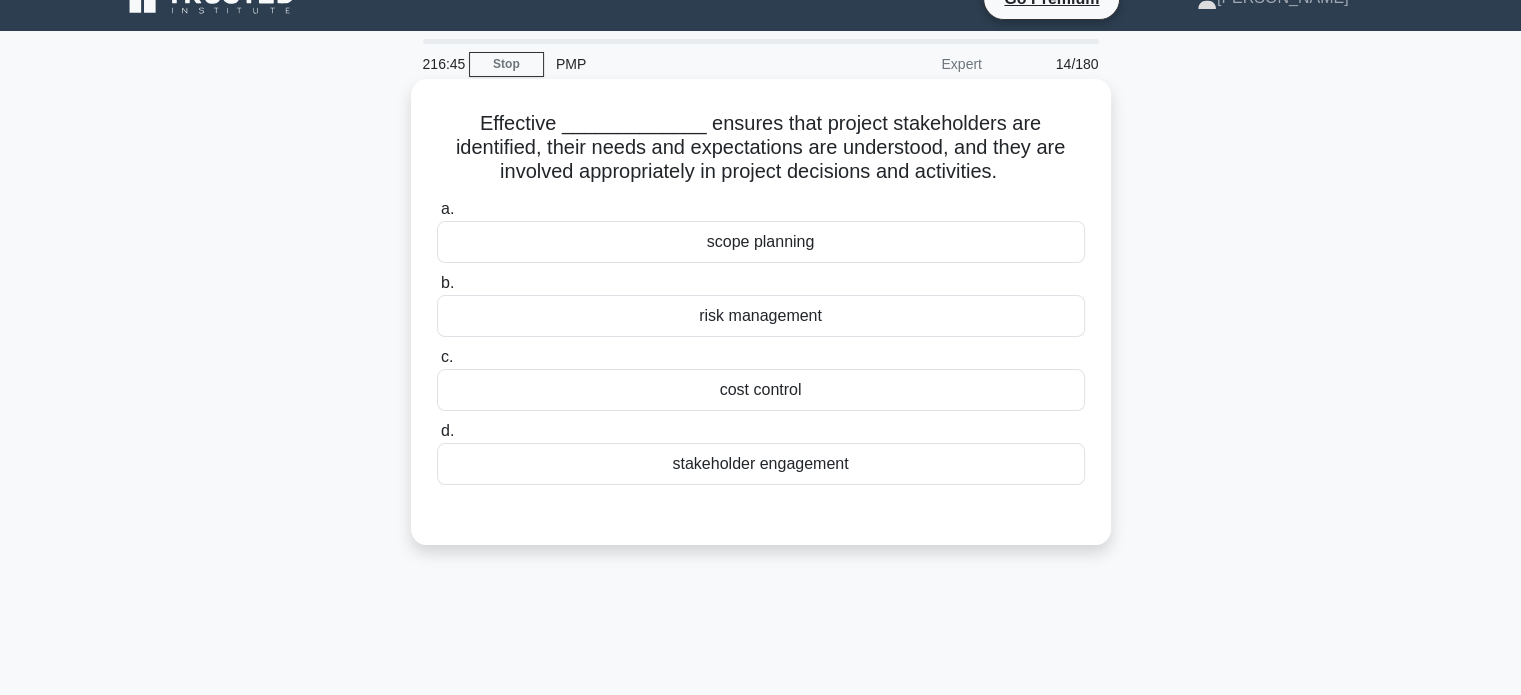 click on "stakeholder engagement" at bounding box center [761, 464] 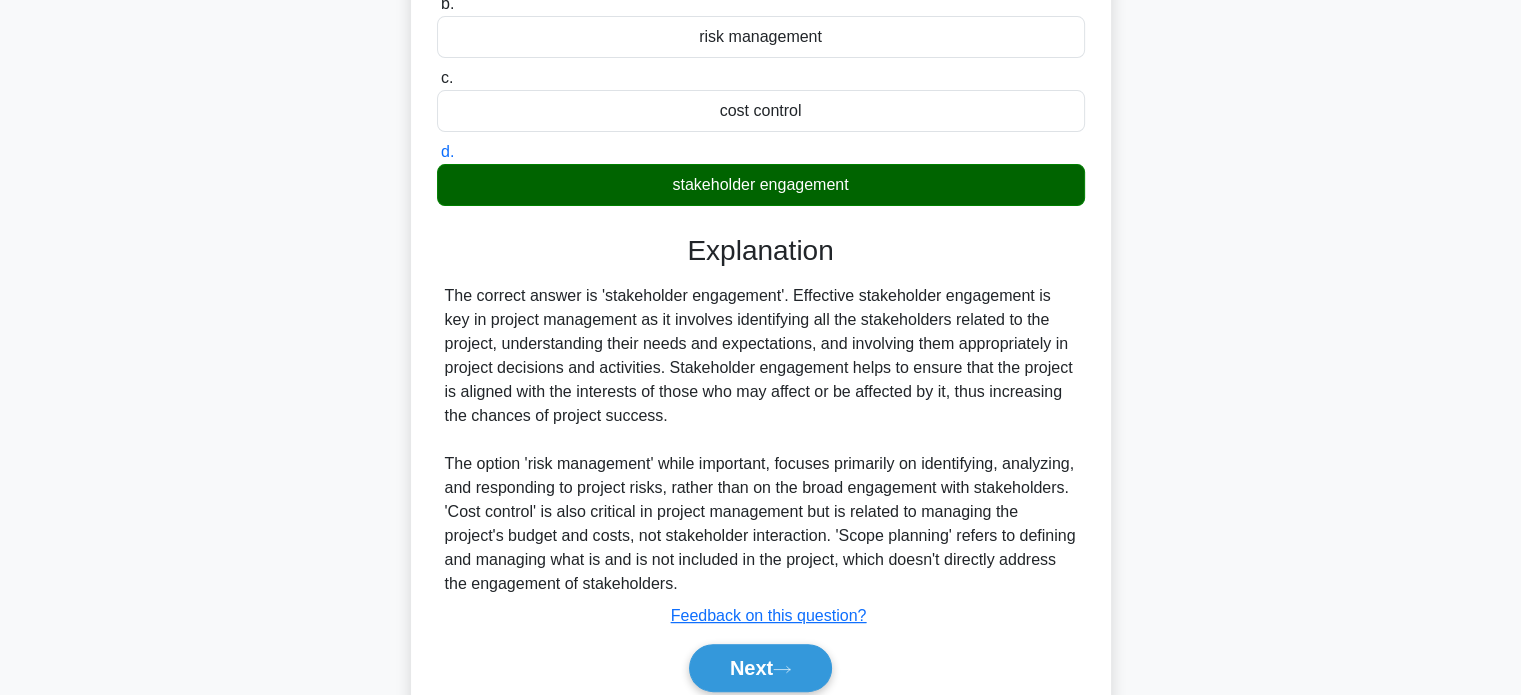 scroll, scrollTop: 392, scrollLeft: 0, axis: vertical 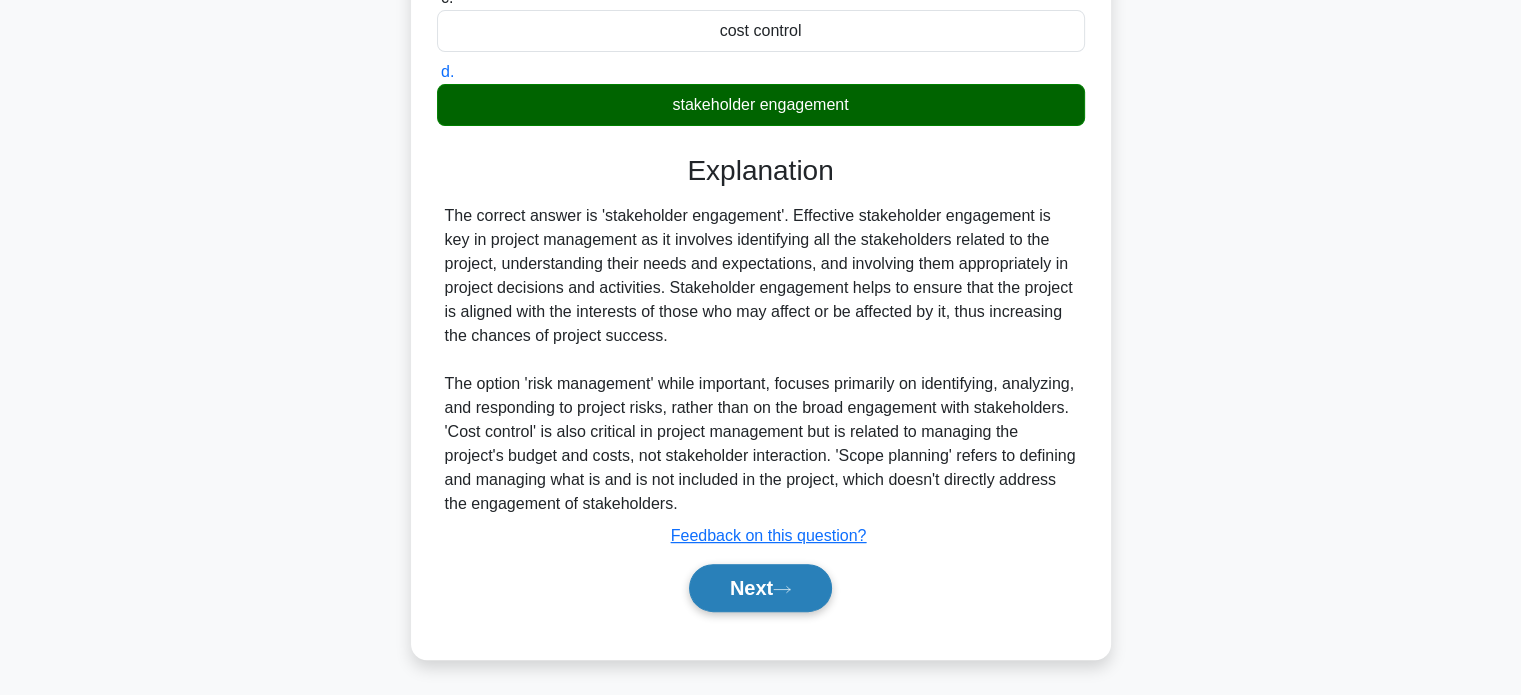 click 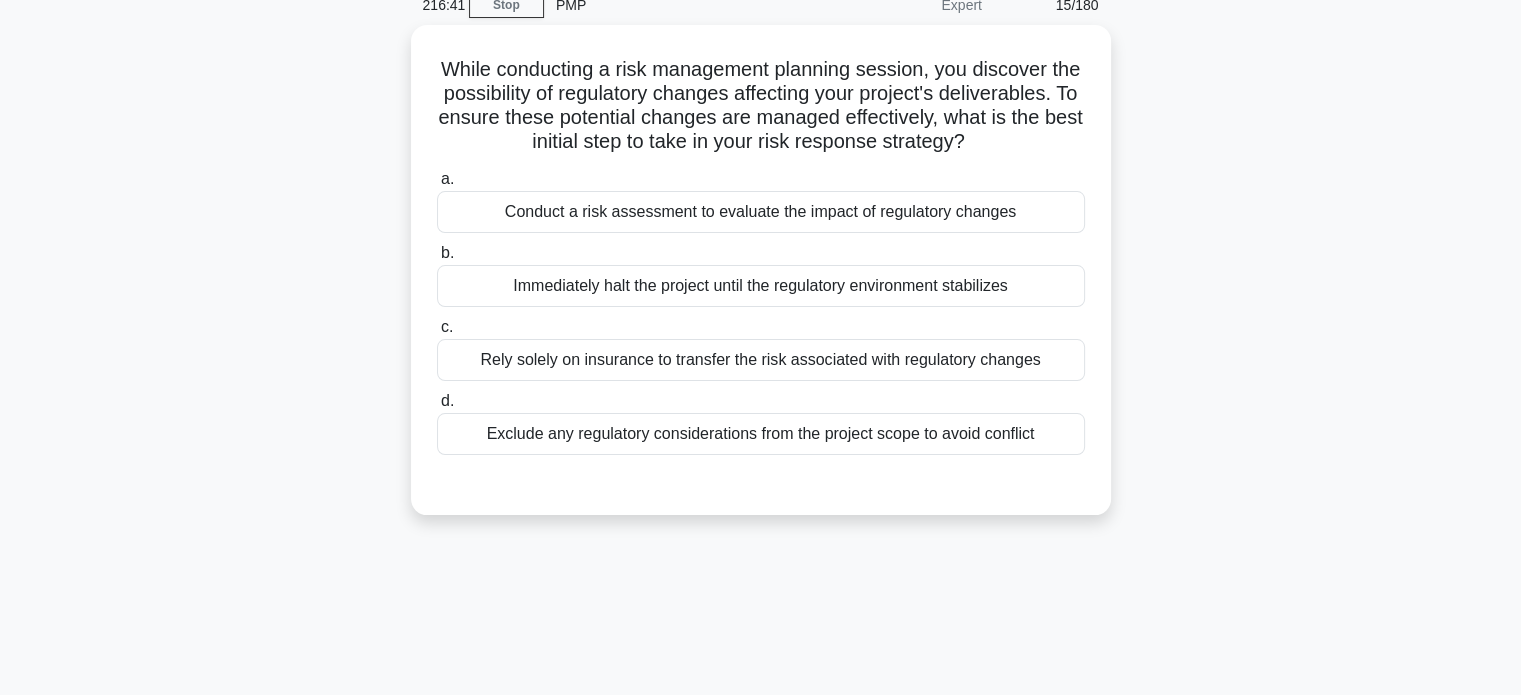 scroll, scrollTop: 90, scrollLeft: 0, axis: vertical 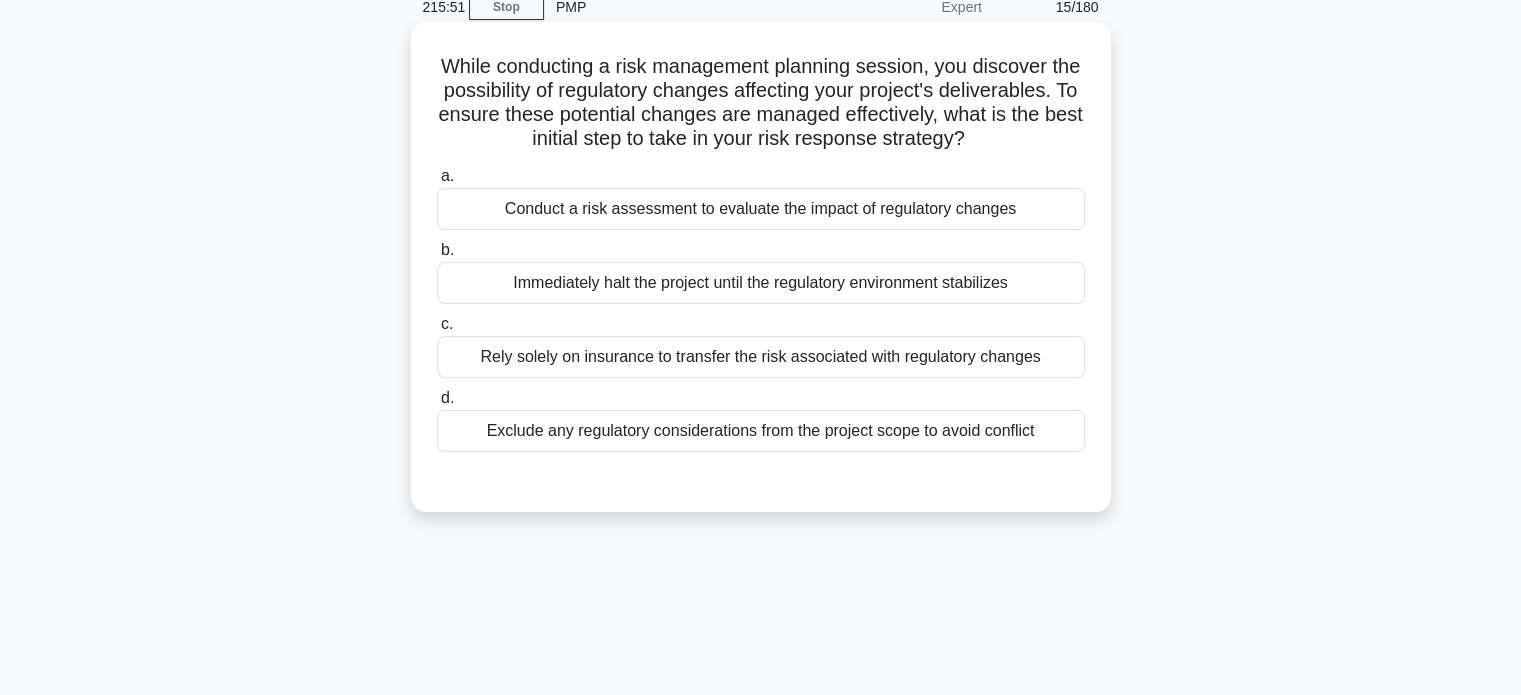 click on "Conduct a risk assessment to evaluate the impact of regulatory changes" at bounding box center (761, 209) 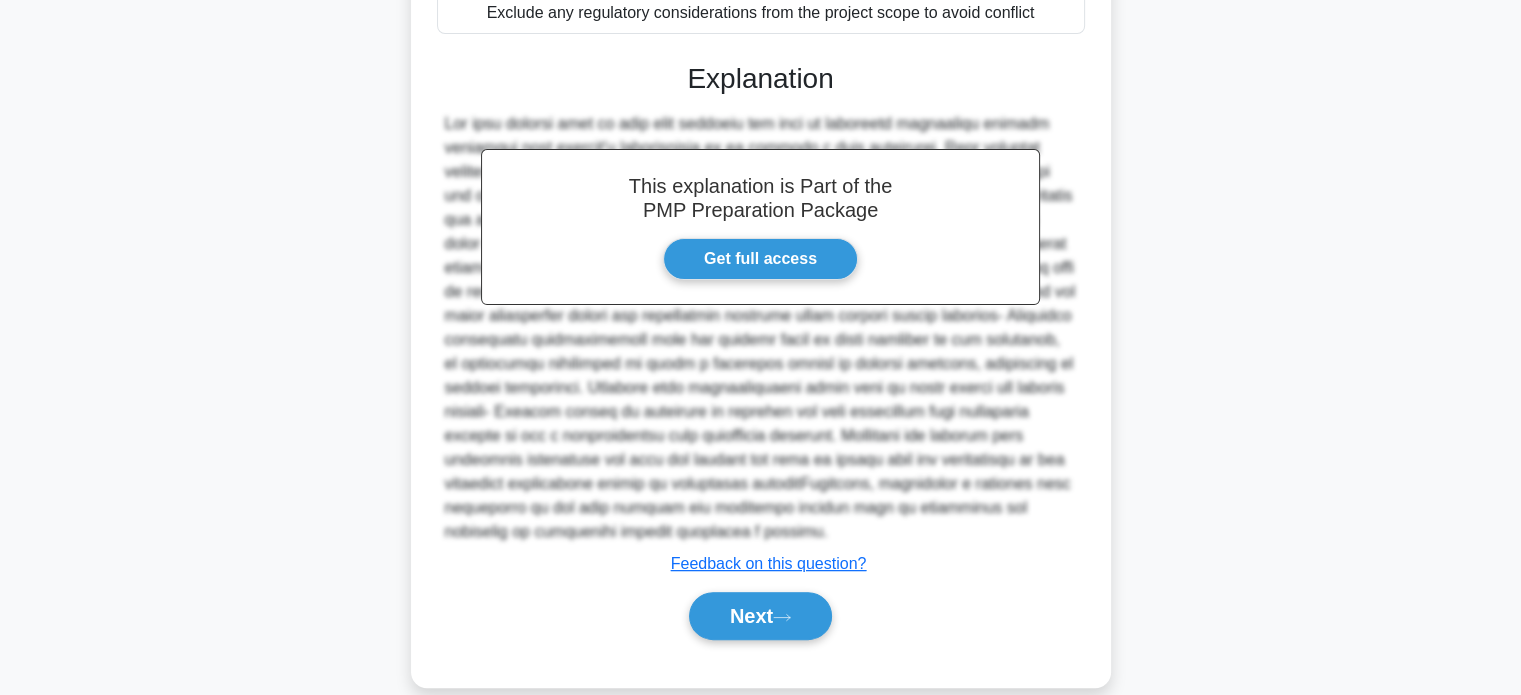 scroll, scrollTop: 517, scrollLeft: 0, axis: vertical 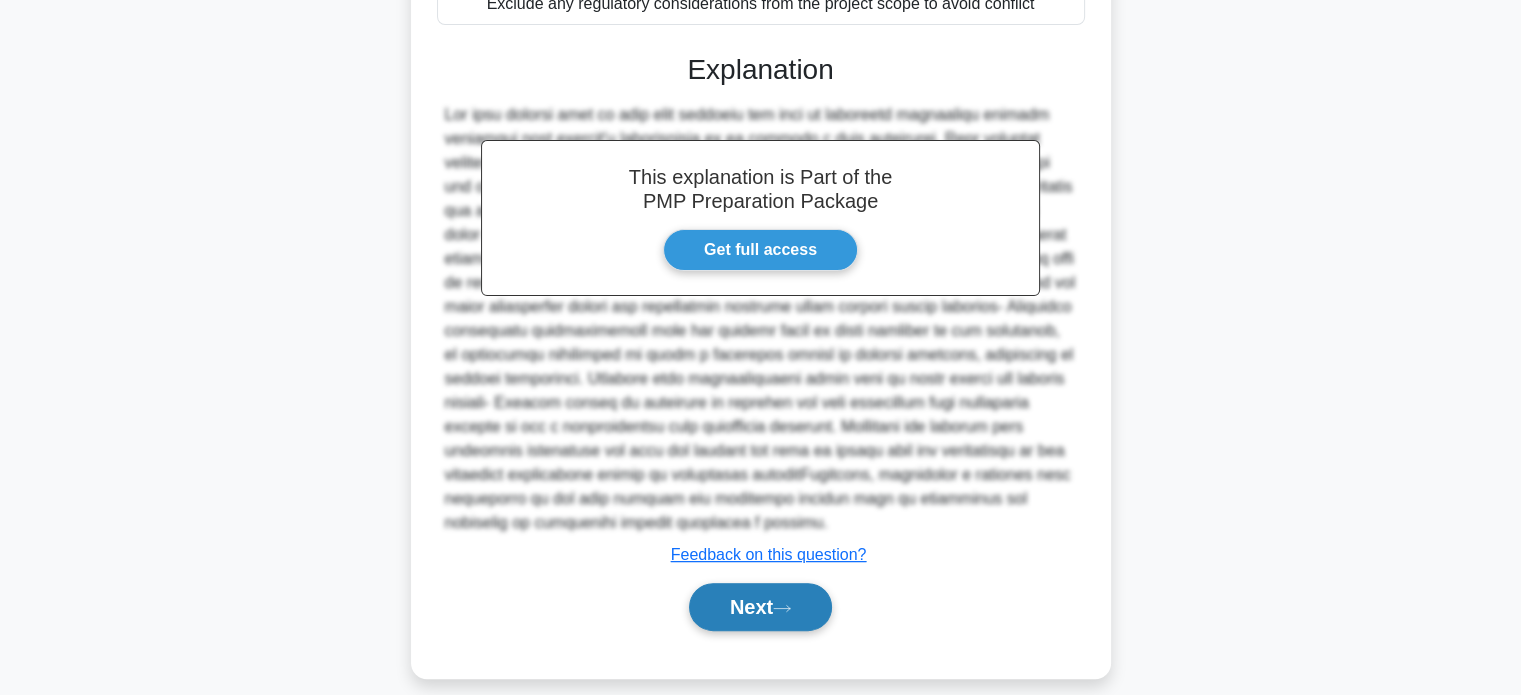click on "Next" at bounding box center [760, 607] 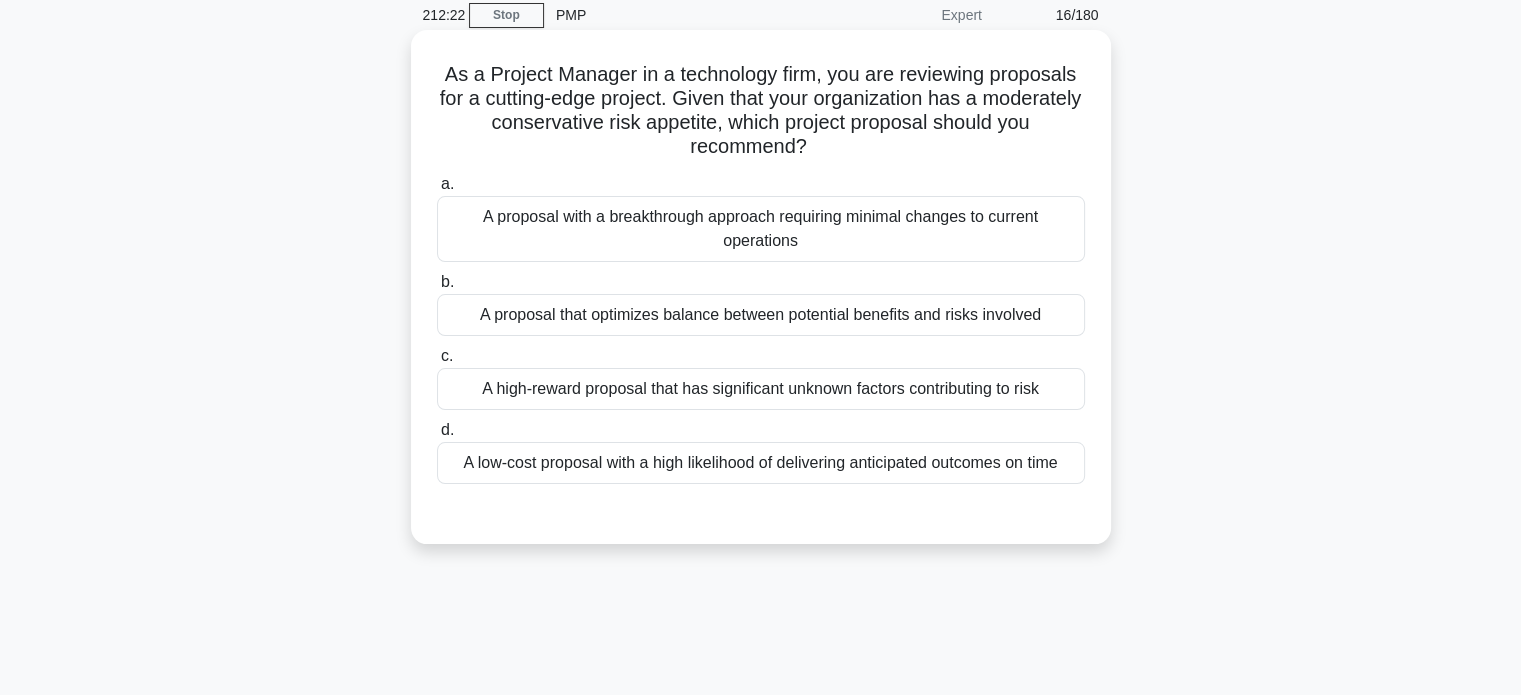 scroll, scrollTop: 75, scrollLeft: 0, axis: vertical 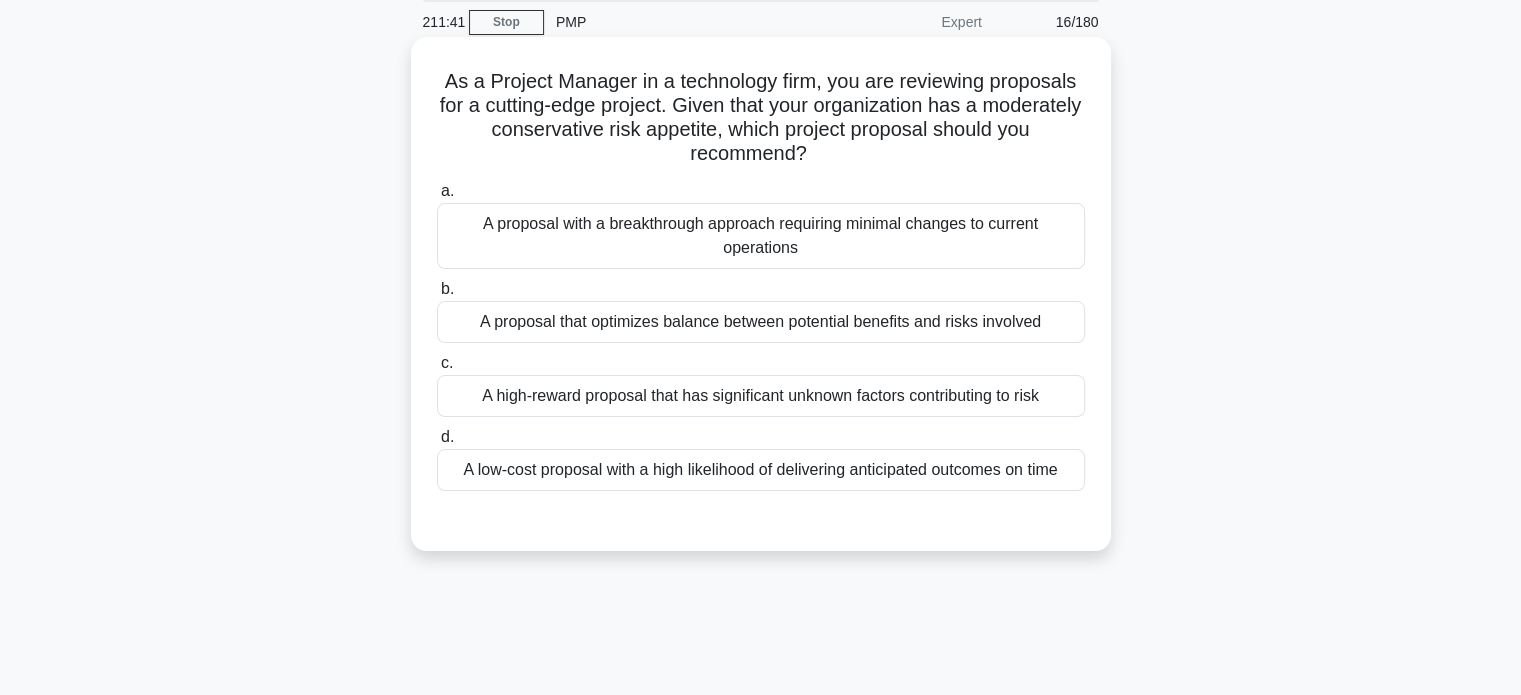 click on "A proposal with a breakthrough approach requiring minimal changes to current operations" at bounding box center [761, 236] 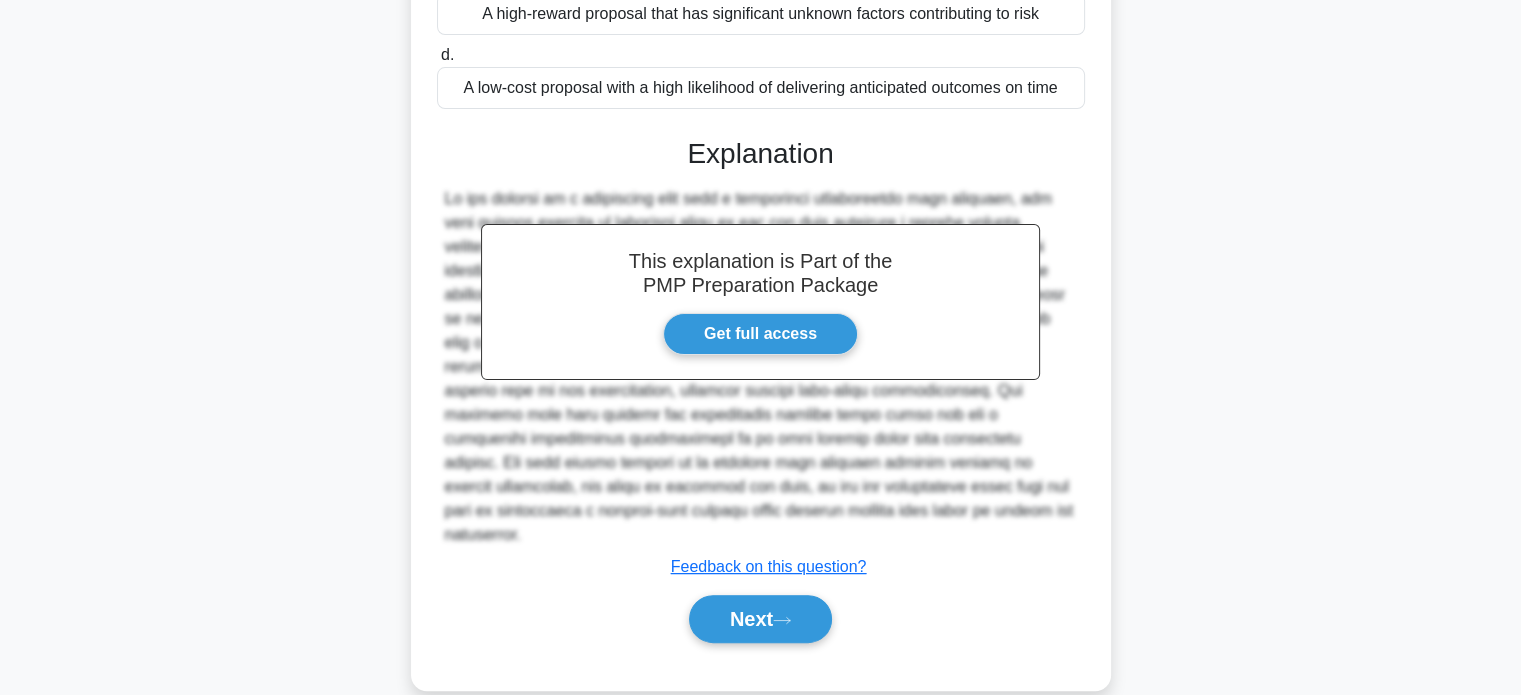 scroll, scrollTop: 466, scrollLeft: 0, axis: vertical 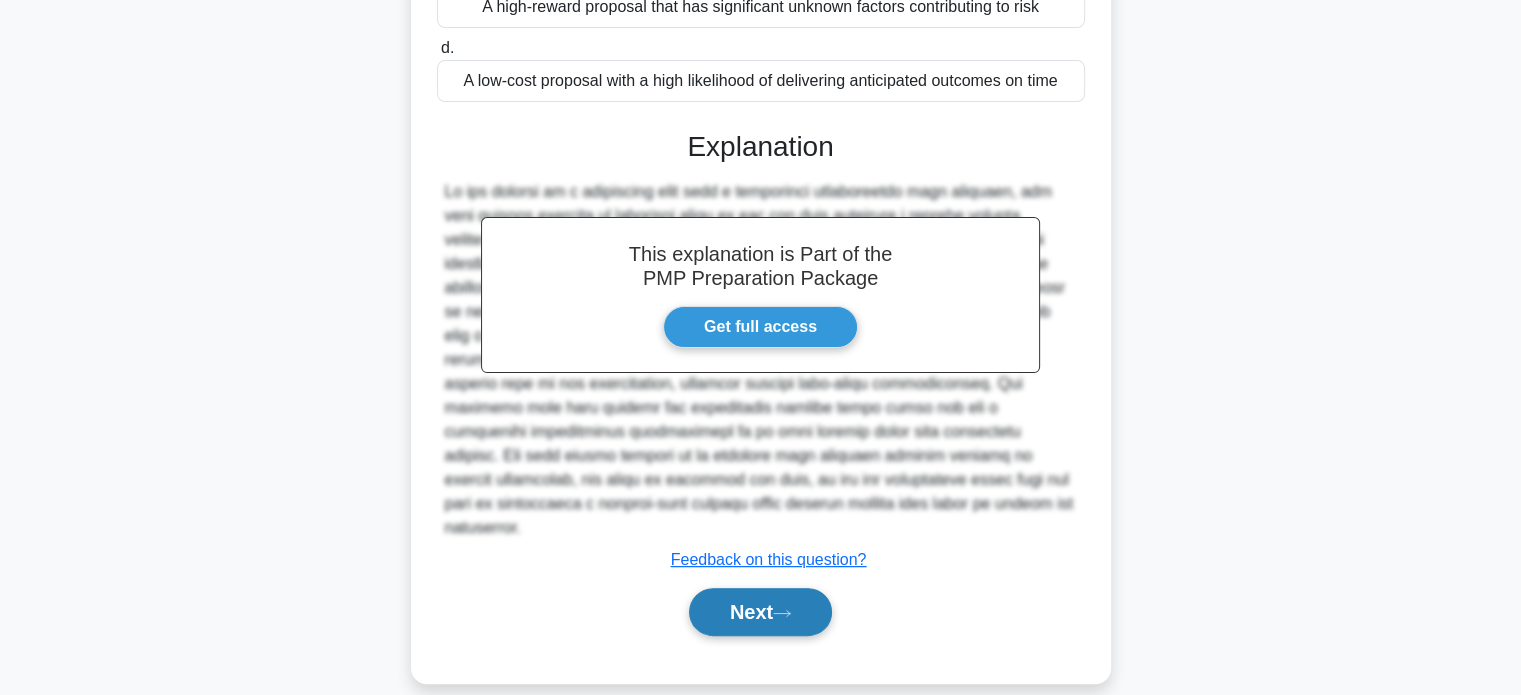 click on "Next" at bounding box center (760, 612) 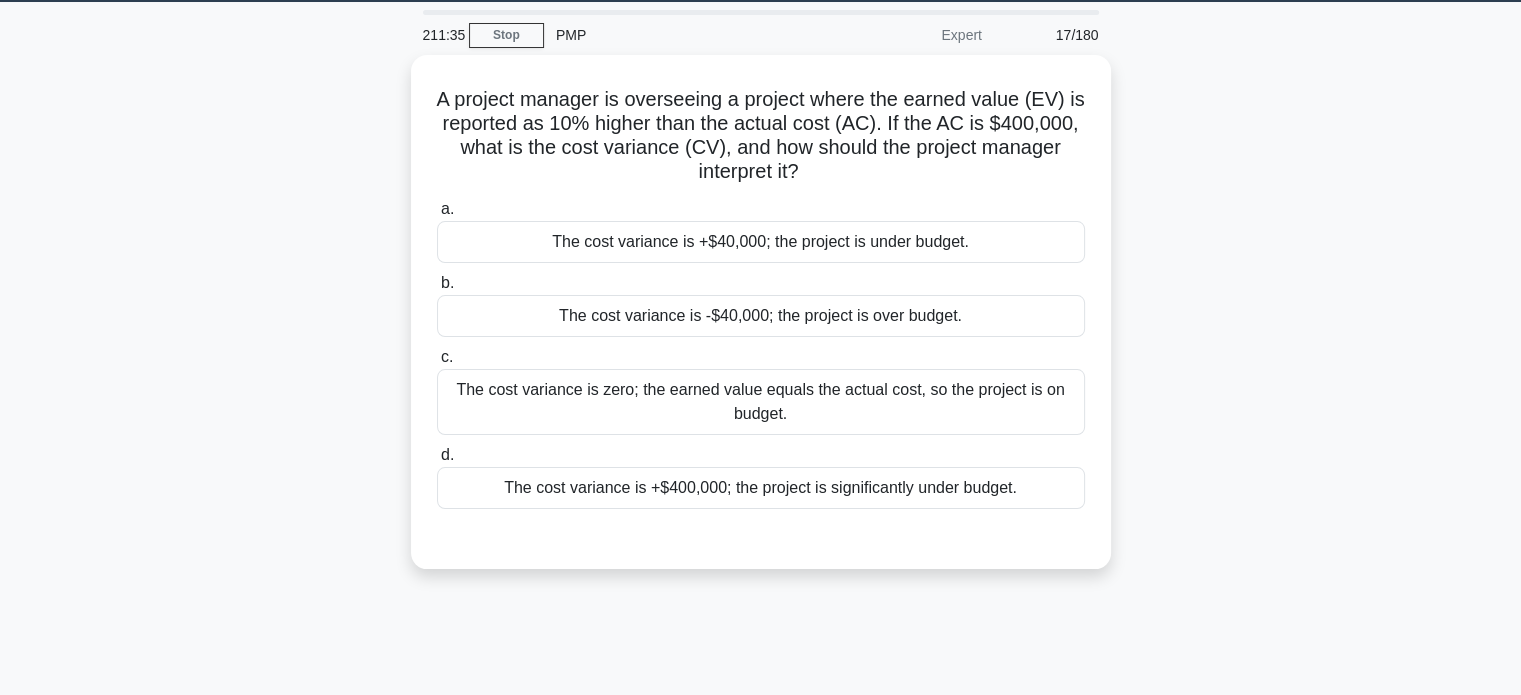 scroll, scrollTop: 60, scrollLeft: 0, axis: vertical 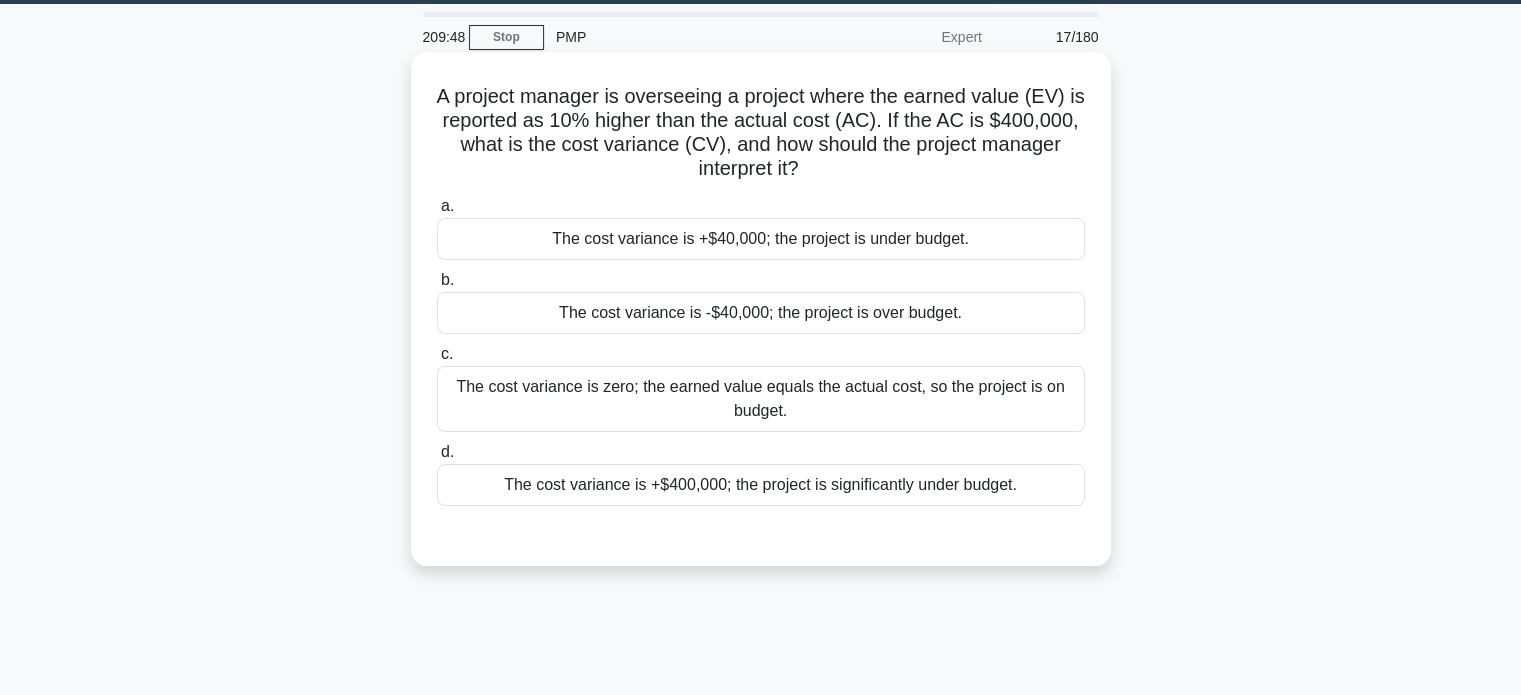 click on "The cost variance is +$40,000; the project is under budget." at bounding box center [761, 239] 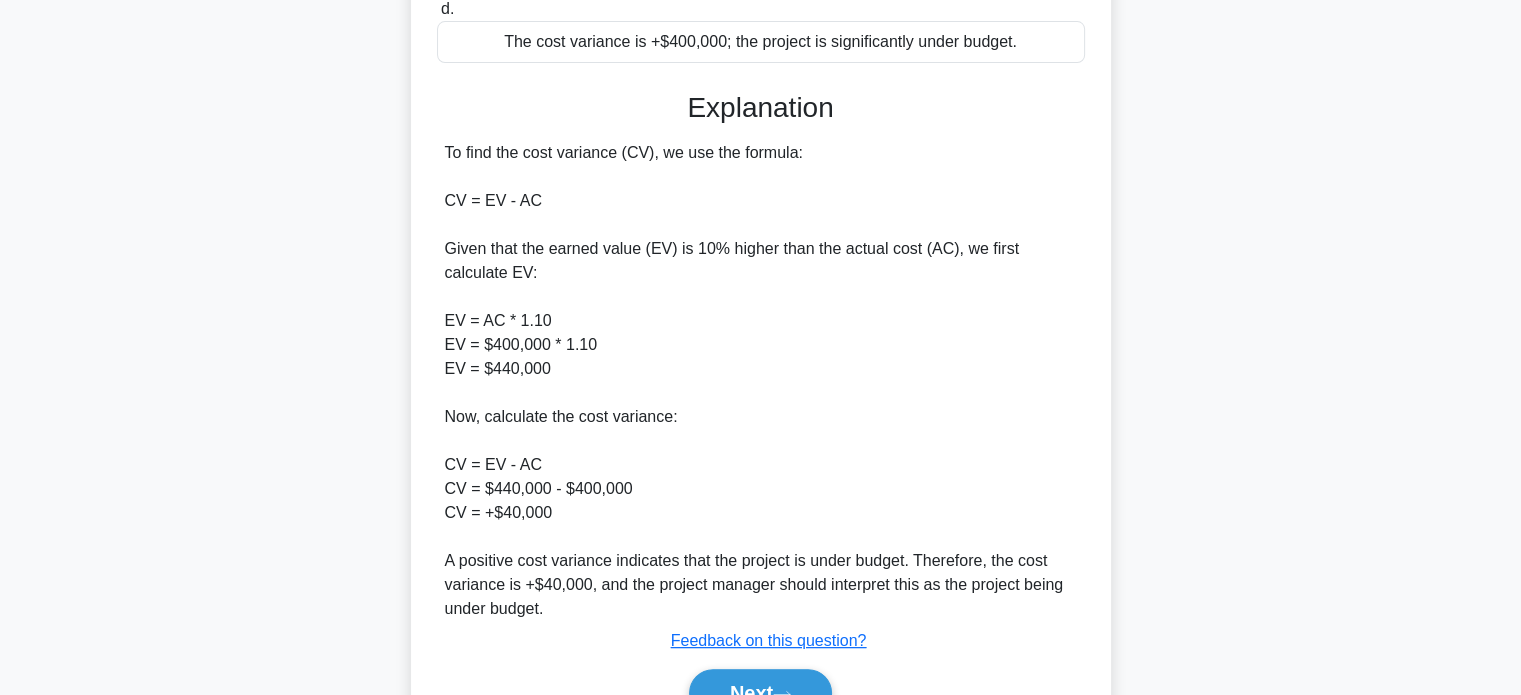 scroll, scrollTop: 608, scrollLeft: 0, axis: vertical 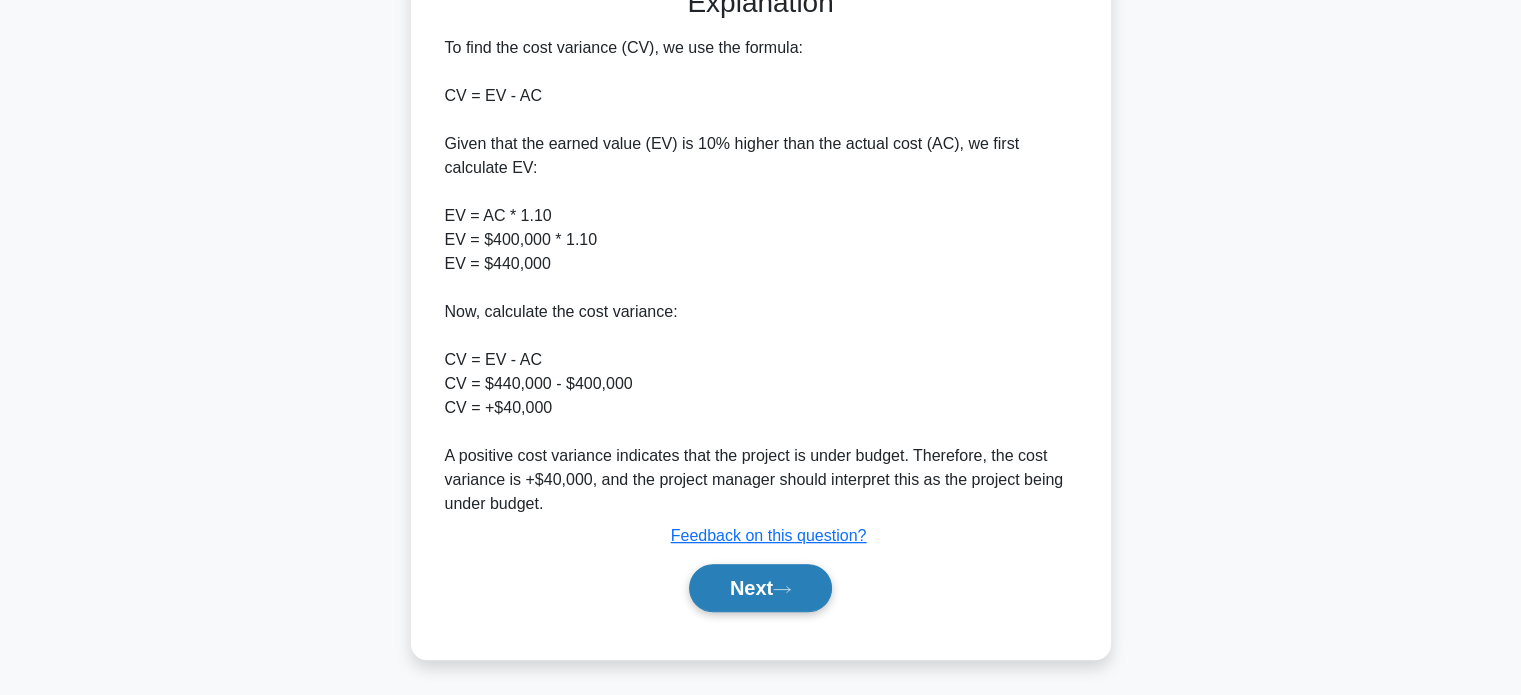 click 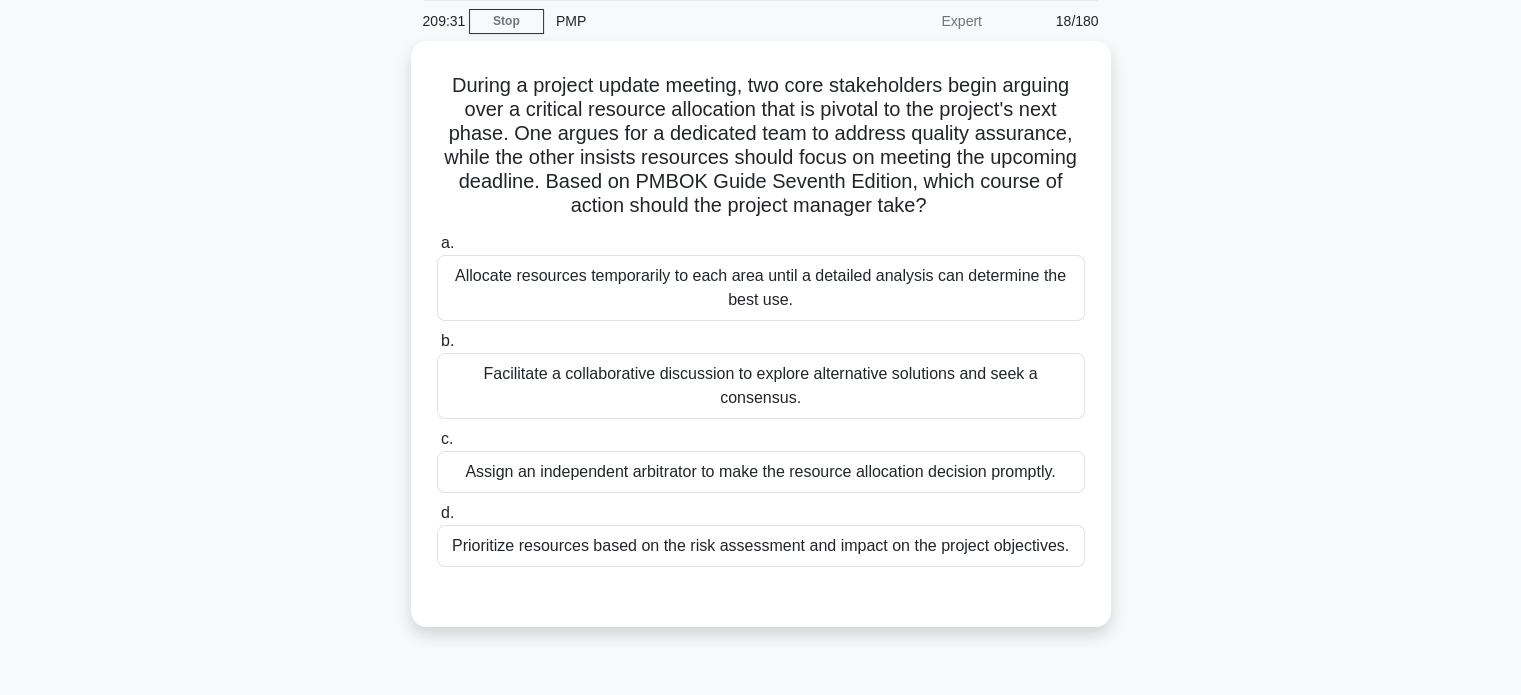 scroll, scrollTop: 76, scrollLeft: 0, axis: vertical 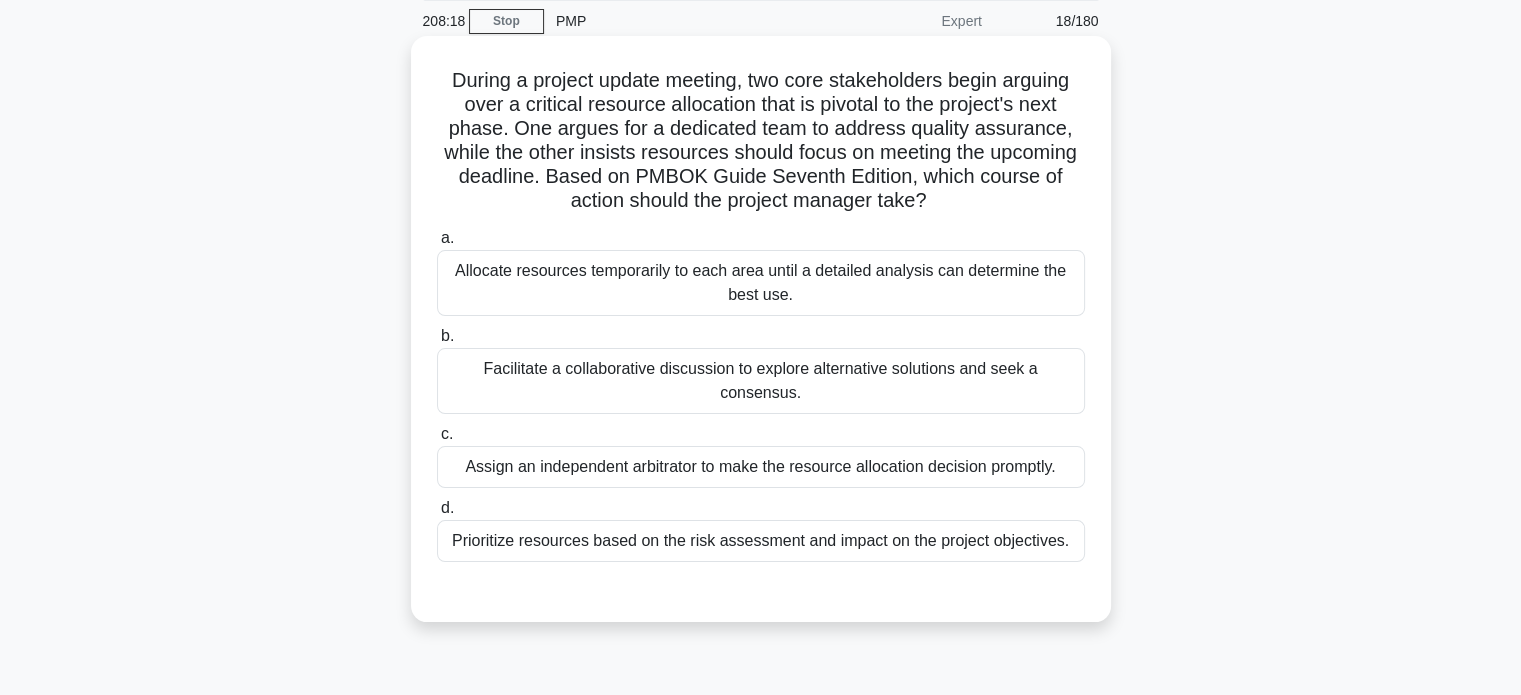 click on "Facilitate a collaborative discussion to explore alternative solutions and seek a consensus." at bounding box center (761, 381) 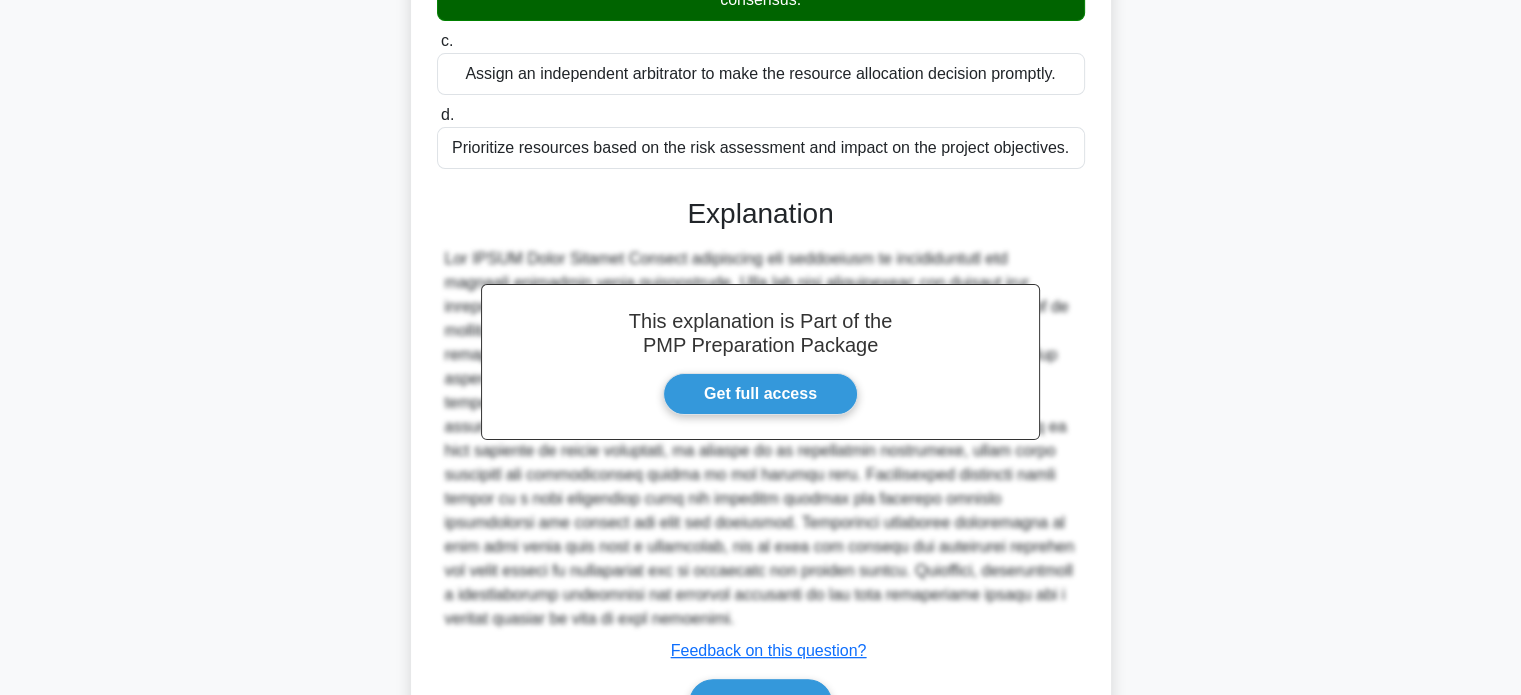 scroll, scrollTop: 509, scrollLeft: 0, axis: vertical 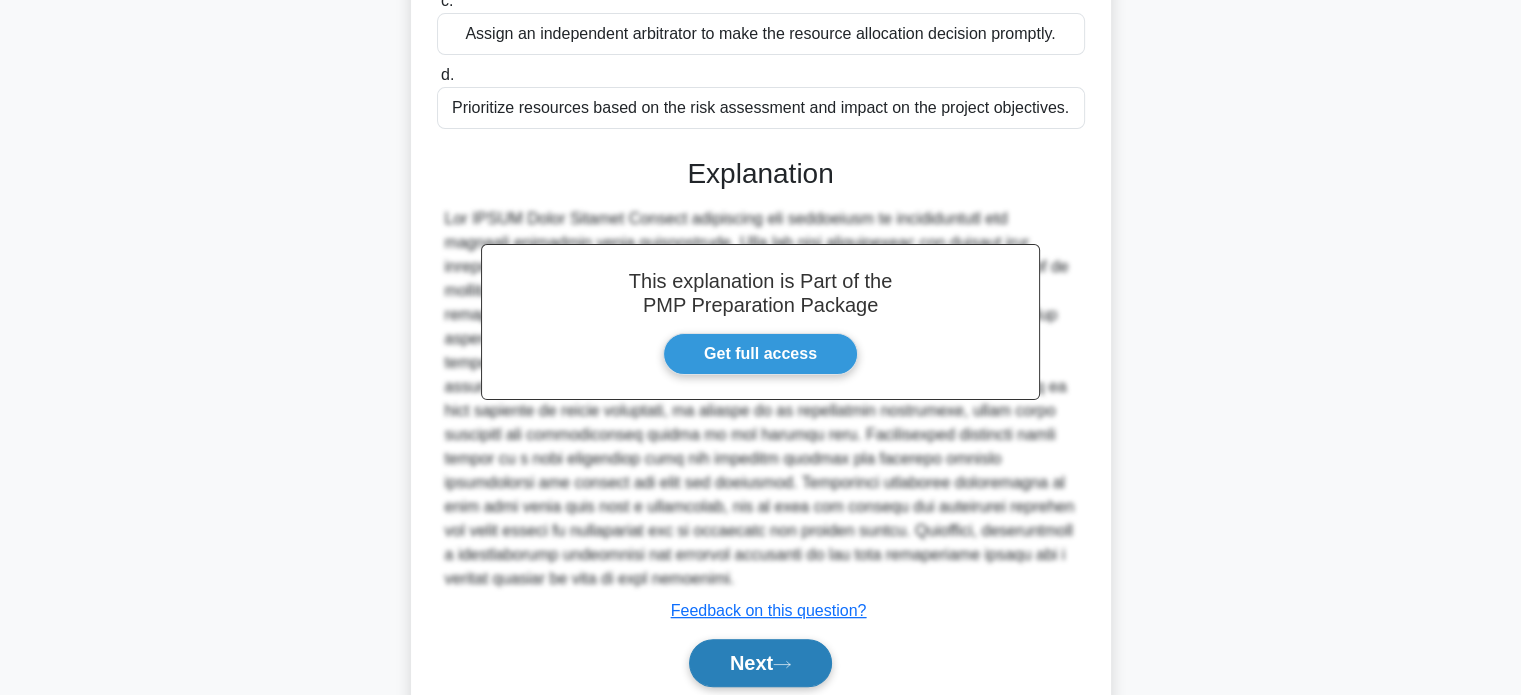 click on "Next" at bounding box center (760, 663) 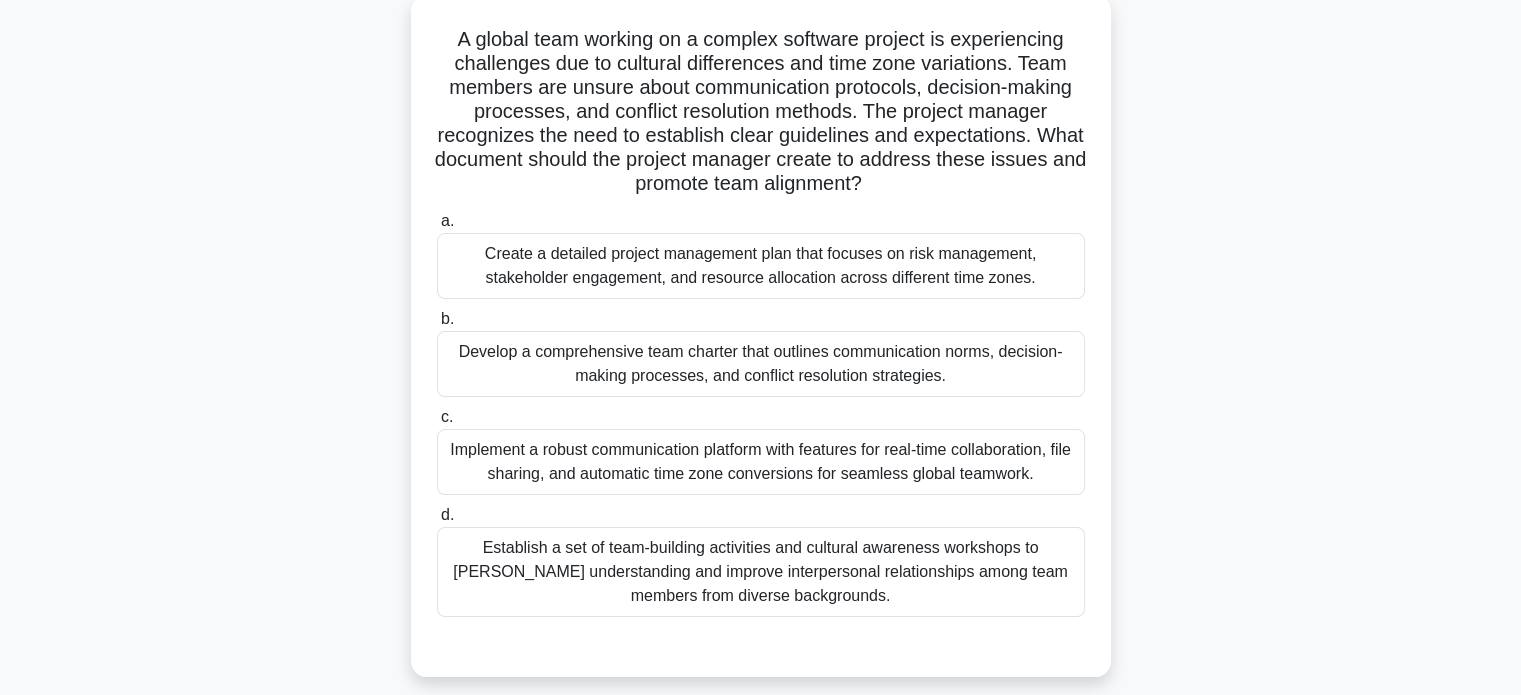 scroll, scrollTop: 124, scrollLeft: 0, axis: vertical 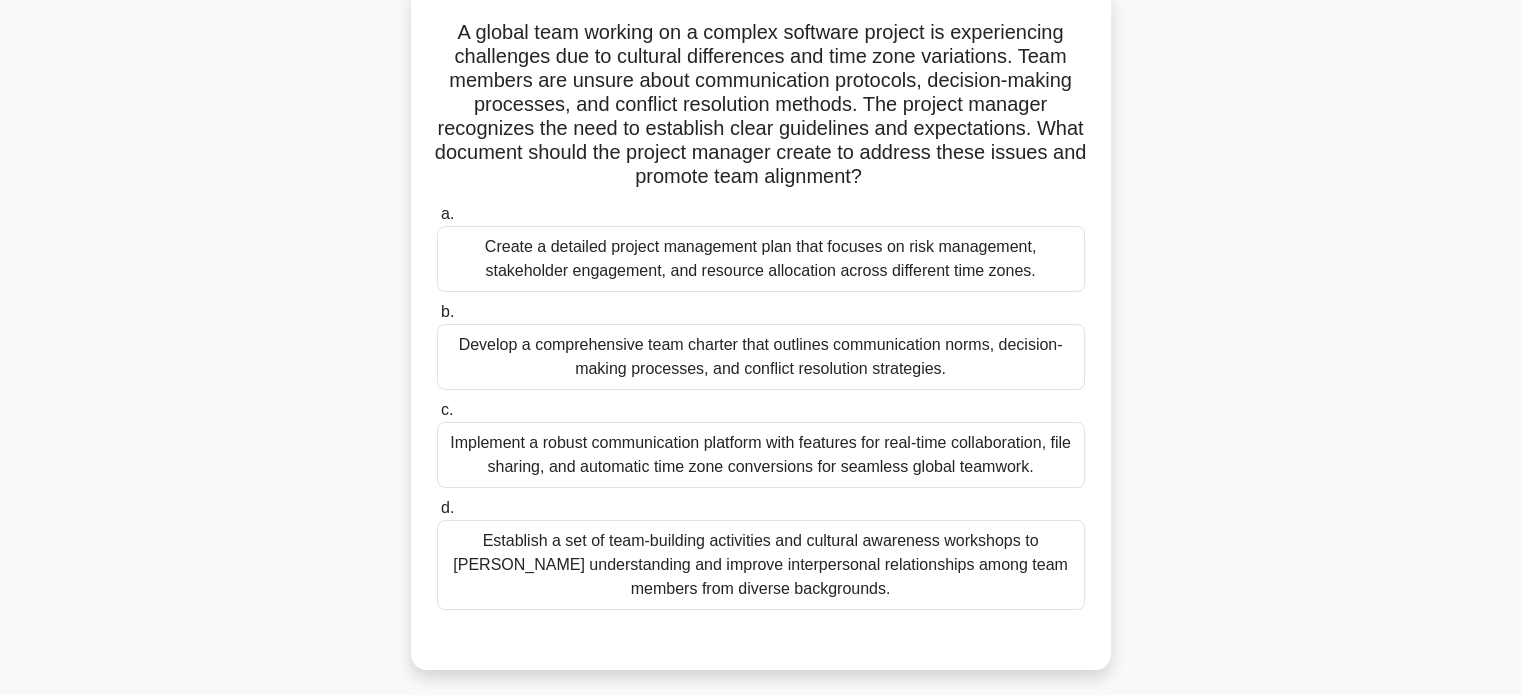 click on "Develop a comprehensive team charter that outlines communication norms, decision-making processes, and conflict resolution strategies." at bounding box center [761, 357] 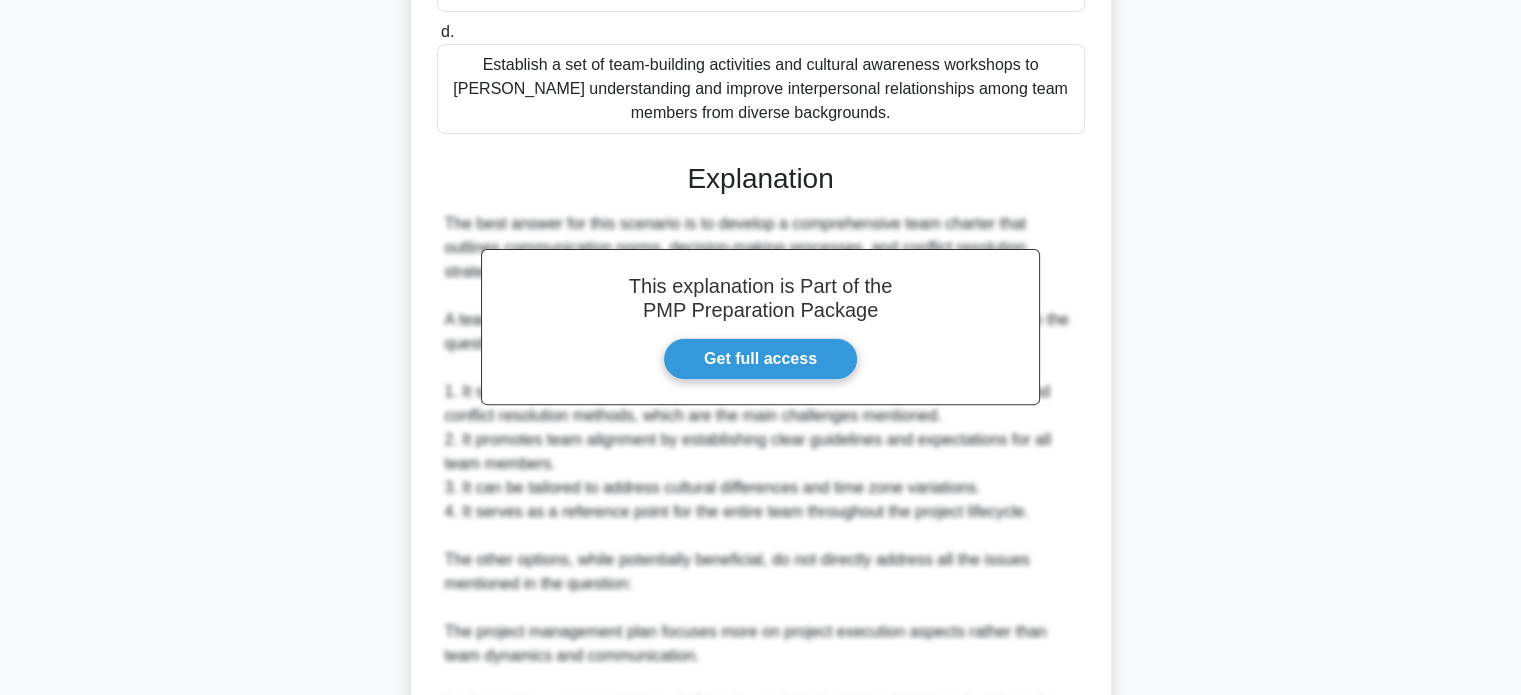 scroll, scrollTop: 878, scrollLeft: 0, axis: vertical 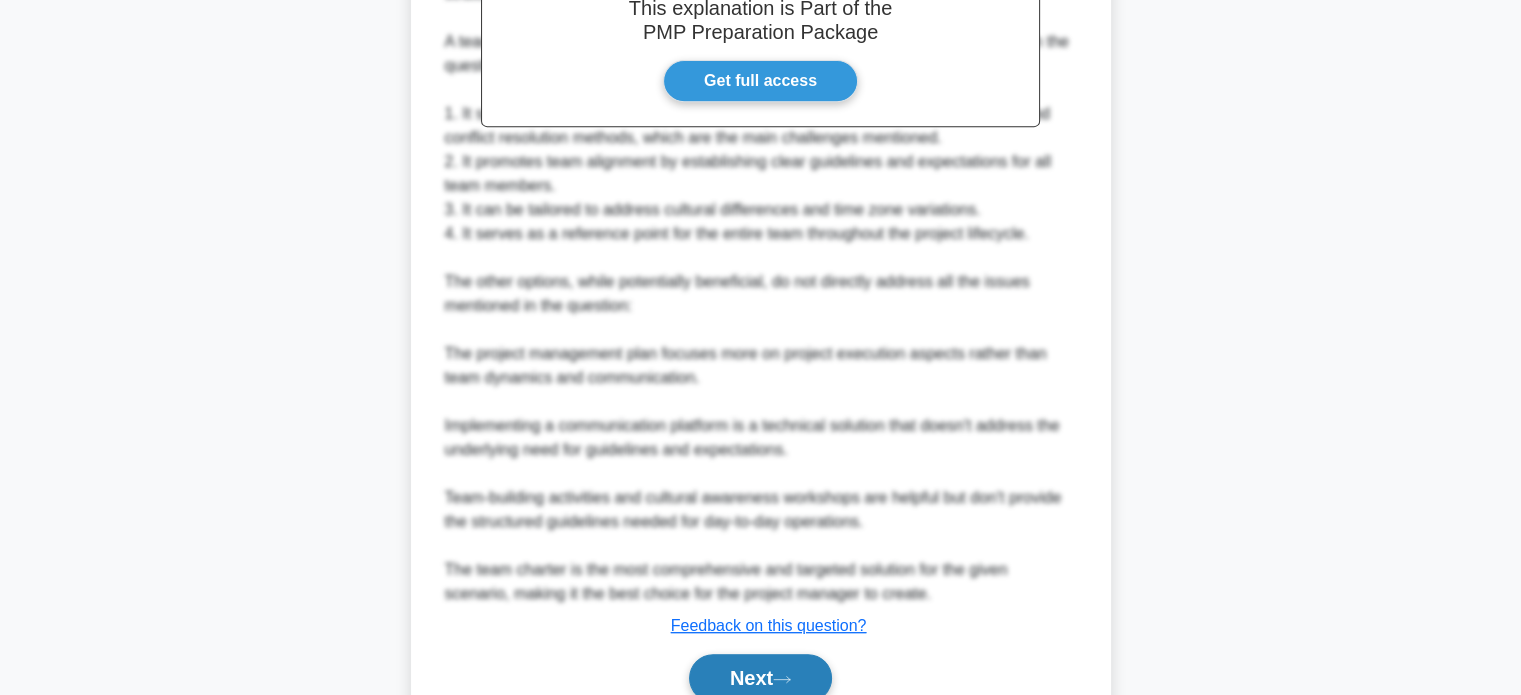 click on "Next" at bounding box center (760, 678) 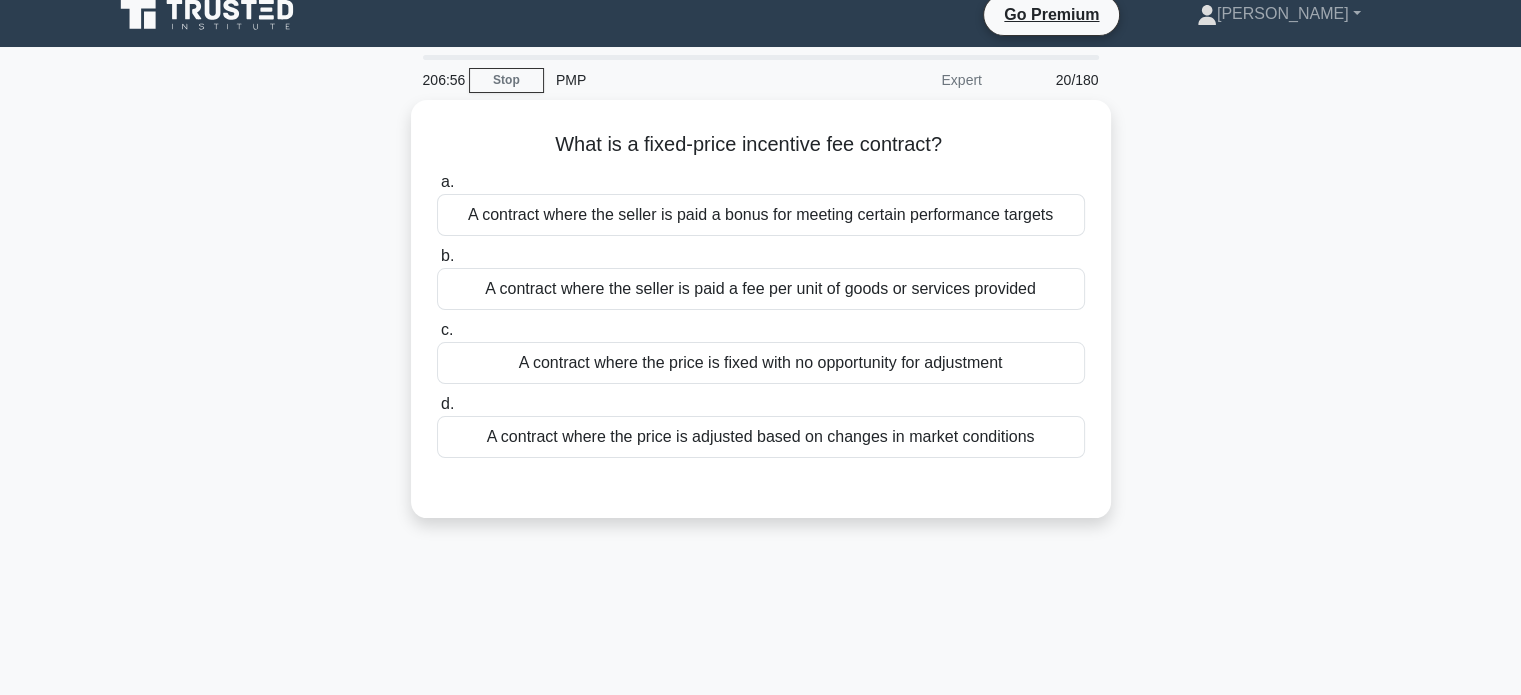 scroll, scrollTop: 40, scrollLeft: 0, axis: vertical 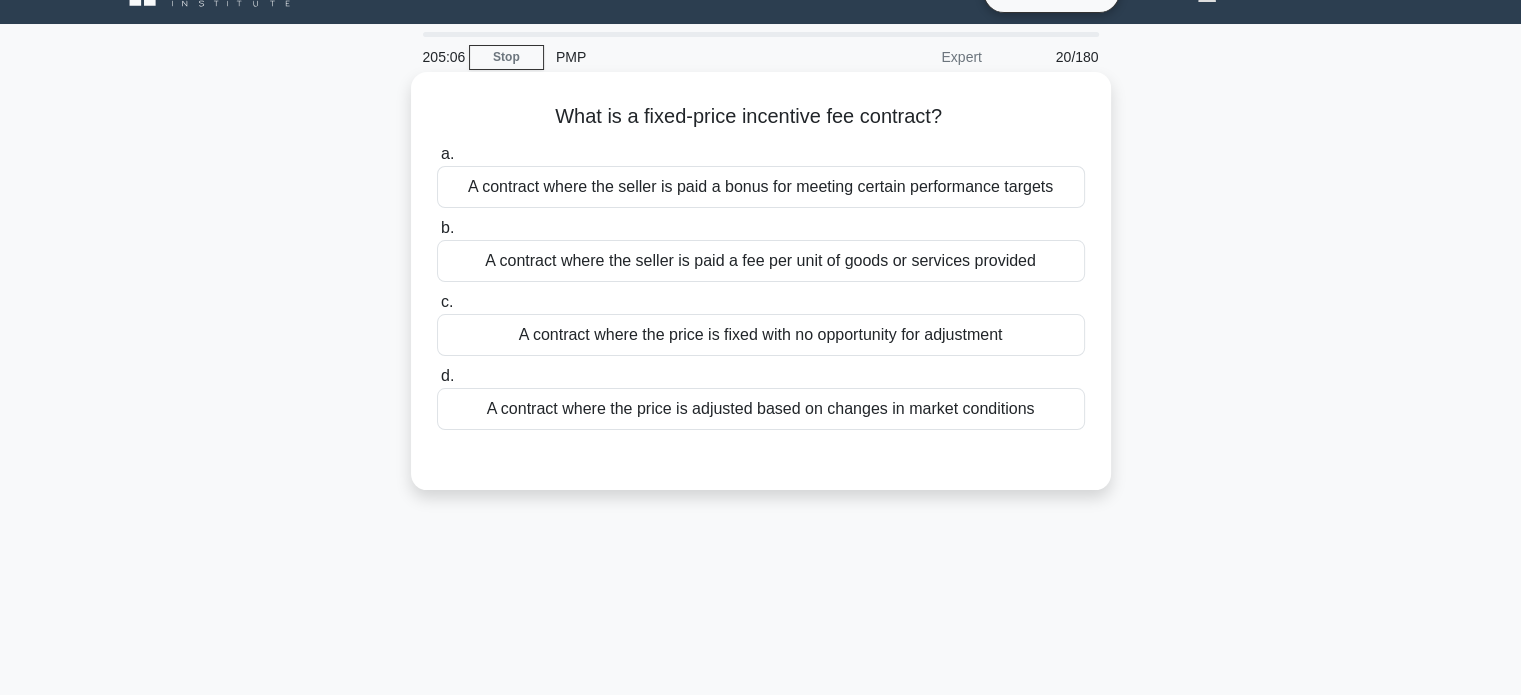 click on "A contract where the seller is paid a bonus for meeting certain performance targets" at bounding box center [761, 187] 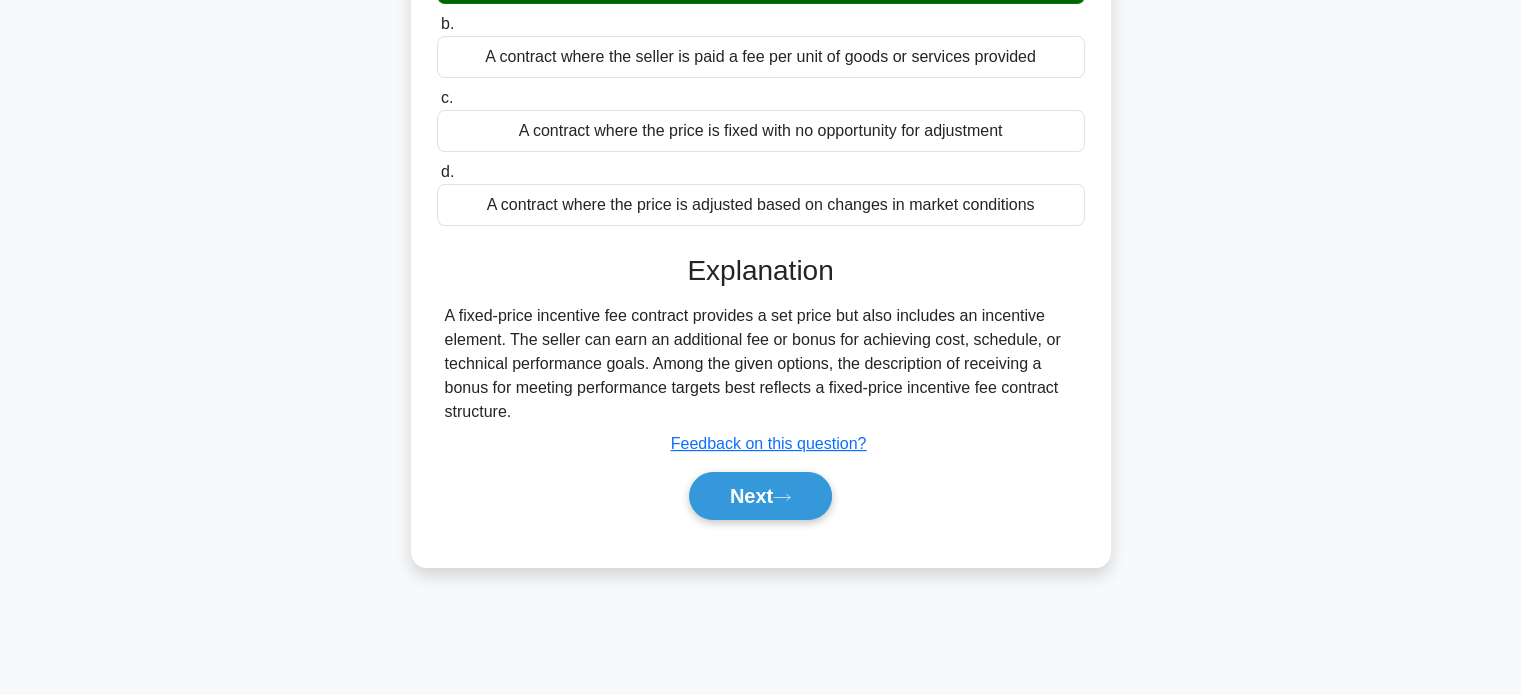 scroll, scrollTop: 248, scrollLeft: 0, axis: vertical 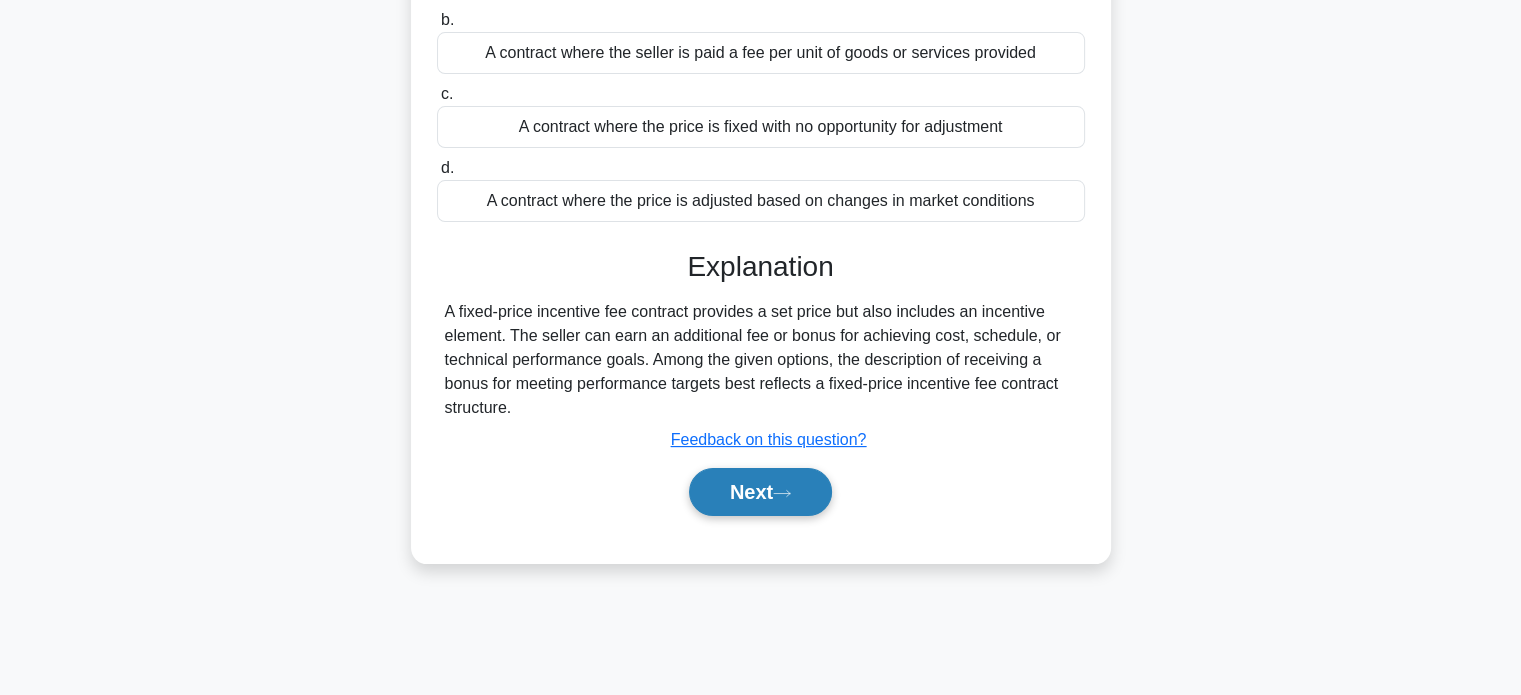 click on "Next" at bounding box center [760, 492] 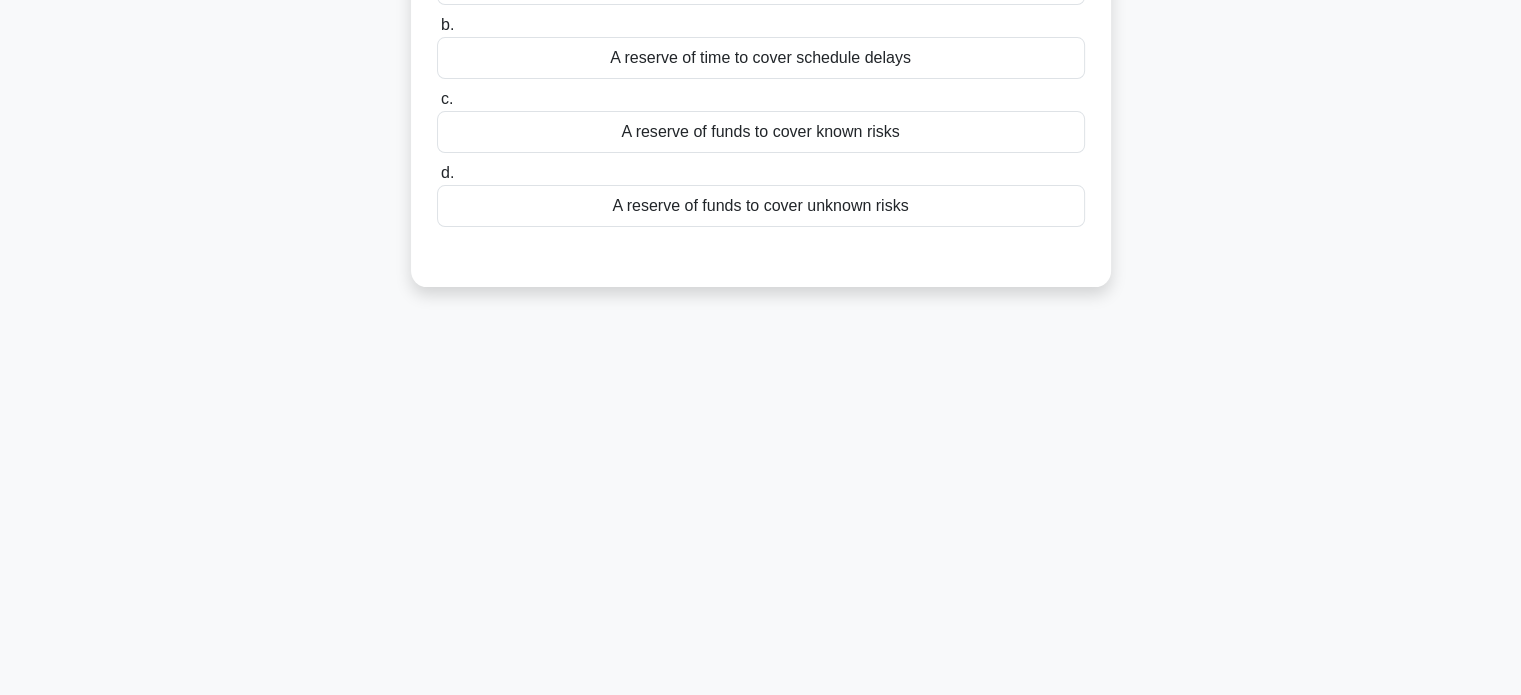 scroll, scrollTop: 0, scrollLeft: 0, axis: both 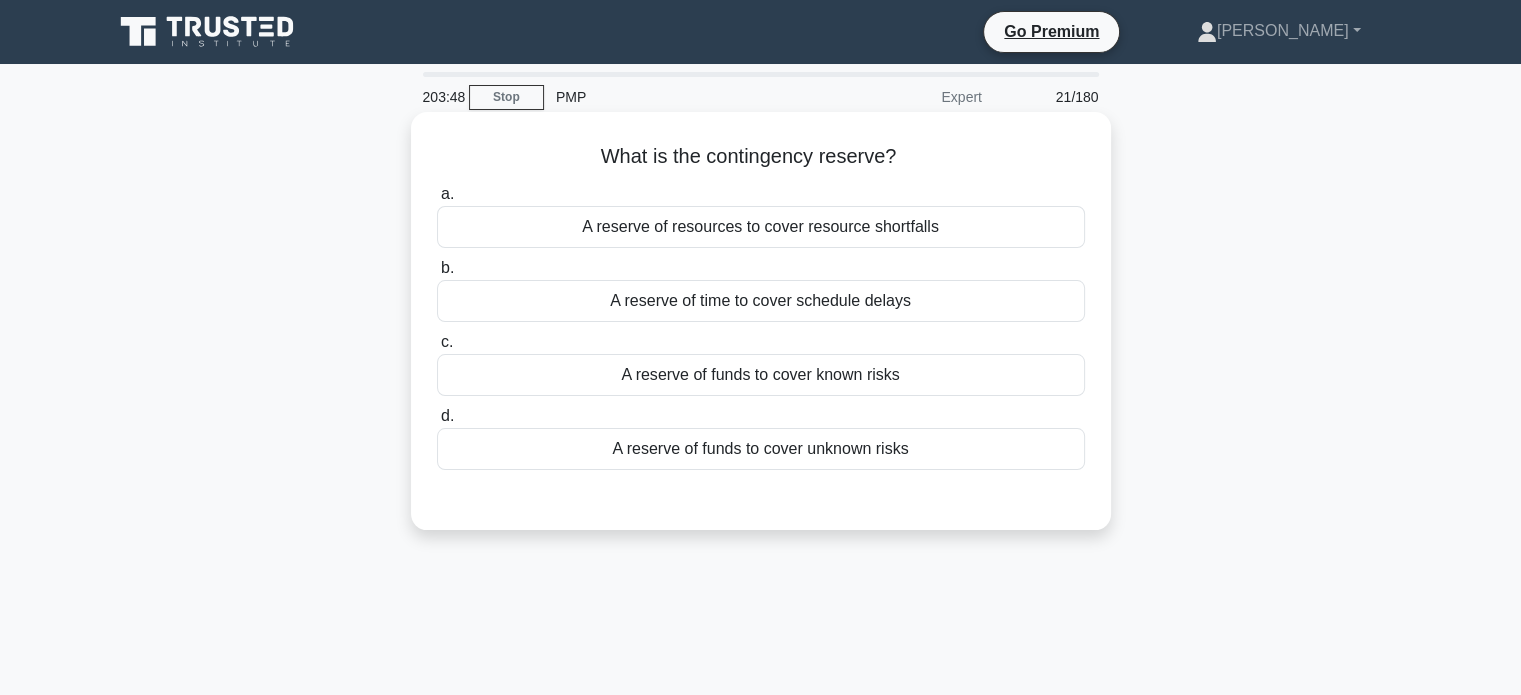click on "A reserve of funds to cover known risks" at bounding box center [761, 375] 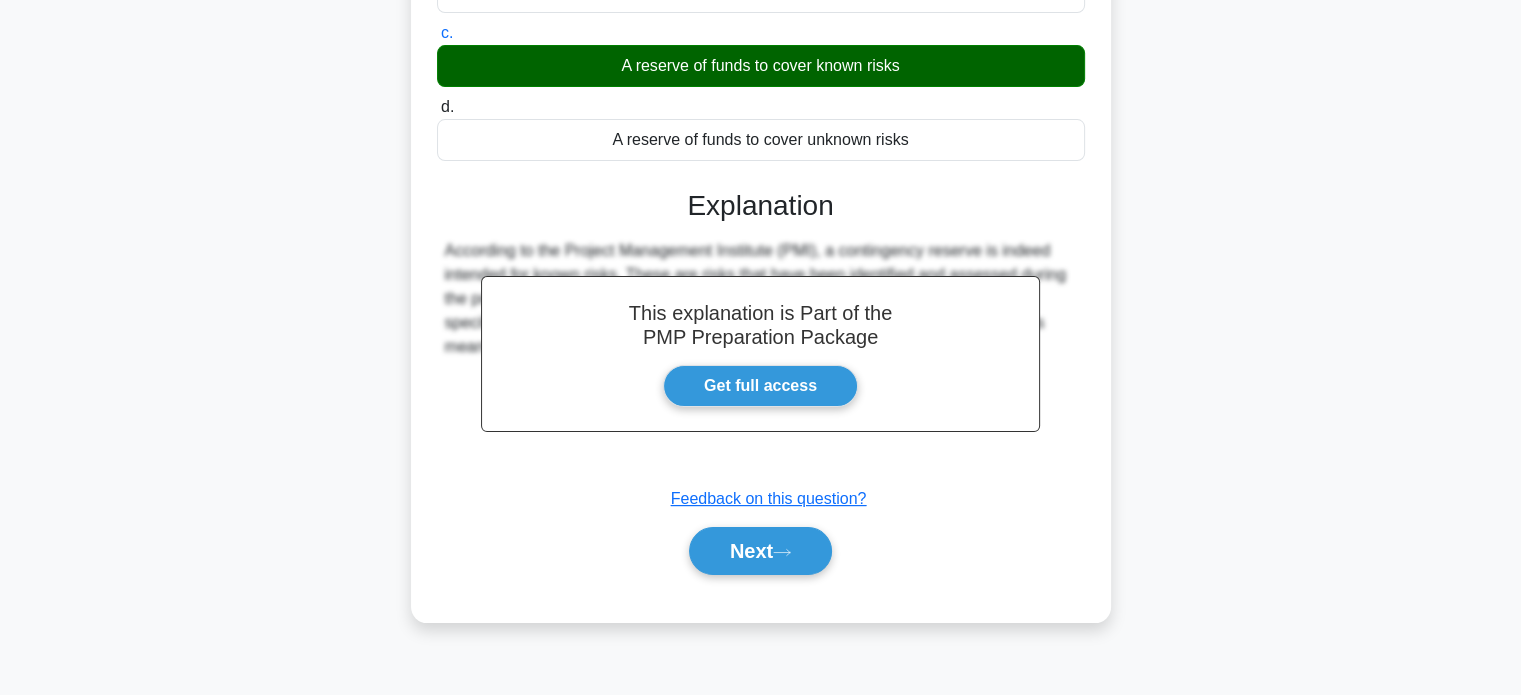 scroll, scrollTop: 316, scrollLeft: 0, axis: vertical 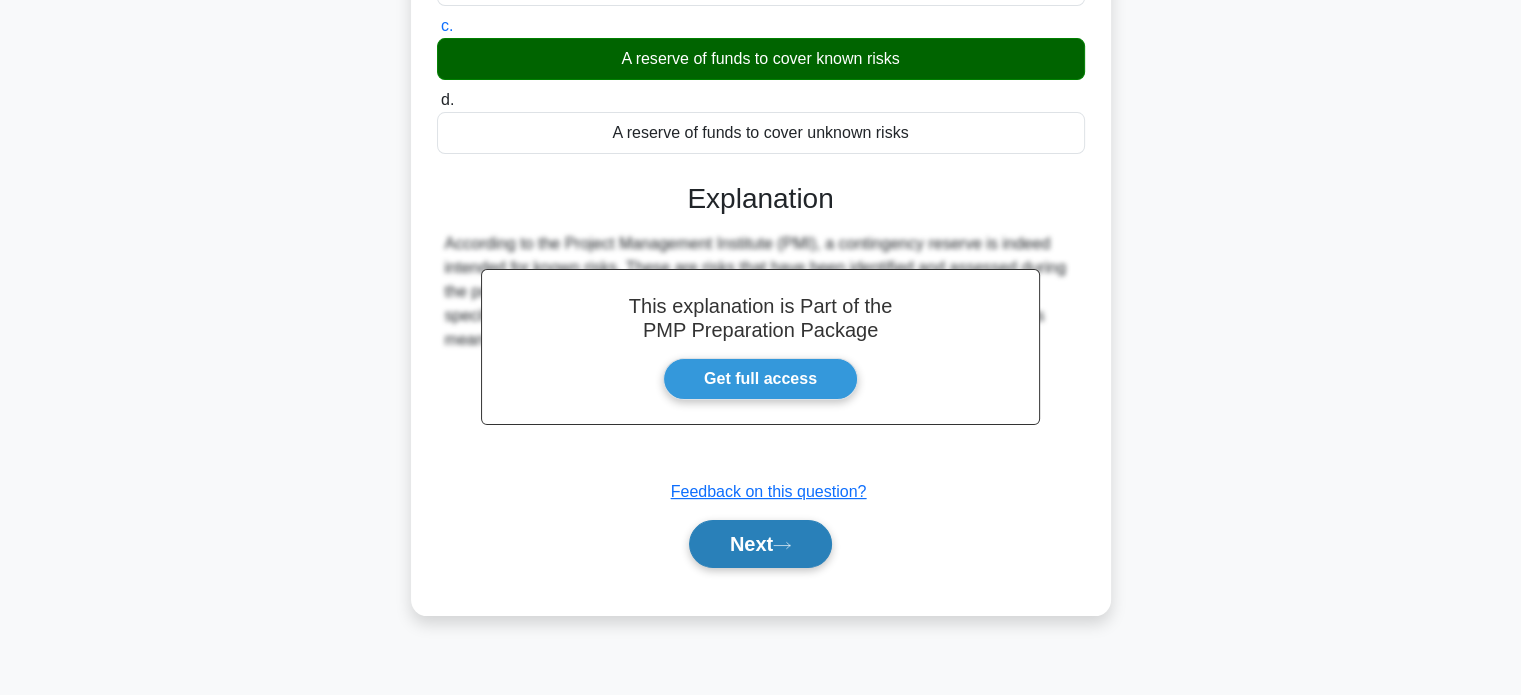 click on "Next" at bounding box center [760, 544] 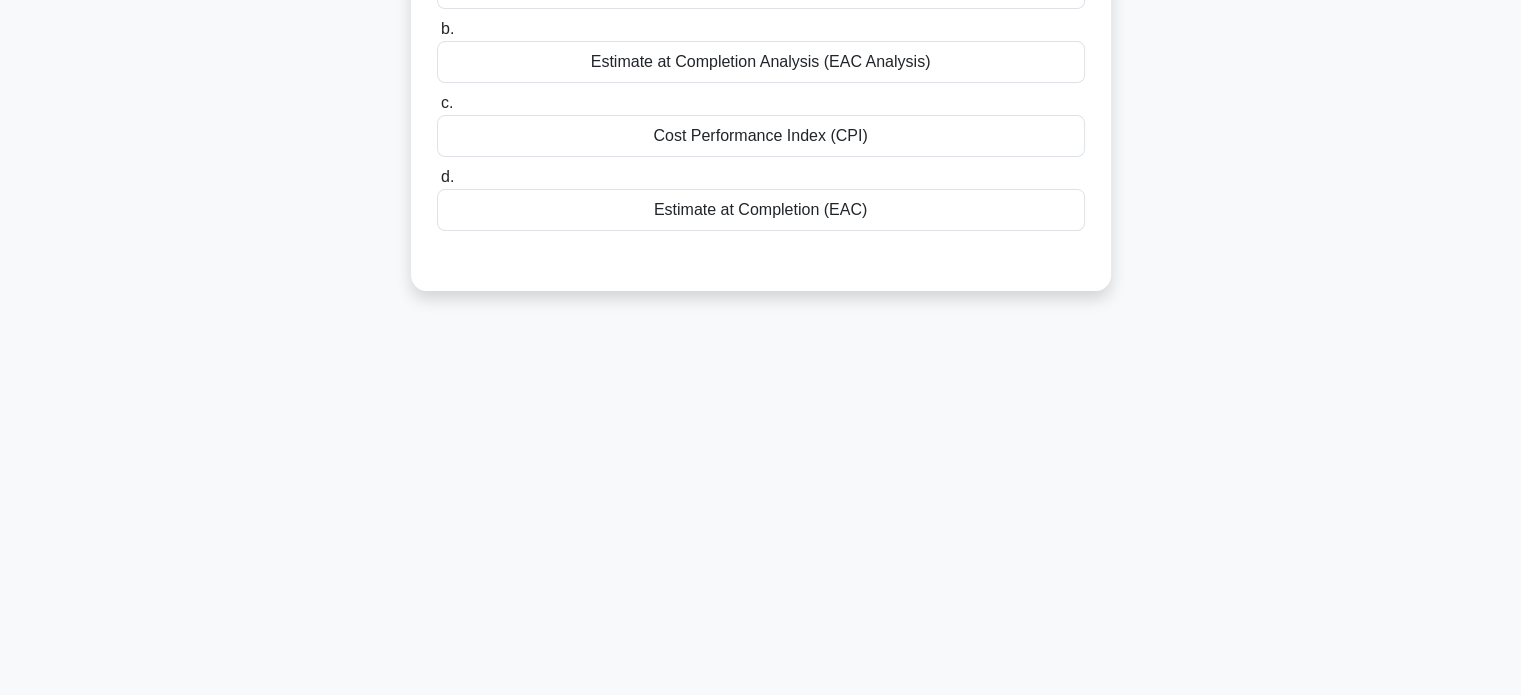 scroll, scrollTop: 0, scrollLeft: 0, axis: both 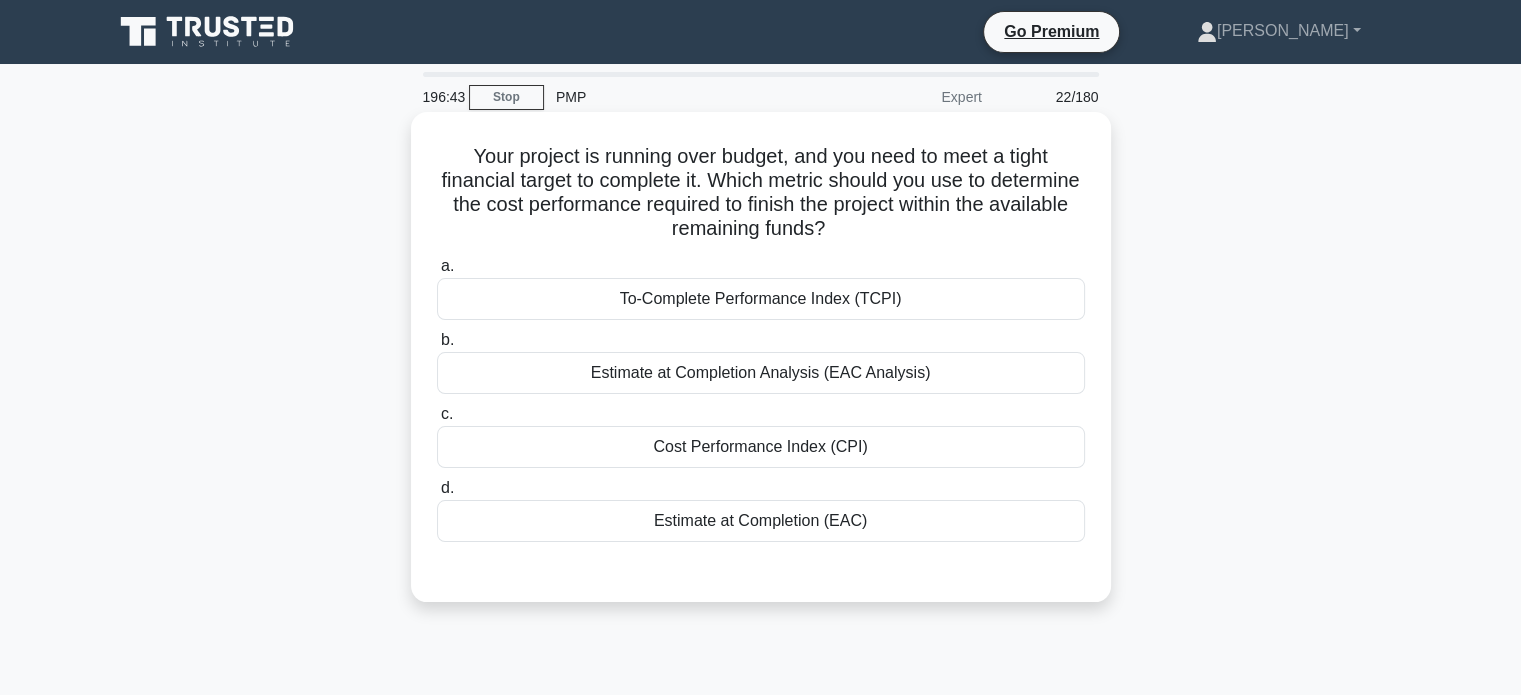 click on "Estimate at Completion (EAC)" at bounding box center [761, 521] 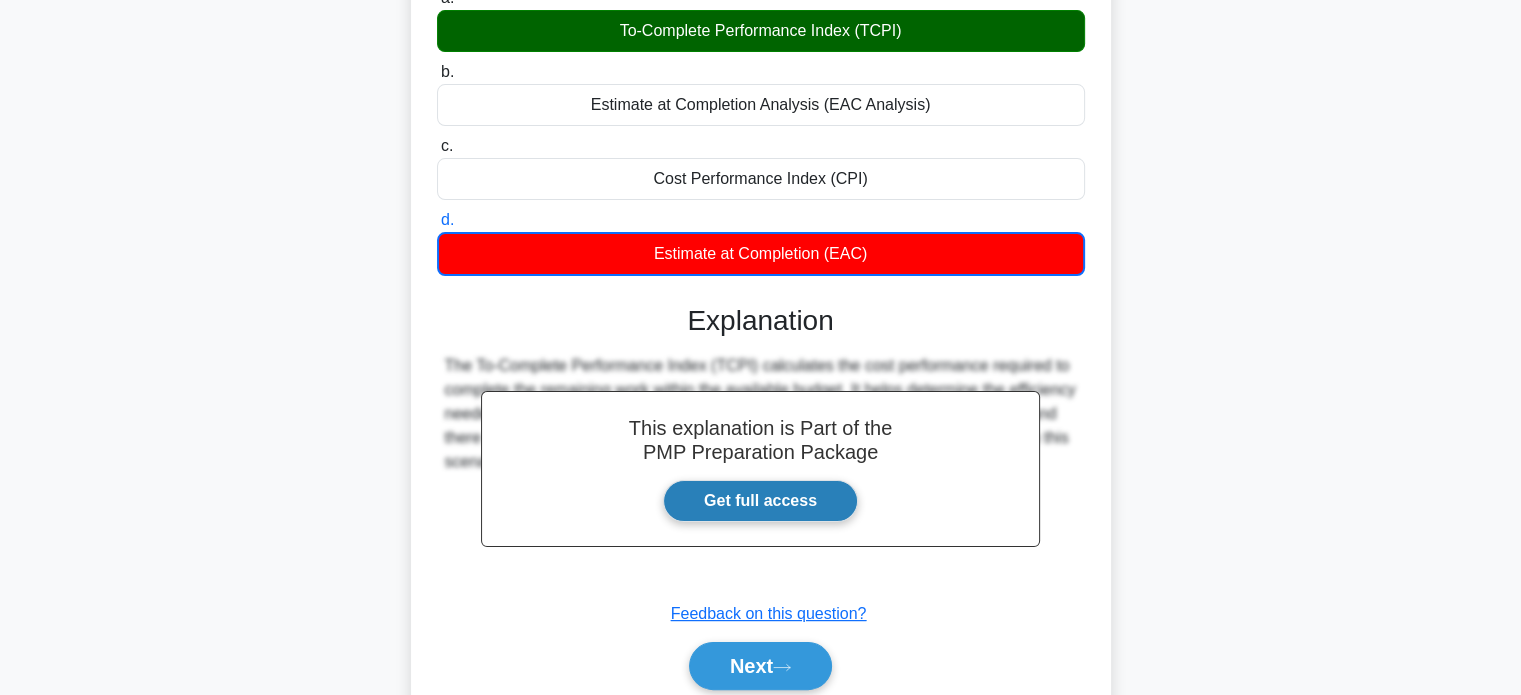 scroll, scrollTop: 385, scrollLeft: 0, axis: vertical 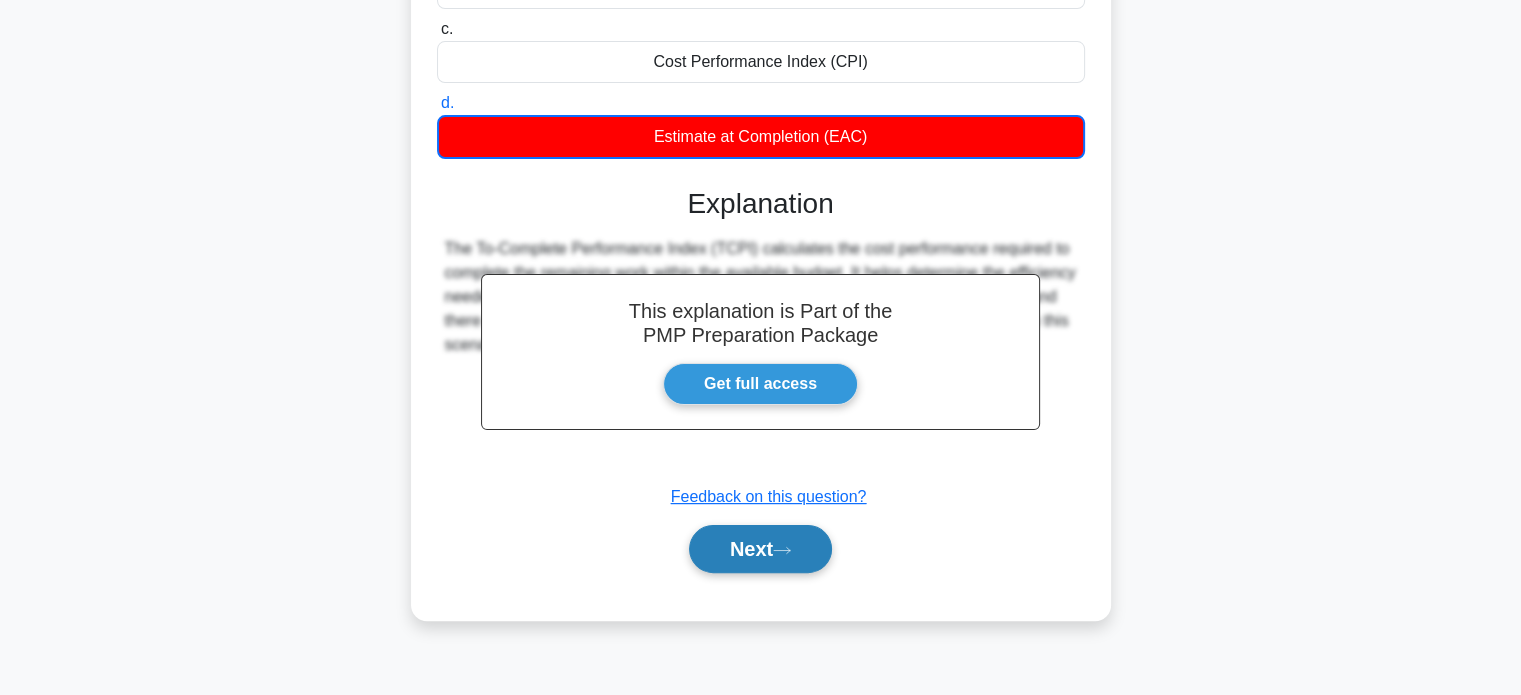 click on "Next" at bounding box center (760, 549) 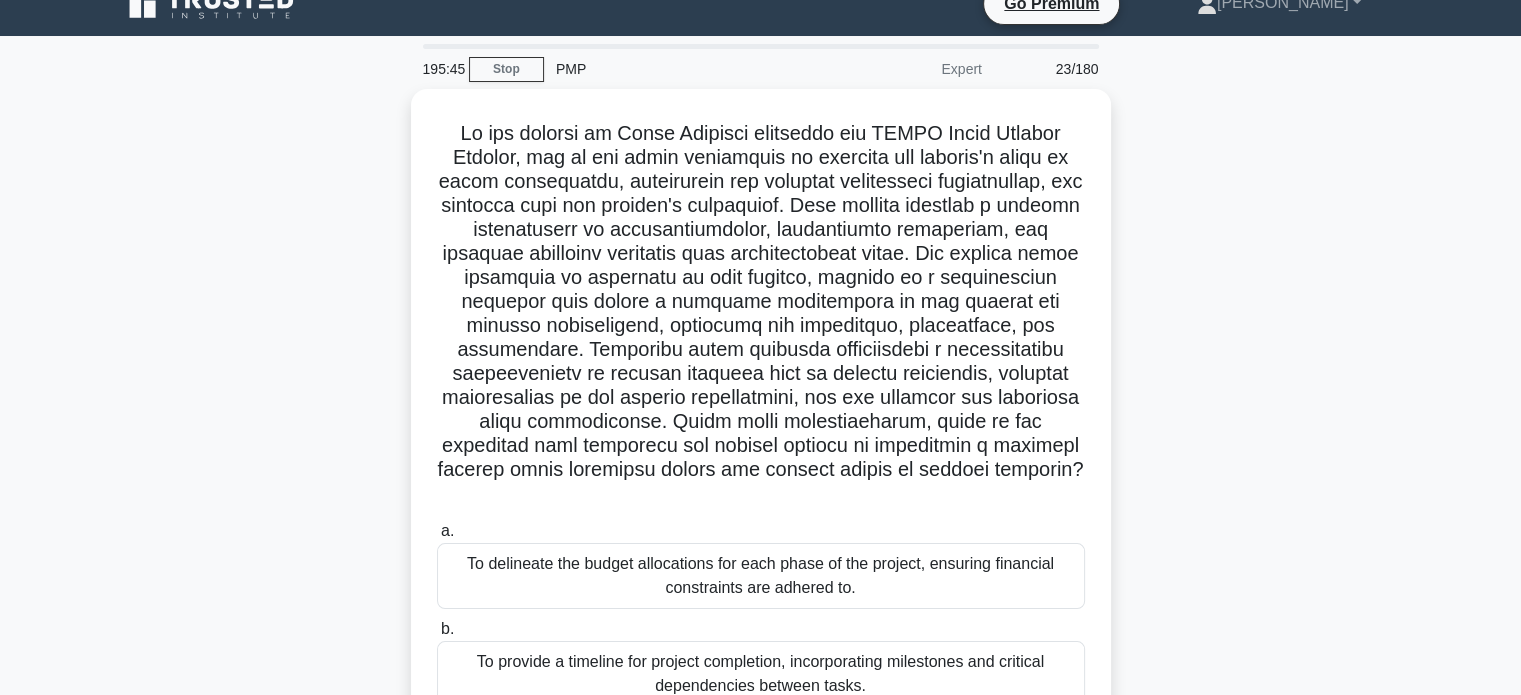 scroll, scrollTop: 26, scrollLeft: 0, axis: vertical 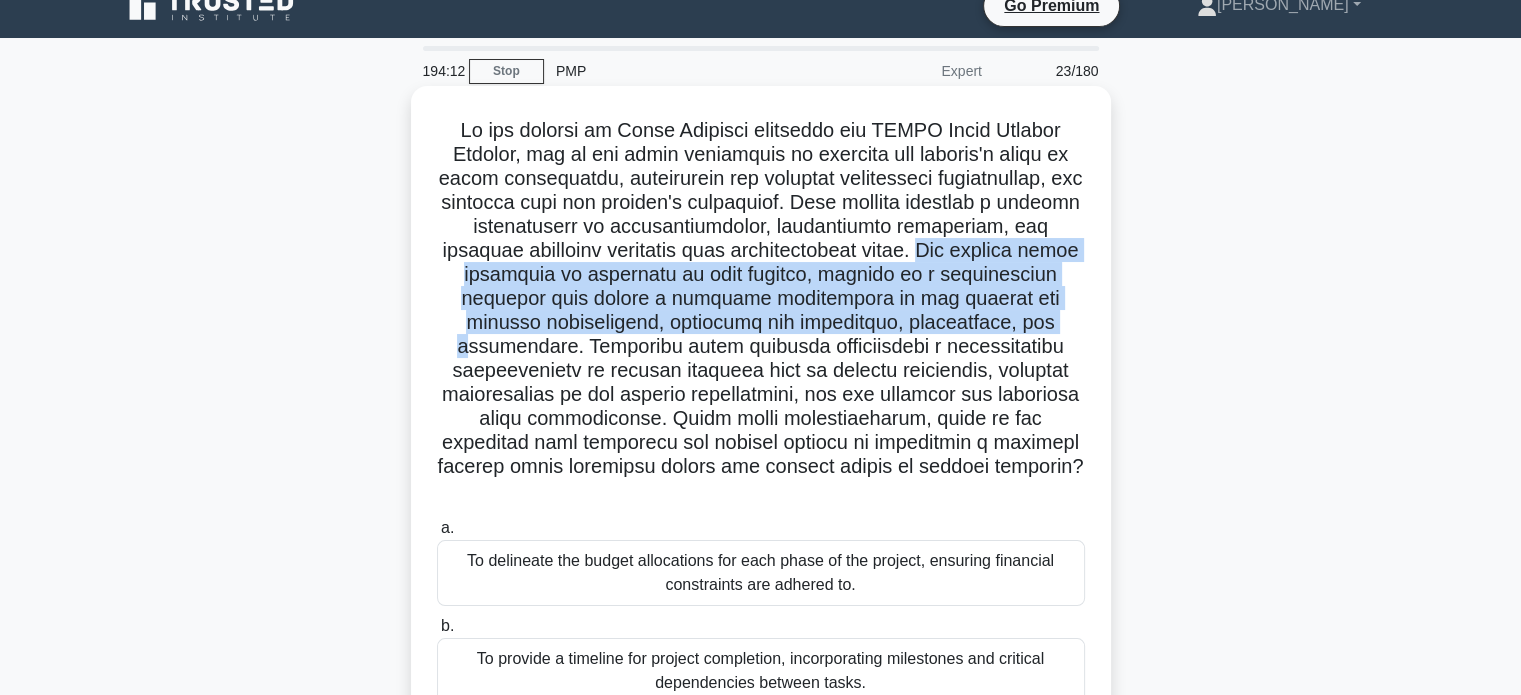 drag, startPoint x: 890, startPoint y: 247, endPoint x: 963, endPoint y: 330, distance: 110.535065 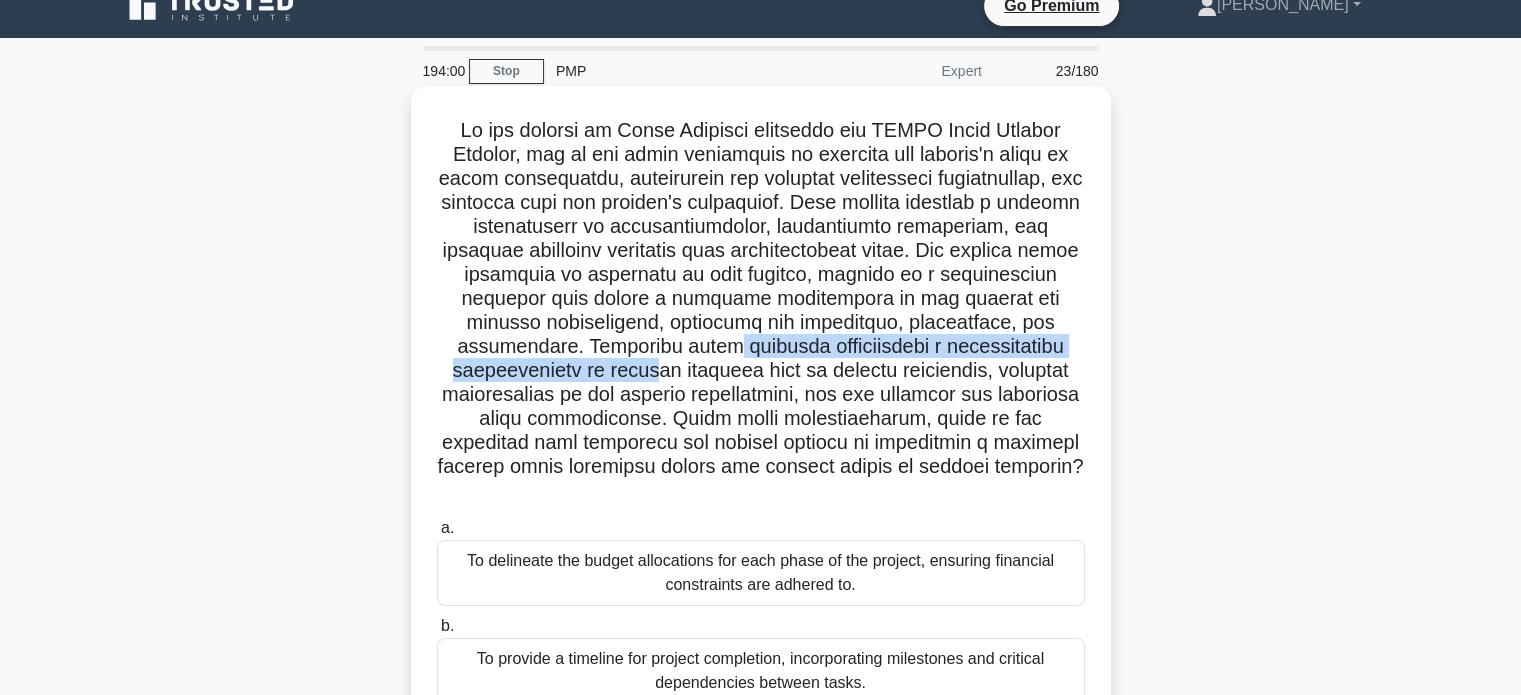 drag, startPoint x: 580, startPoint y: 349, endPoint x: 515, endPoint y: 383, distance: 73.3553 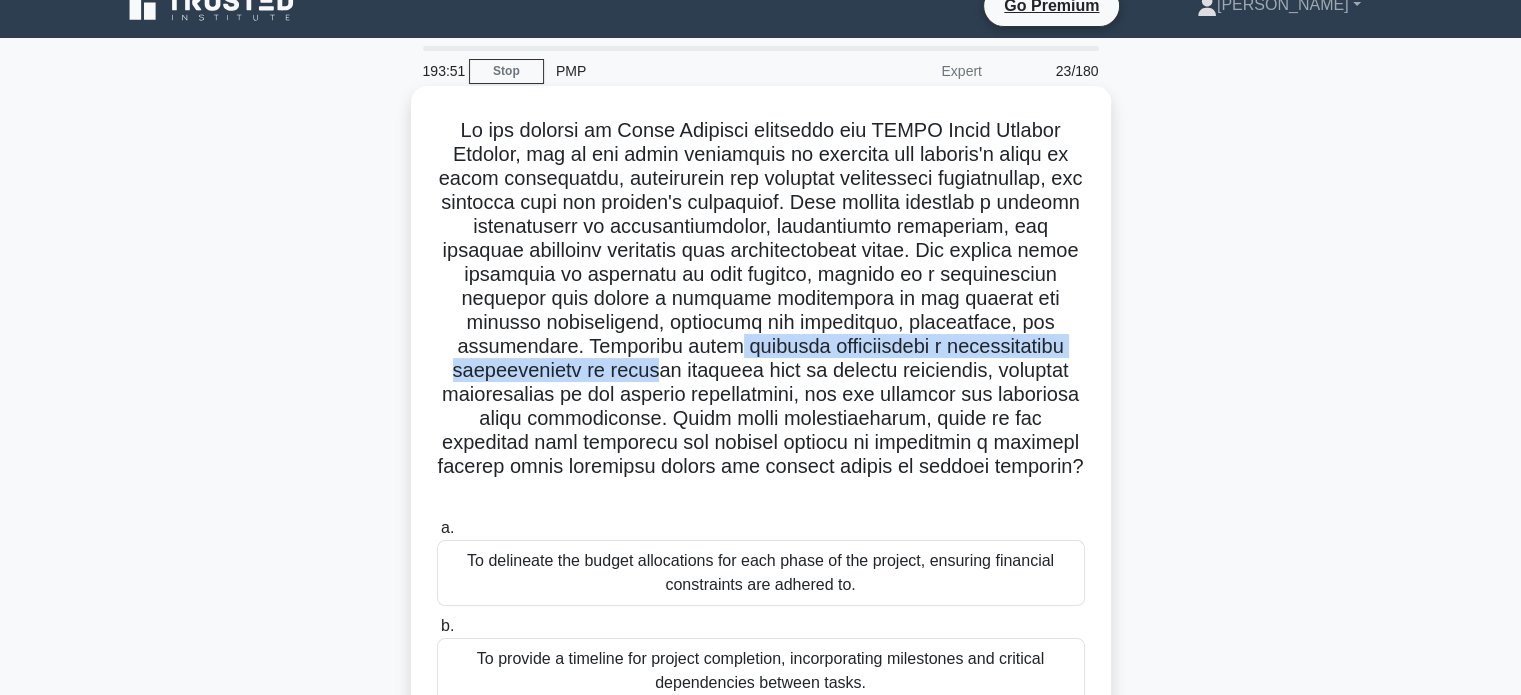 drag, startPoint x: 696, startPoint y: 445, endPoint x: 969, endPoint y: 461, distance: 273.46848 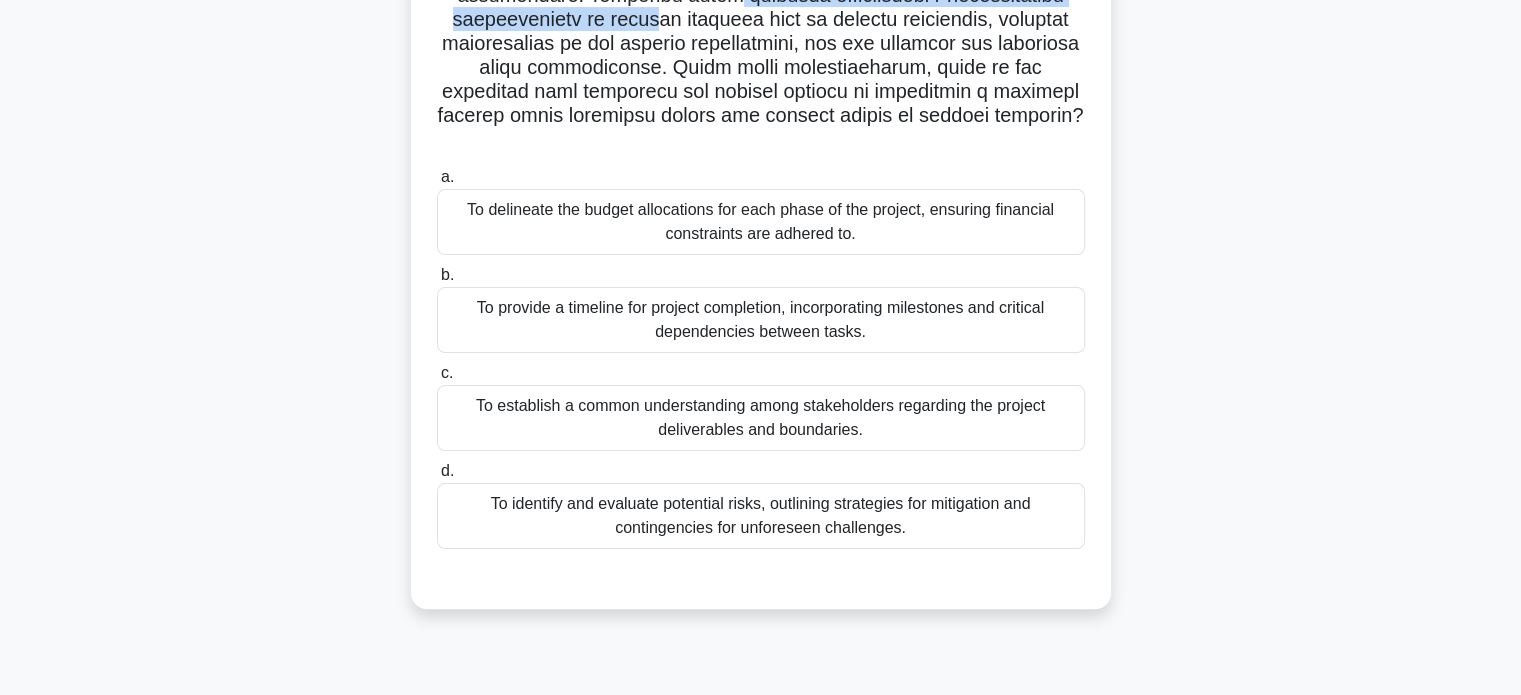 scroll, scrollTop: 385, scrollLeft: 0, axis: vertical 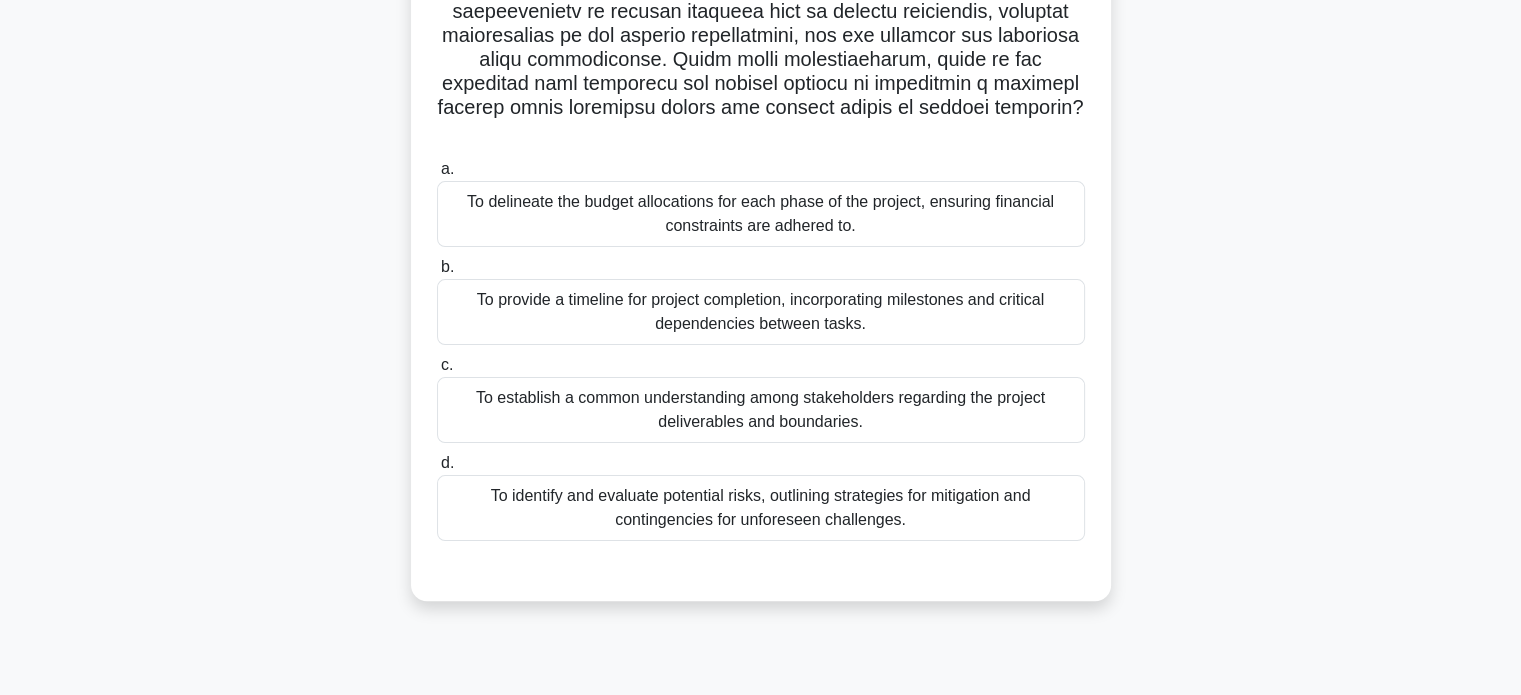 click on "To establish a common understanding among stakeholders regarding the project deliverables and boundaries." at bounding box center [761, 410] 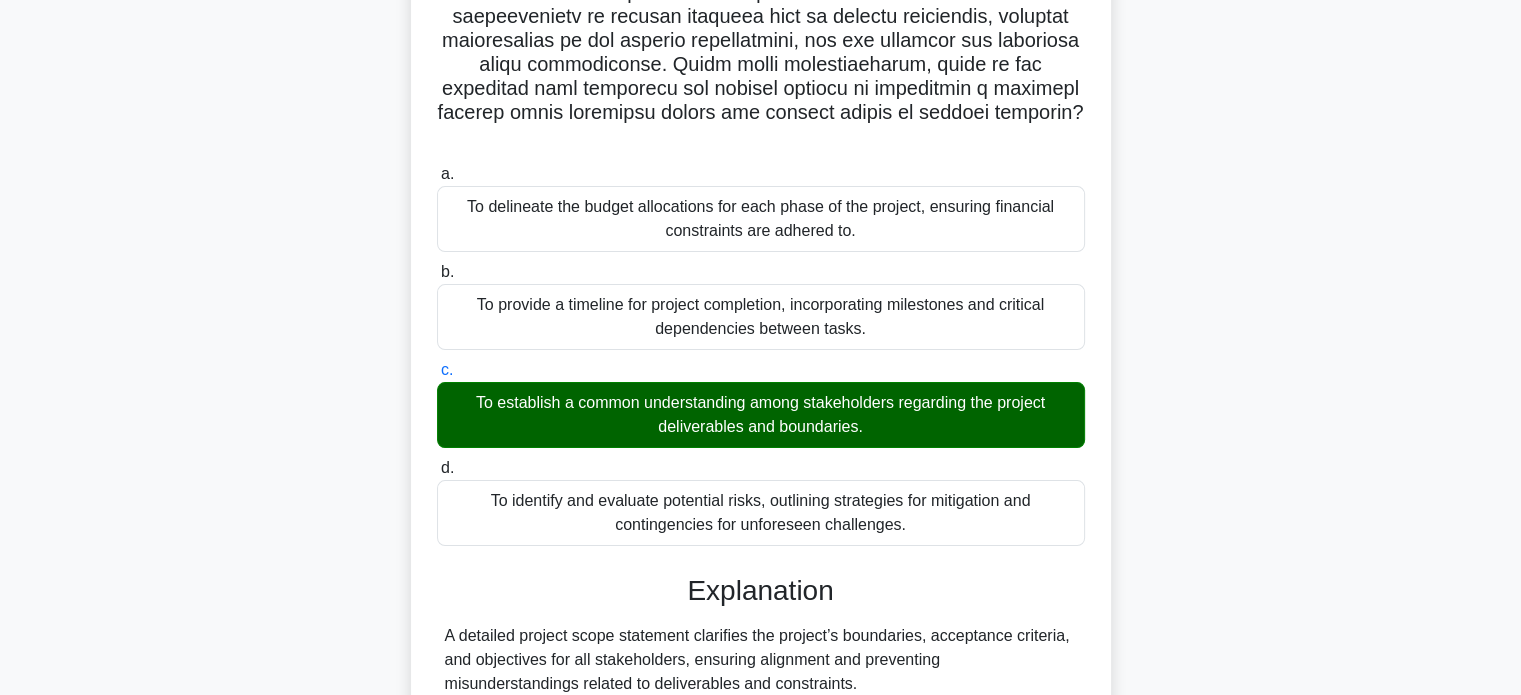scroll, scrollTop: 536, scrollLeft: 0, axis: vertical 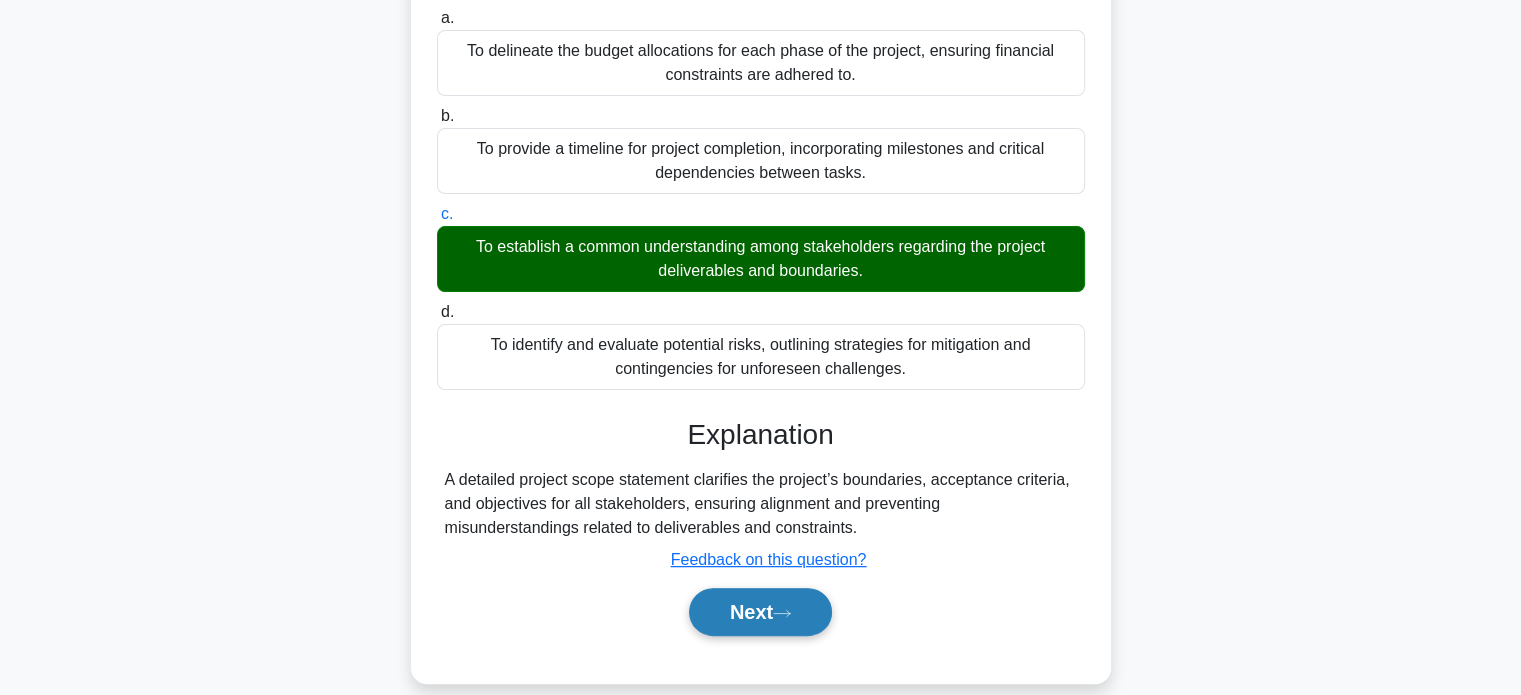 click on "Next" at bounding box center [760, 612] 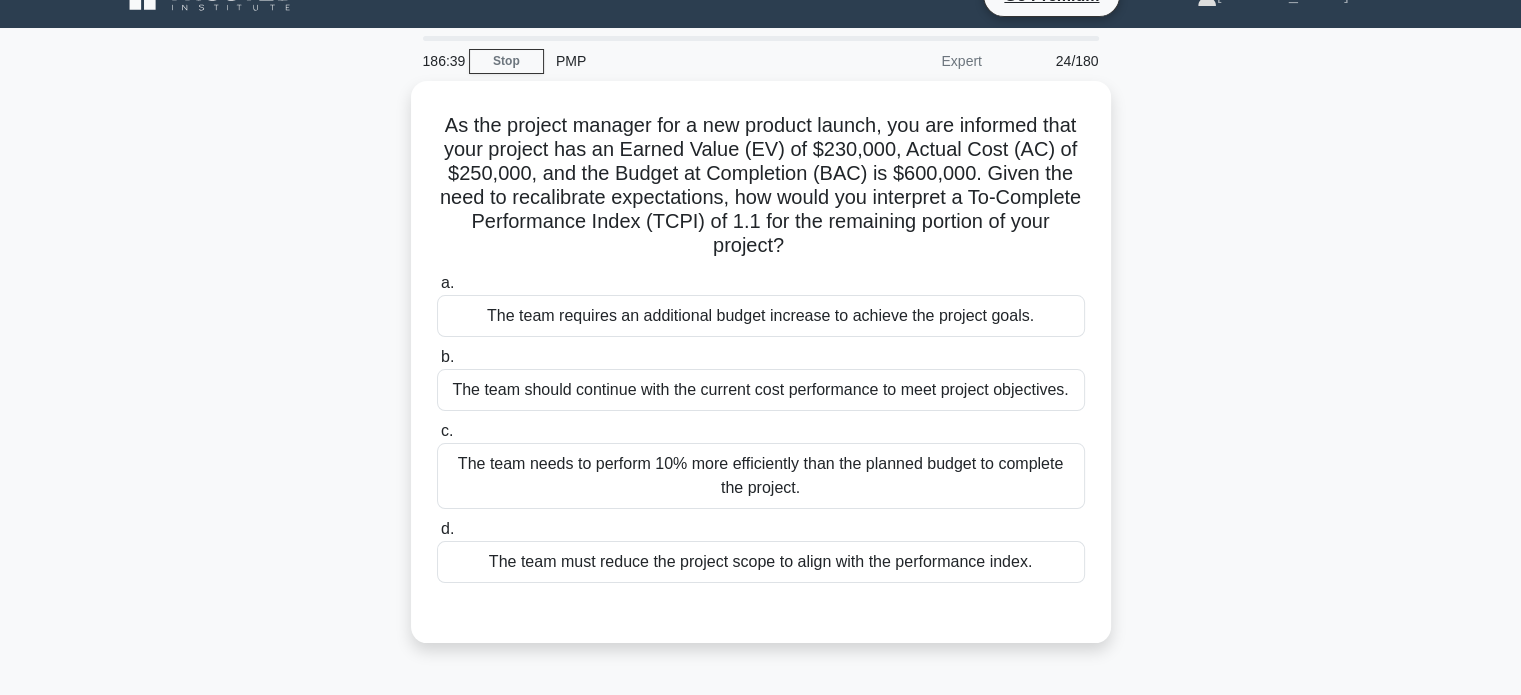 scroll, scrollTop: 36, scrollLeft: 0, axis: vertical 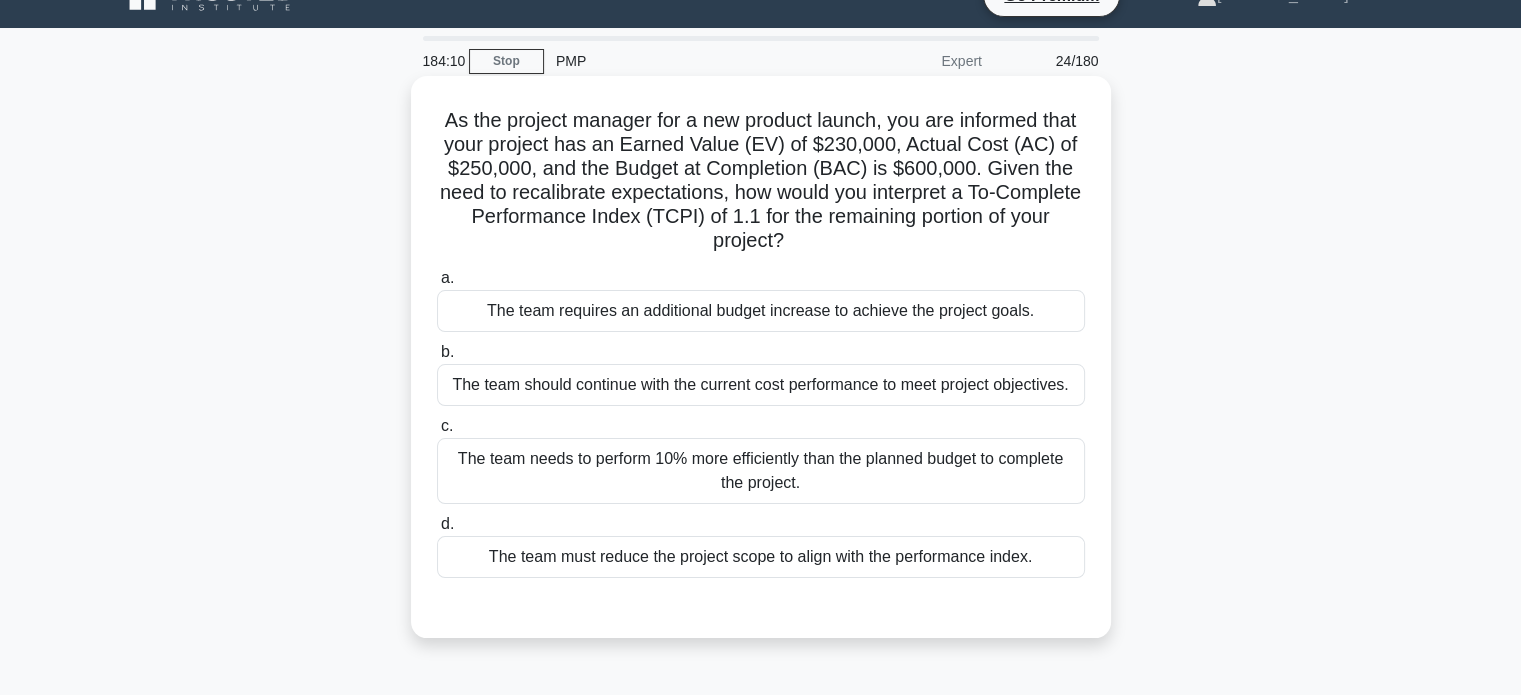 click on "The team needs to perform 10% more efficiently than the planned budget to complete the project." at bounding box center (761, 471) 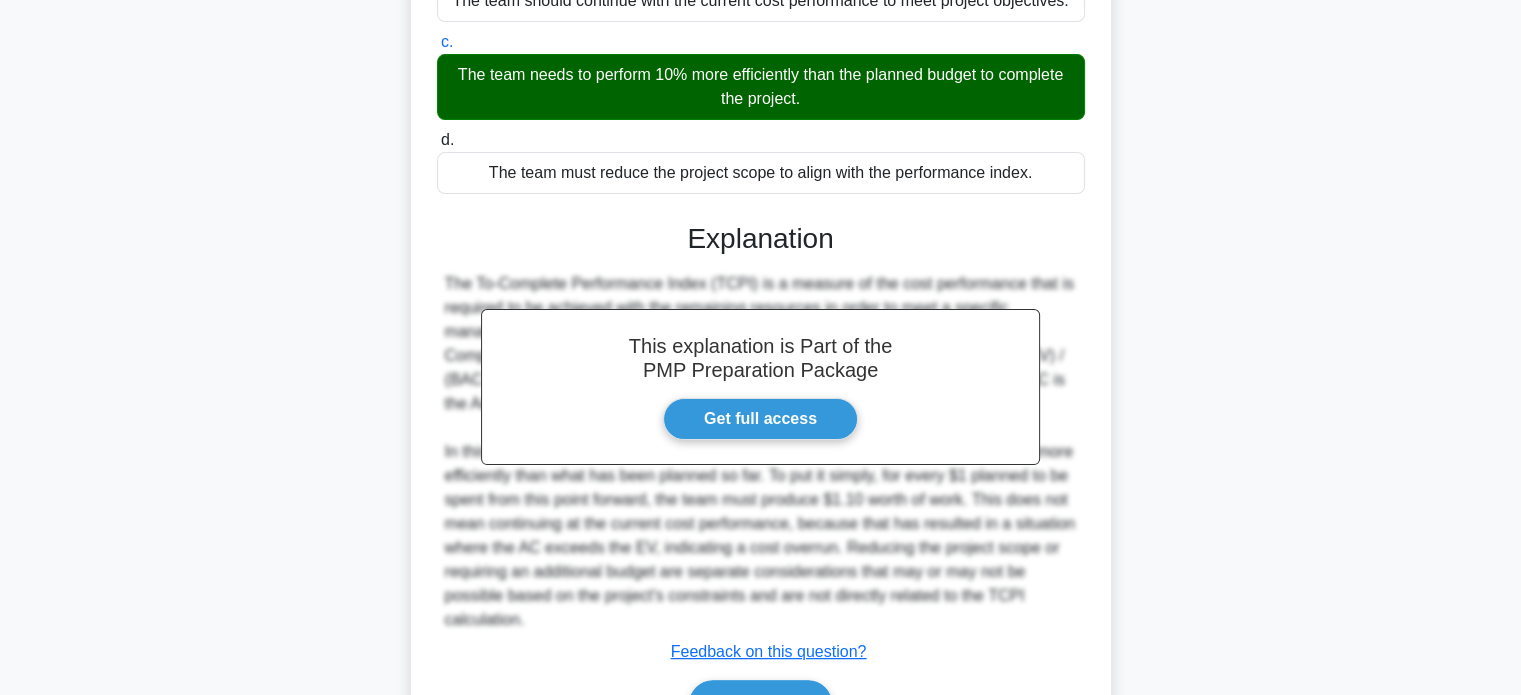 scroll, scrollTop: 484, scrollLeft: 0, axis: vertical 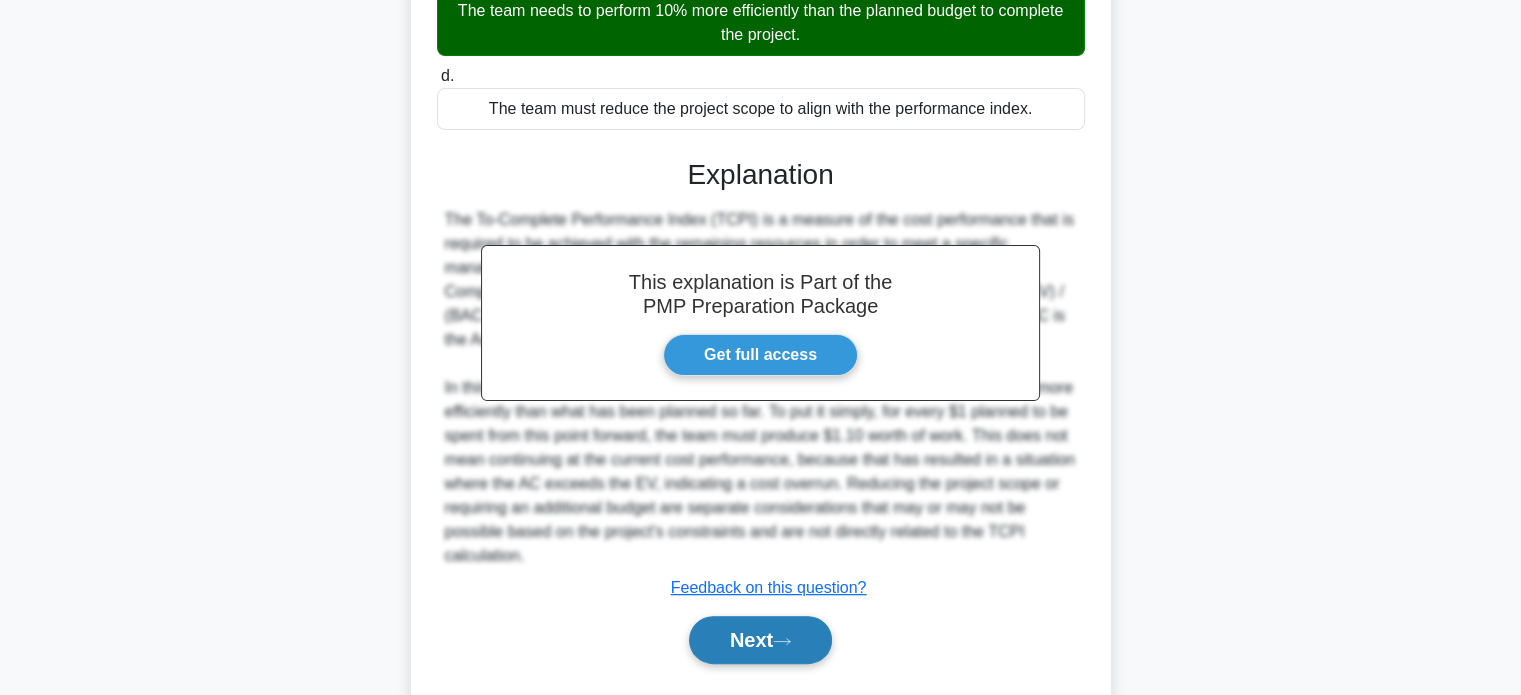 click on "Next" at bounding box center [760, 640] 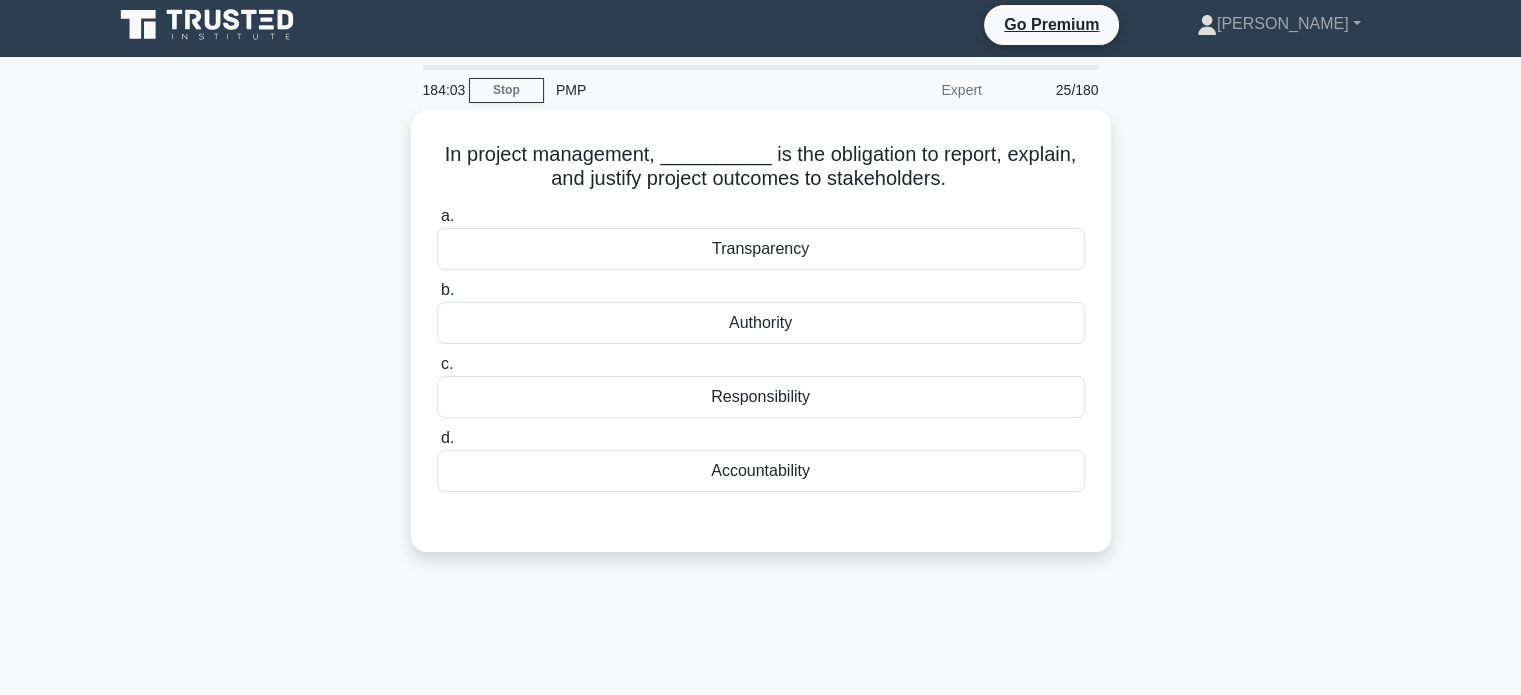 scroll, scrollTop: 0, scrollLeft: 0, axis: both 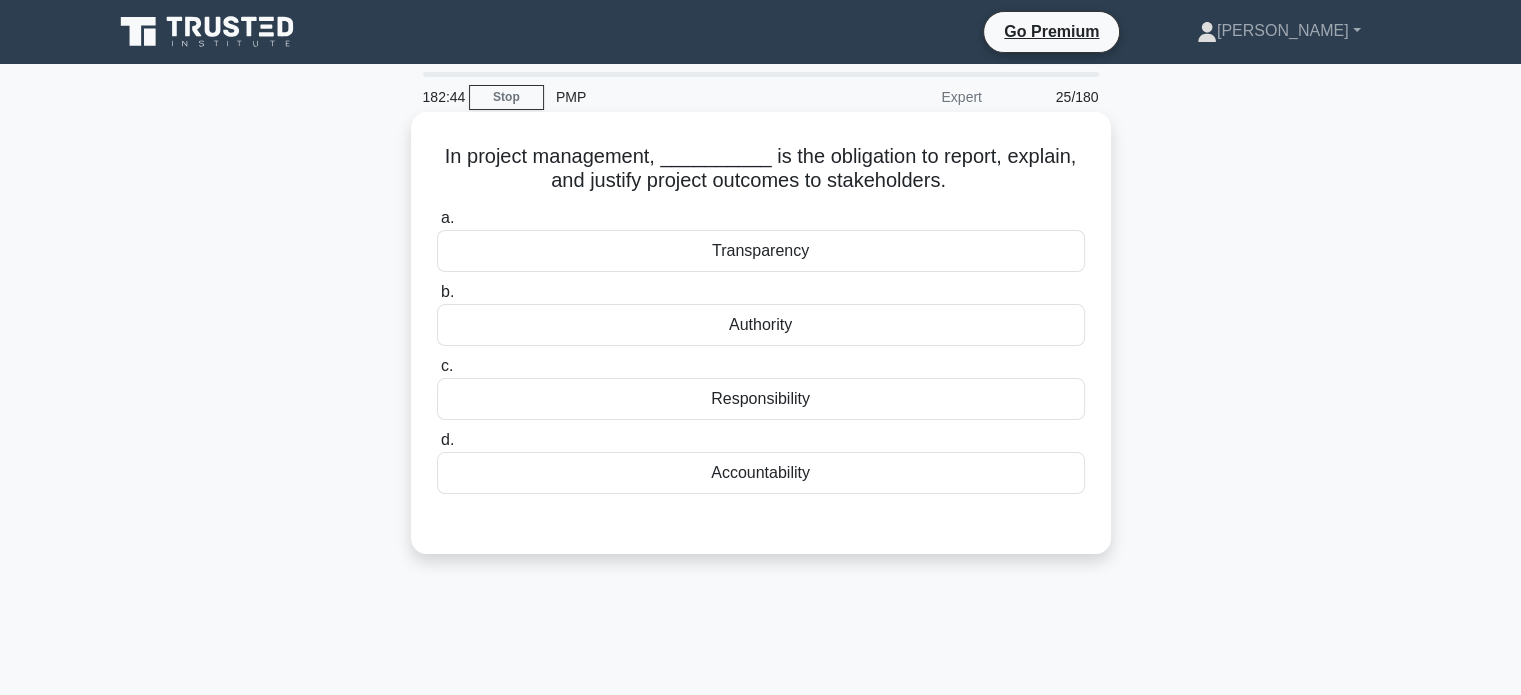 drag, startPoint x: 983, startPoint y: 177, endPoint x: 444, endPoint y: 139, distance: 540.3378 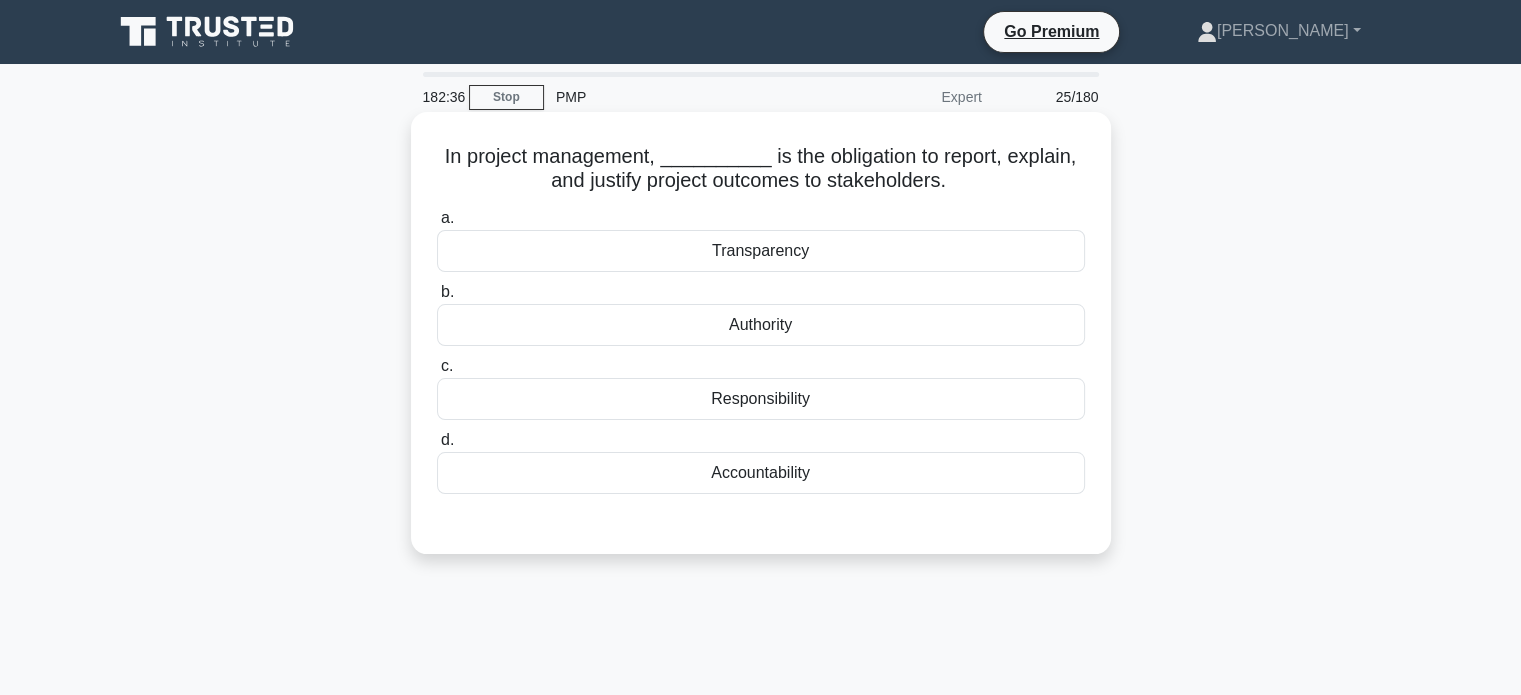 click on "Accountability" at bounding box center [761, 473] 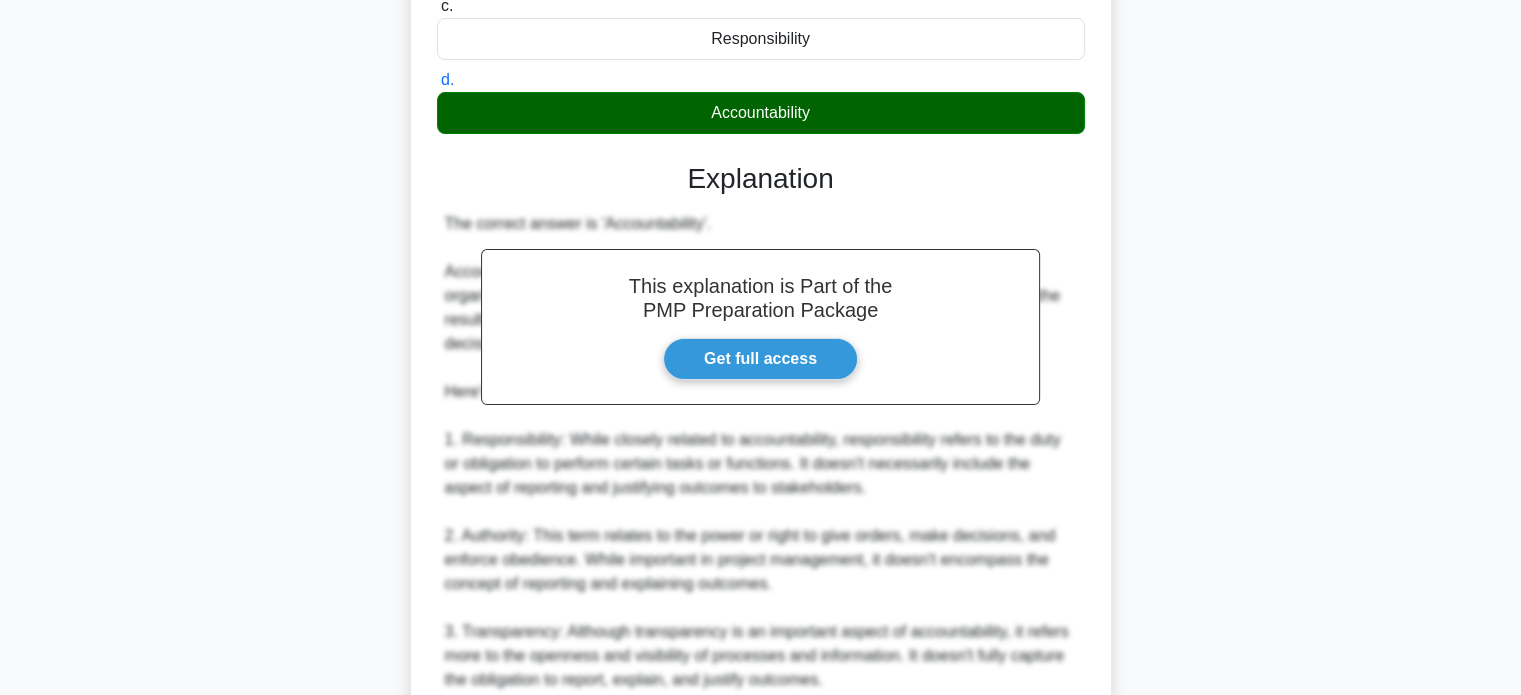 scroll, scrollTop: 632, scrollLeft: 0, axis: vertical 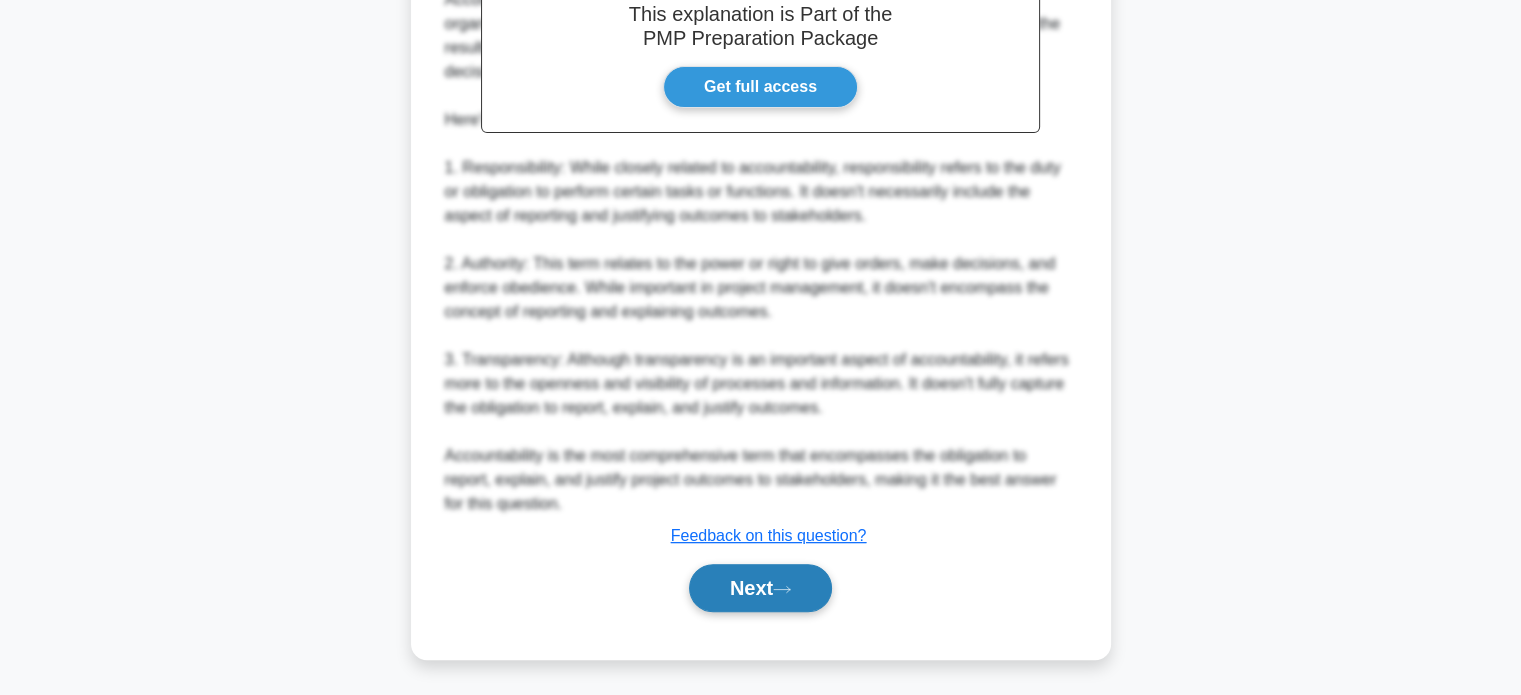 click on "Next" at bounding box center (760, 588) 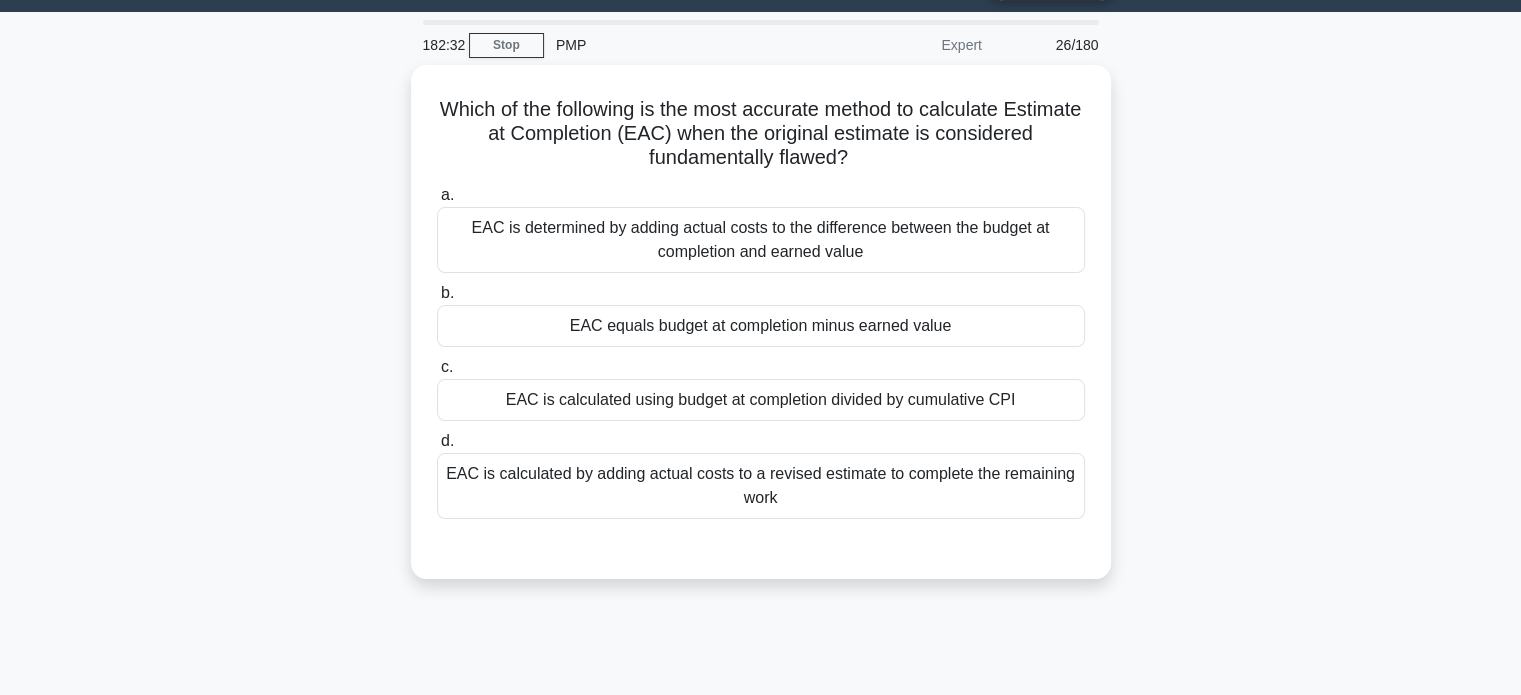 scroll, scrollTop: 50, scrollLeft: 0, axis: vertical 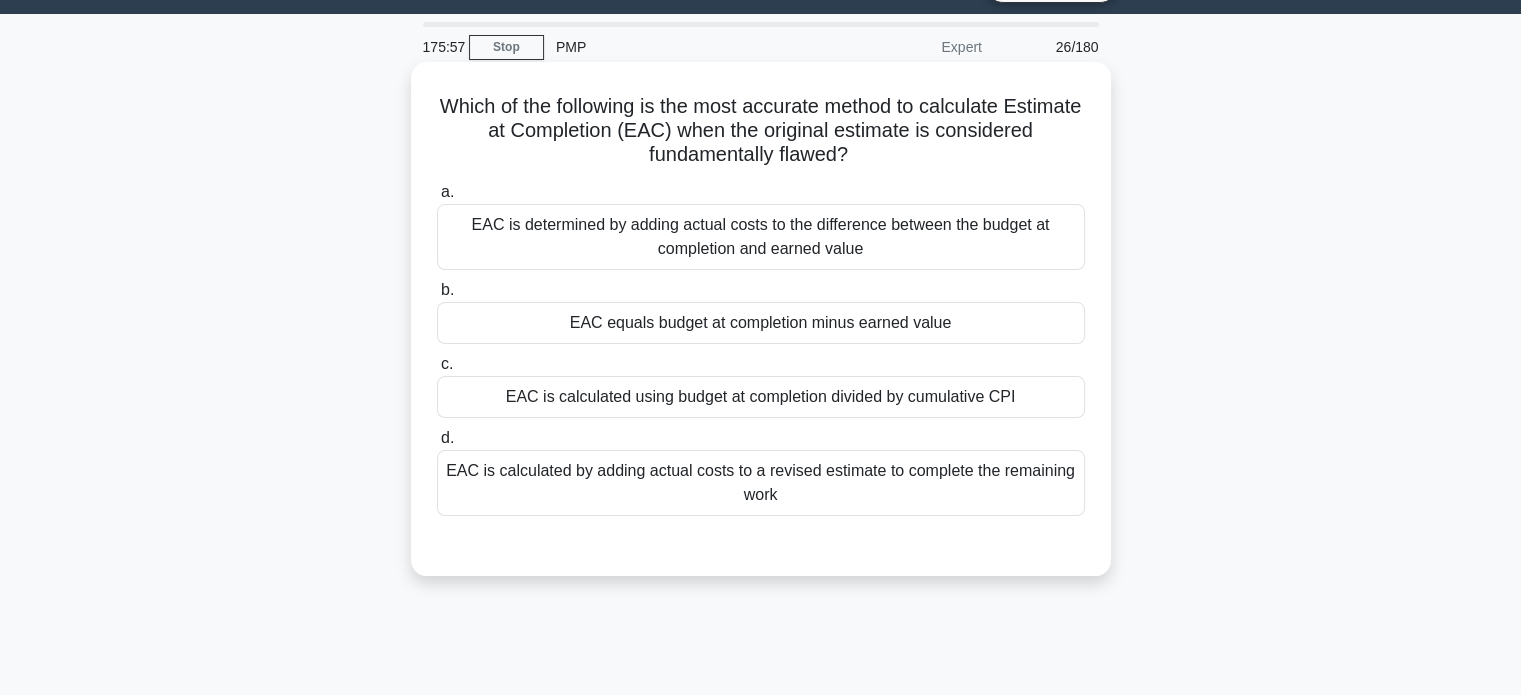 click on "EAC is determined by adding actual costs to the difference between the budget at completion and earned value" at bounding box center [761, 237] 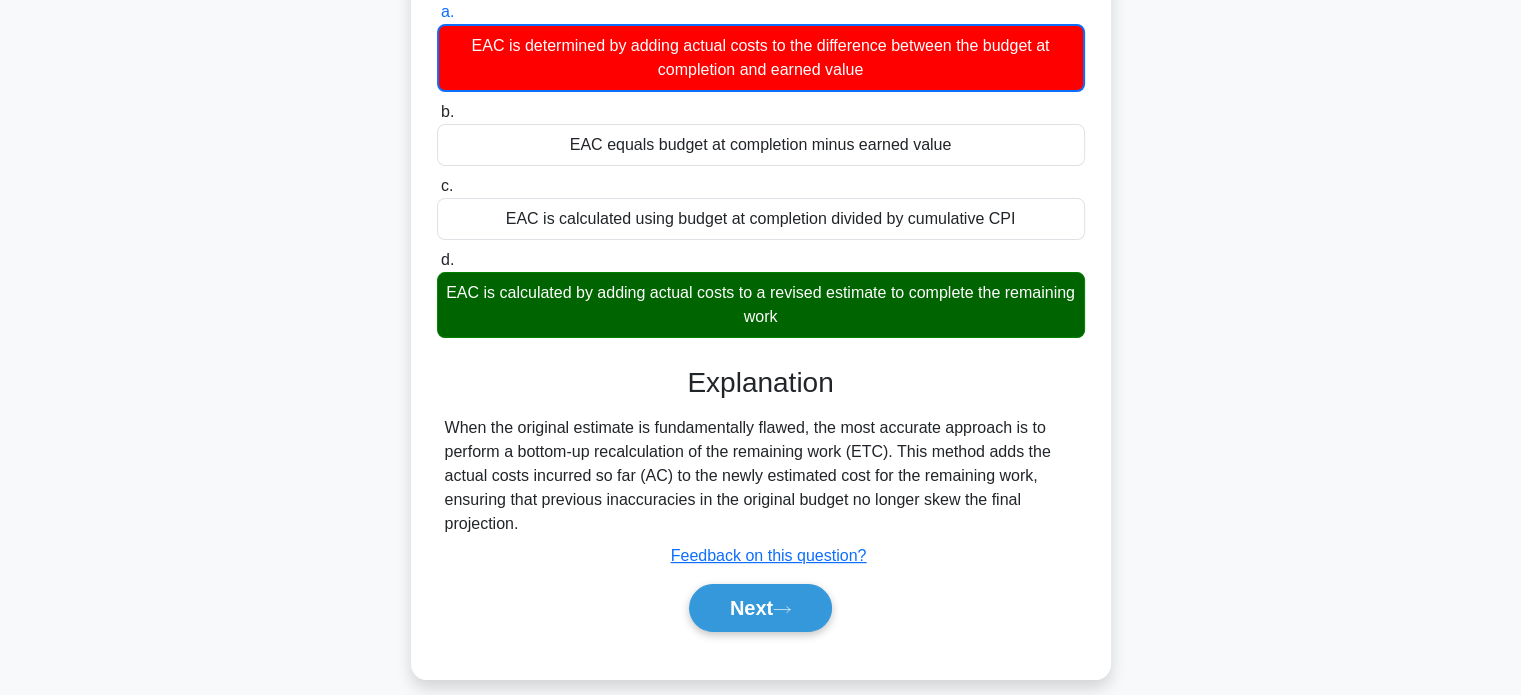 scroll, scrollTop: 232, scrollLeft: 0, axis: vertical 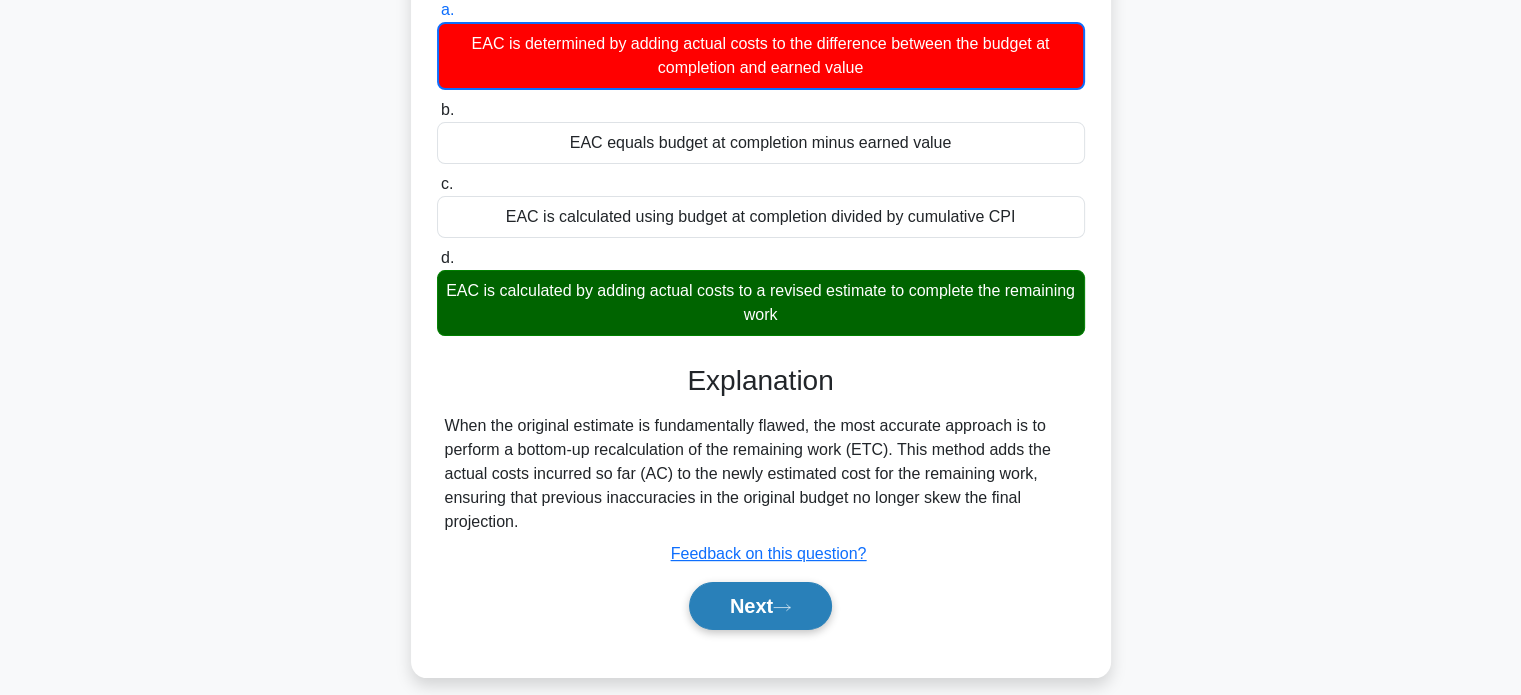 click on "Next" at bounding box center (760, 606) 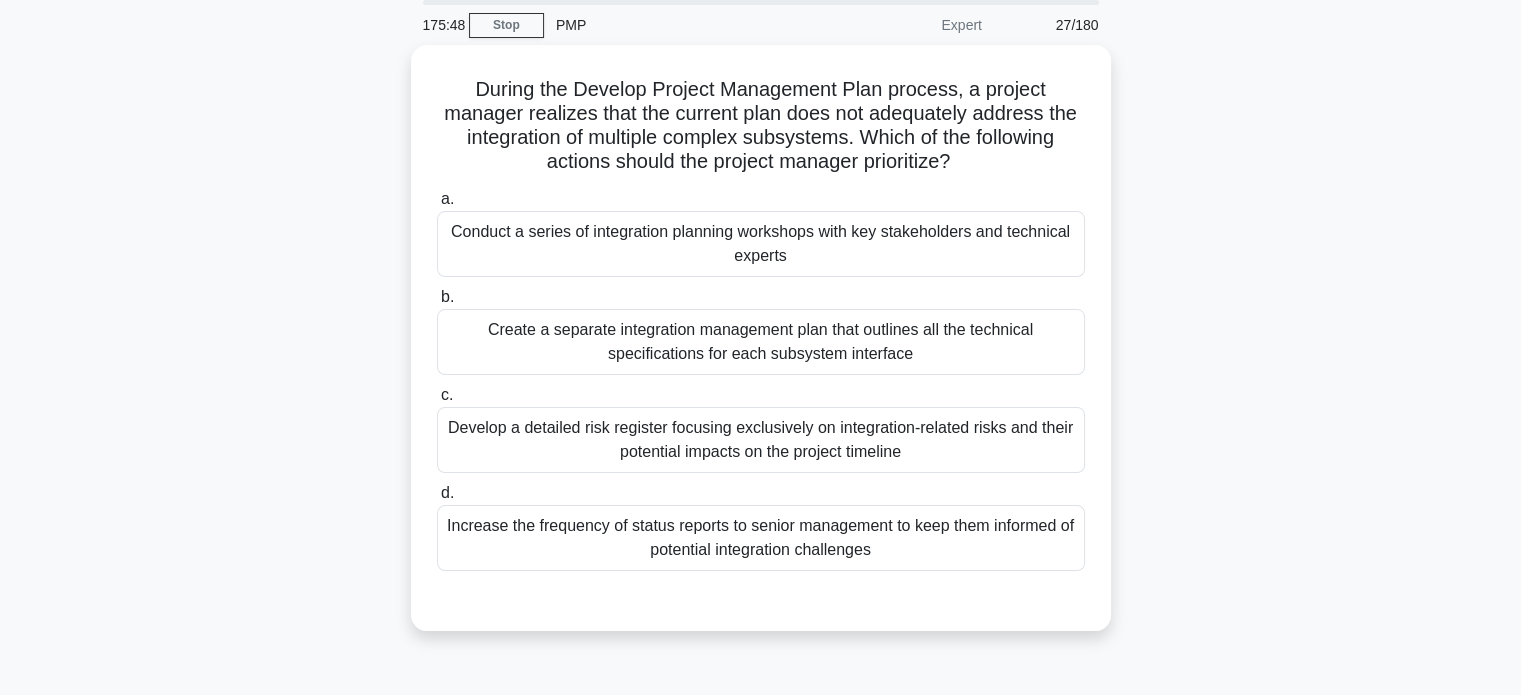 scroll, scrollTop: 72, scrollLeft: 0, axis: vertical 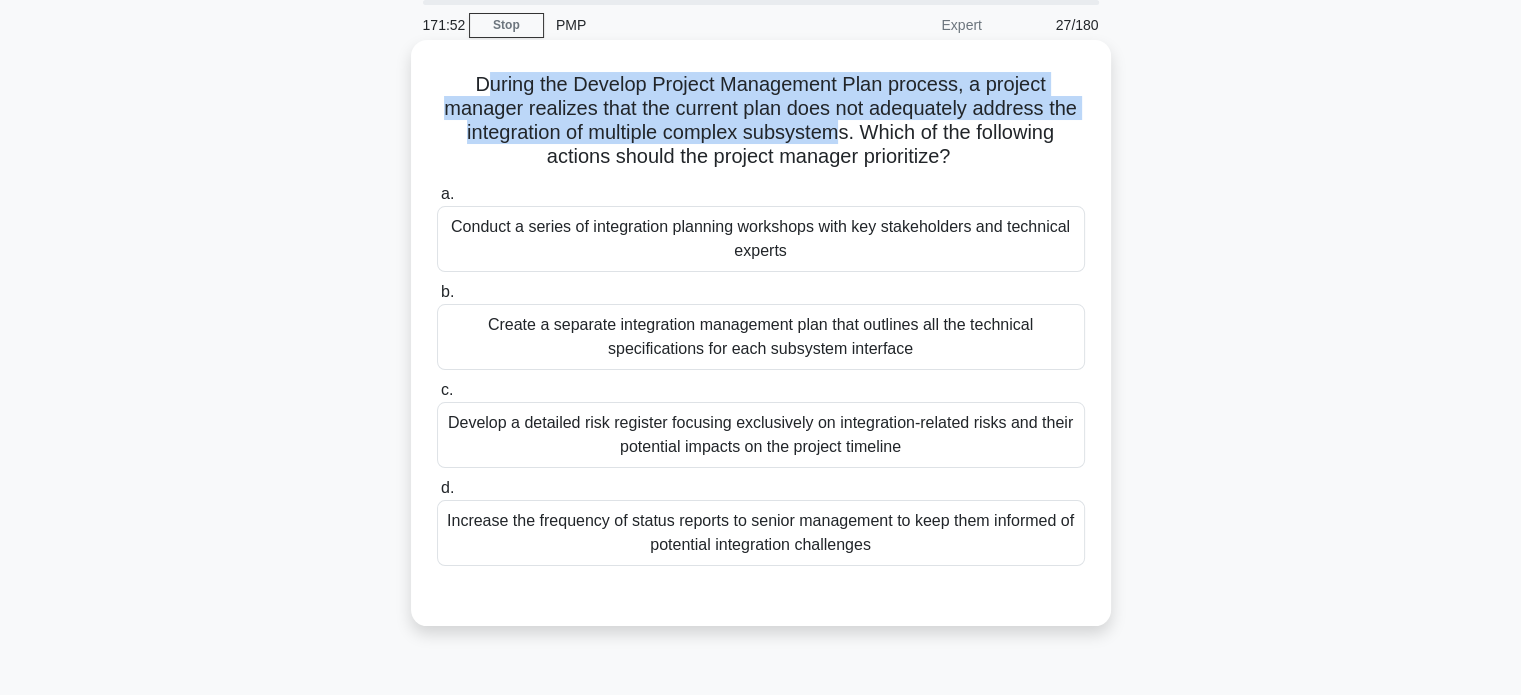 drag, startPoint x: 481, startPoint y: 88, endPoint x: 832, endPoint y: 124, distance: 352.84134 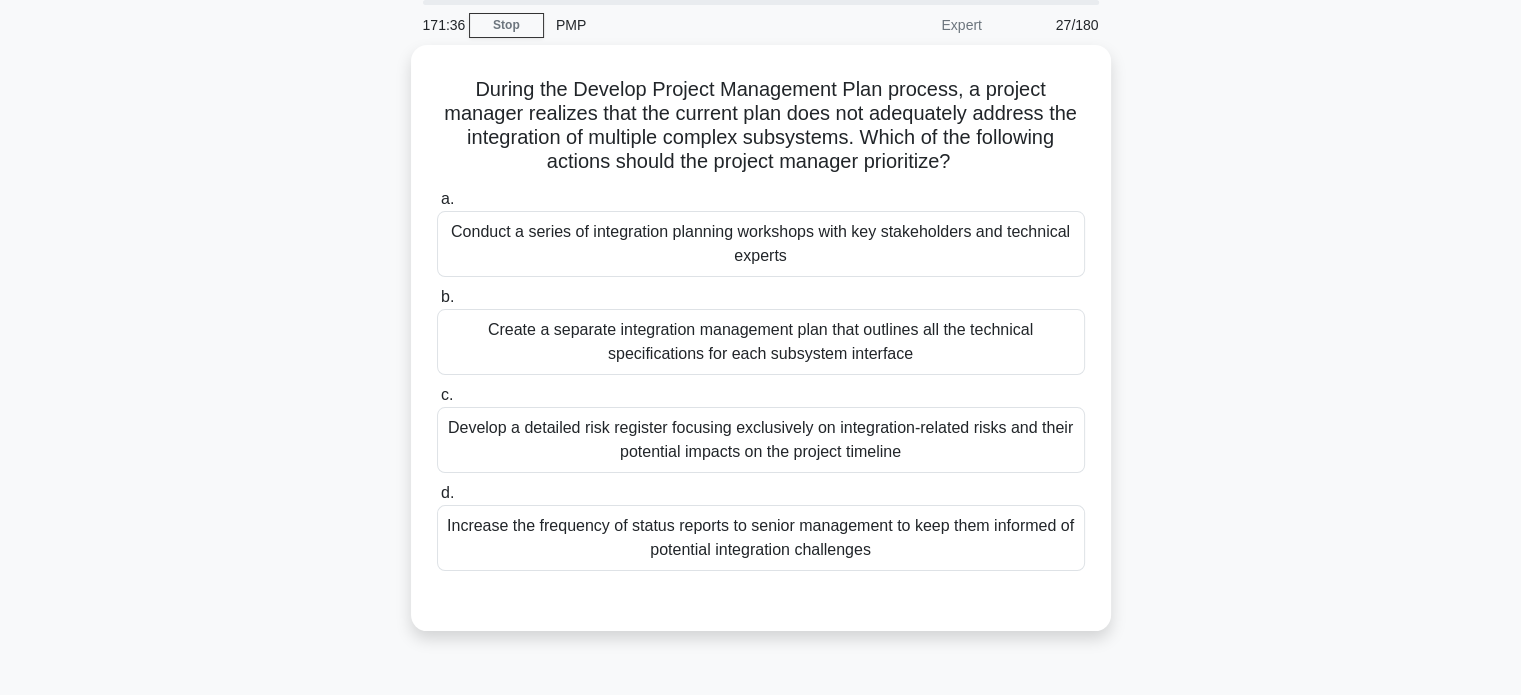 click on "During the Develop Project Management Plan process, a project manager realizes that the current plan does not adequately address the integration of multiple complex subsystems. Which of the following actions should the project manager prioritize?
.spinner_0XTQ{transform-origin:center;animation:spinner_y6GP .75s linear infinite}@keyframes spinner_y6GP{100%{transform:rotate(360deg)}}
a.
b. c. d." at bounding box center (761, 350) 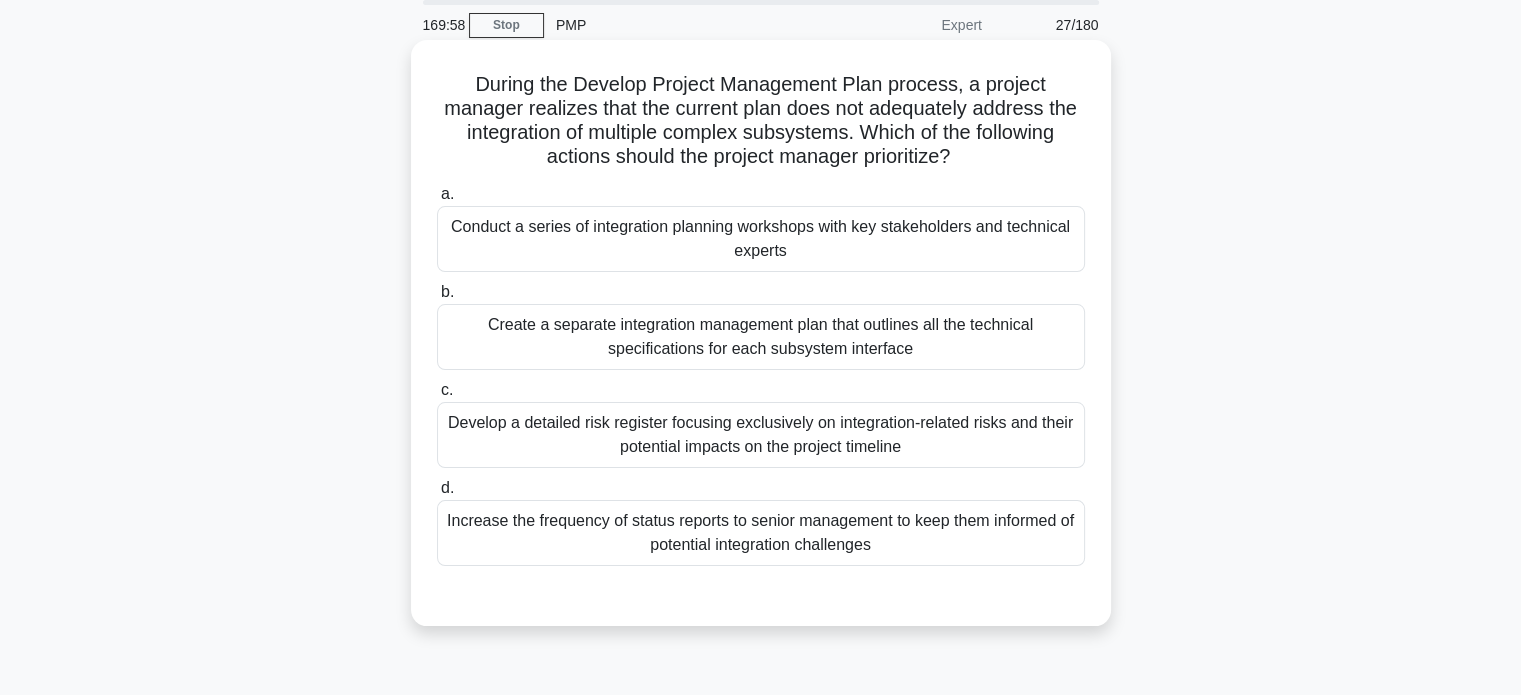 click on "Create a separate integration management plan that outlines all the technical specifications for each subsystem interface" at bounding box center (761, 337) 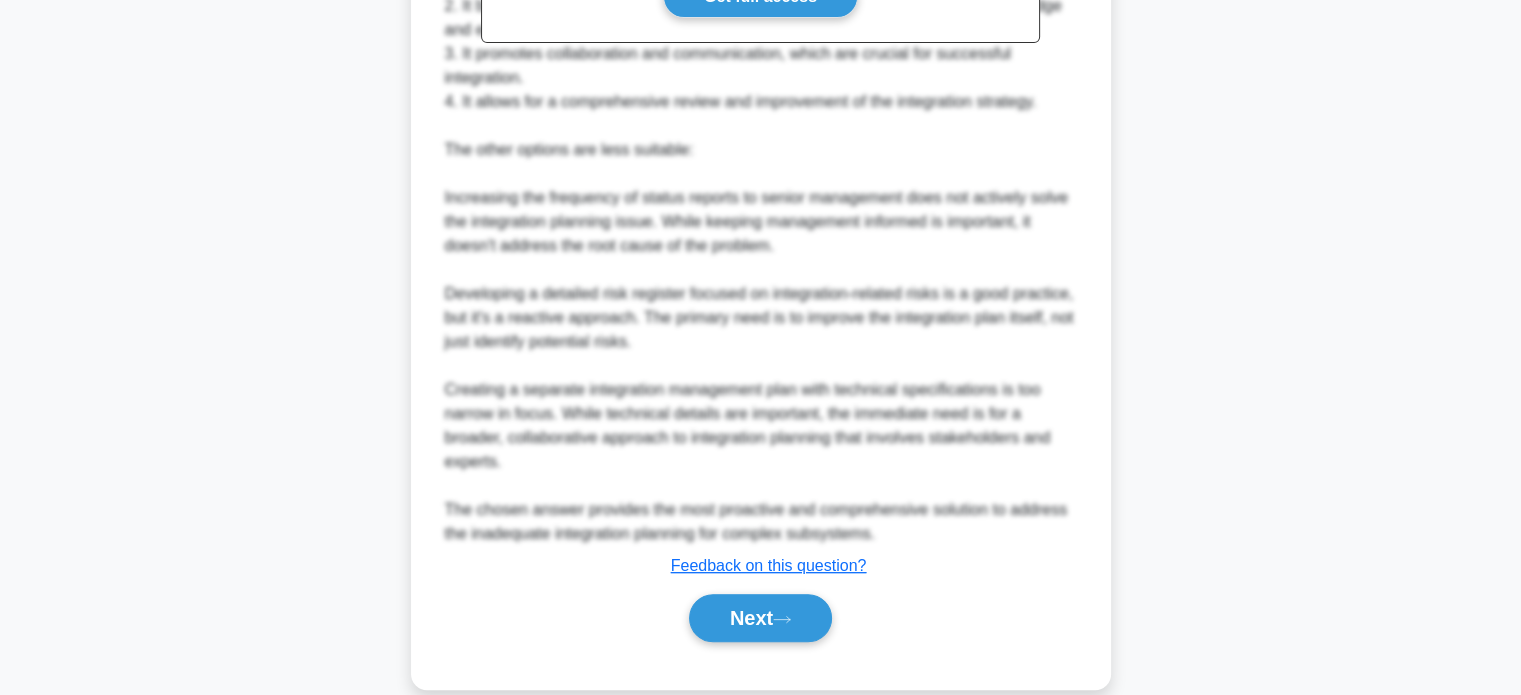 scroll, scrollTop: 898, scrollLeft: 0, axis: vertical 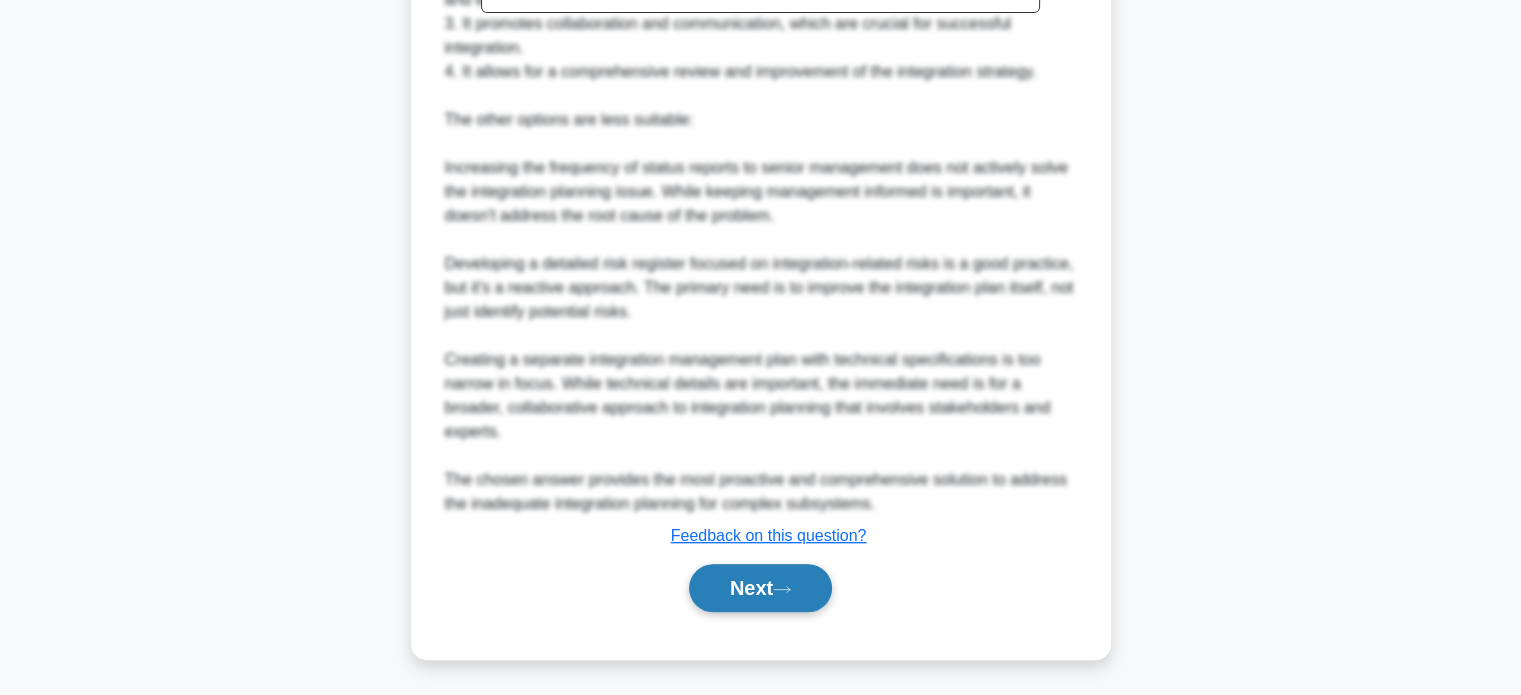 click on "Next" at bounding box center (760, 588) 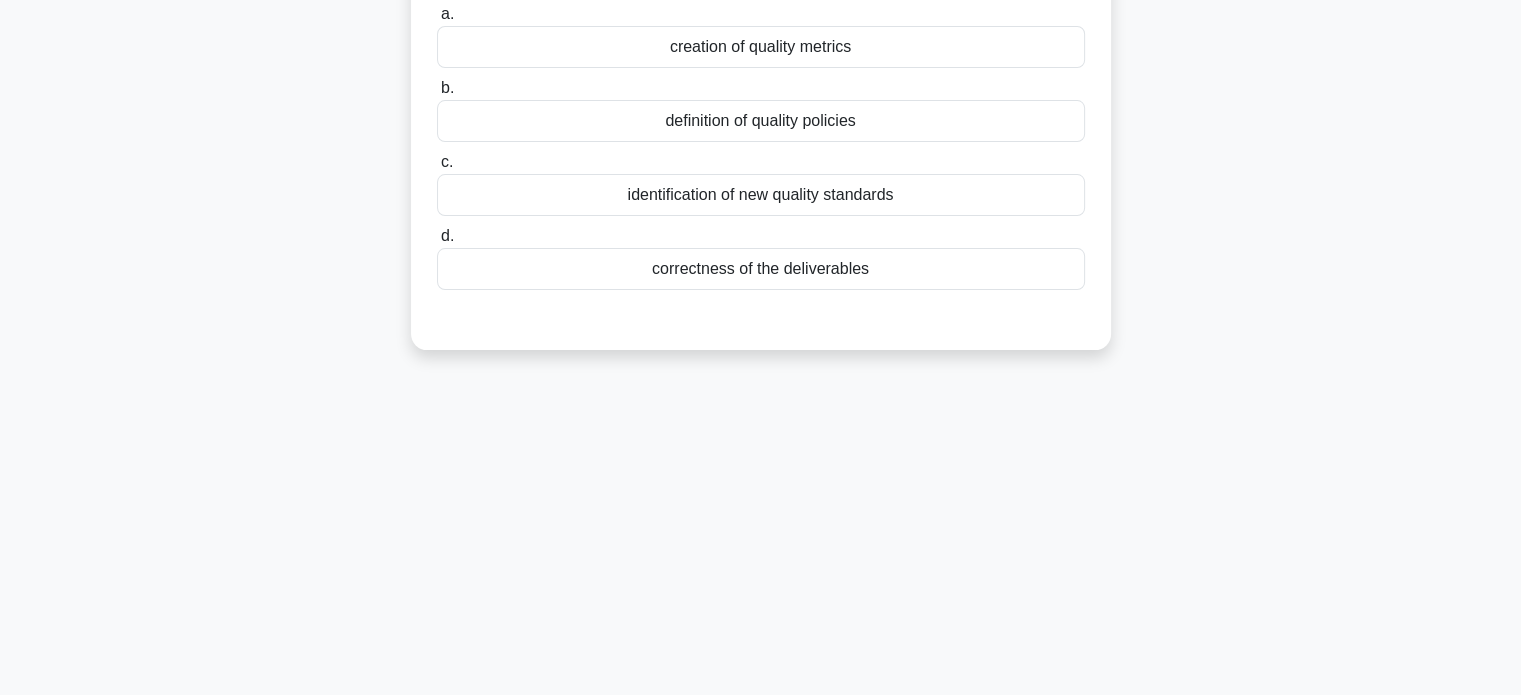 scroll, scrollTop: 0, scrollLeft: 0, axis: both 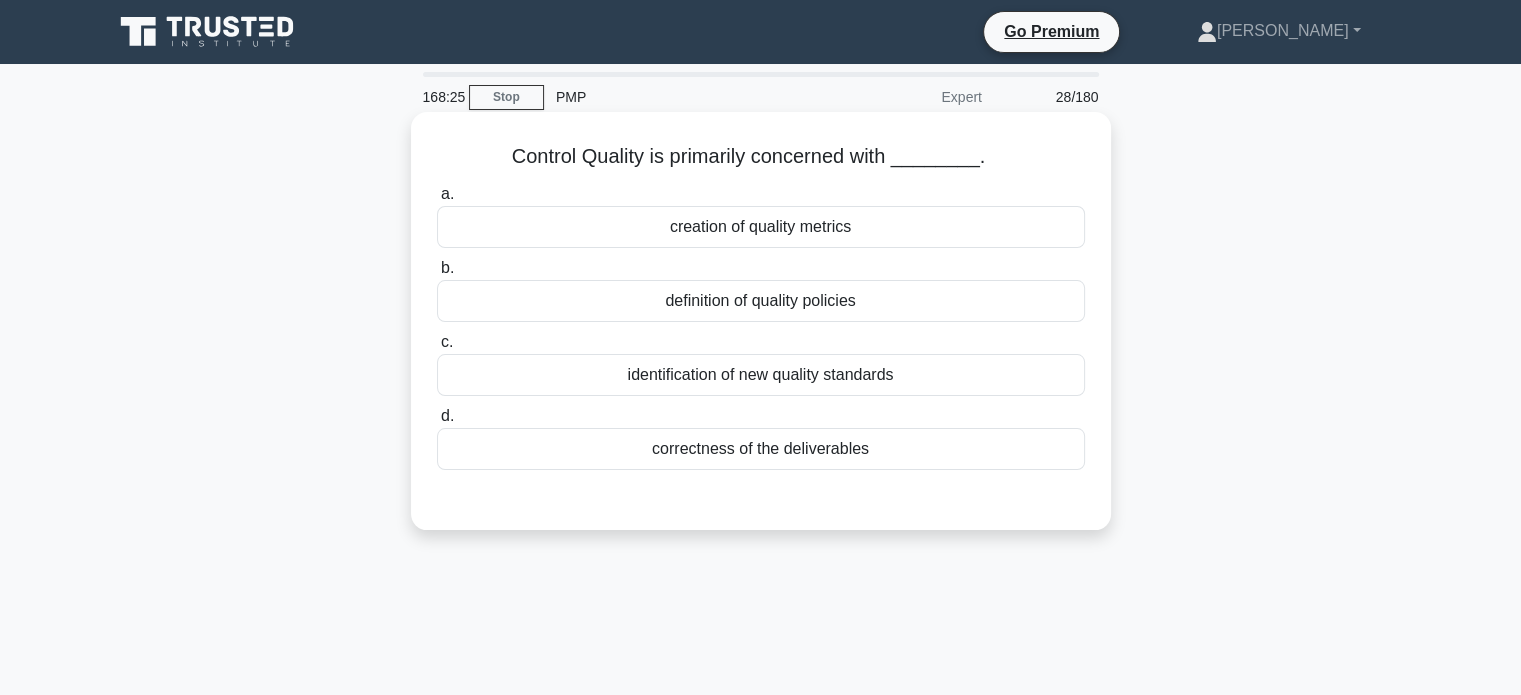 click on "correctness of the deliverables" at bounding box center (761, 449) 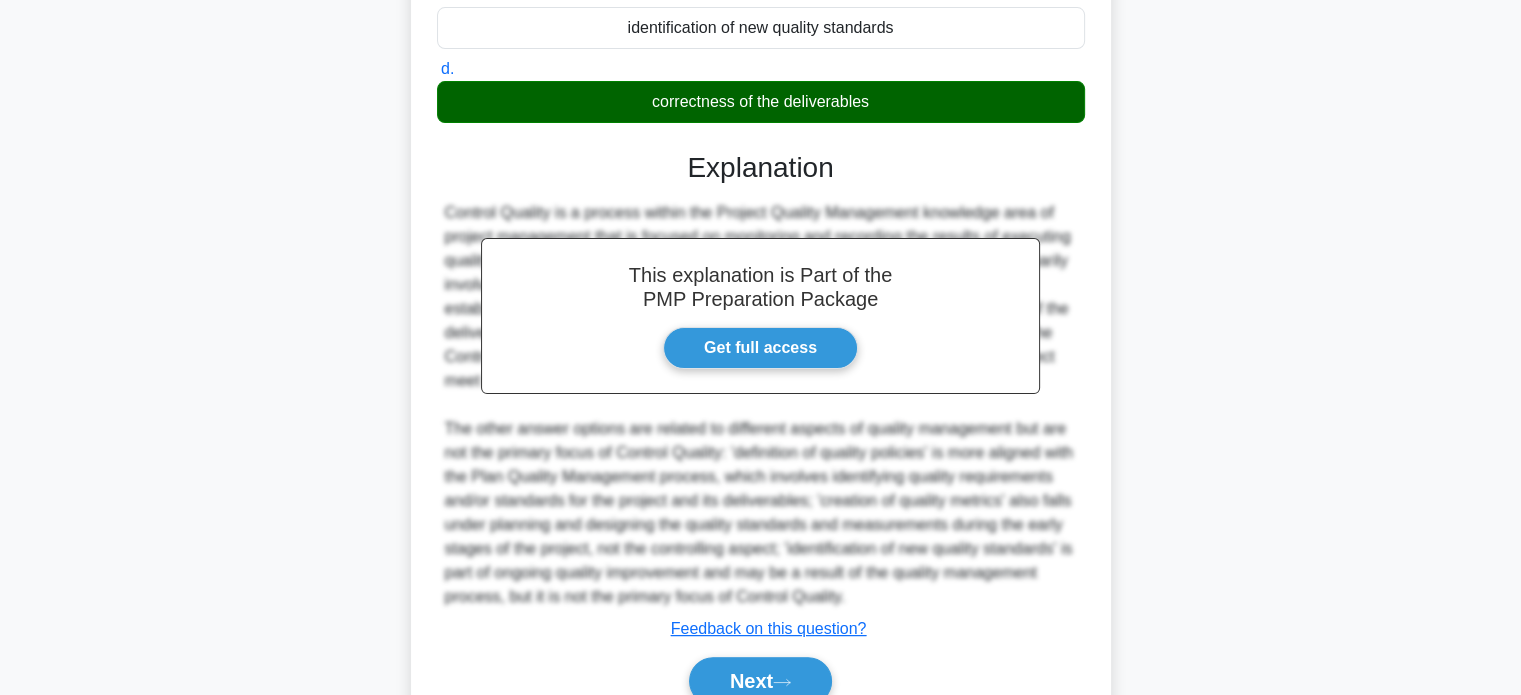 scroll, scrollTop: 356, scrollLeft: 0, axis: vertical 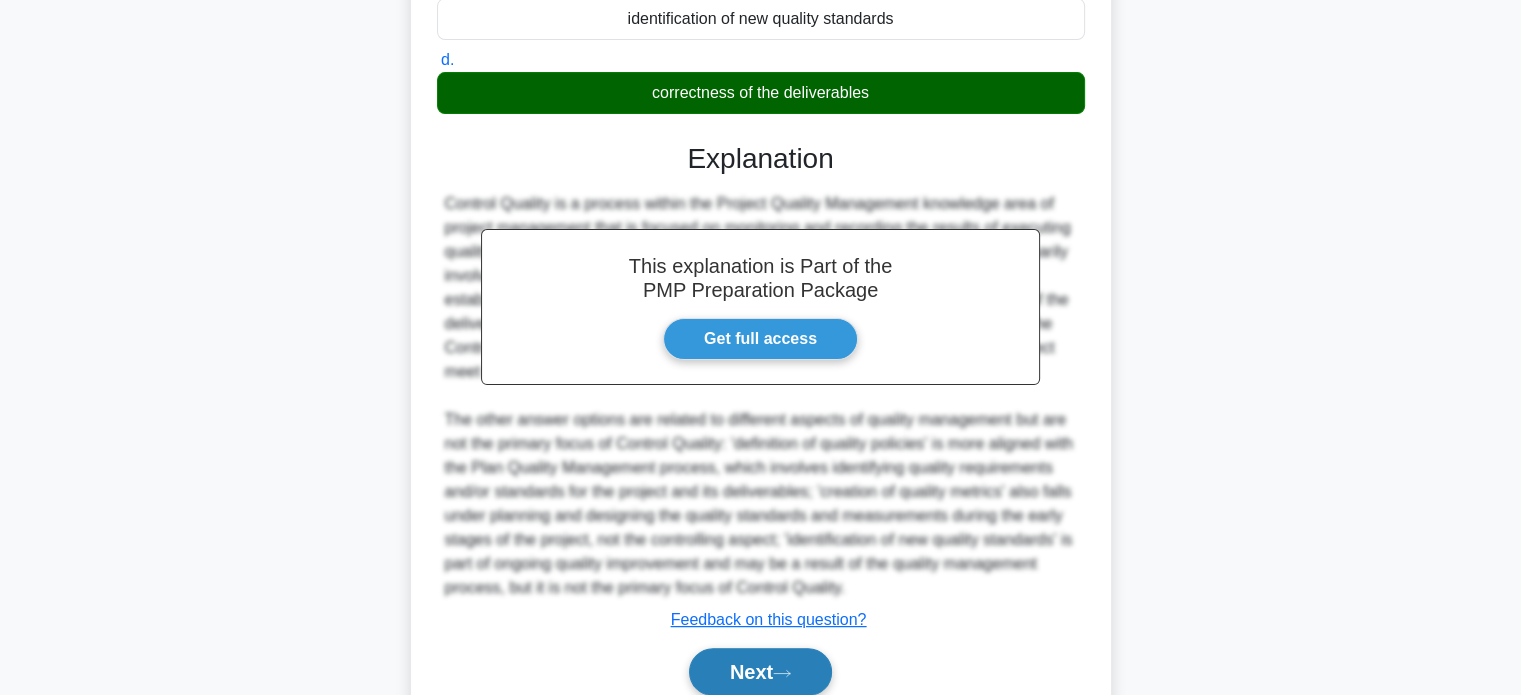 click on "Next" at bounding box center [760, 672] 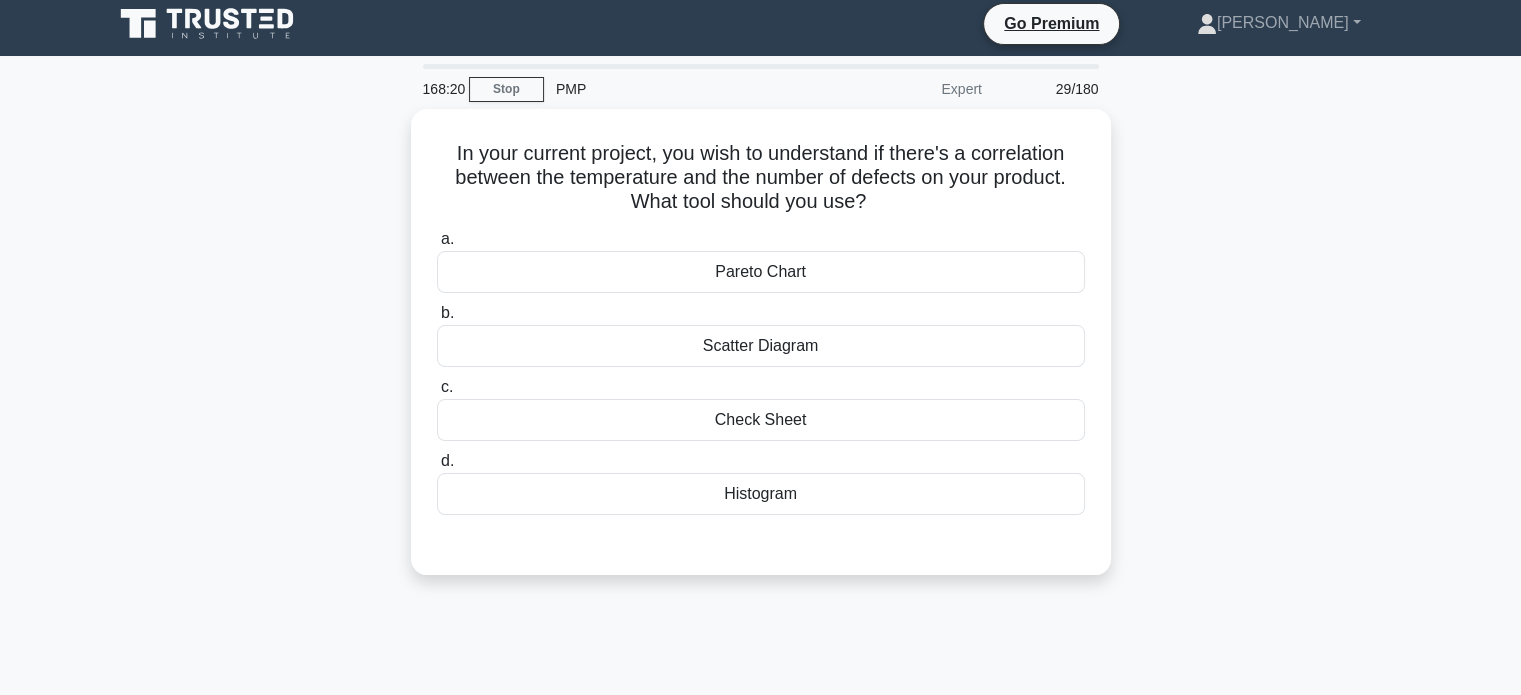 scroll, scrollTop: 8, scrollLeft: 0, axis: vertical 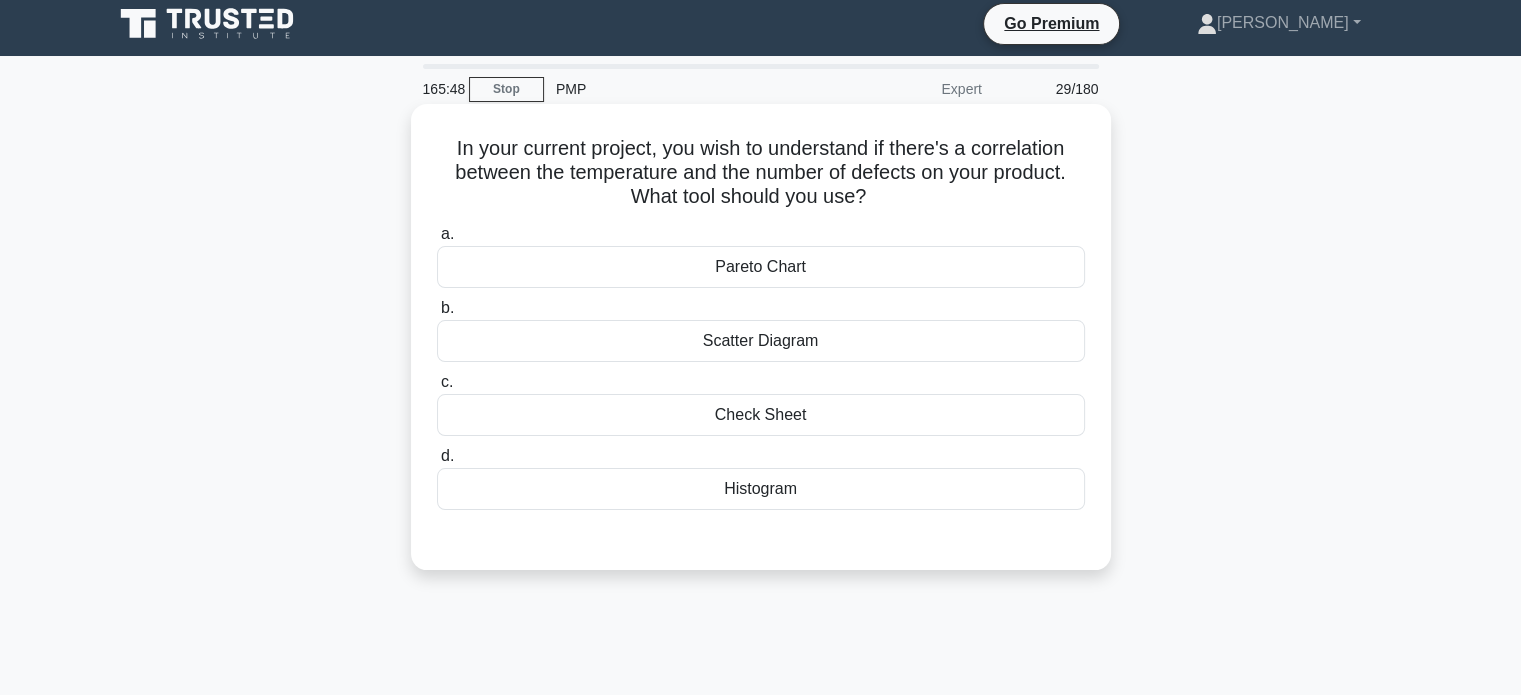 click on "Scatter Diagram" at bounding box center [761, 341] 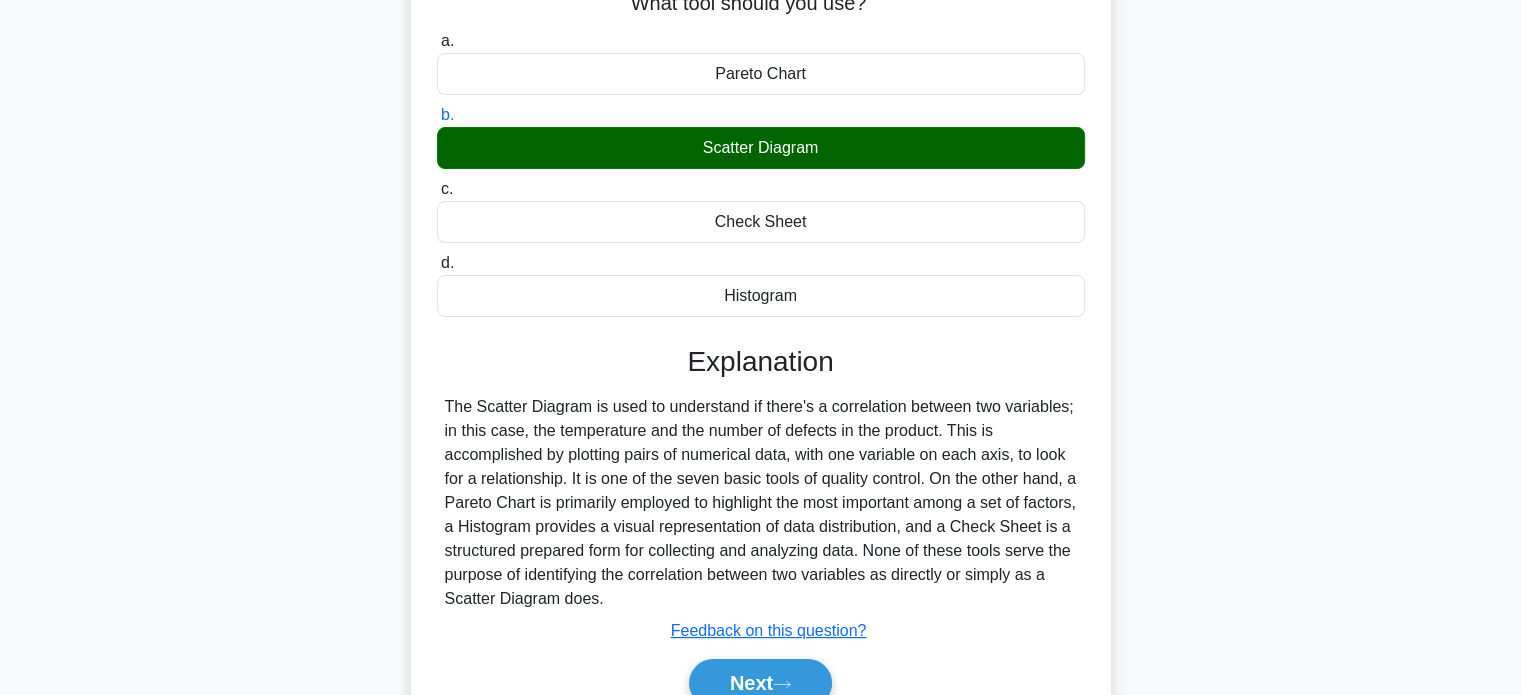 scroll, scrollTop: 243, scrollLeft: 0, axis: vertical 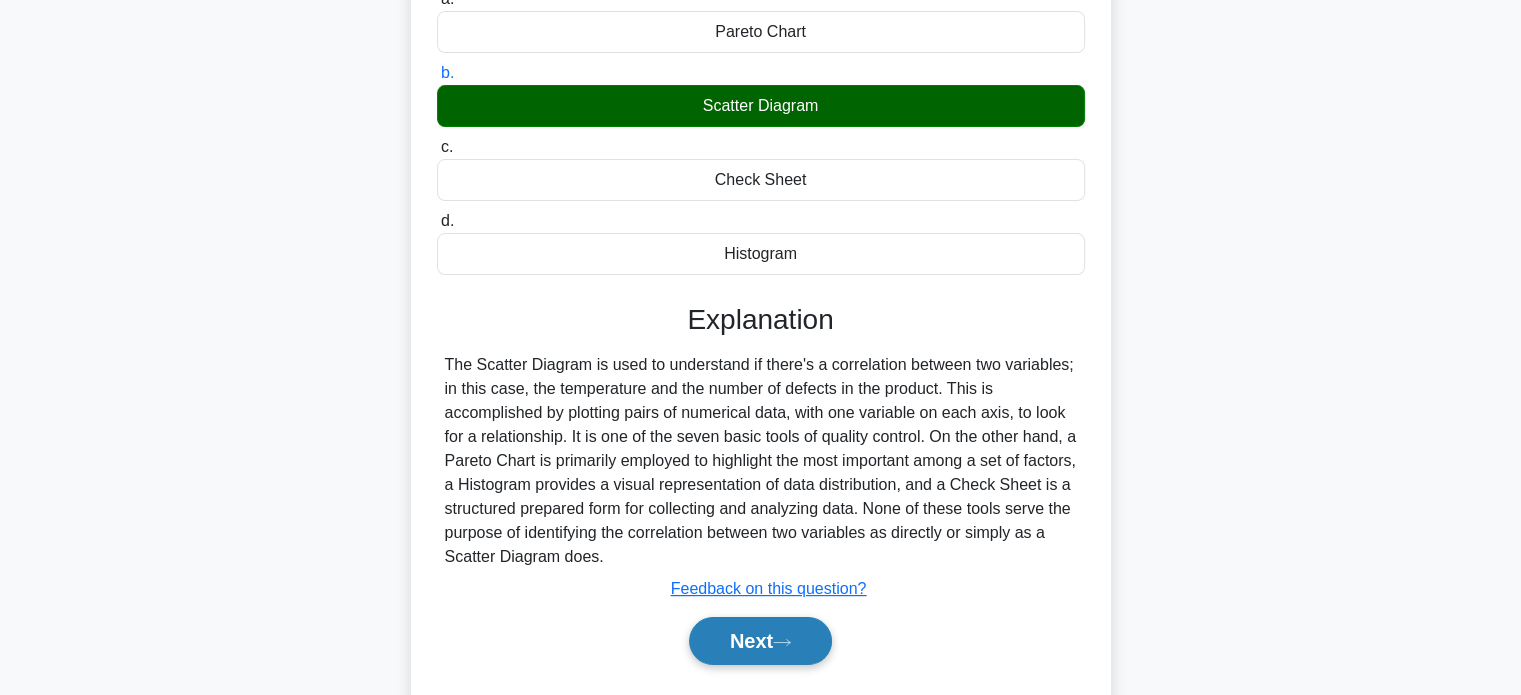 click on "Next" at bounding box center [760, 641] 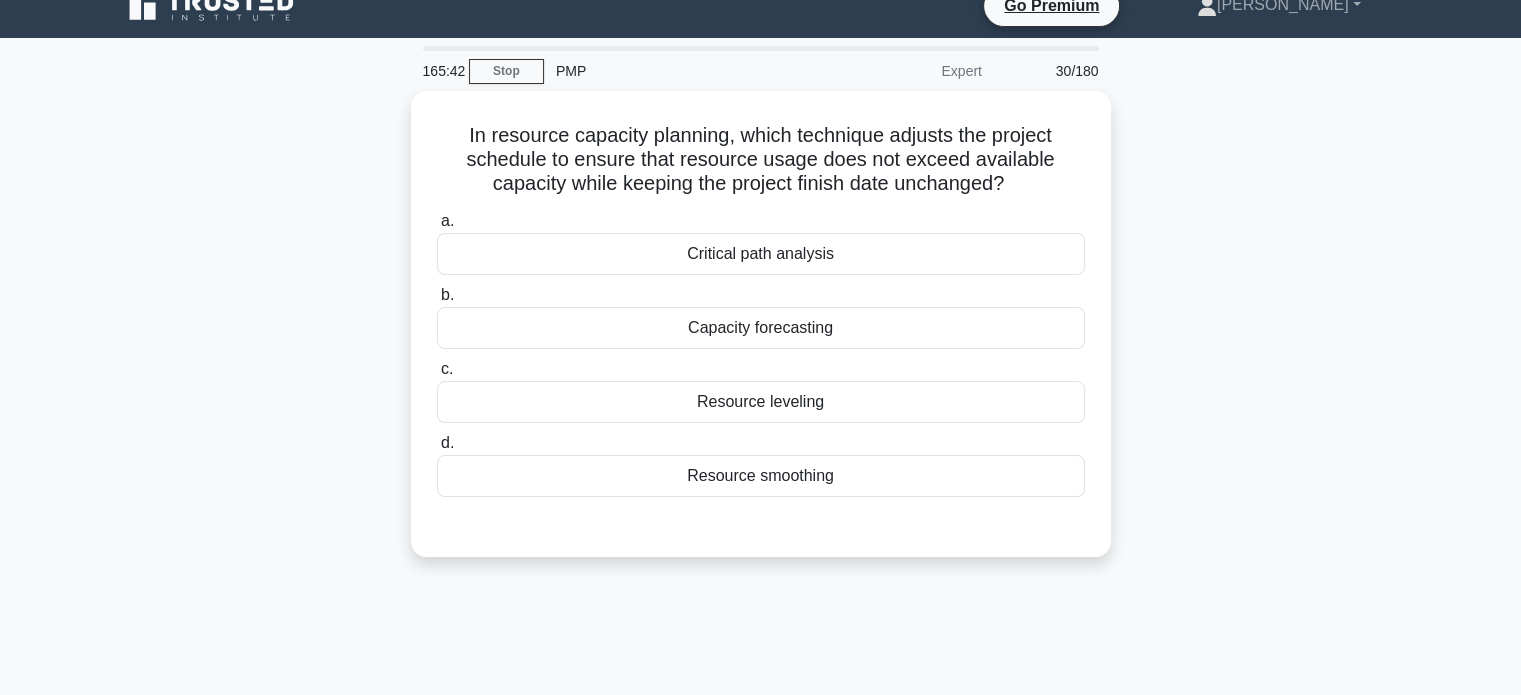 scroll, scrollTop: 24, scrollLeft: 0, axis: vertical 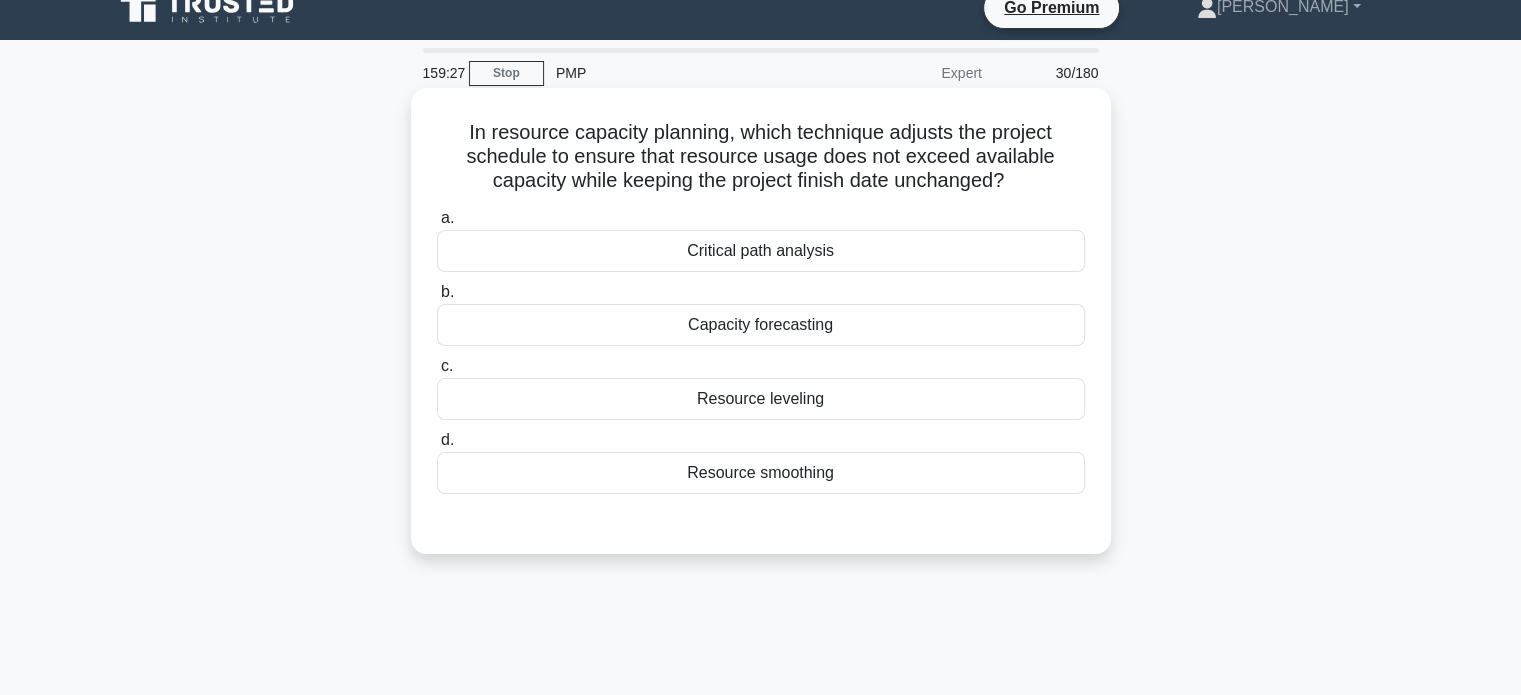 click on "In resource capacity planning, which technique adjusts the project schedule to ensure that resource usage does not exceed available capacity while keeping the project finish date unchanged?
.spinner_0XTQ{transform-origin:center;animation:spinner_y6GP .75s linear infinite}@keyframes spinner_y6GP{100%{transform:rotate(360deg)}}" at bounding box center [761, 157] 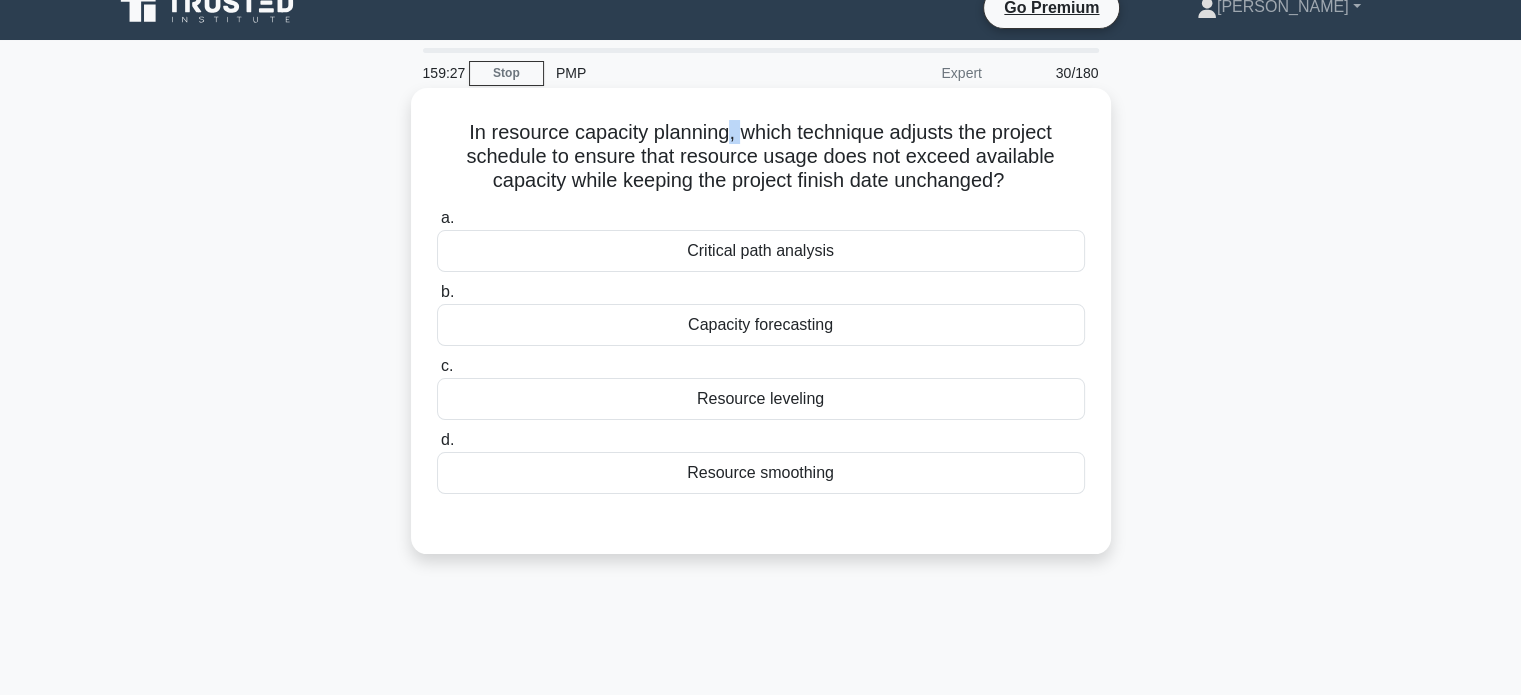 click on "In resource capacity planning, which technique adjusts the project schedule to ensure that resource usage does not exceed available capacity while keeping the project finish date unchanged?
.spinner_0XTQ{transform-origin:center;animation:spinner_y6GP .75s linear infinite}@keyframes spinner_y6GP{100%{transform:rotate(360deg)}}" at bounding box center (761, 157) 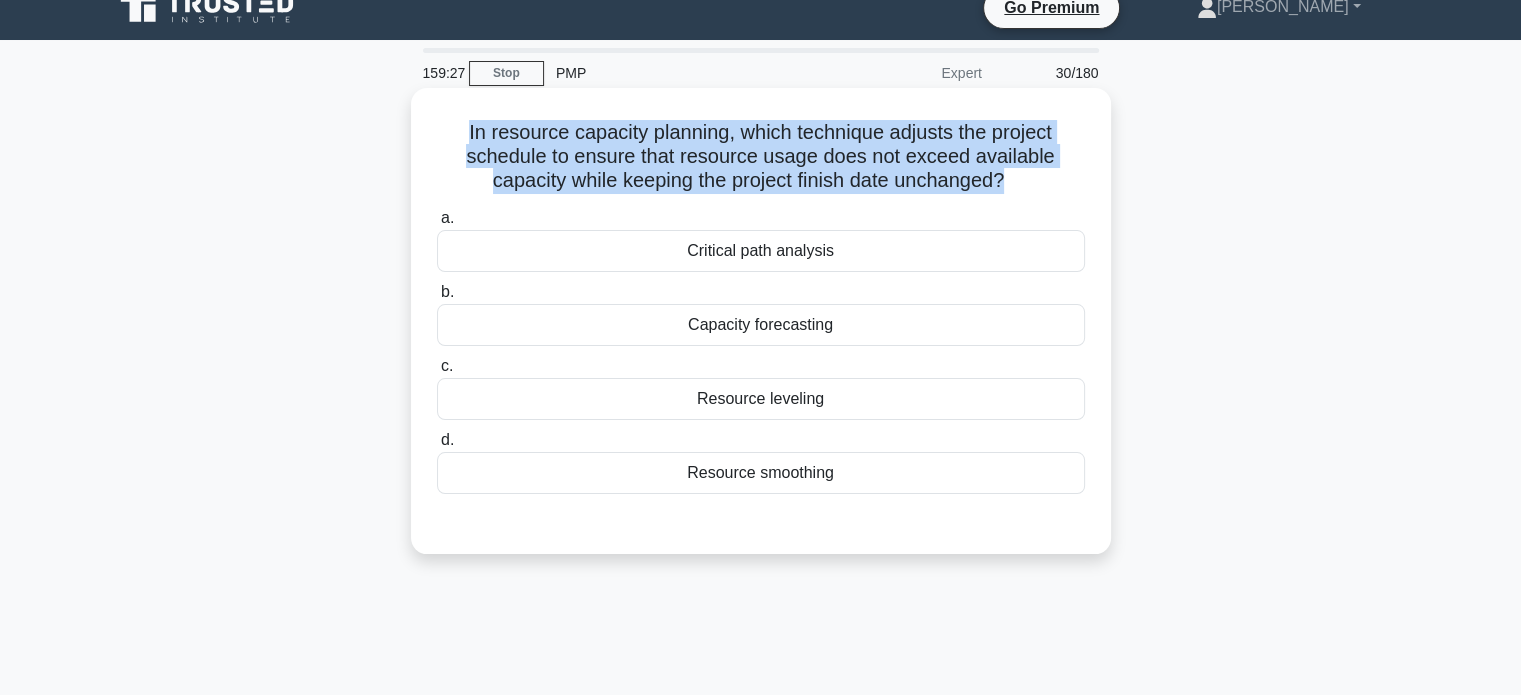 click on "In resource capacity planning, which technique adjusts the project schedule to ensure that resource usage does not exceed available capacity while keeping the project finish date unchanged?
.spinner_0XTQ{transform-origin:center;animation:spinner_y6GP .75s linear infinite}@keyframes spinner_y6GP{100%{transform:rotate(360deg)}}" at bounding box center [761, 157] 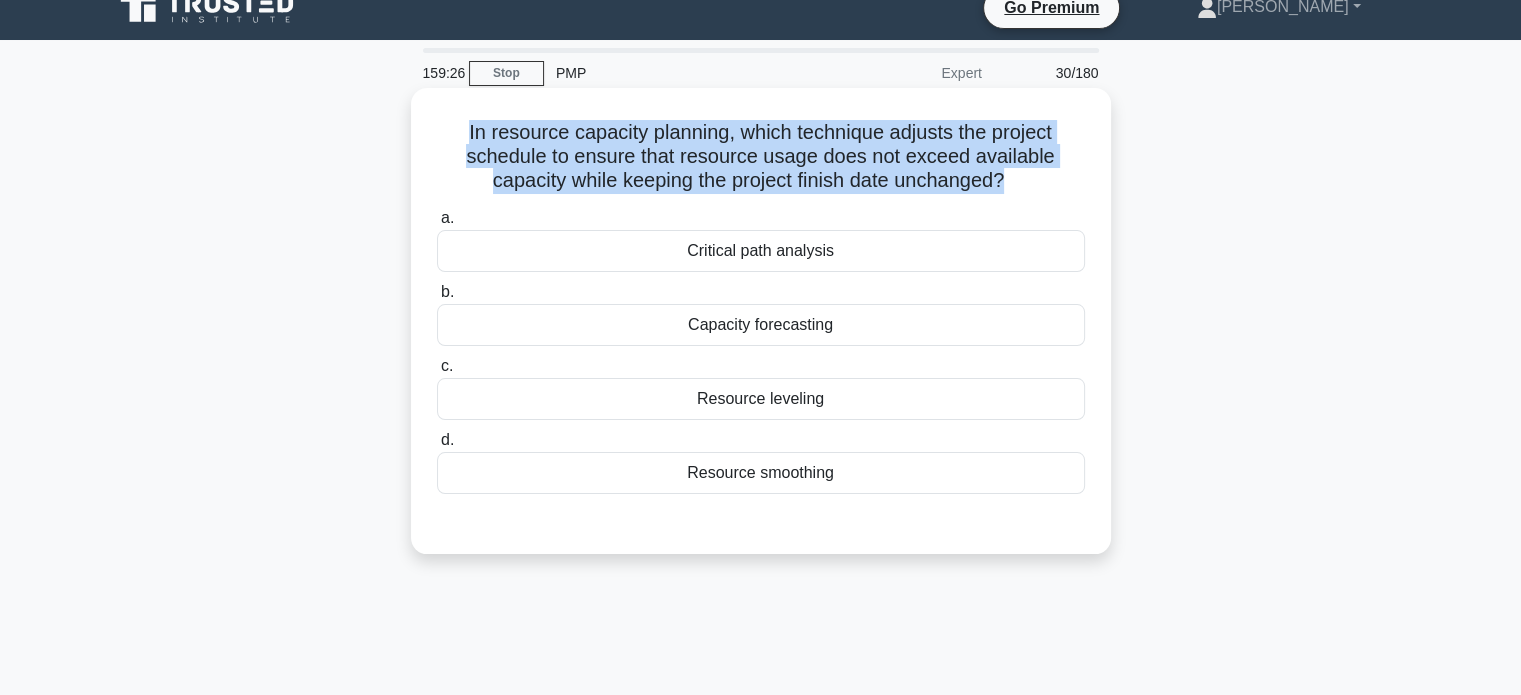 copy on "In resource capacity planning, which technique adjusts the project schedule to ensure that resource usage does not exceed available capacity while keeping the project finish date unchanged?
.spinner_0XTQ{transform-origin:center;animation:spinner_y6GP .75s linear infinite}@keyframes spinner_y6GP{100%{transform:rotate(360deg)}}" 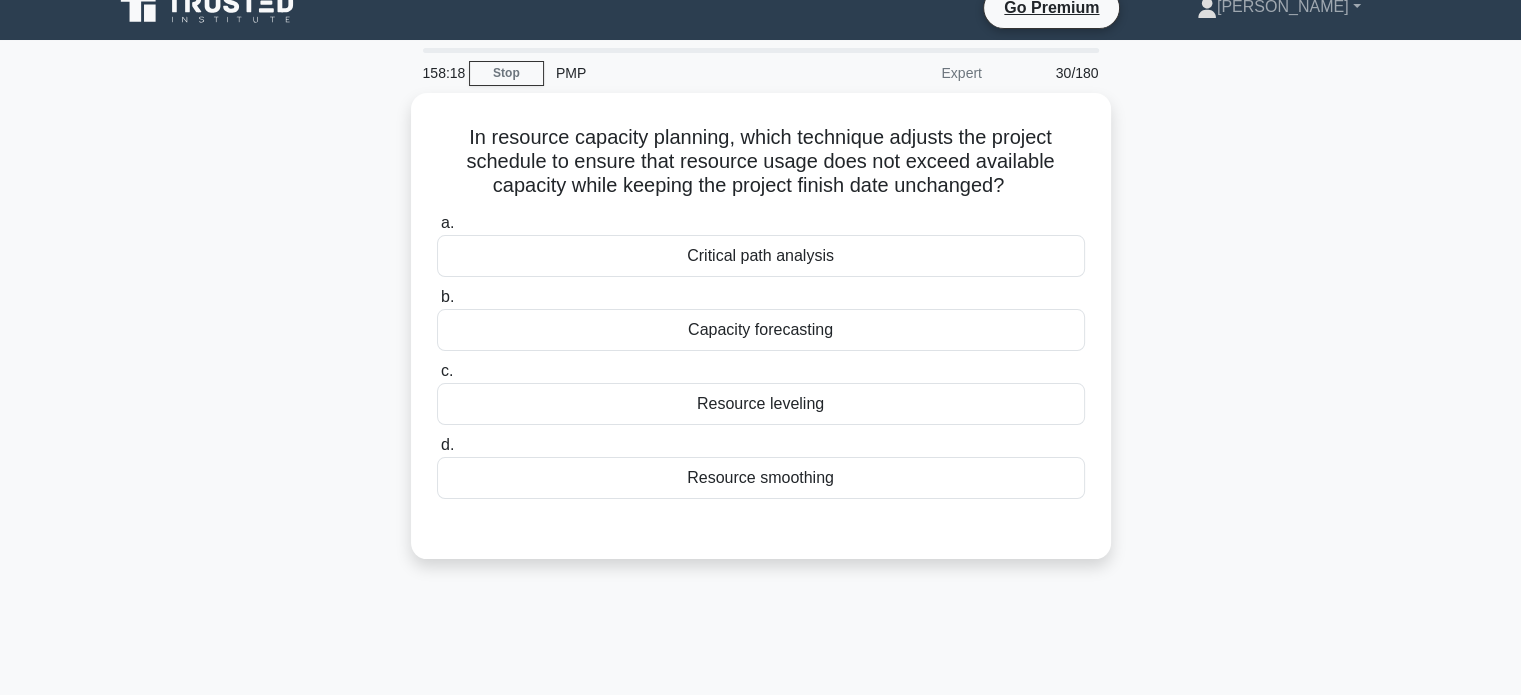click on "In resource capacity planning, which technique adjusts the project schedule to ensure that resource usage does not exceed available capacity while keeping the project finish date unchanged?
.spinner_0XTQ{transform-origin:center;animation:spinner_y6GP .75s linear infinite}@keyframes spinner_y6GP{100%{transform:rotate(360deg)}}
a.
Critical path analysis
b. c. d." at bounding box center (761, 338) 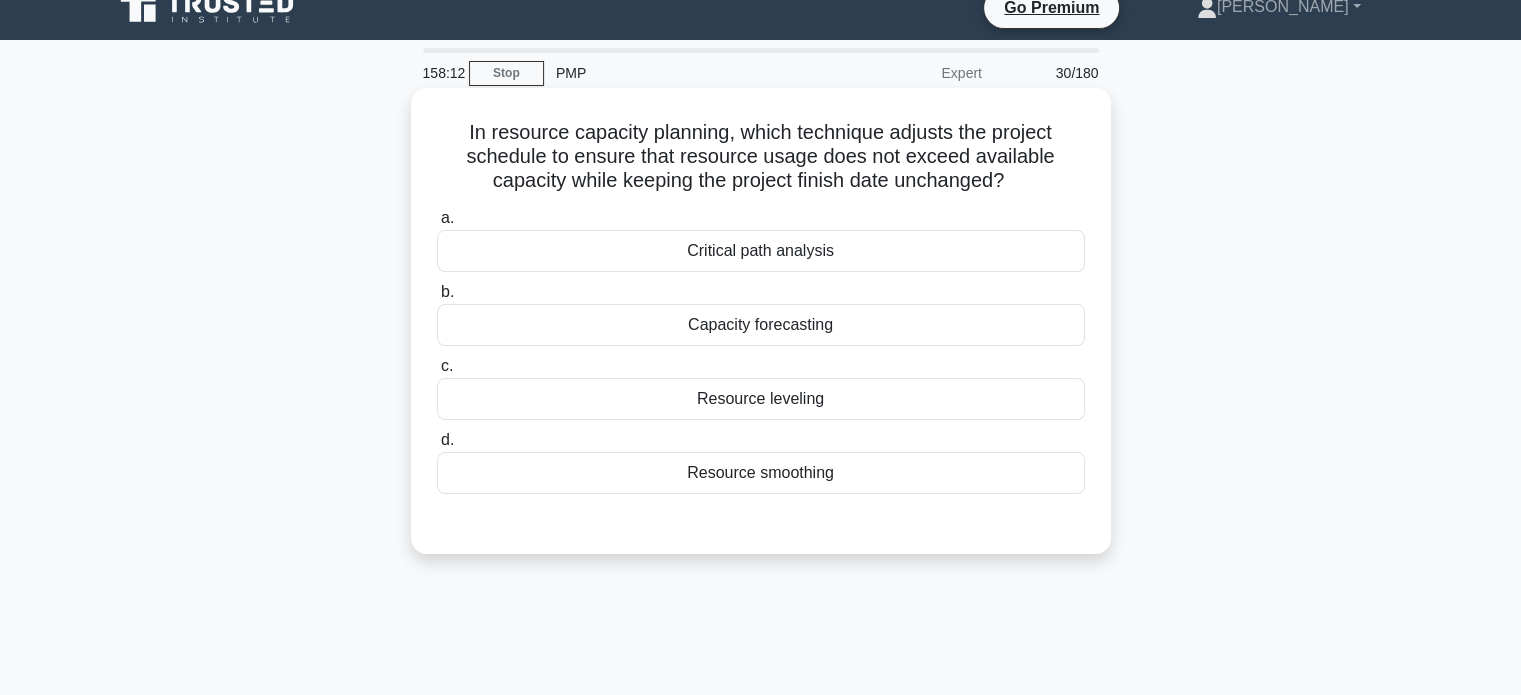 click on "Resource smoothing" at bounding box center (761, 473) 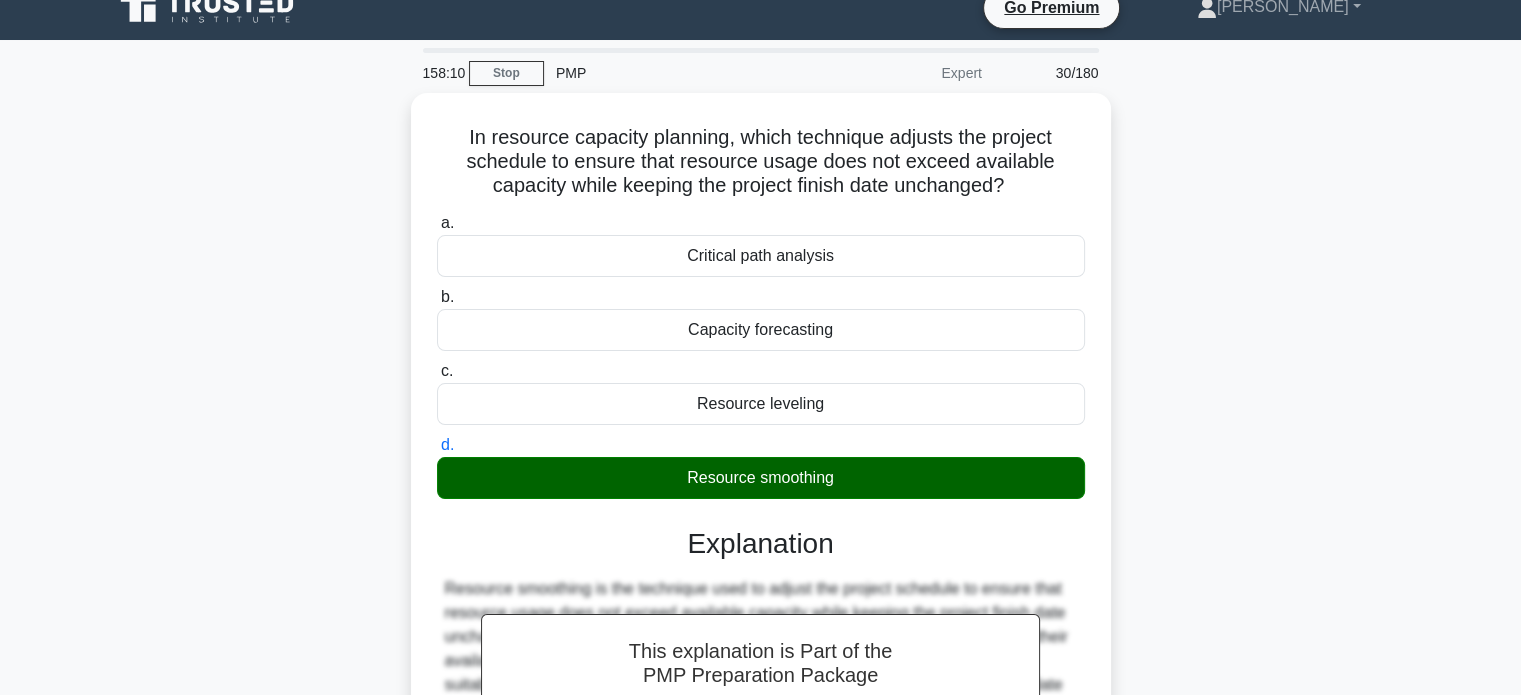 scroll, scrollTop: 240, scrollLeft: 0, axis: vertical 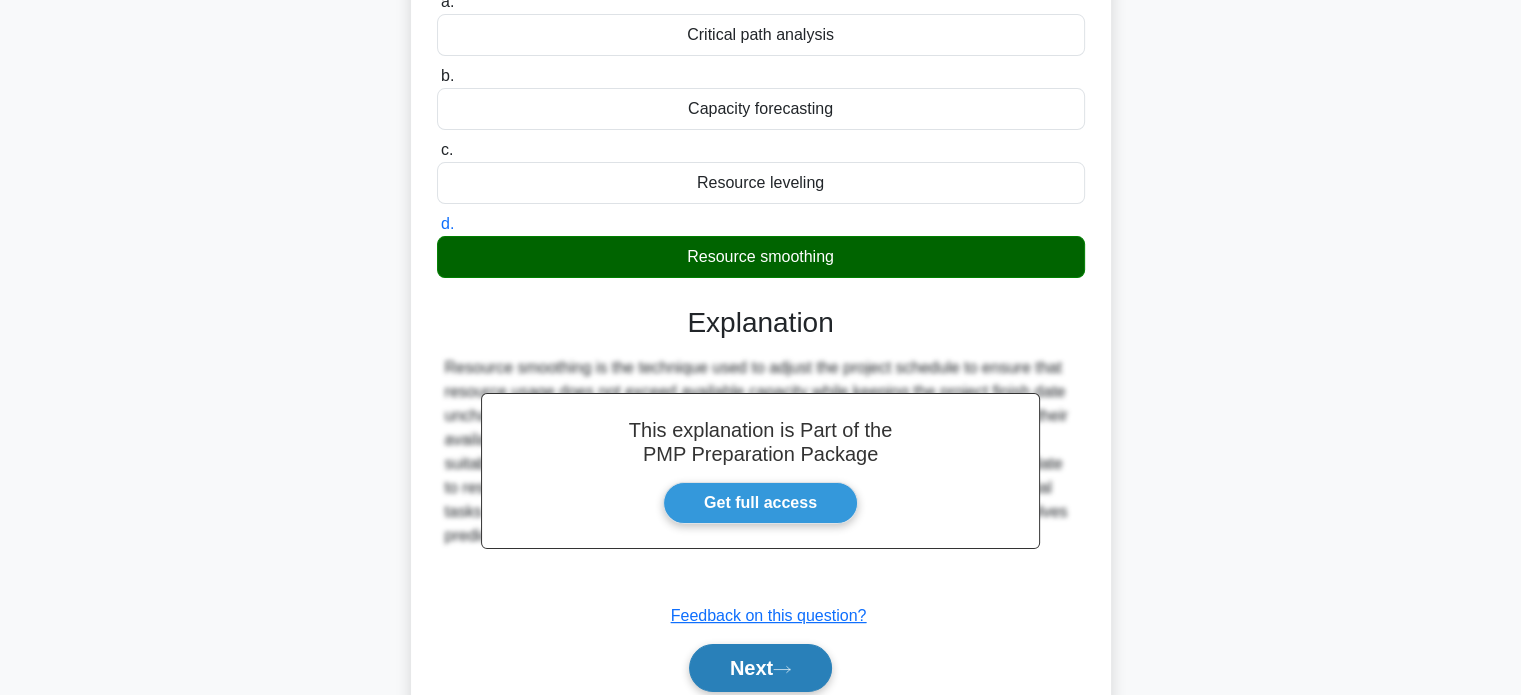 click on "Next" at bounding box center (760, 668) 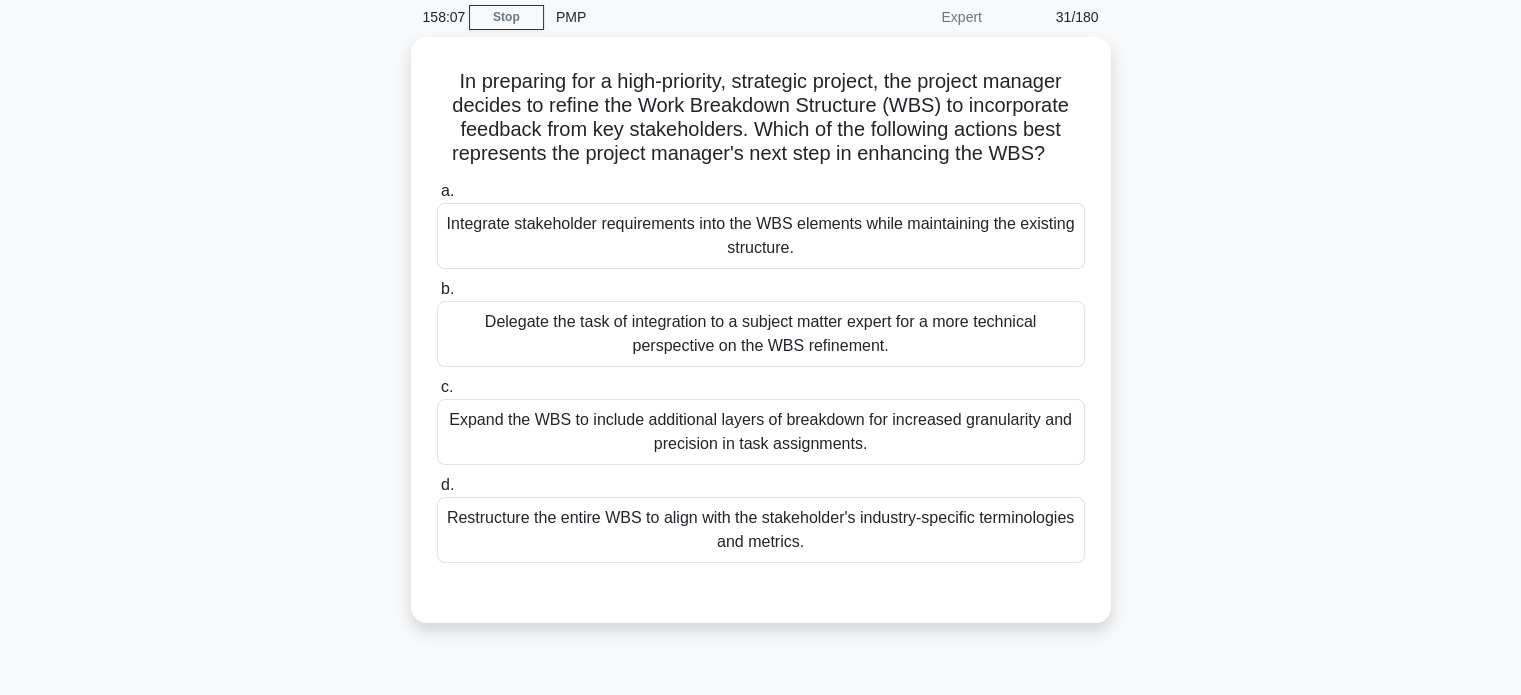 scroll, scrollTop: 80, scrollLeft: 0, axis: vertical 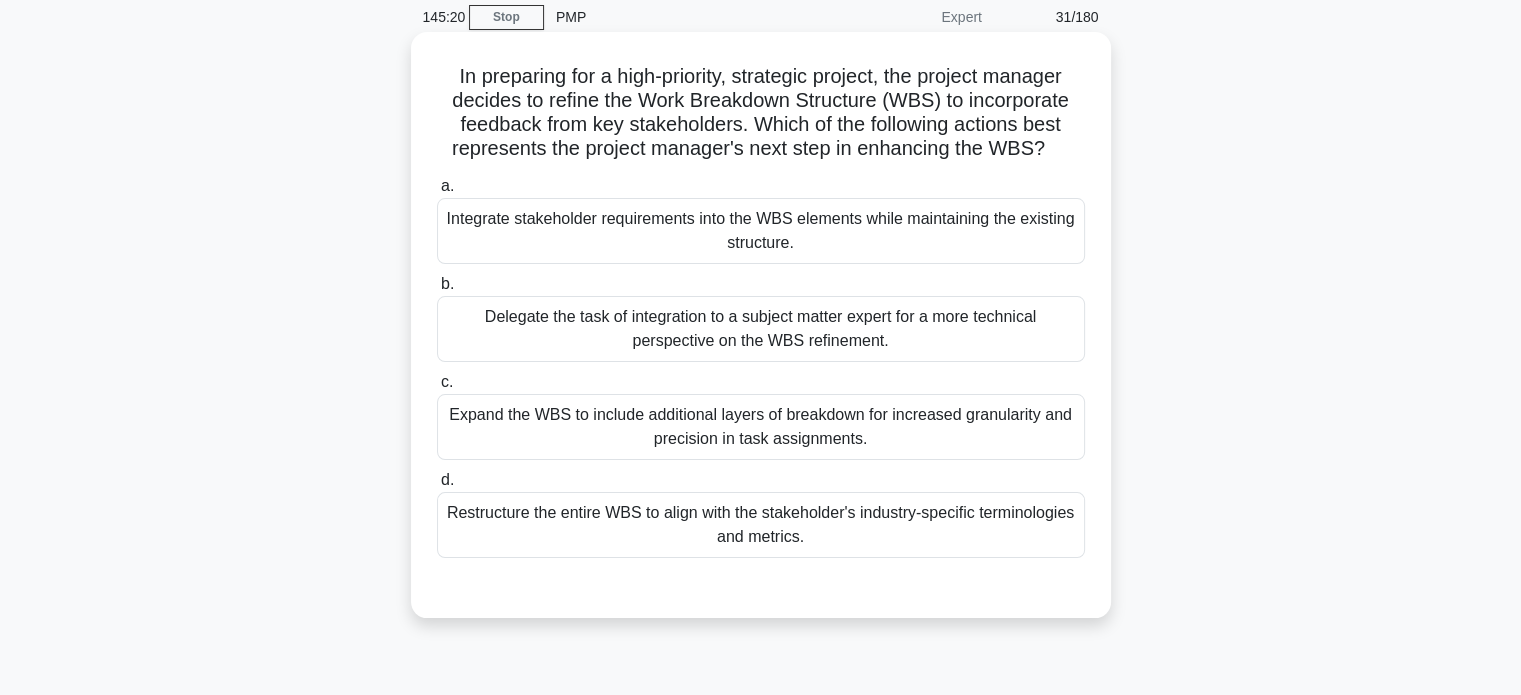 click on "Integrate stakeholder requirements into the WBS elements while maintaining the existing structure." at bounding box center [761, 231] 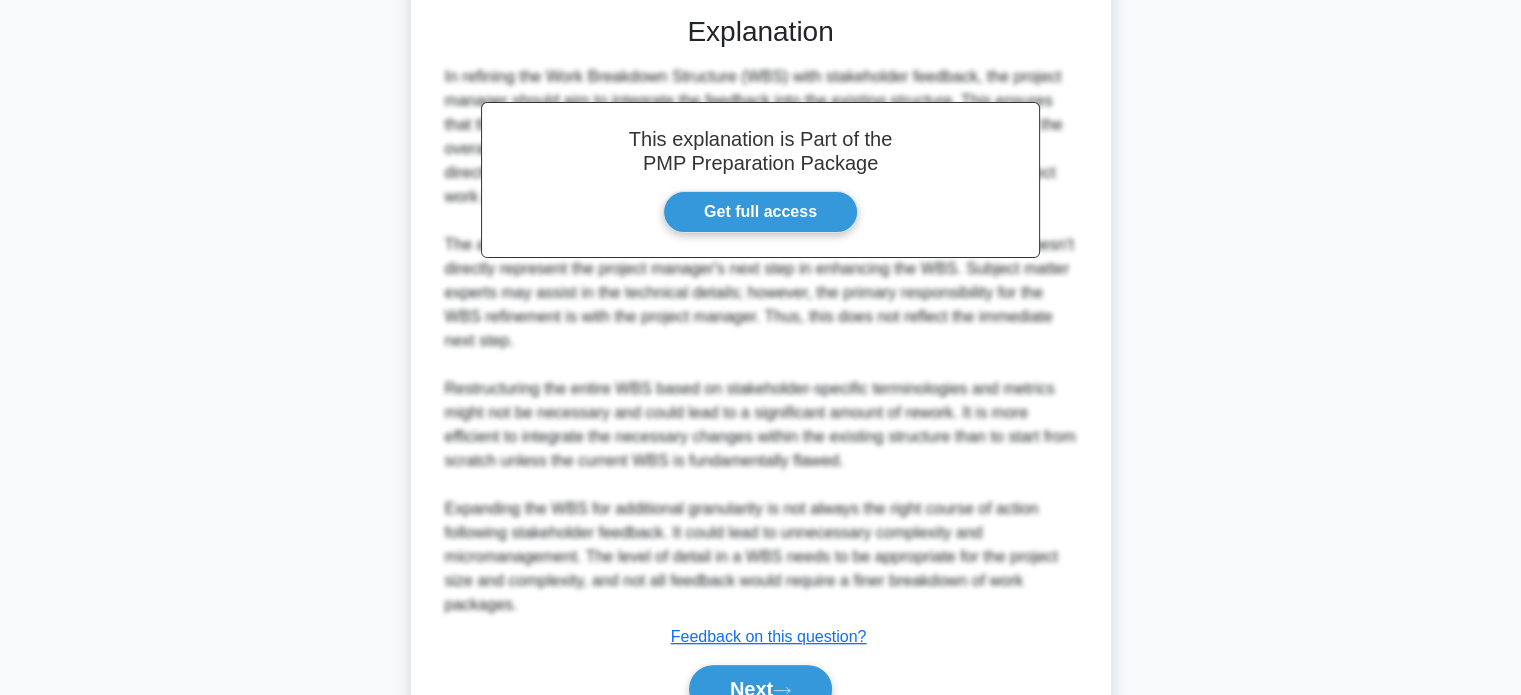 scroll, scrollTop: 752, scrollLeft: 0, axis: vertical 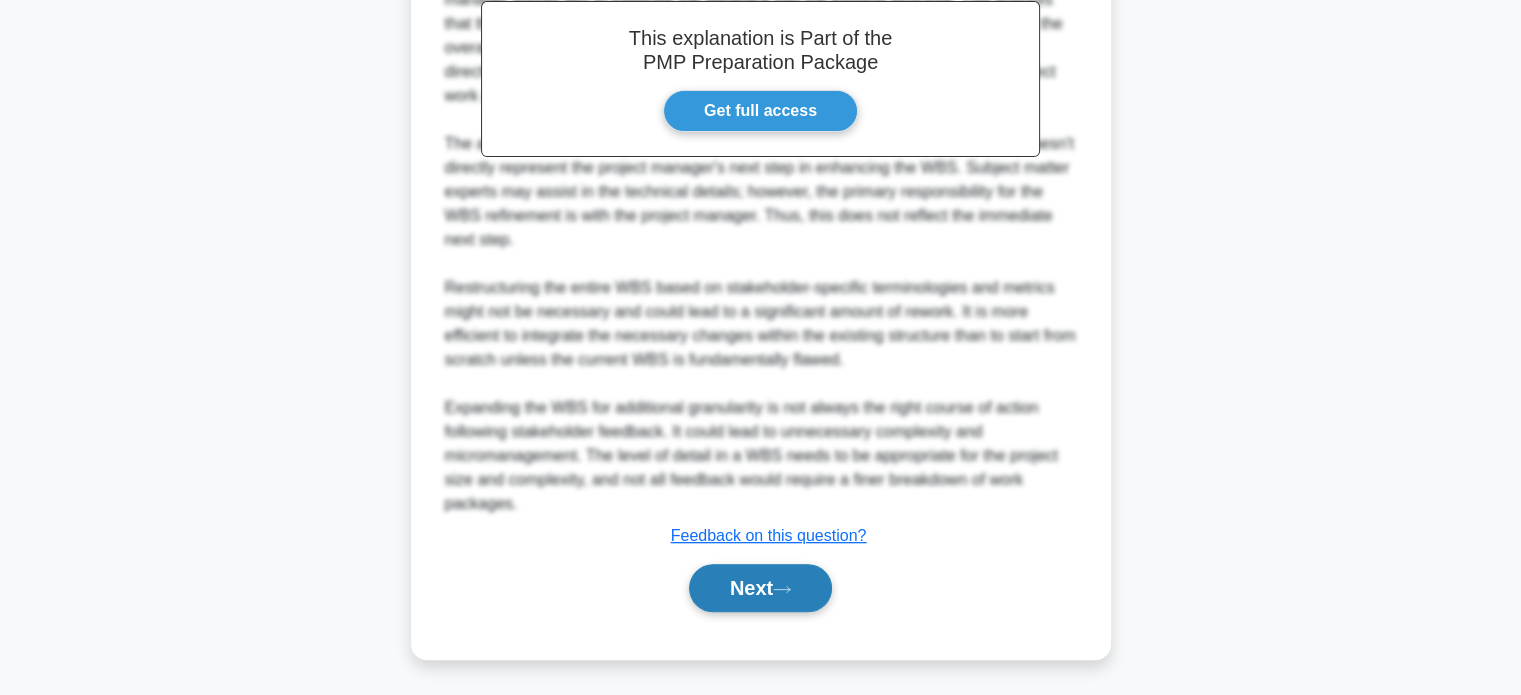 click on "Next" at bounding box center (760, 588) 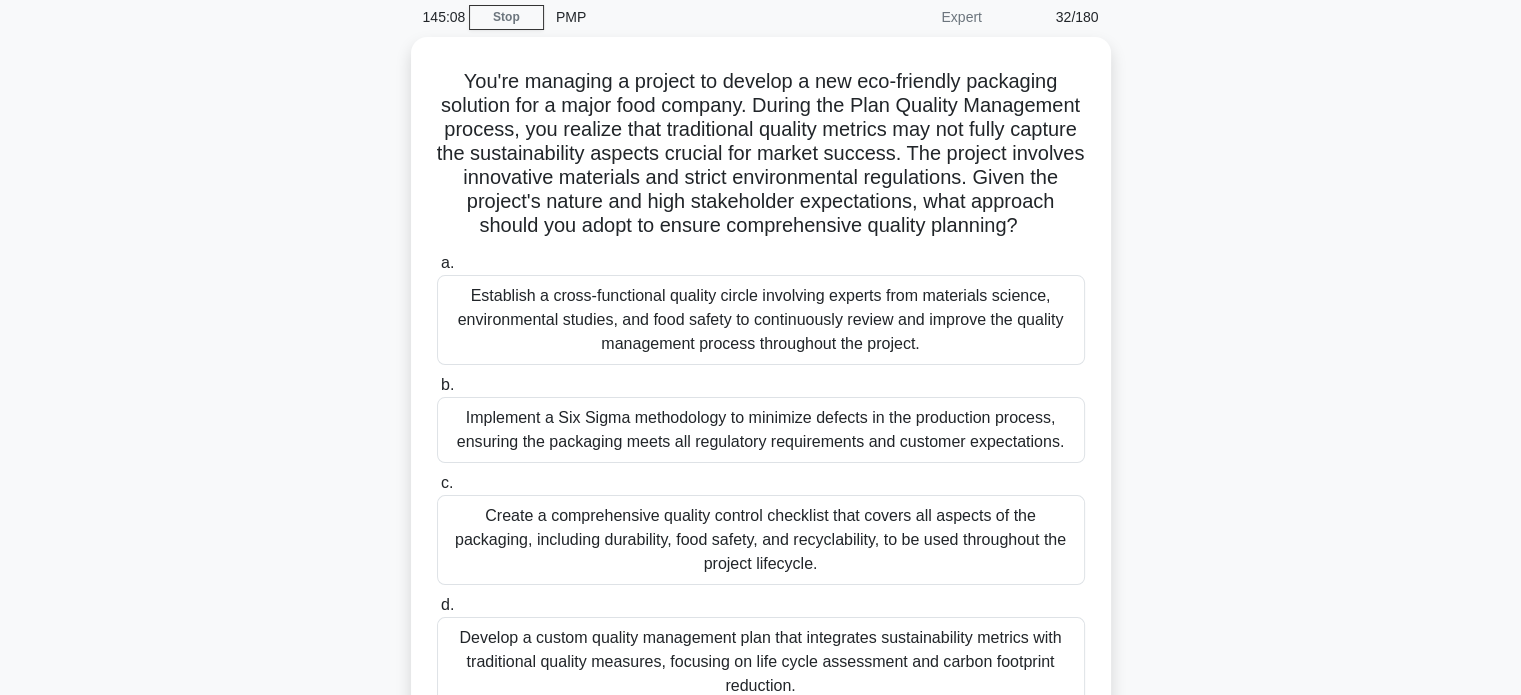 scroll, scrollTop: 82, scrollLeft: 0, axis: vertical 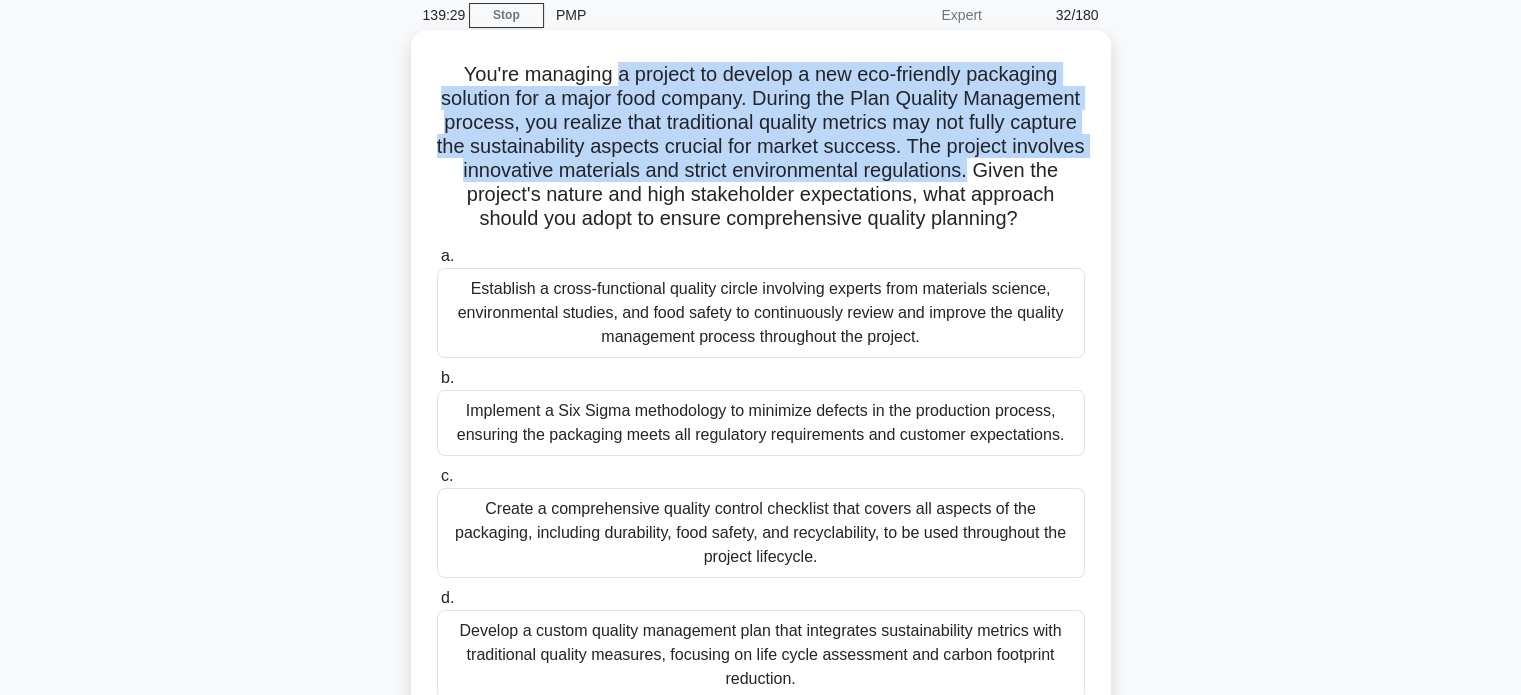 drag, startPoint x: 616, startPoint y: 85, endPoint x: 597, endPoint y: 196, distance: 112.61439 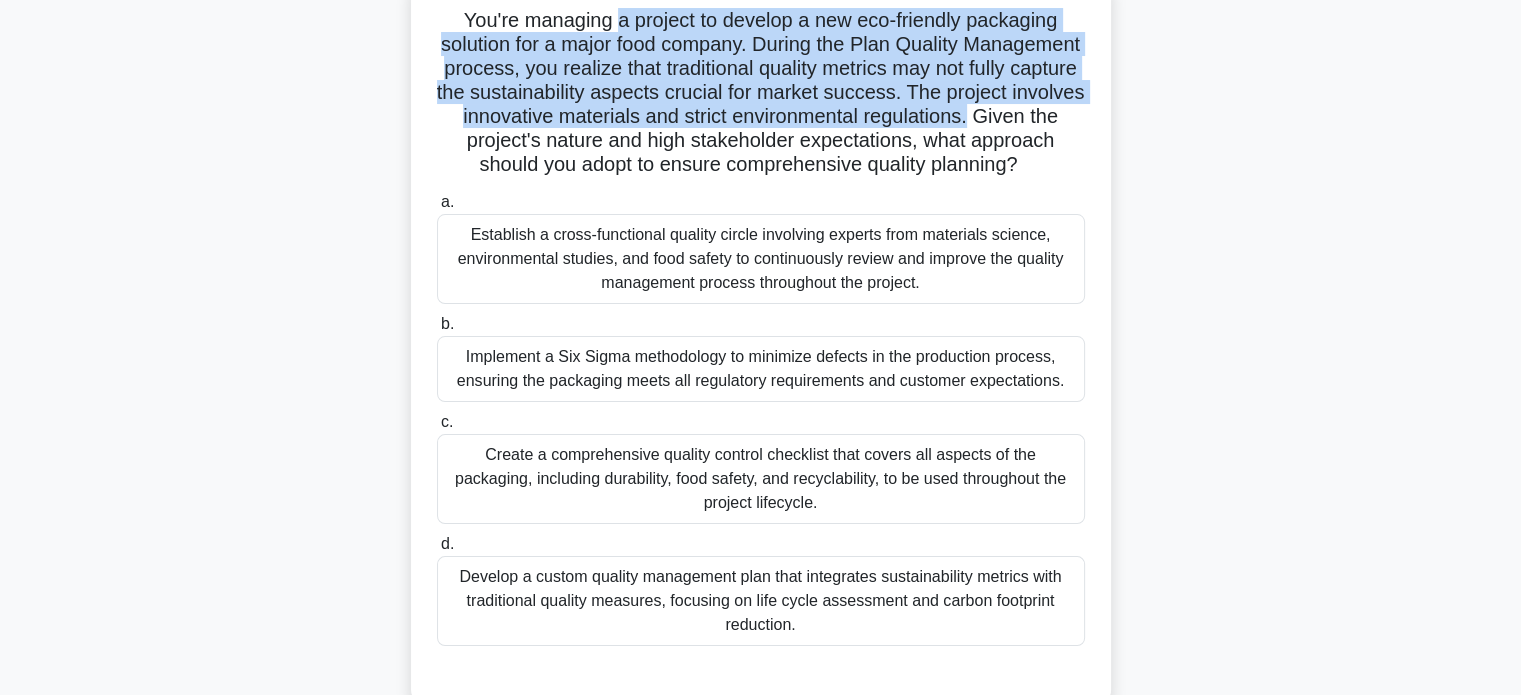 scroll, scrollTop: 133, scrollLeft: 0, axis: vertical 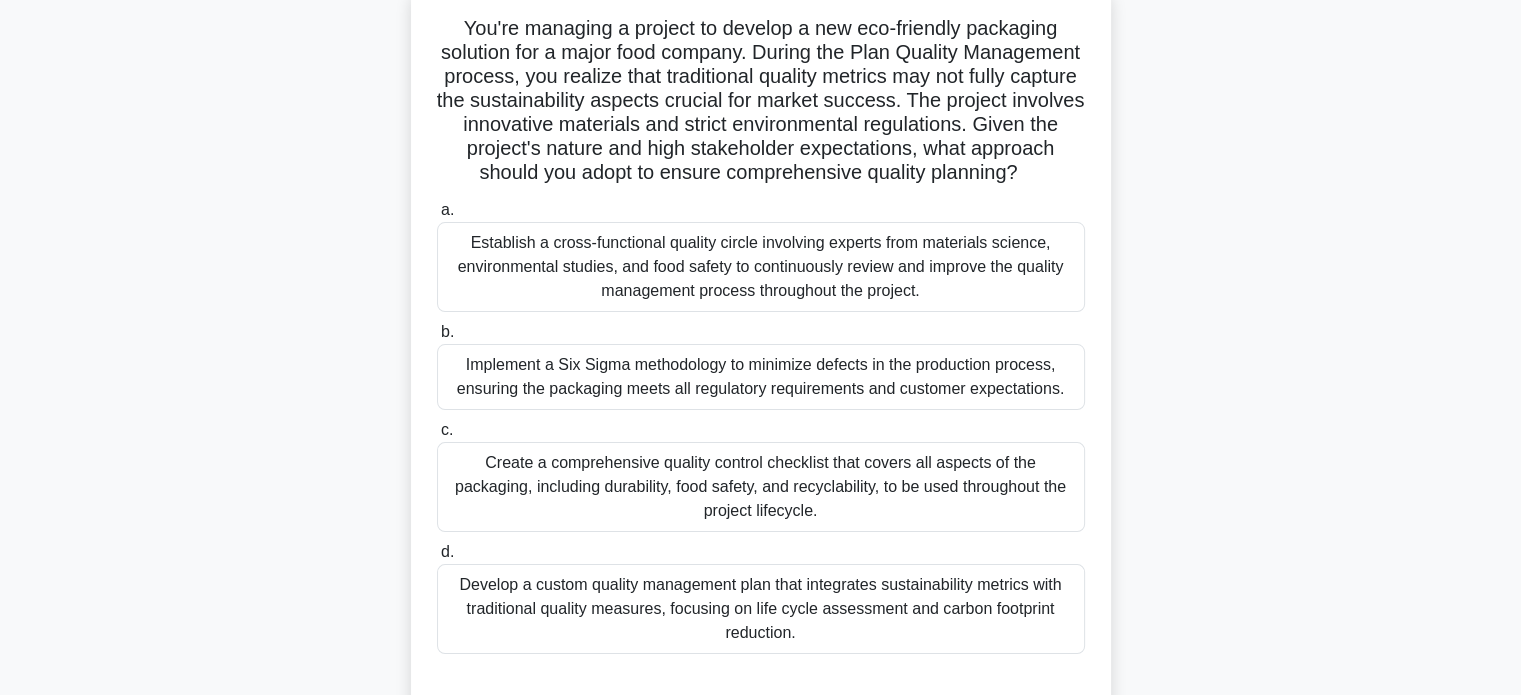 click on "You're managing a project to develop a new eco-friendly packaging solution for a major food company. During the Plan Quality Management process, you realize that traditional quality metrics may not fully capture the sustainability aspects crucial for market success. The project involves innovative materials and strict environmental regulations. Given the project's nature and high stakeholder expectations, what approach should you adopt to ensure comprehensive quality planning?
.spinner_0XTQ{transform-origin:center;animation:spinner_y6GP .75s linear infinite}@keyframes spinner_y6GP{100%{transform:rotate(360deg)}}
a." at bounding box center (761, 361) 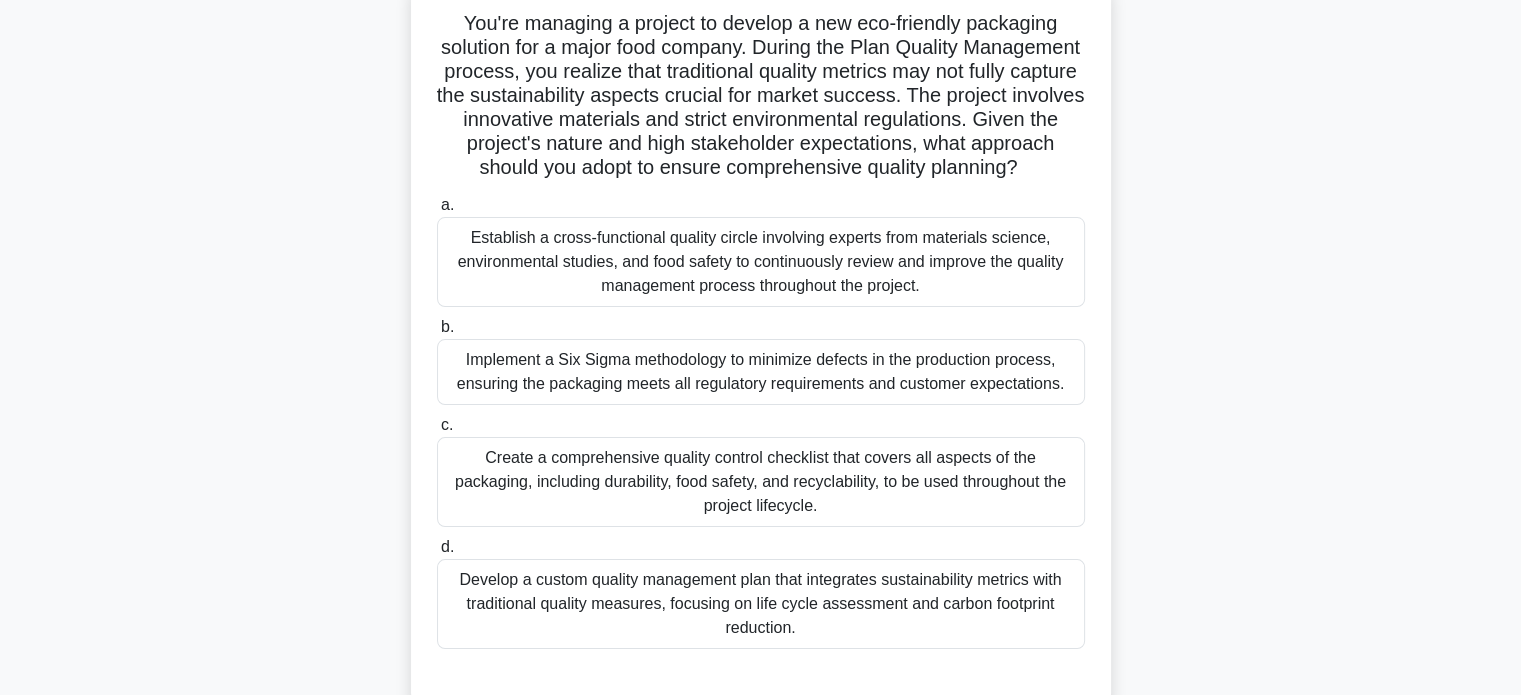 click on "Develop a custom quality management plan that integrates sustainability metrics with traditional quality measures, focusing on life cycle assessment and carbon footprint reduction." at bounding box center (761, 604) 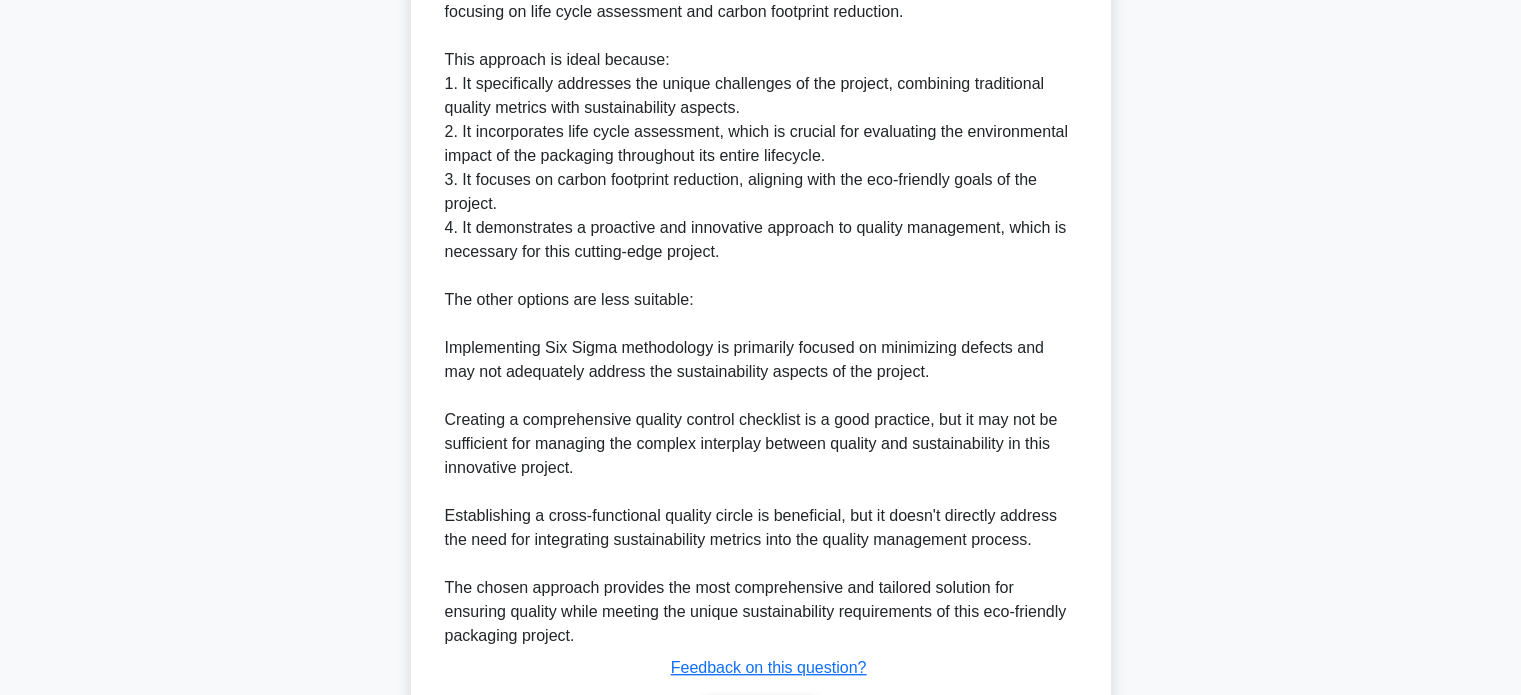 scroll, scrollTop: 1064, scrollLeft: 0, axis: vertical 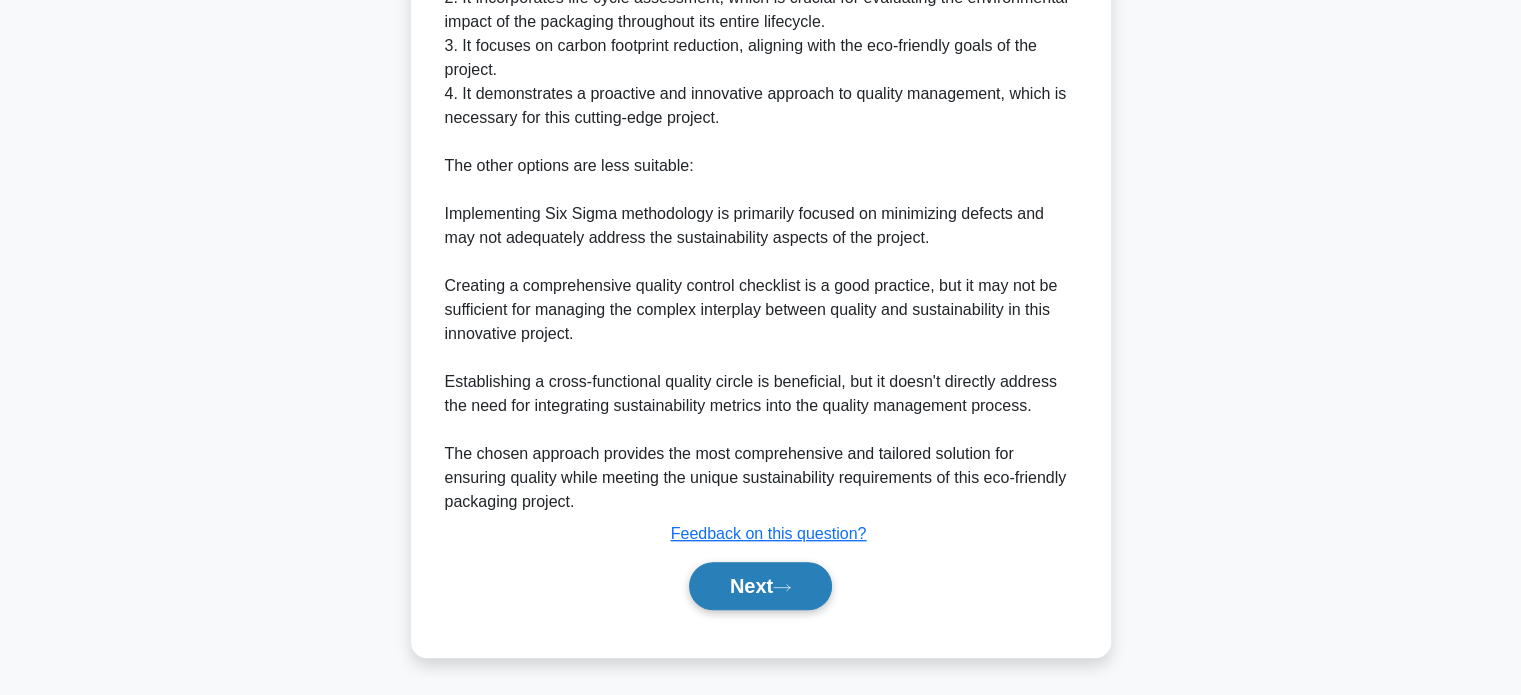 click on "Next" at bounding box center (760, 586) 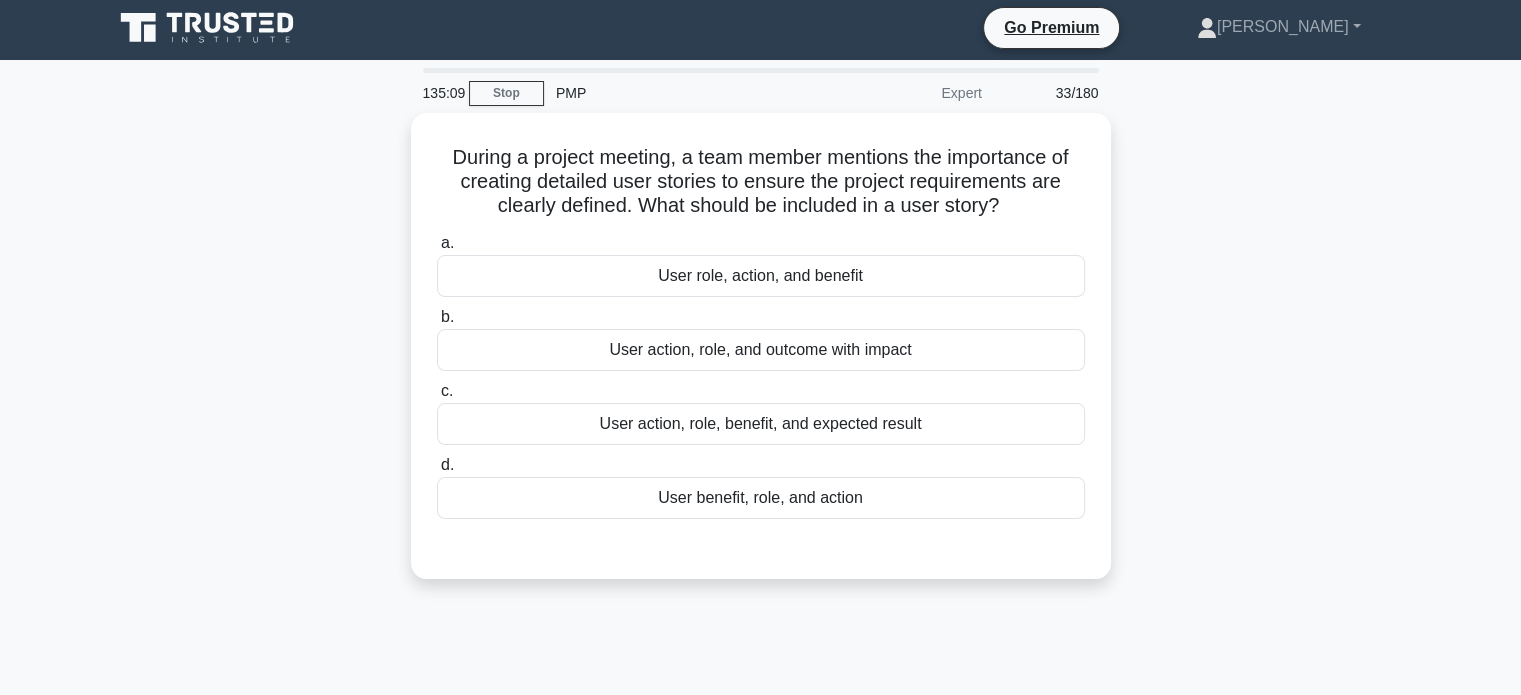 scroll, scrollTop: 2, scrollLeft: 0, axis: vertical 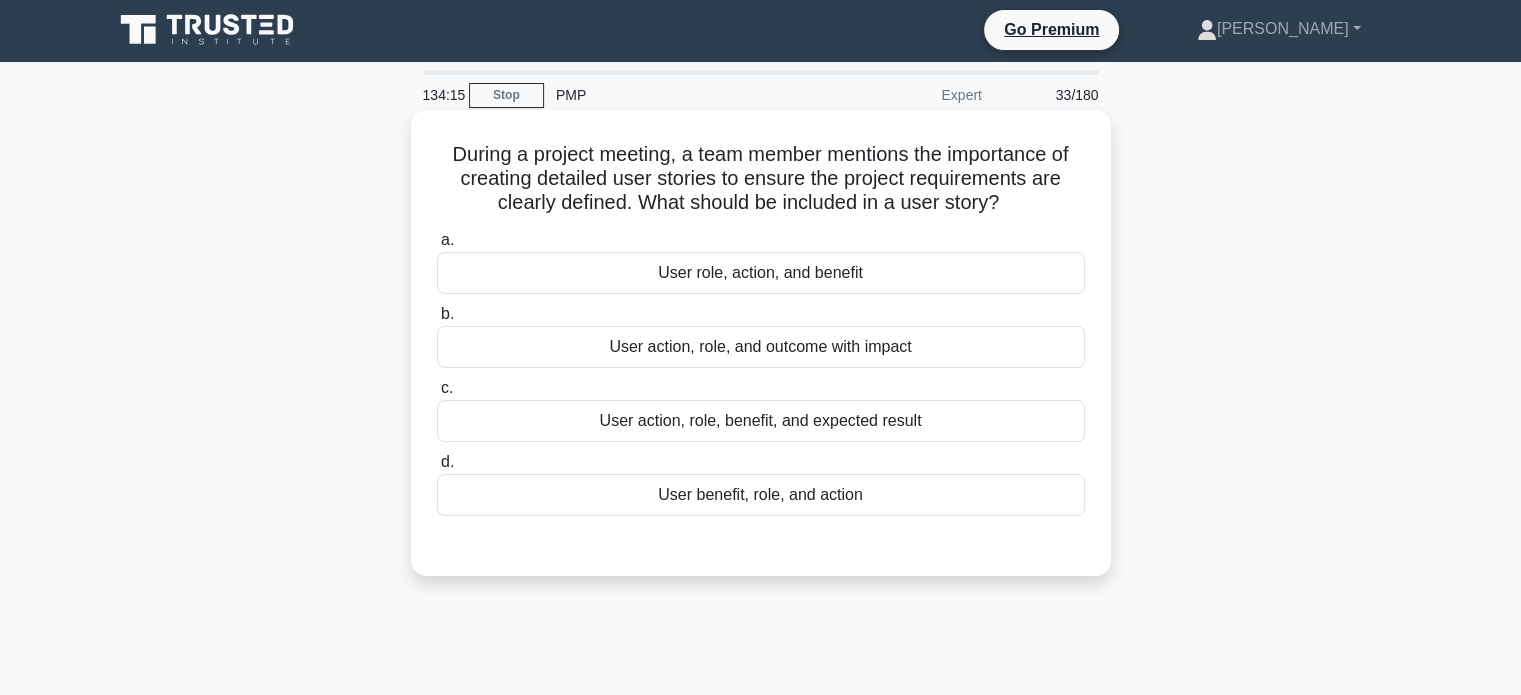 click on "User role, action, and benefit" at bounding box center [761, 273] 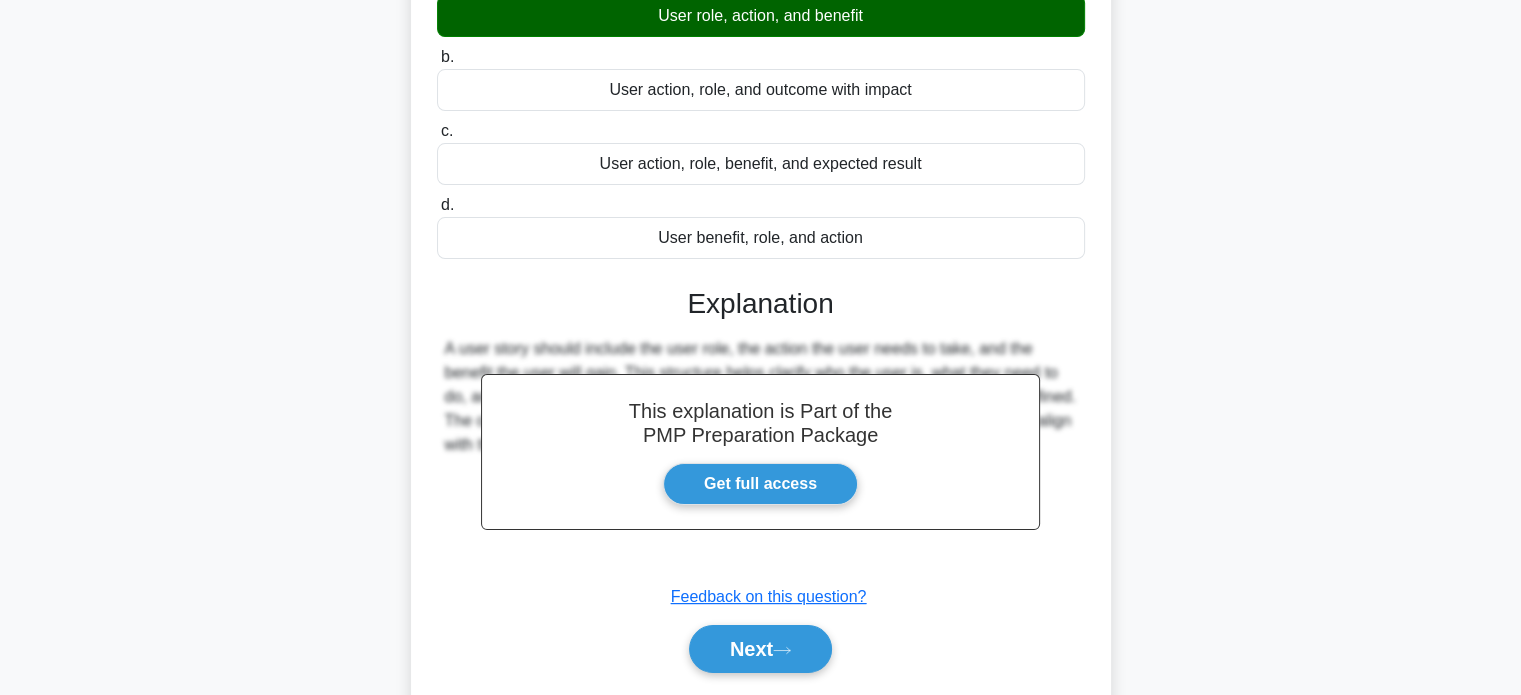 scroll, scrollTop: 298, scrollLeft: 0, axis: vertical 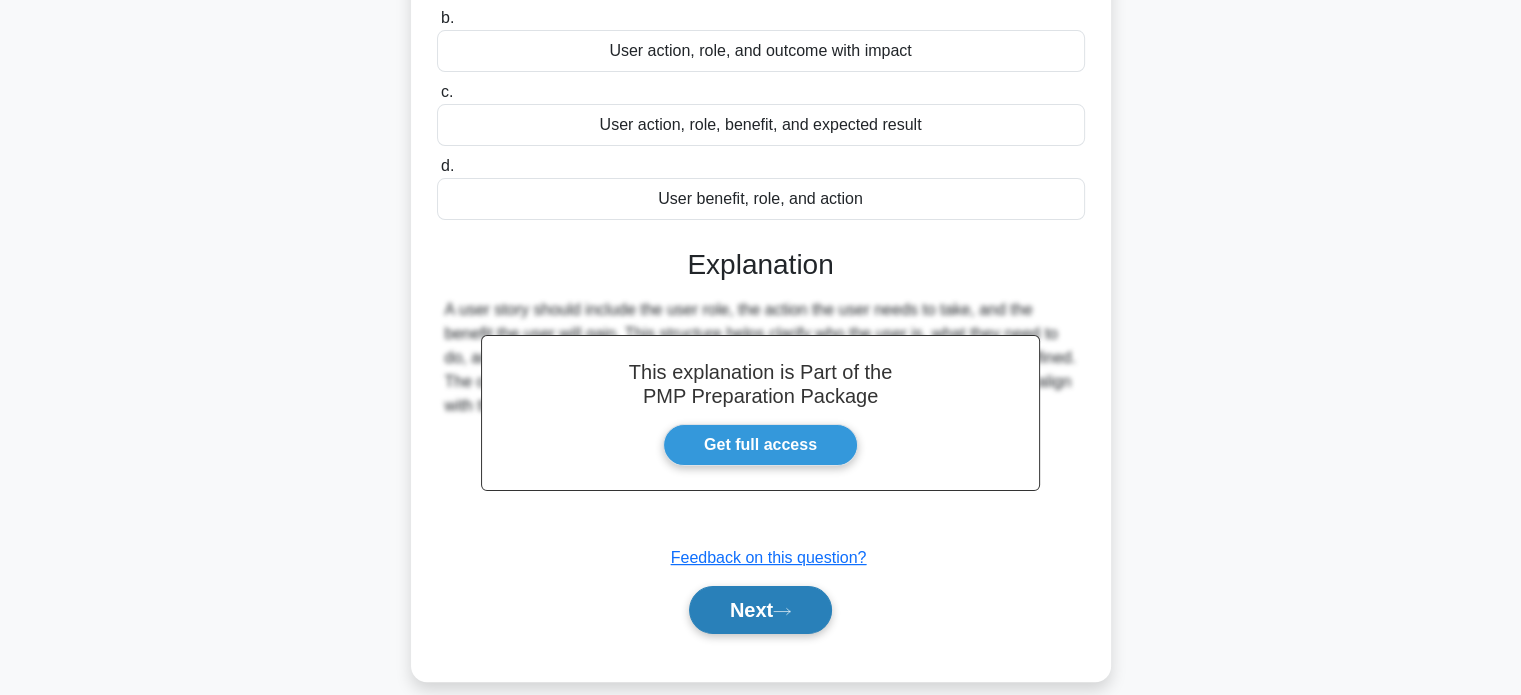 click on "Next" at bounding box center (760, 610) 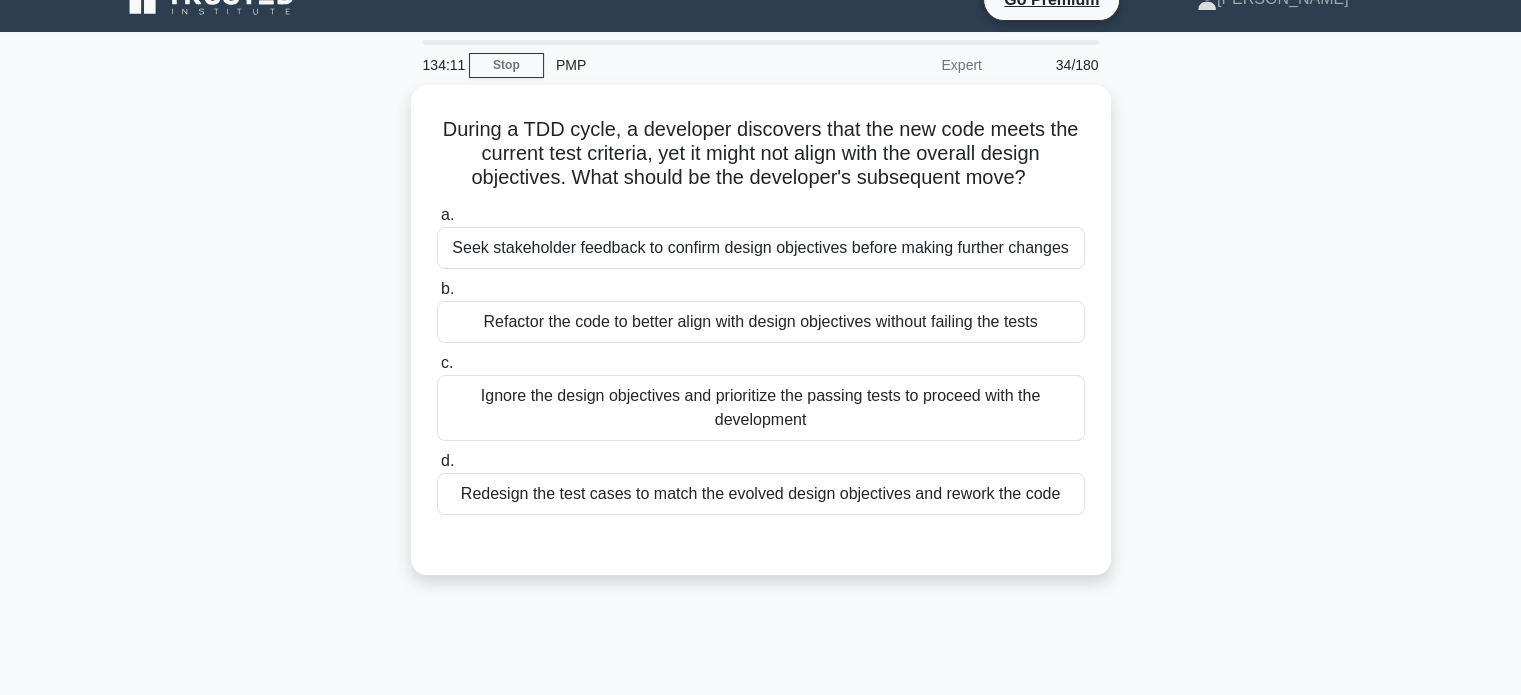 scroll, scrollTop: 33, scrollLeft: 0, axis: vertical 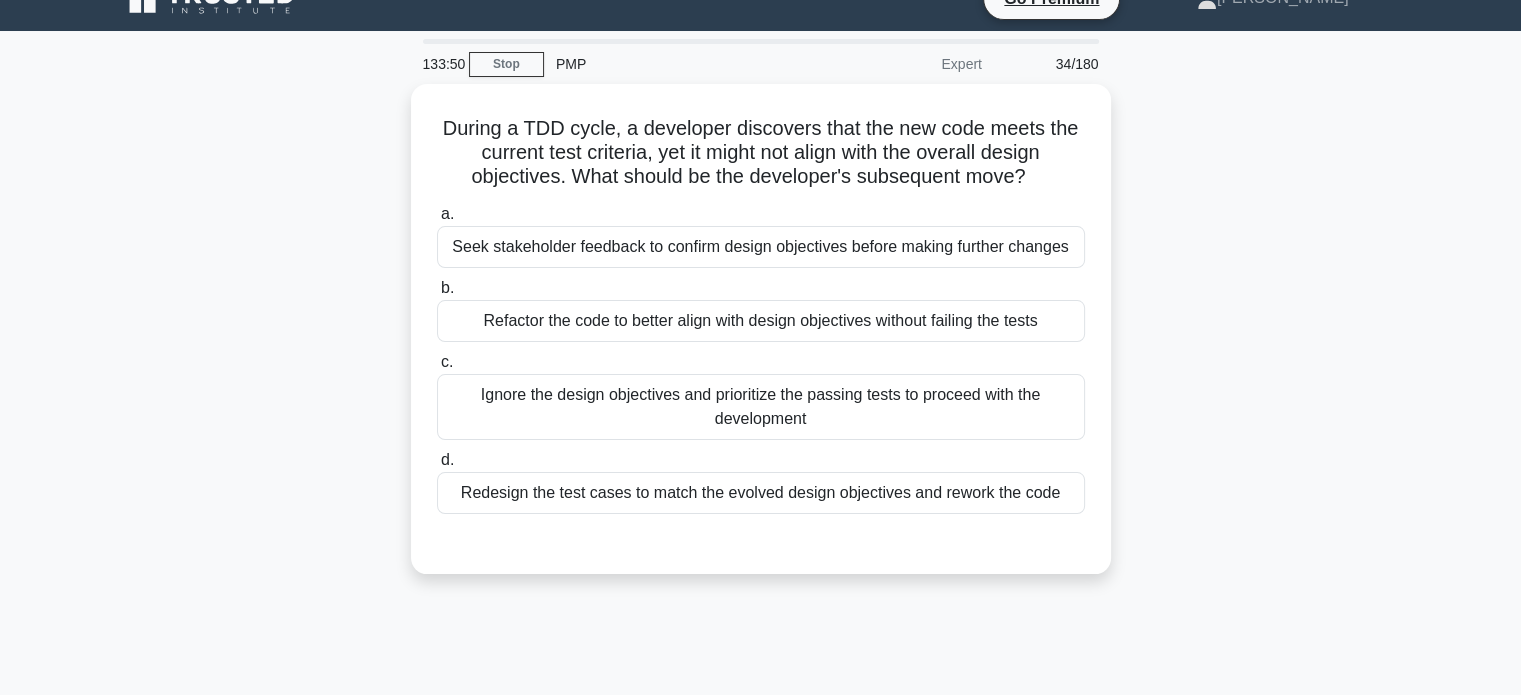 click on "During a TDD cycle, a developer discovers that the new code meets the current test criteria, yet it might not align with the overall design objectives. What should be the developer's subsequent move?
.spinner_0XTQ{transform-origin:center;animation:spinner_y6GP .75s linear infinite}@keyframes spinner_y6GP{100%{transform:rotate(360deg)}}
a.
b.
c." at bounding box center [761, 341] 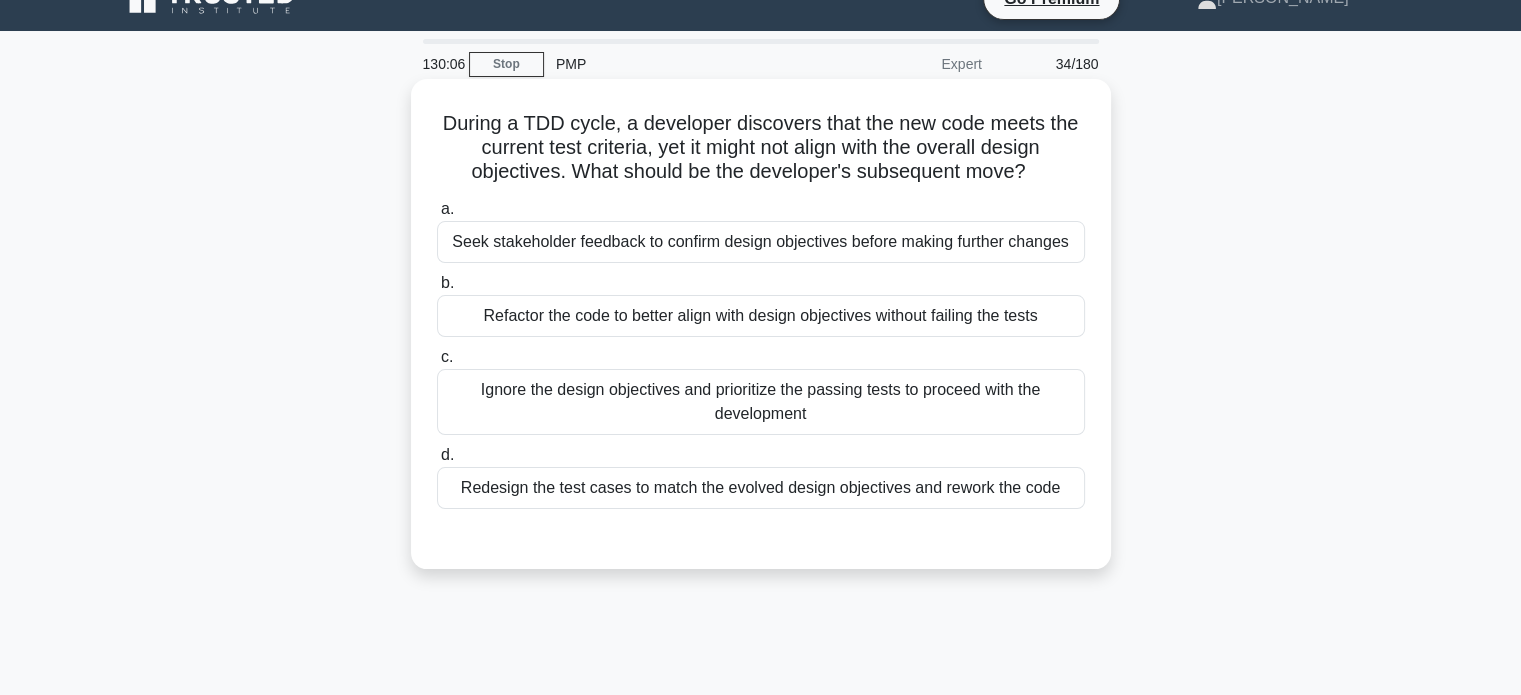click on "Refactor the code to better align with design objectives without failing the tests" at bounding box center [761, 316] 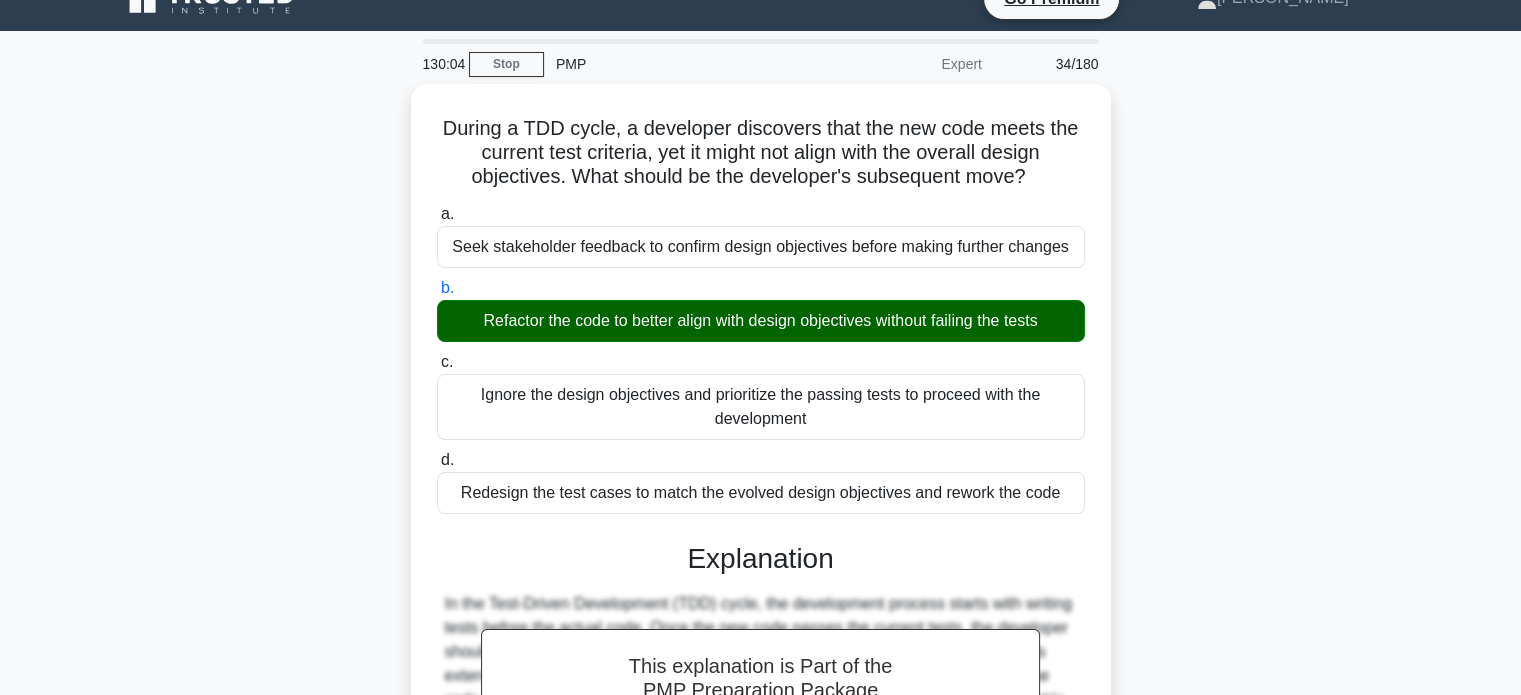 scroll, scrollTop: 418, scrollLeft: 0, axis: vertical 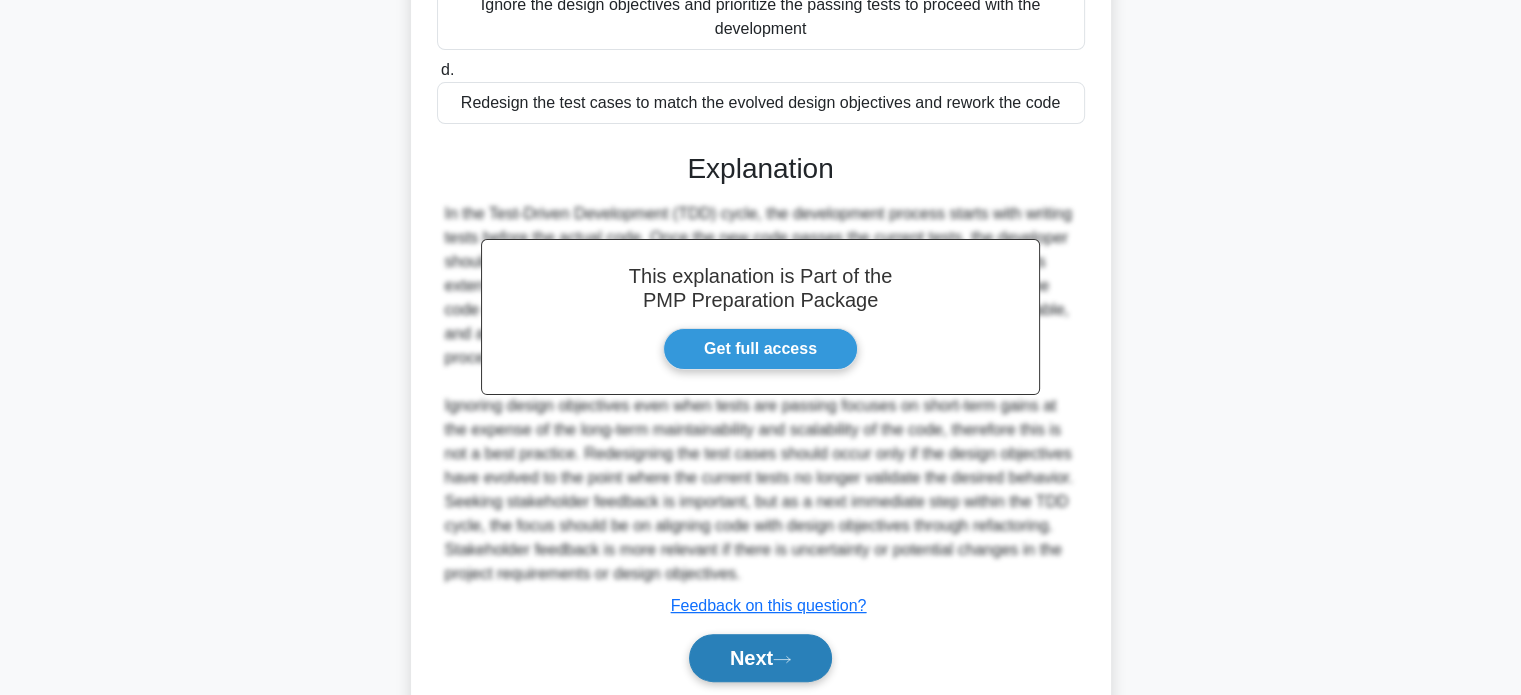 click on "Next" at bounding box center (760, 658) 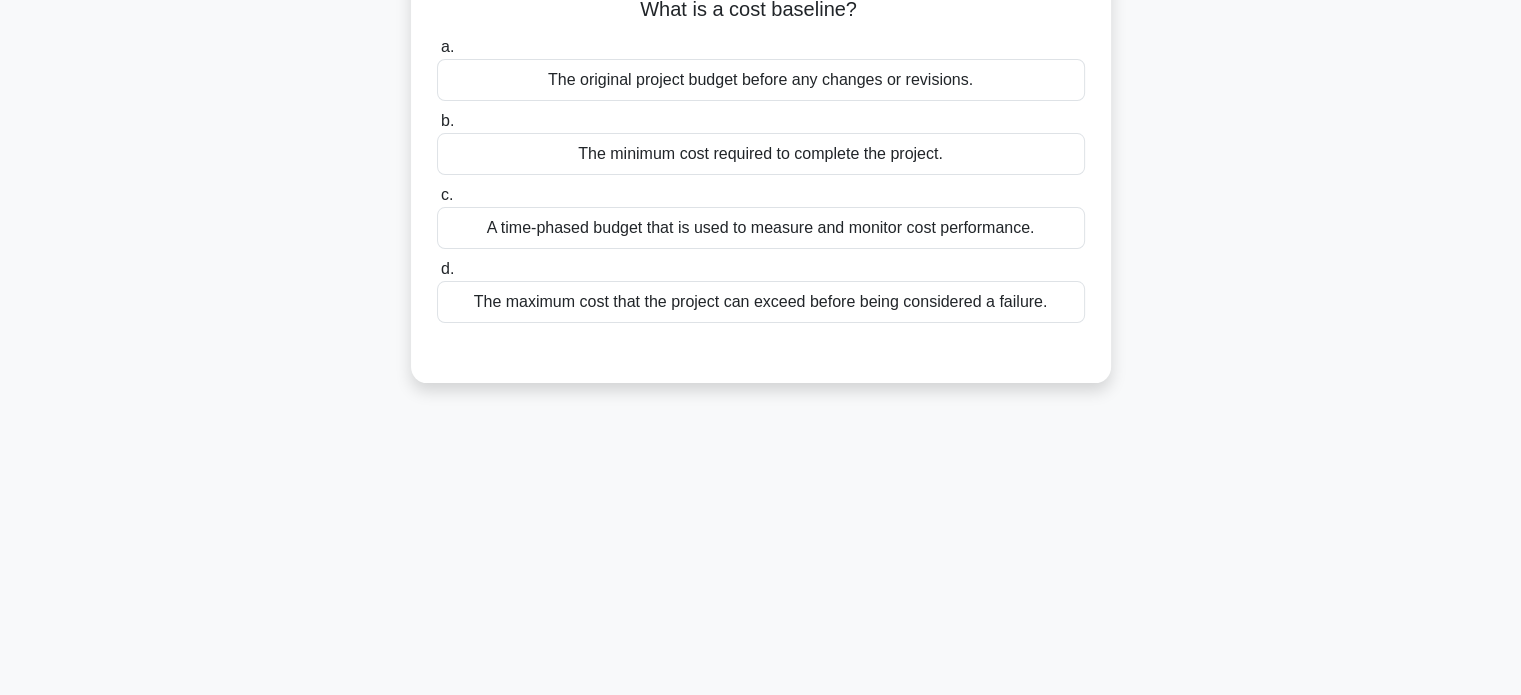 scroll, scrollTop: 0, scrollLeft: 0, axis: both 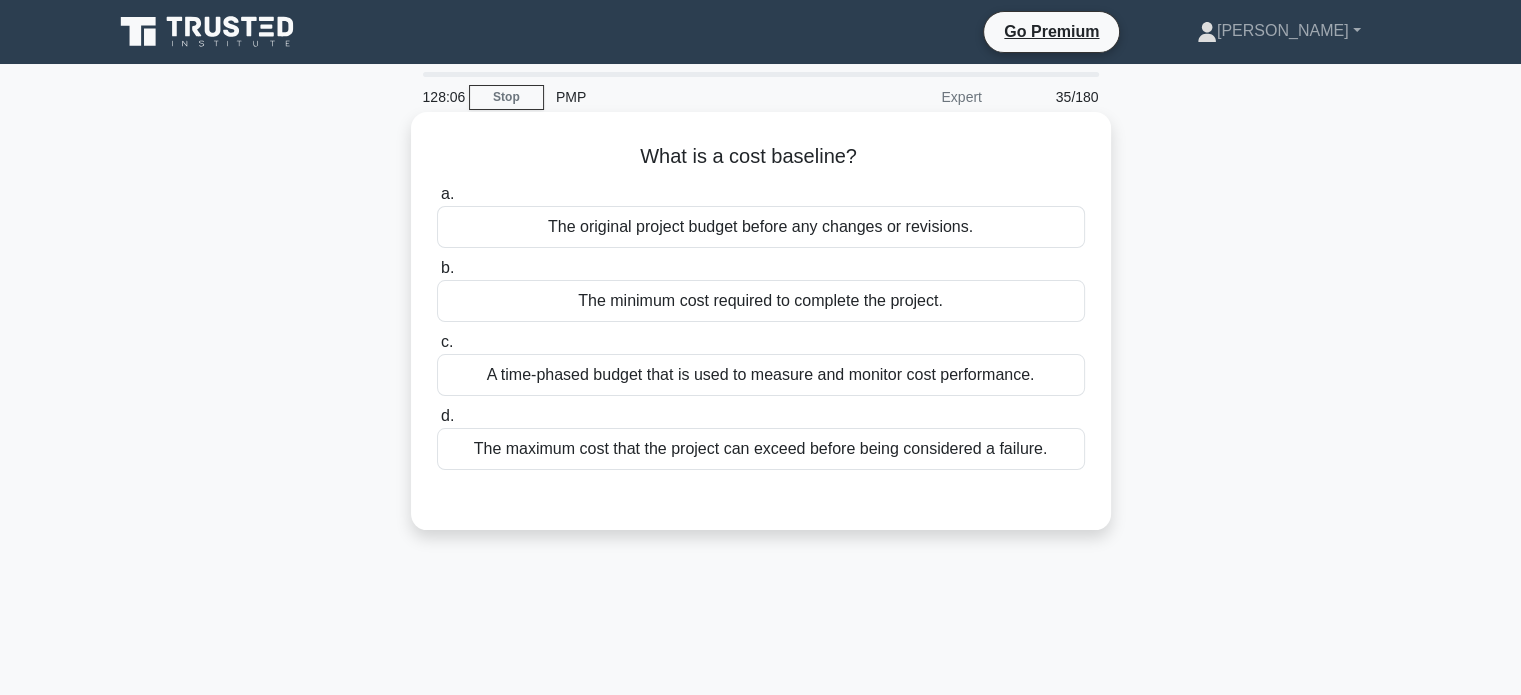 click on "A time-phased budget that is used to measure and monitor cost performance." at bounding box center (761, 375) 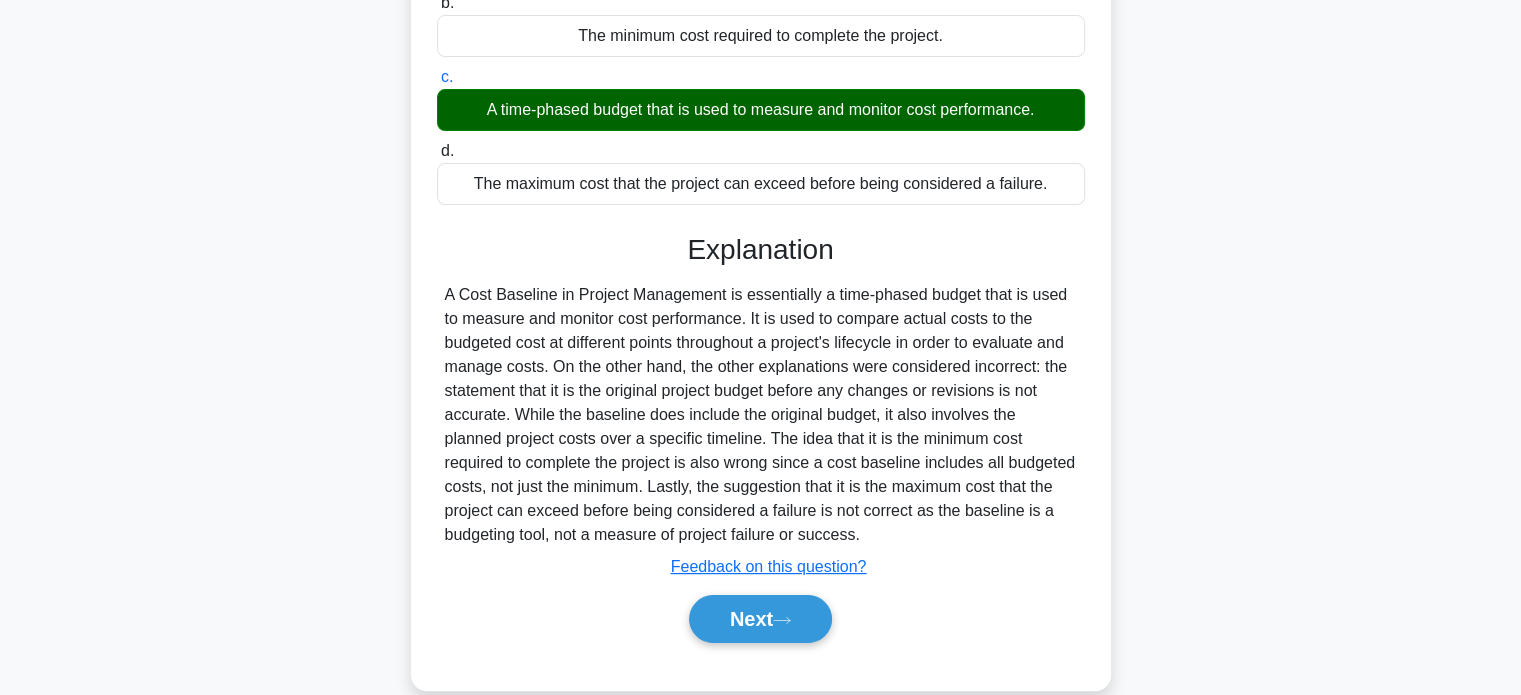 scroll, scrollTop: 294, scrollLeft: 0, axis: vertical 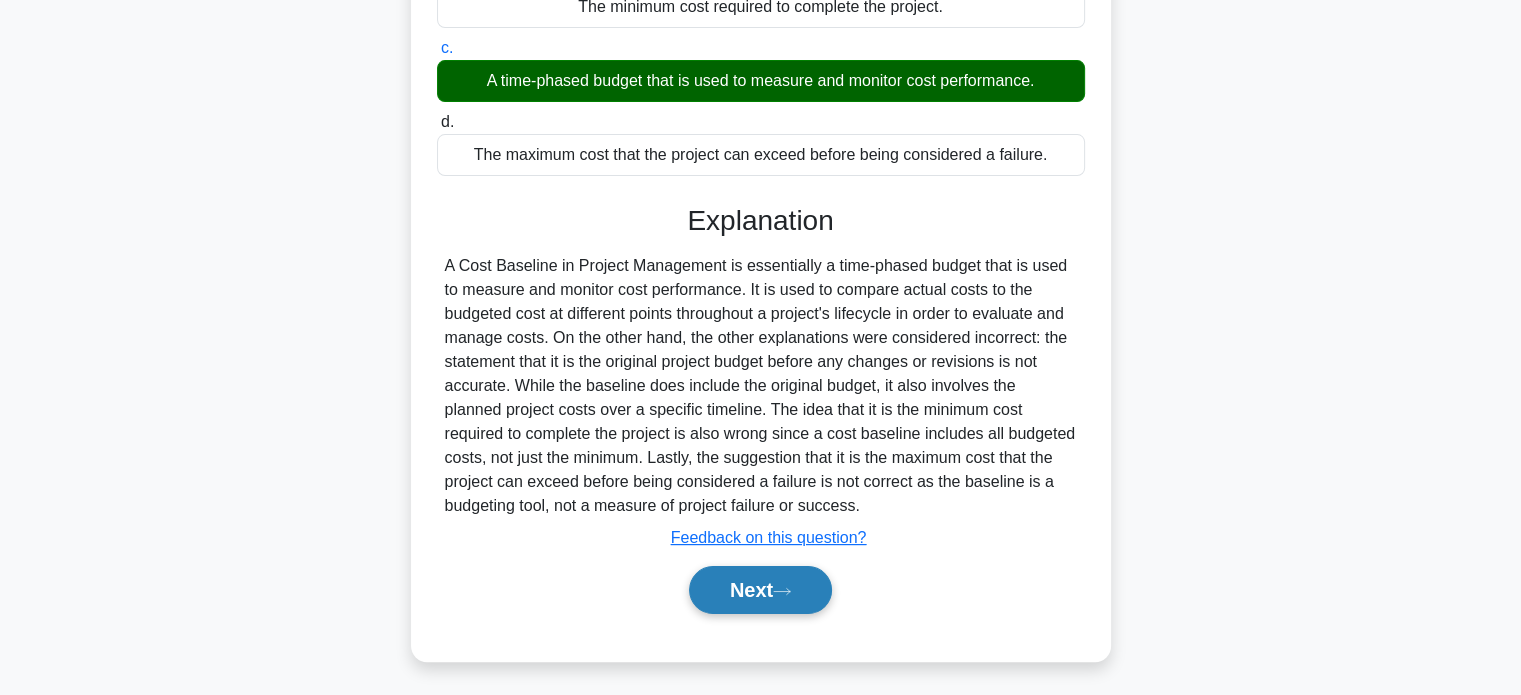 click on "Next" at bounding box center (760, 590) 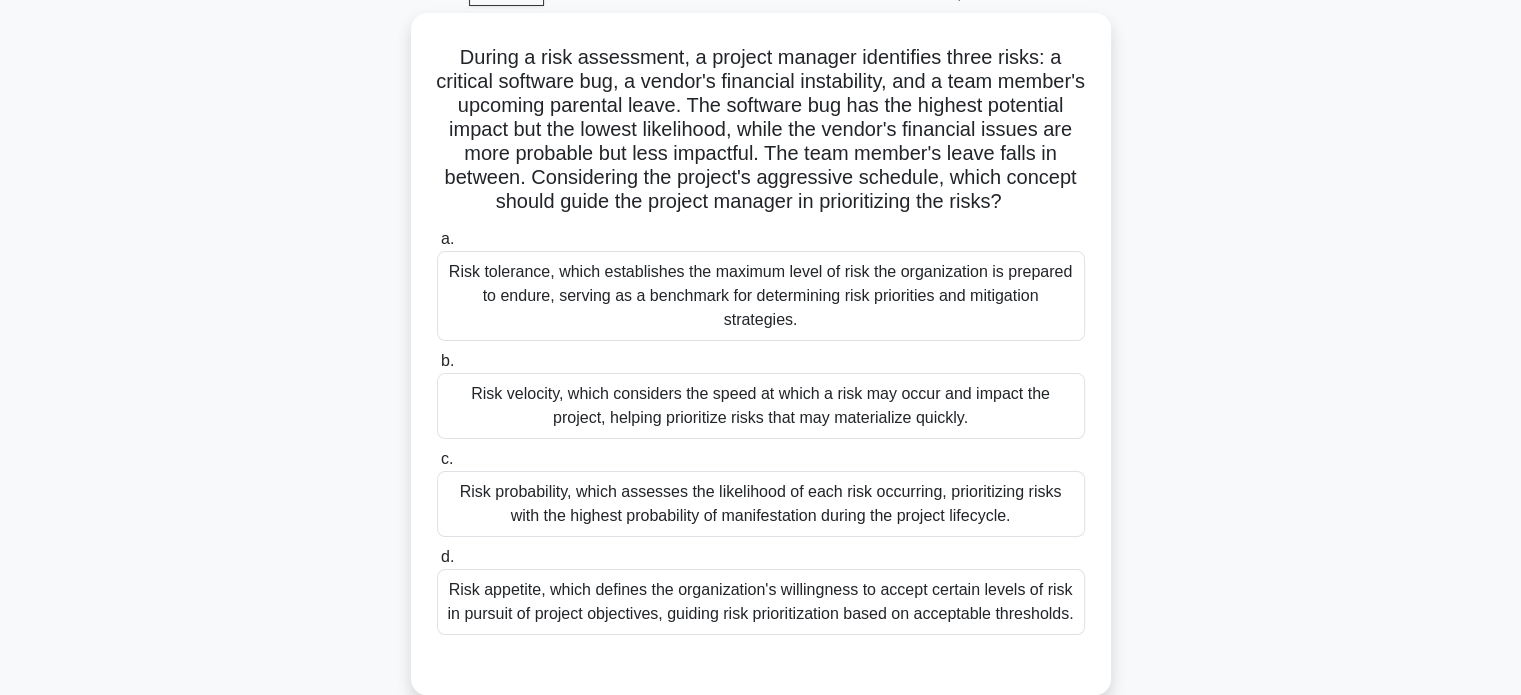 scroll, scrollTop: 106, scrollLeft: 0, axis: vertical 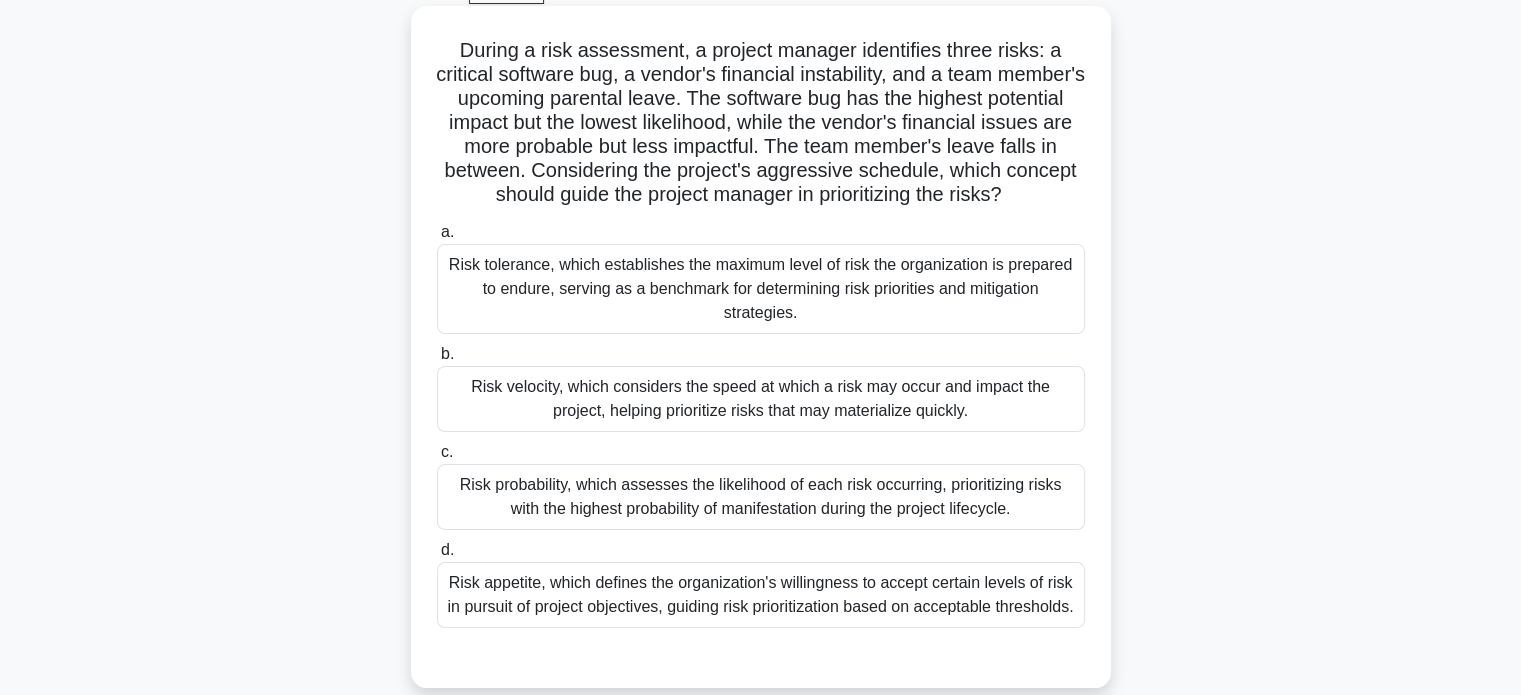 click on "Risk probability, which assesses the likelihood of each risk occurring, prioritizing risks with the highest probability of manifestation during the project lifecycle." at bounding box center (761, 497) 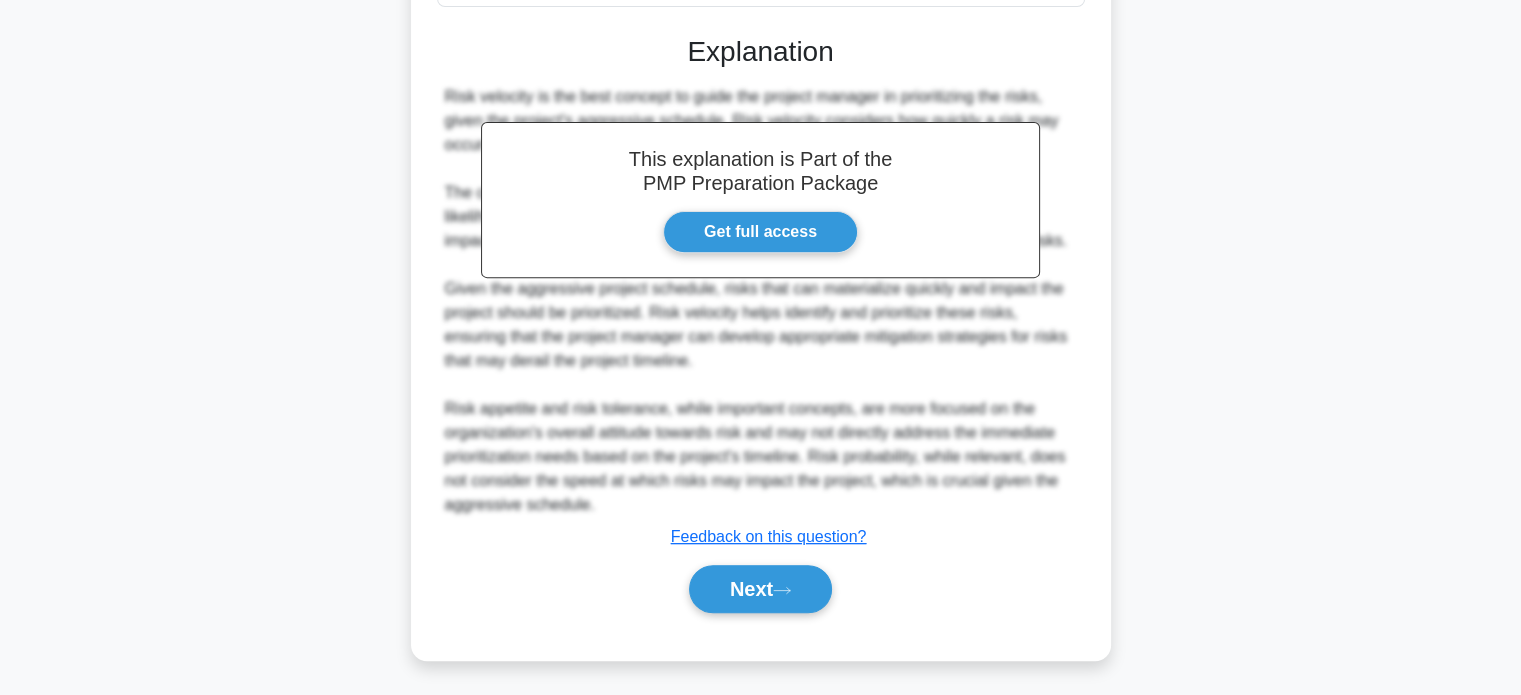 scroll, scrollTop: 730, scrollLeft: 0, axis: vertical 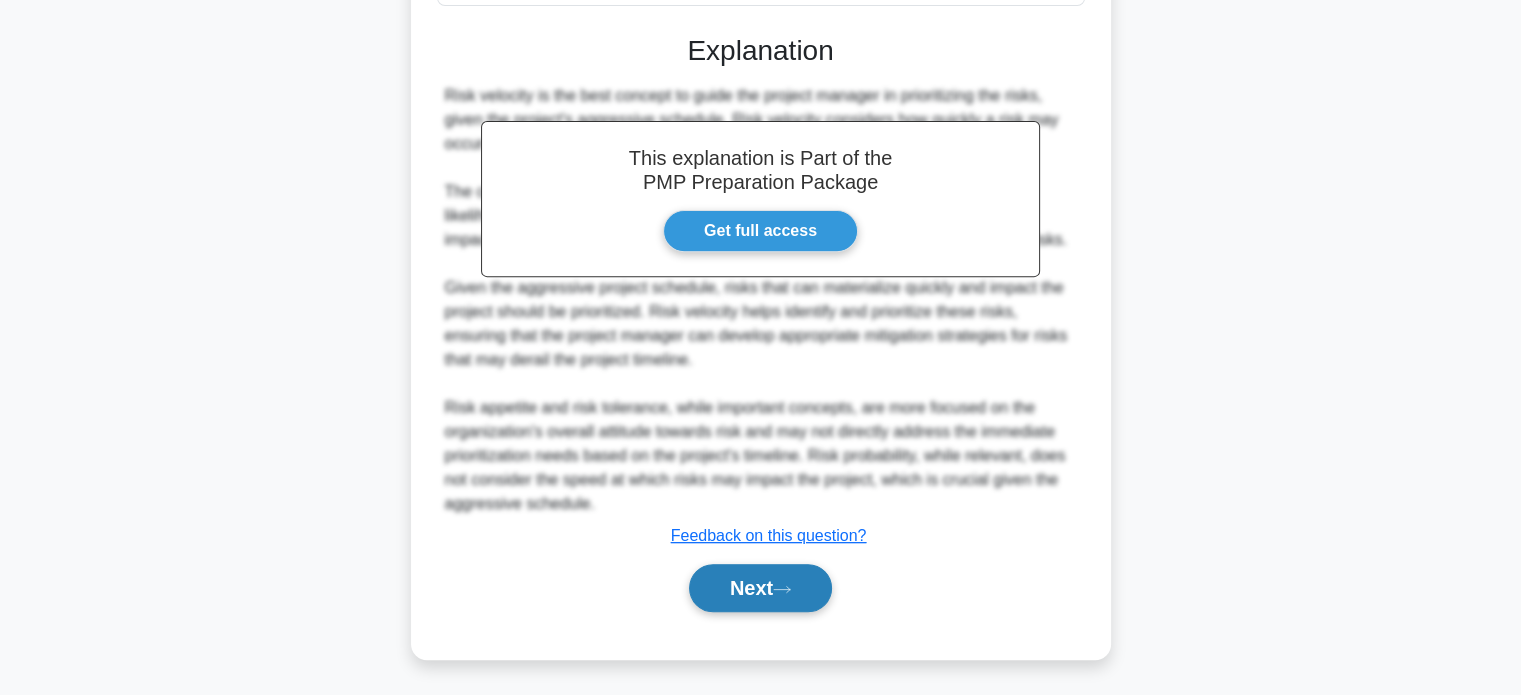 click on "Next" at bounding box center [760, 588] 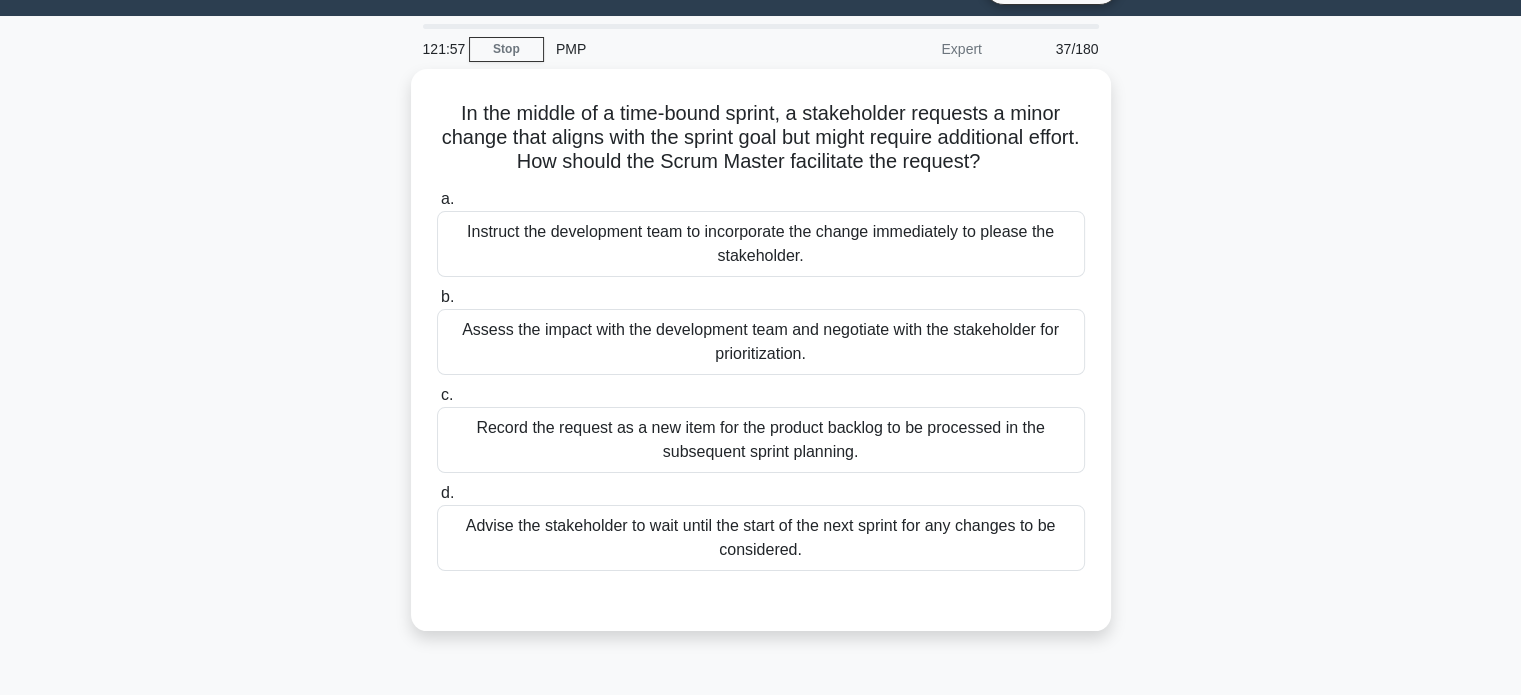 scroll, scrollTop: 48, scrollLeft: 0, axis: vertical 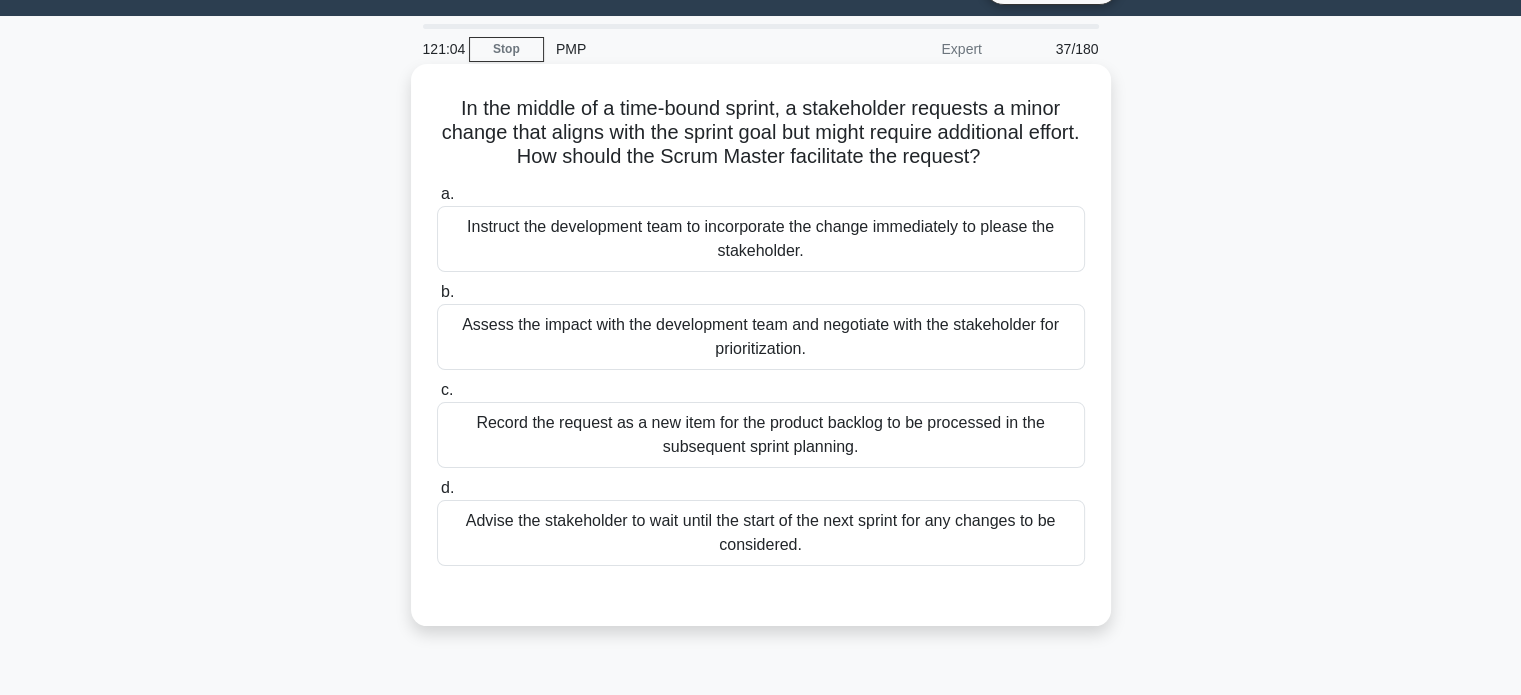 click on "Assess the impact with the development team and negotiate with the stakeholder for prioritization." at bounding box center [761, 337] 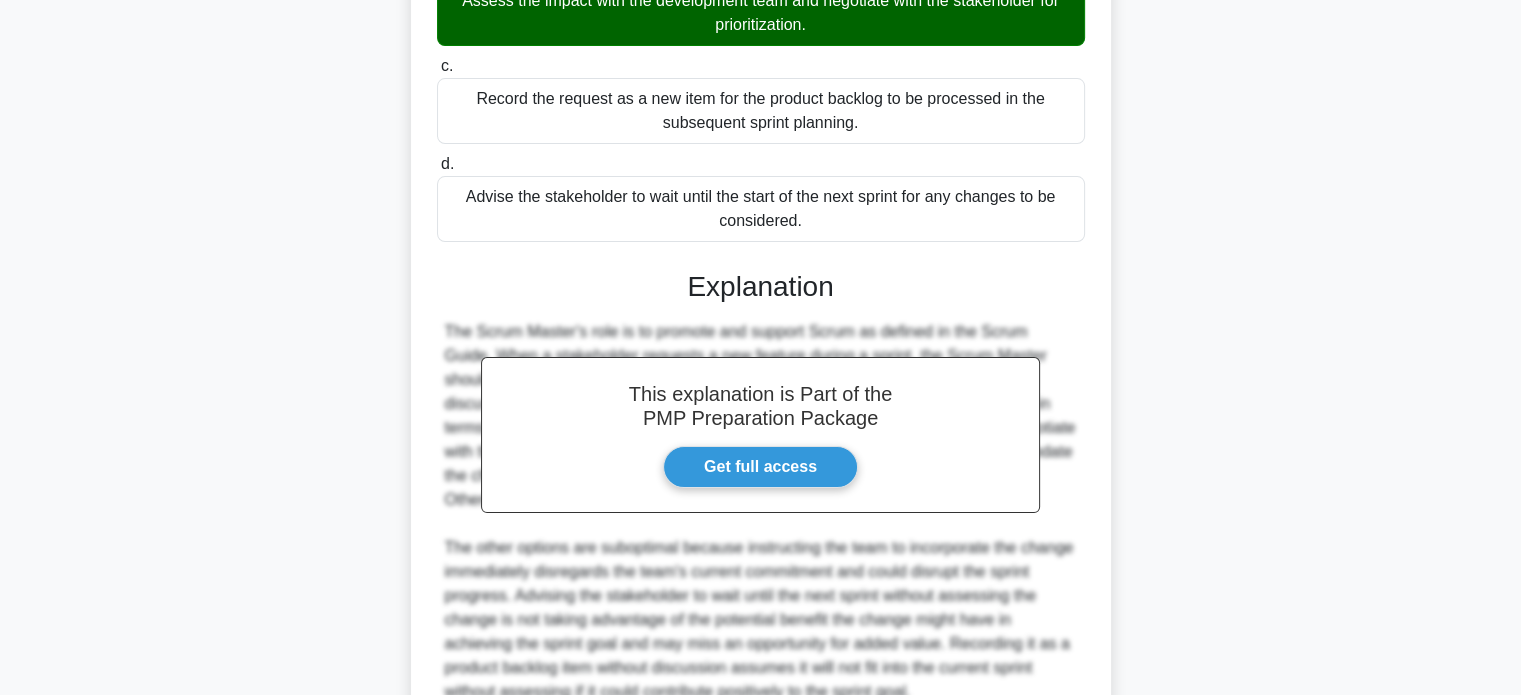 scroll, scrollTop: 560, scrollLeft: 0, axis: vertical 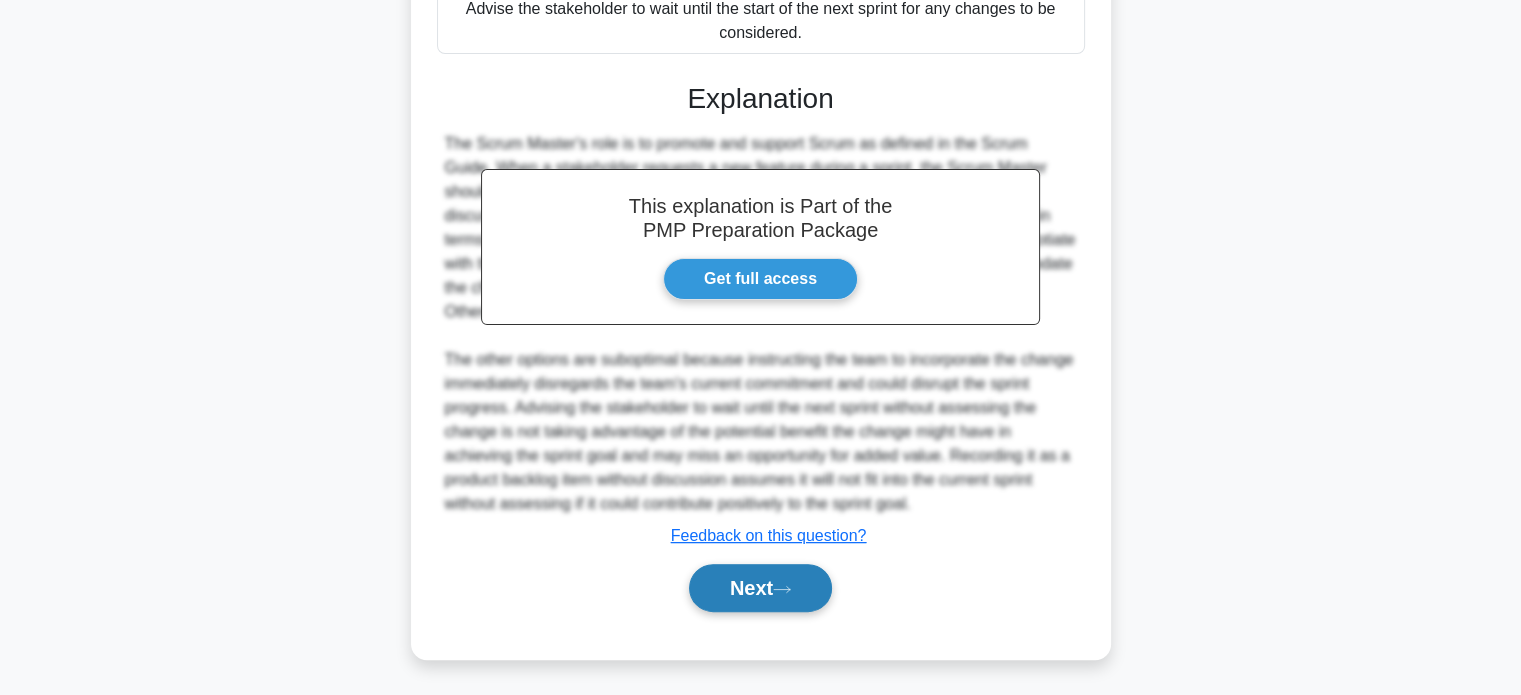 click on "Next" at bounding box center (760, 588) 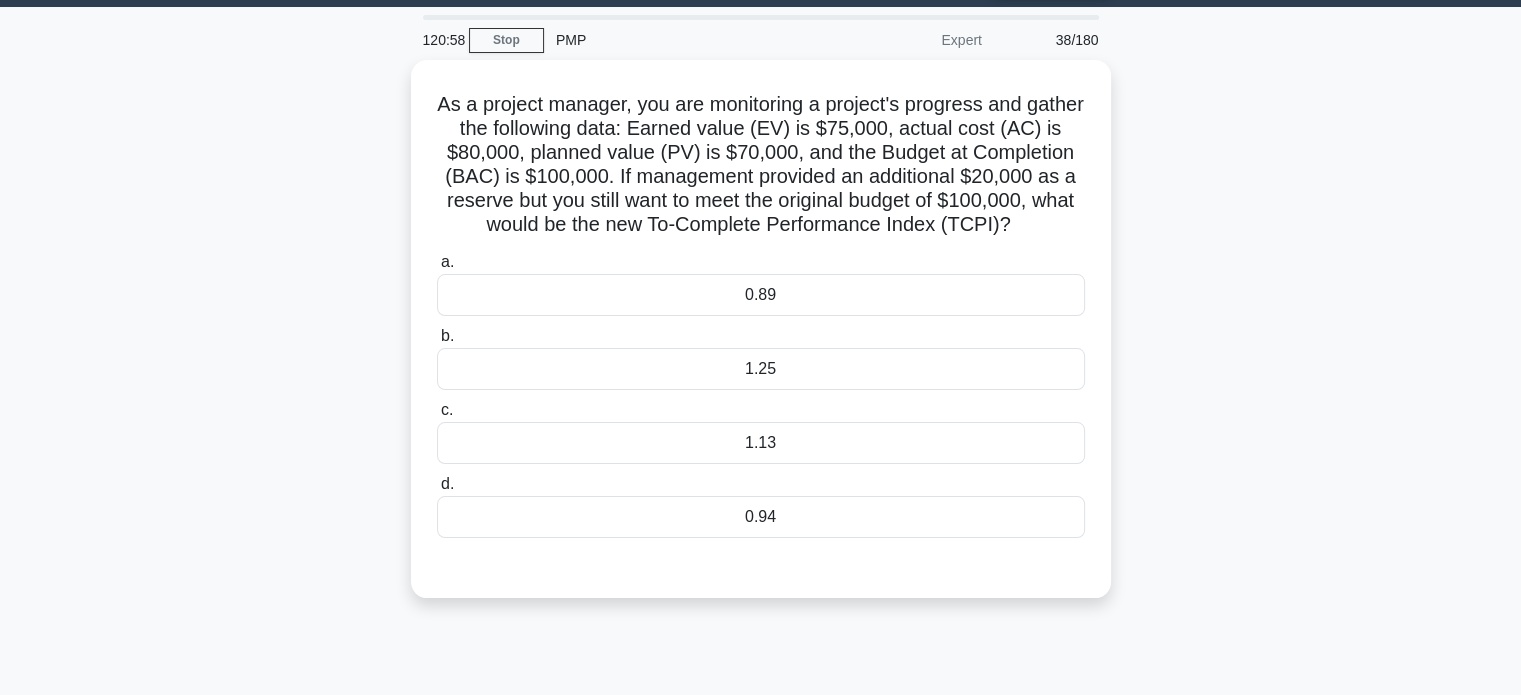 scroll, scrollTop: 56, scrollLeft: 0, axis: vertical 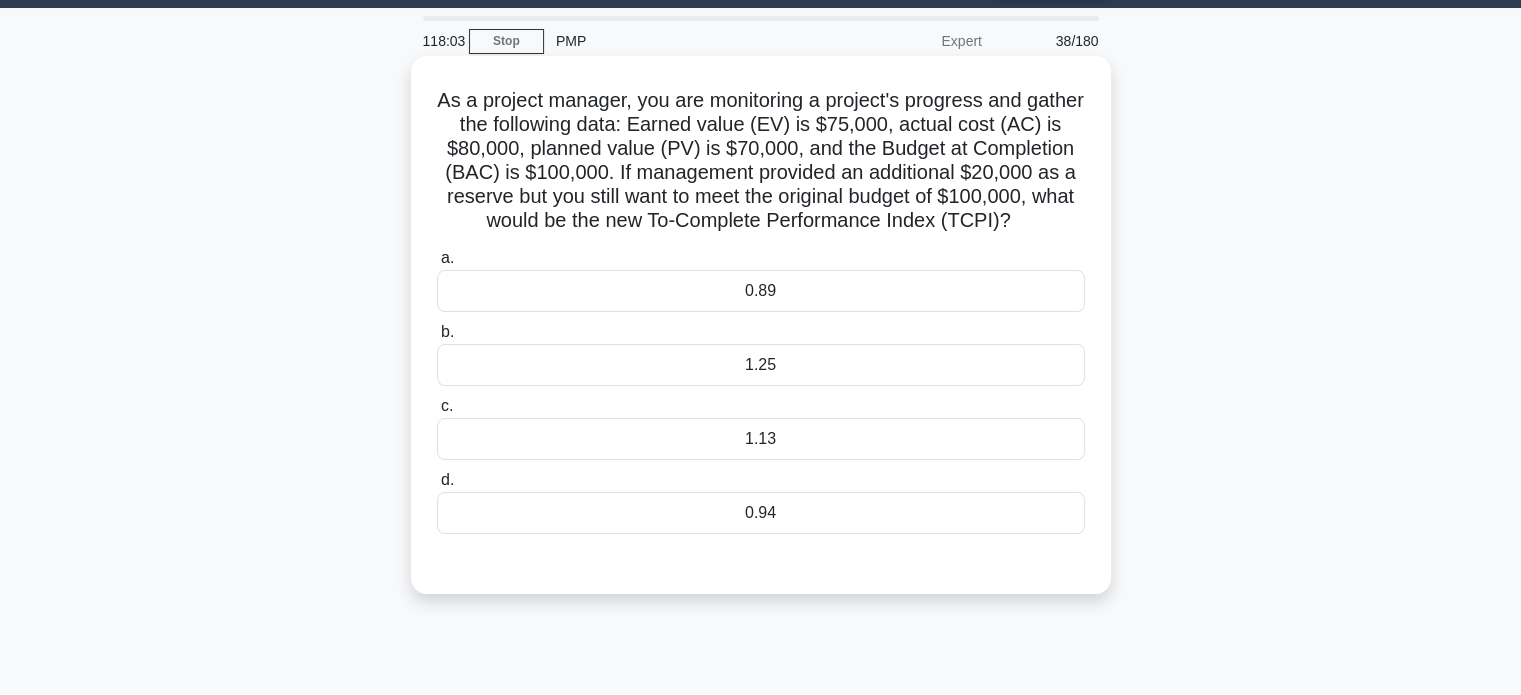 click on "1.13" at bounding box center [761, 439] 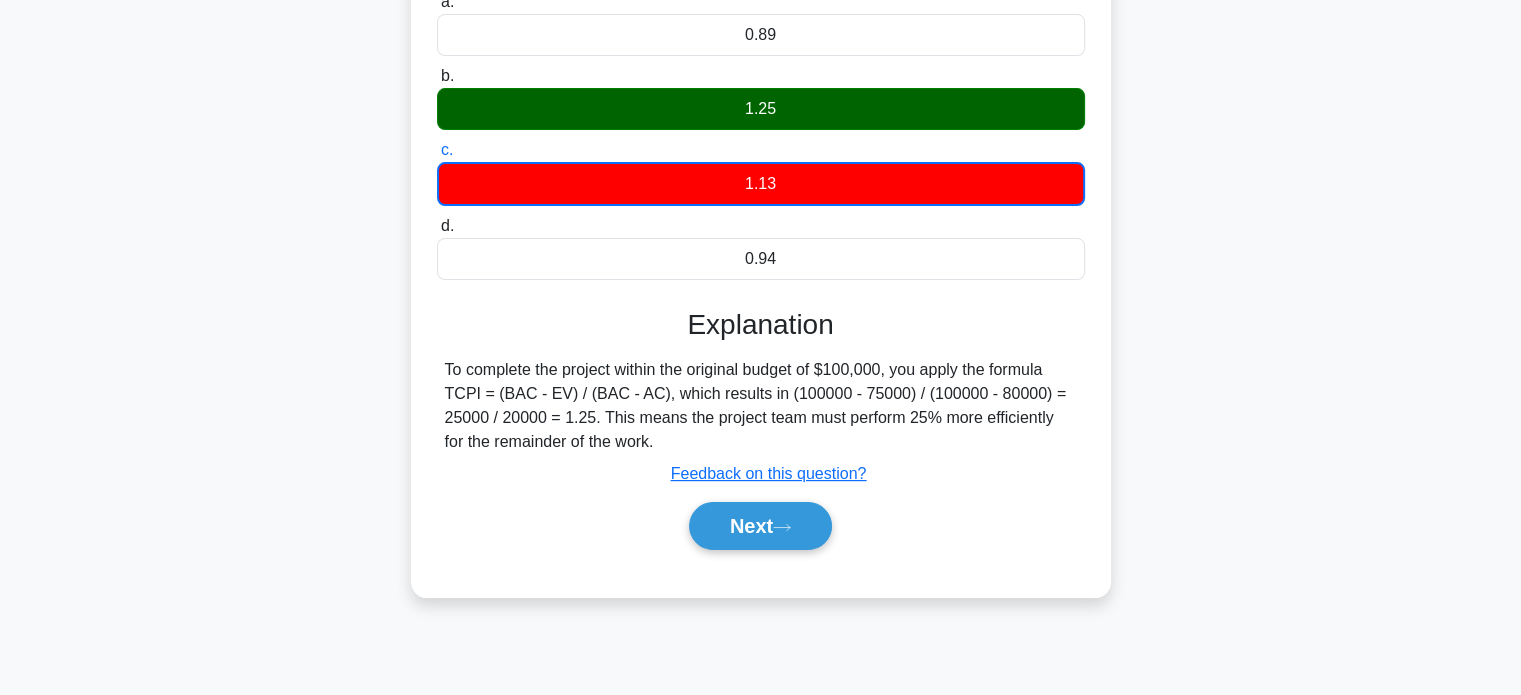scroll, scrollTop: 316, scrollLeft: 0, axis: vertical 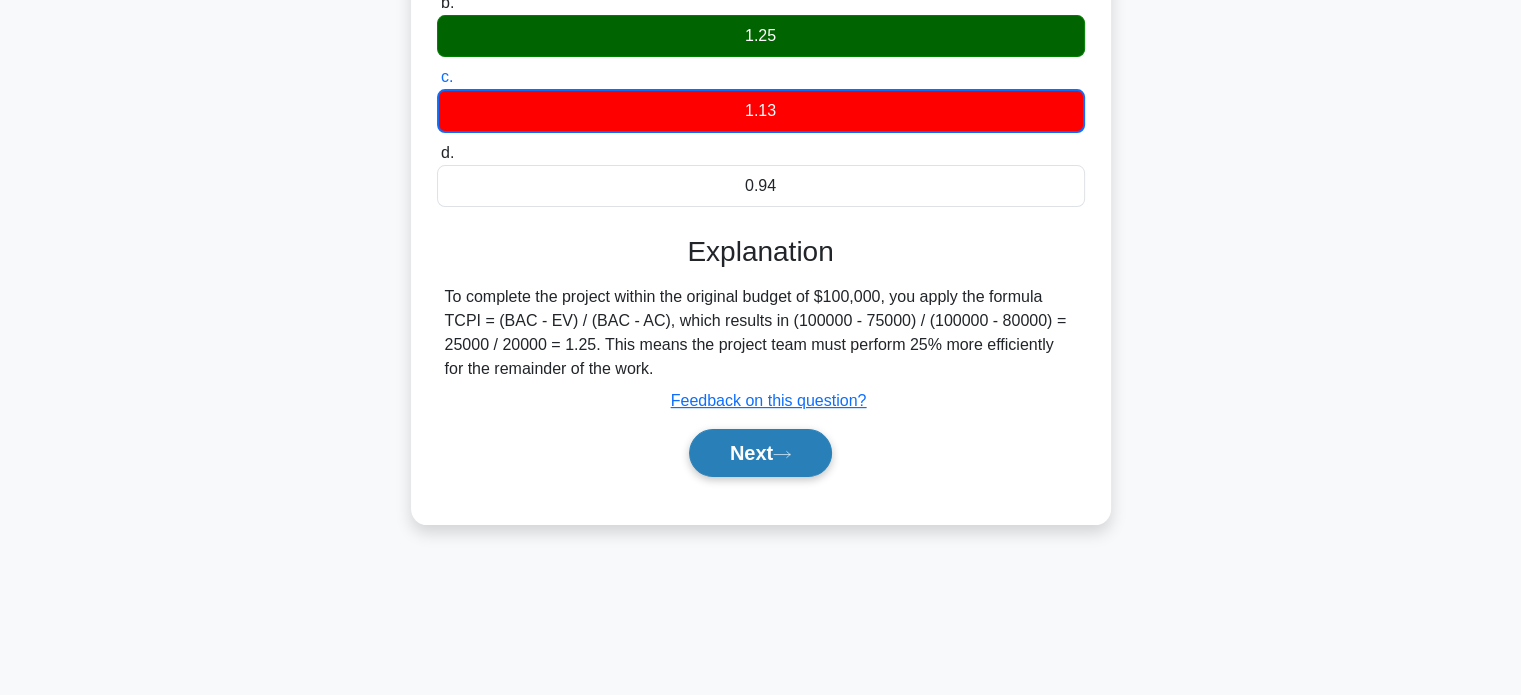 click on "Next" at bounding box center (760, 453) 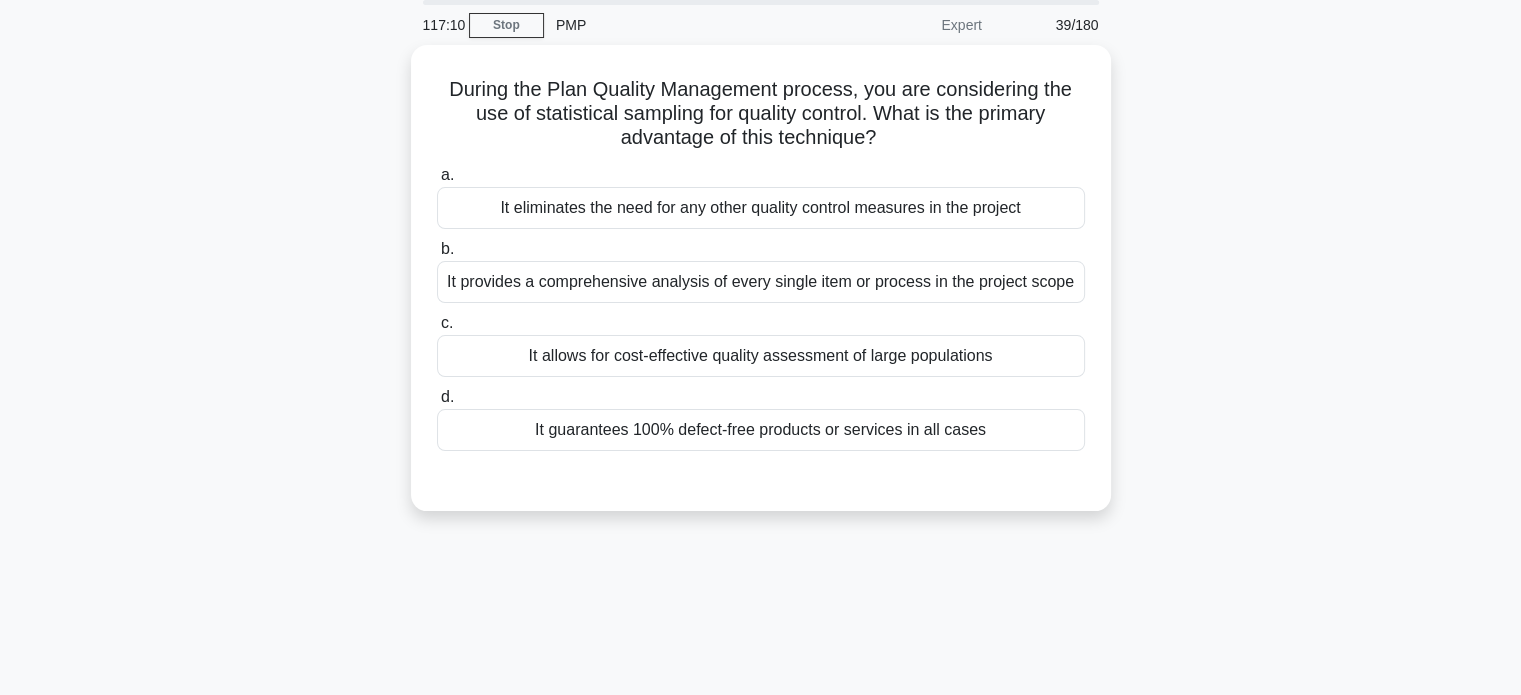 scroll, scrollTop: 72, scrollLeft: 0, axis: vertical 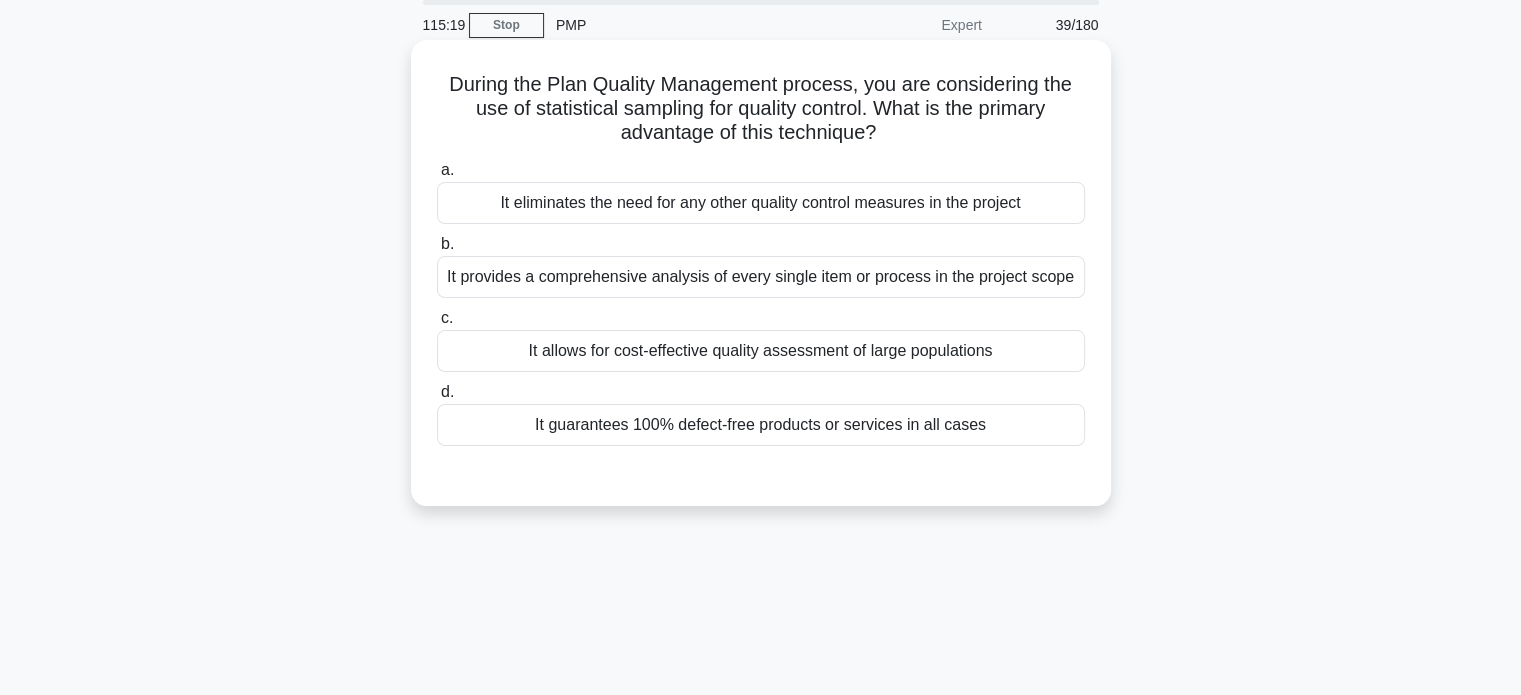 click on "It allows for cost-effective quality assessment of large populations" at bounding box center [761, 351] 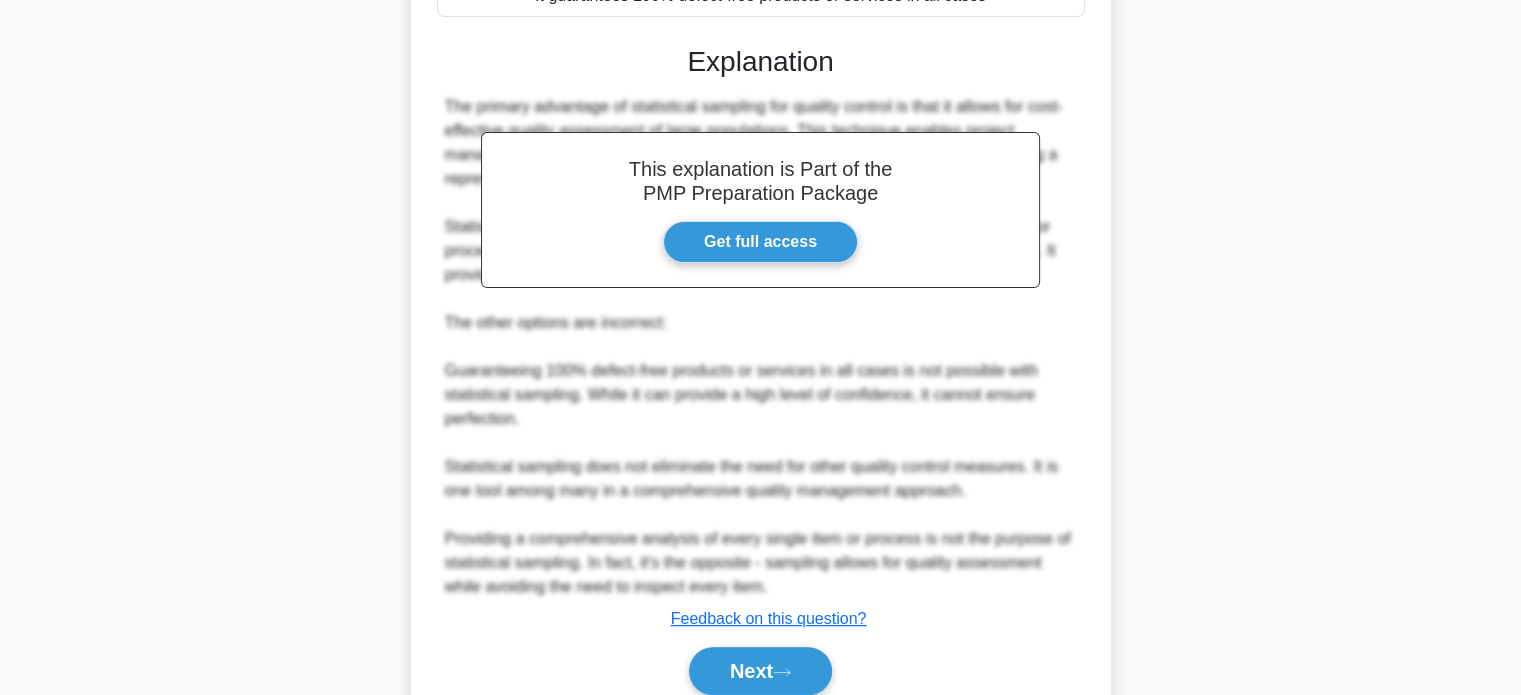 scroll, scrollTop: 521, scrollLeft: 0, axis: vertical 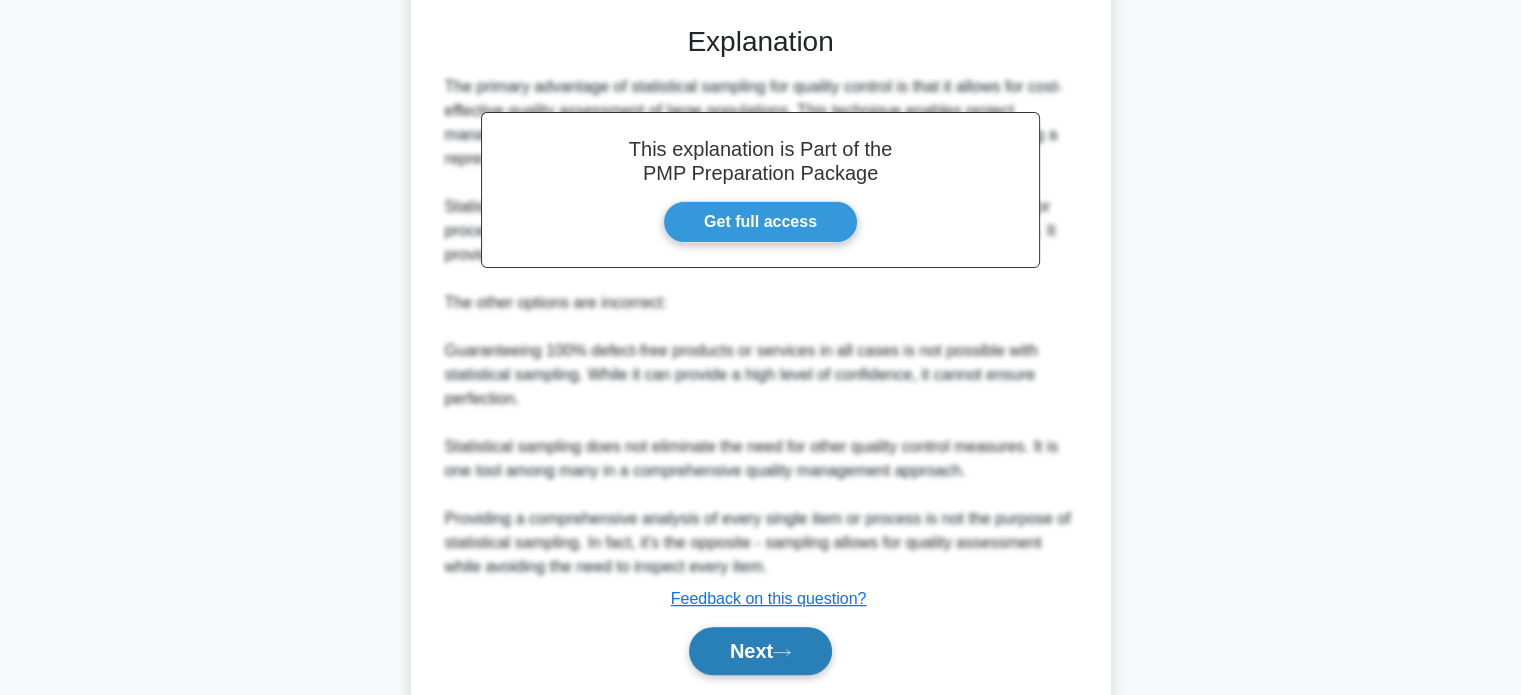 click on "Next" at bounding box center [760, 651] 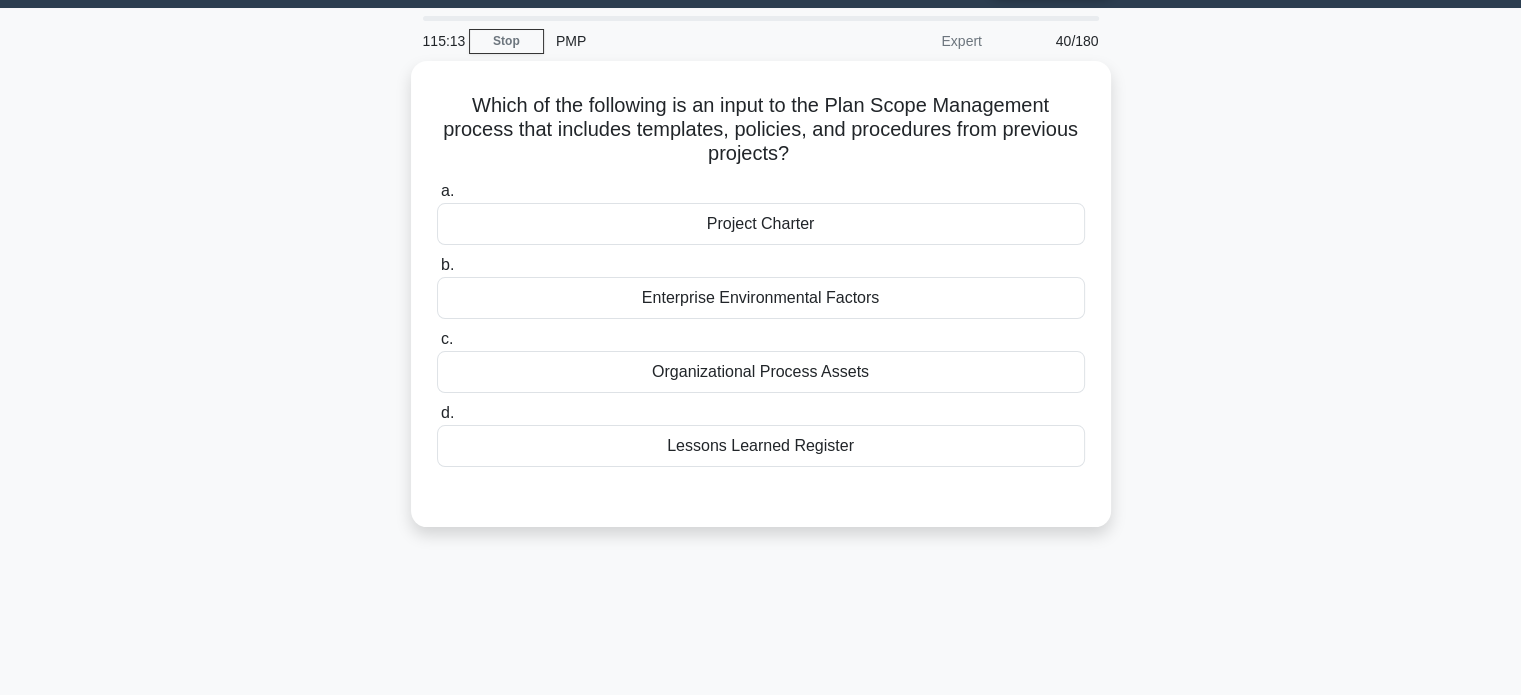 scroll, scrollTop: 52, scrollLeft: 0, axis: vertical 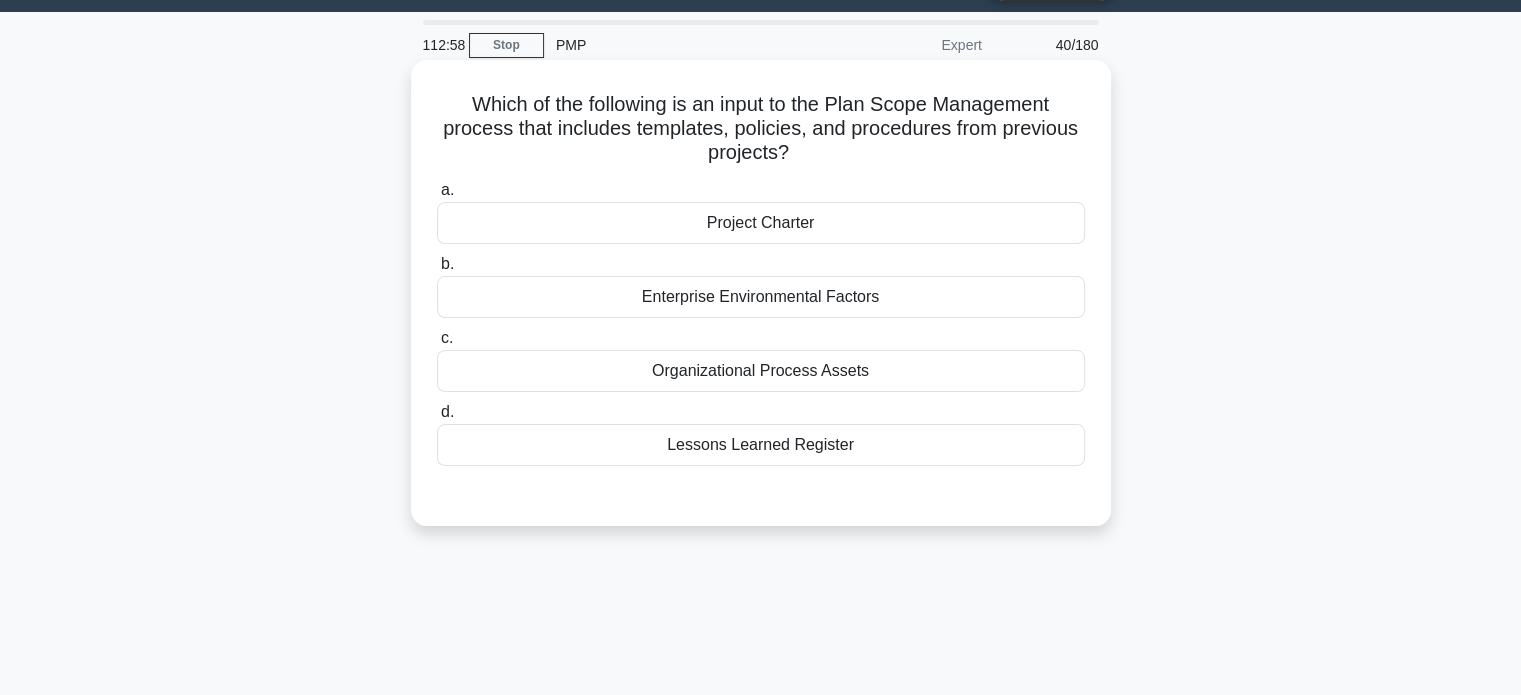 click on "Lessons Learned Register" at bounding box center (761, 445) 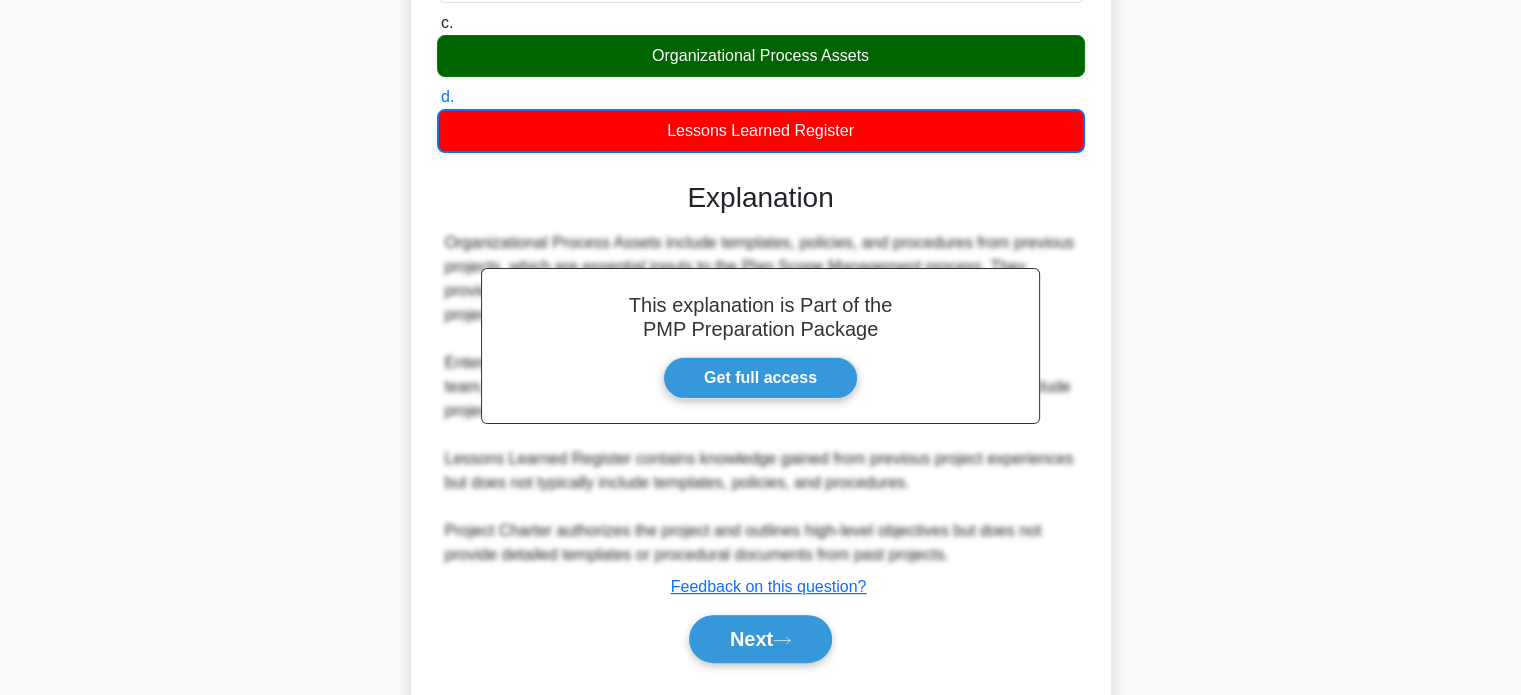 scroll, scrollTop: 418, scrollLeft: 0, axis: vertical 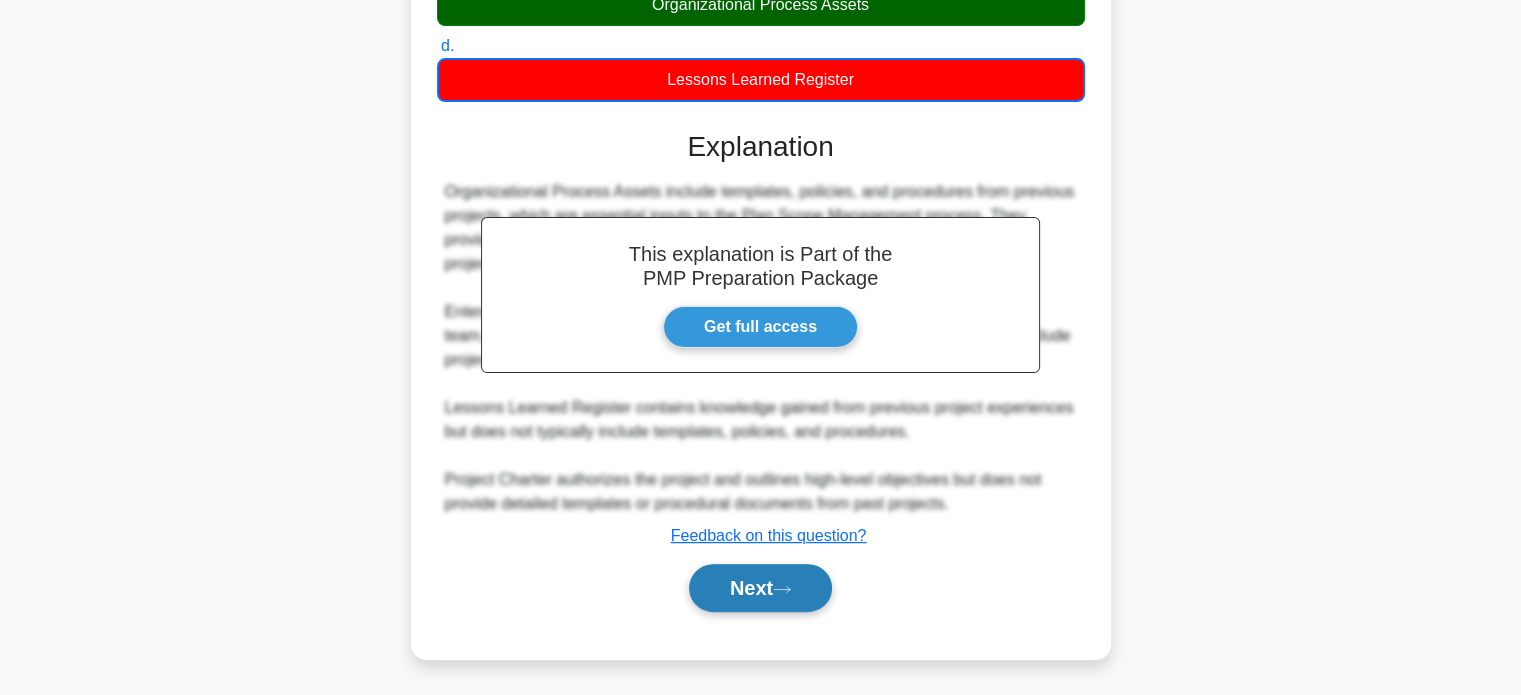 click on "Next" at bounding box center (760, 588) 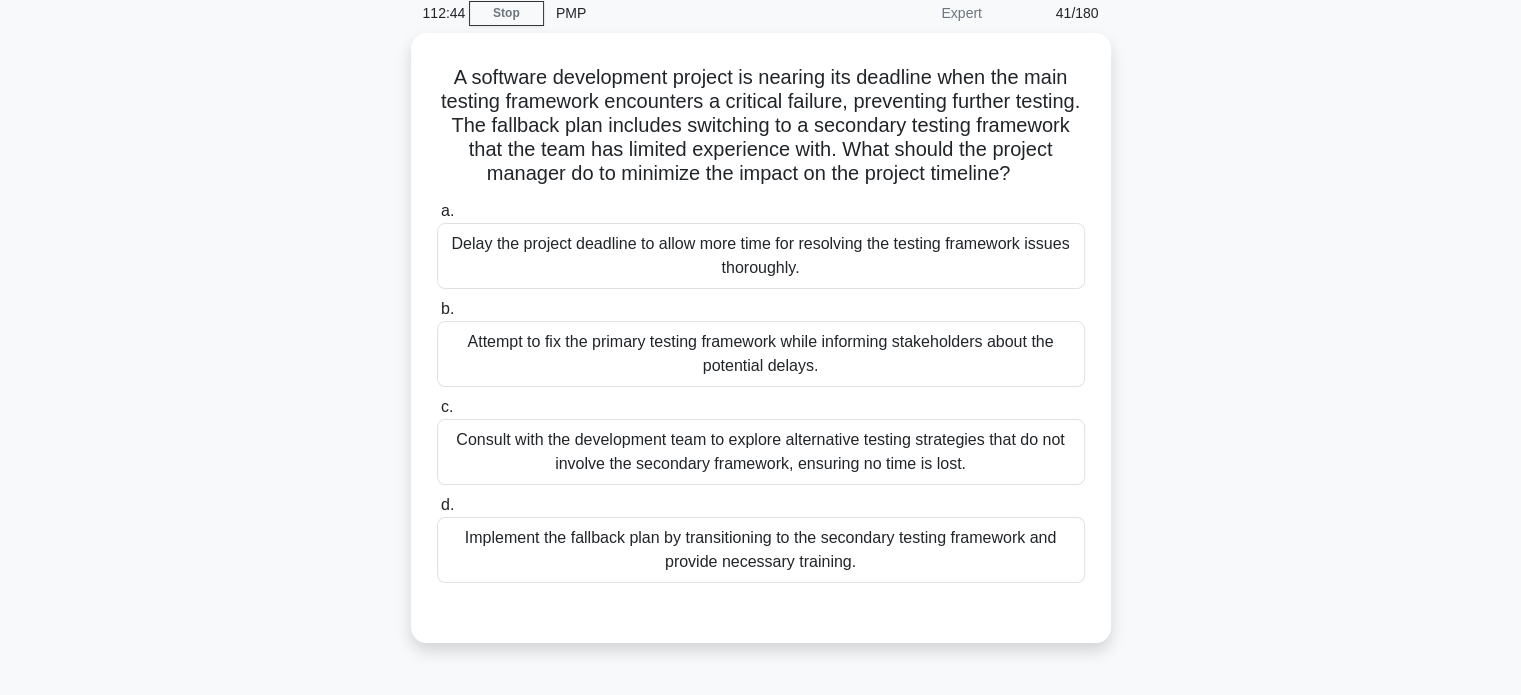 scroll, scrollTop: 16, scrollLeft: 0, axis: vertical 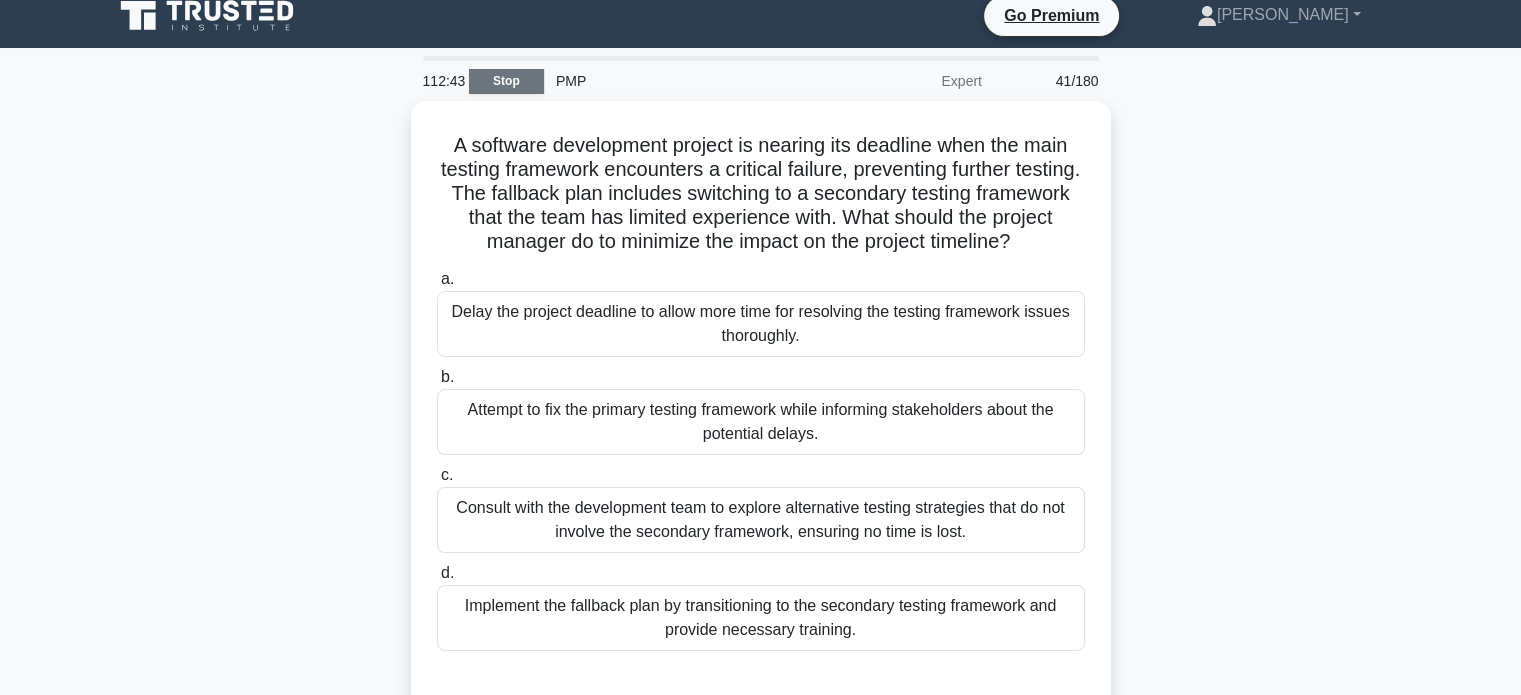 click on "Stop" at bounding box center [506, 81] 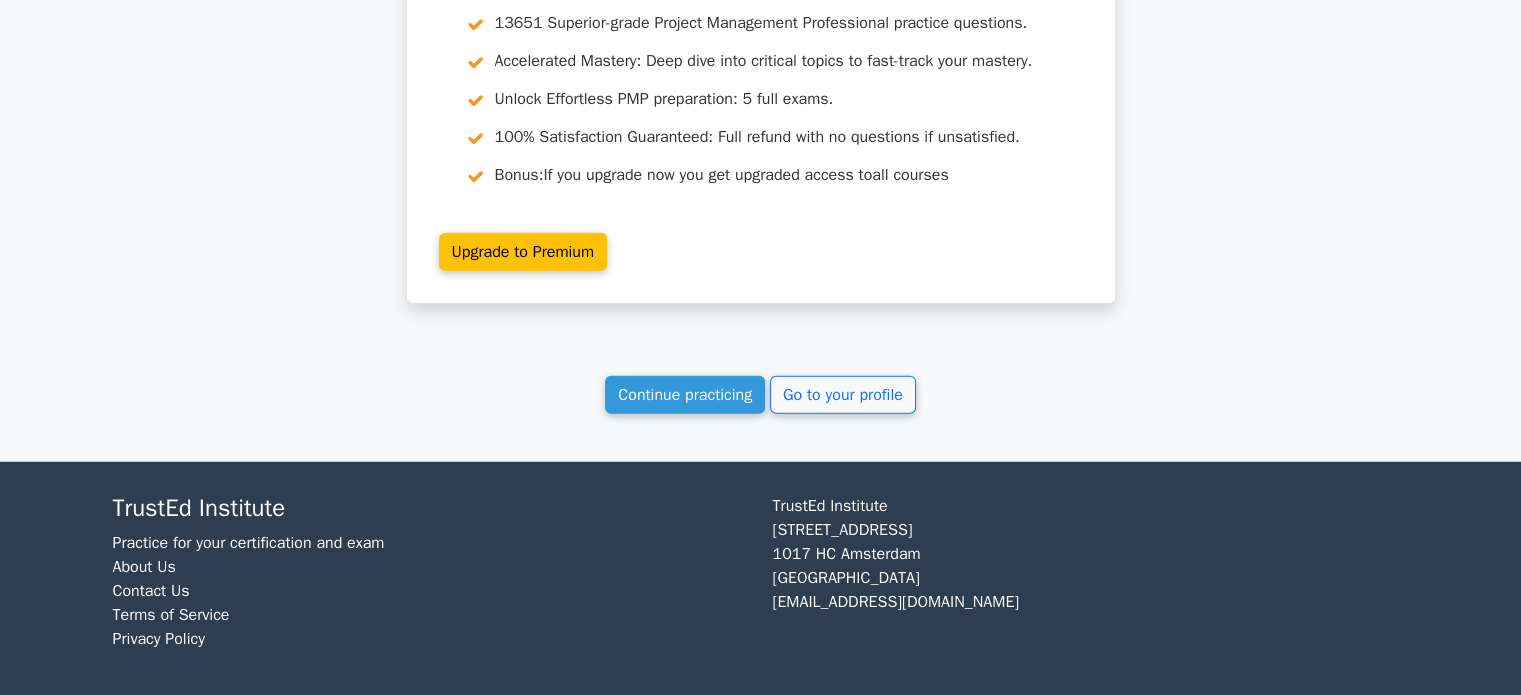 scroll, scrollTop: 5512, scrollLeft: 0, axis: vertical 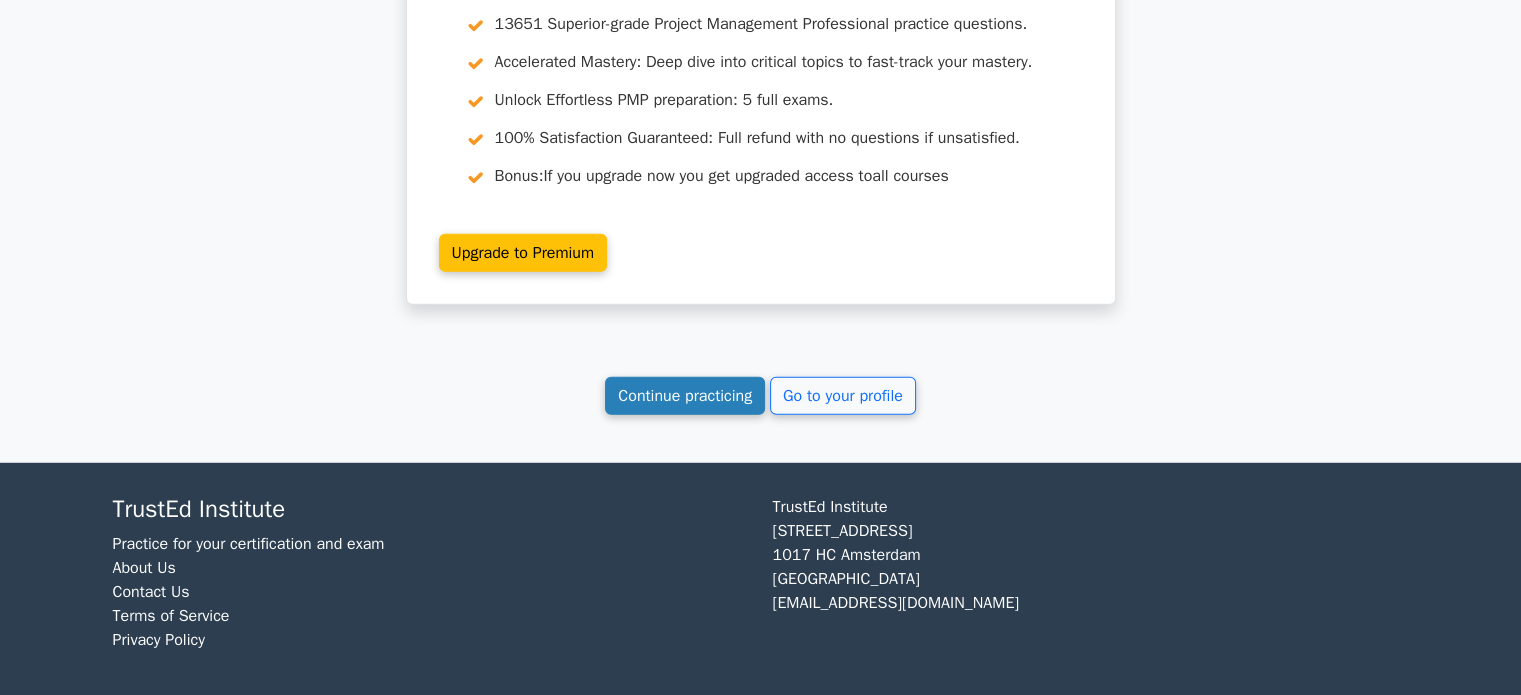click on "Continue practicing" at bounding box center (685, 396) 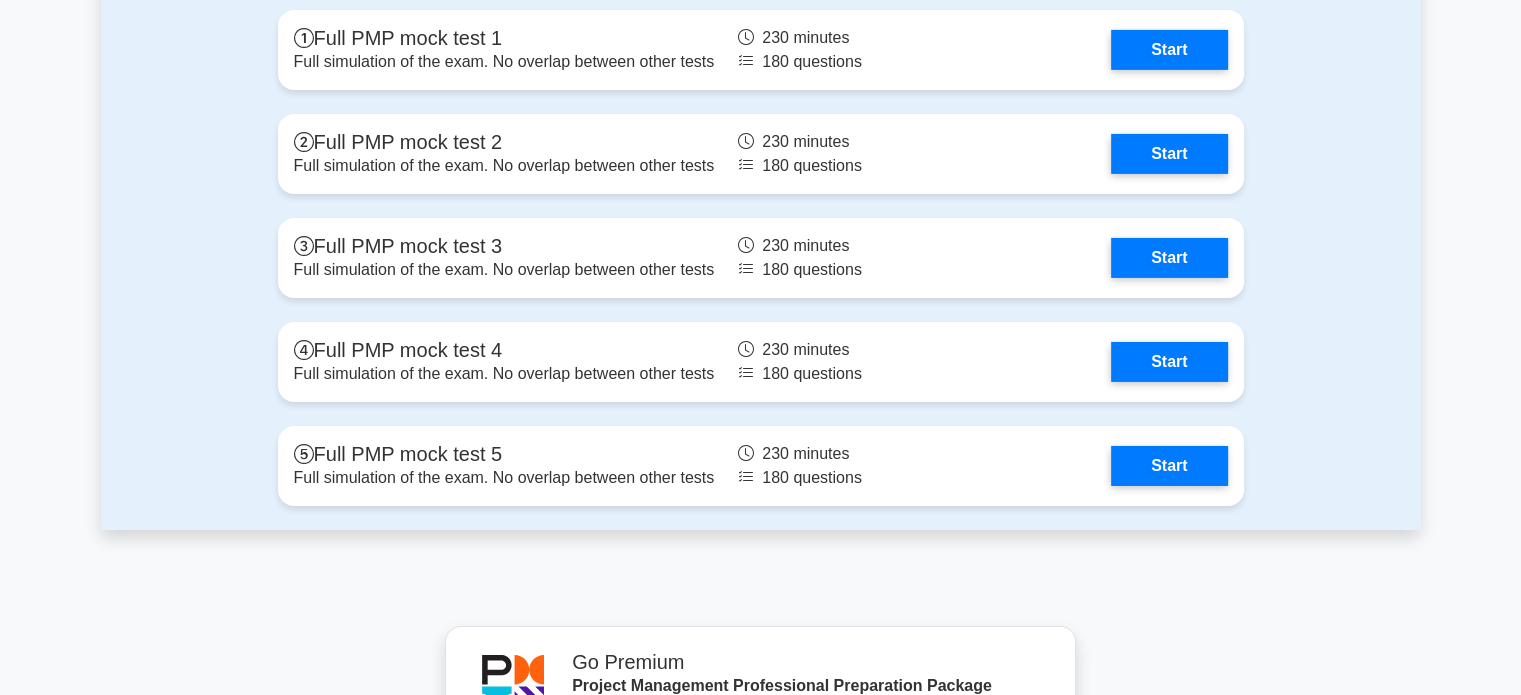 scroll, scrollTop: 6750, scrollLeft: 0, axis: vertical 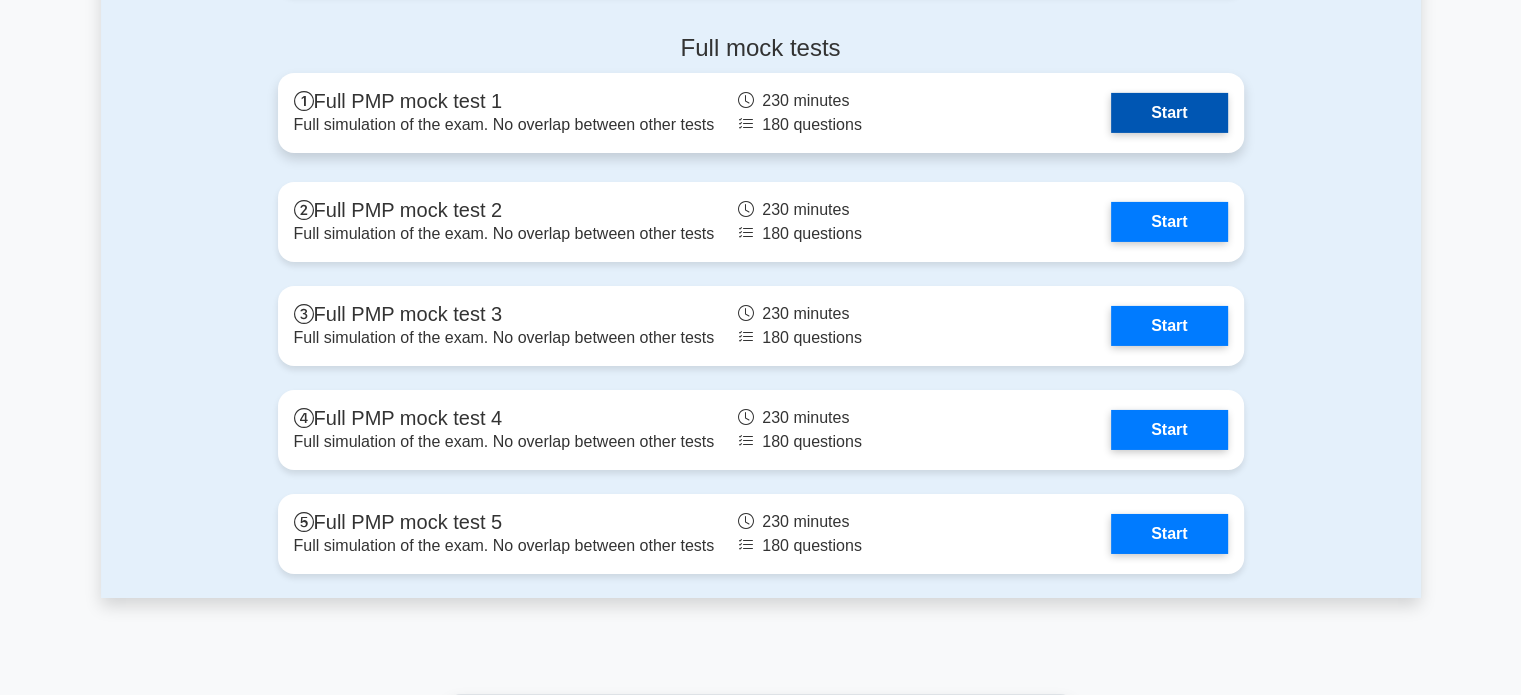 click on "Start" at bounding box center (1169, 113) 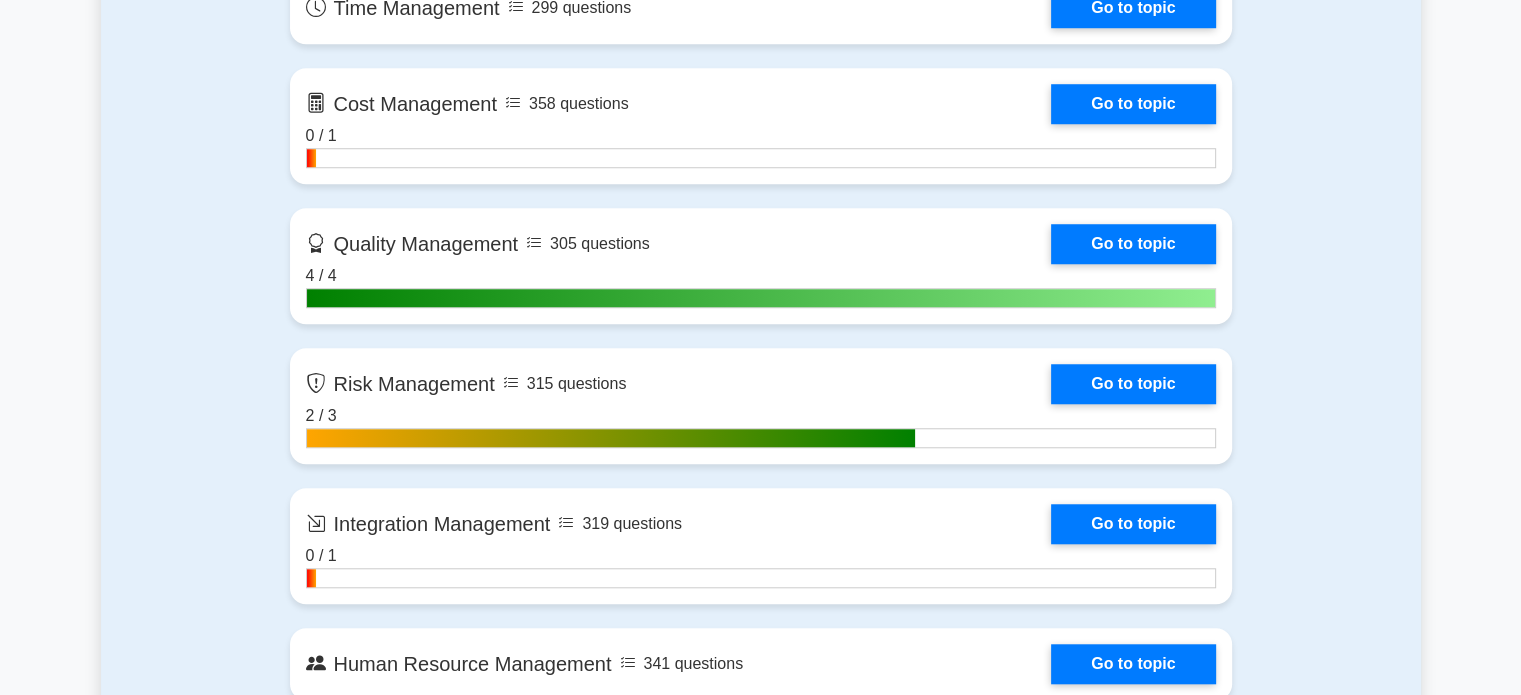 scroll, scrollTop: 1622, scrollLeft: 0, axis: vertical 